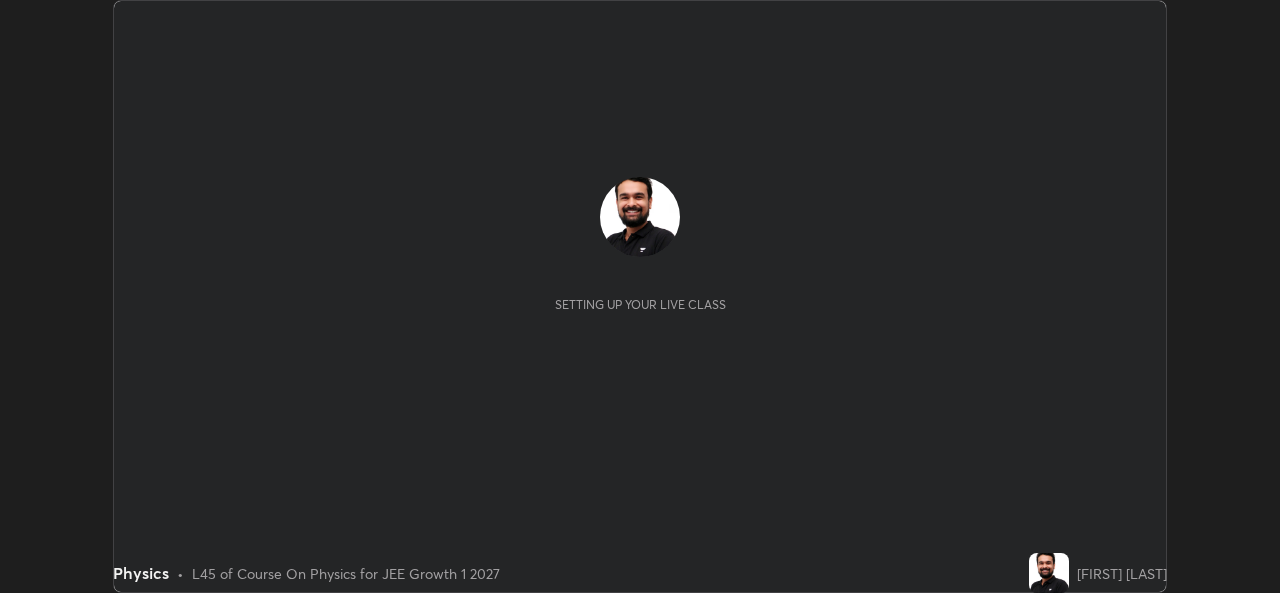 scroll, scrollTop: 0, scrollLeft: 0, axis: both 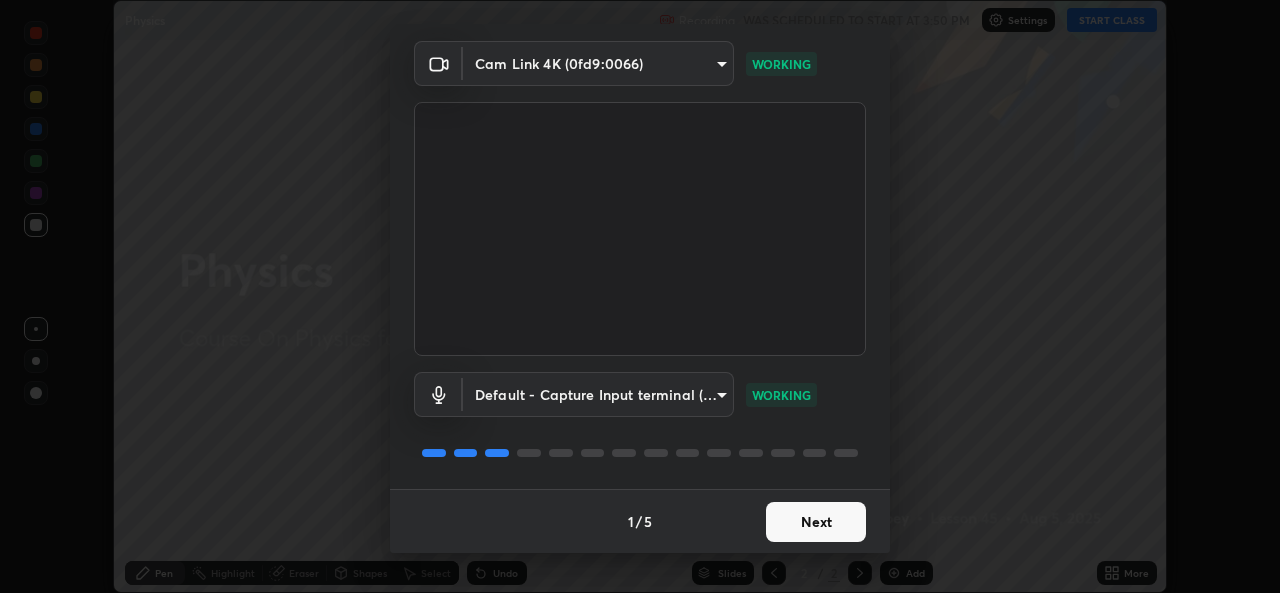 click on "Next" at bounding box center [816, 522] 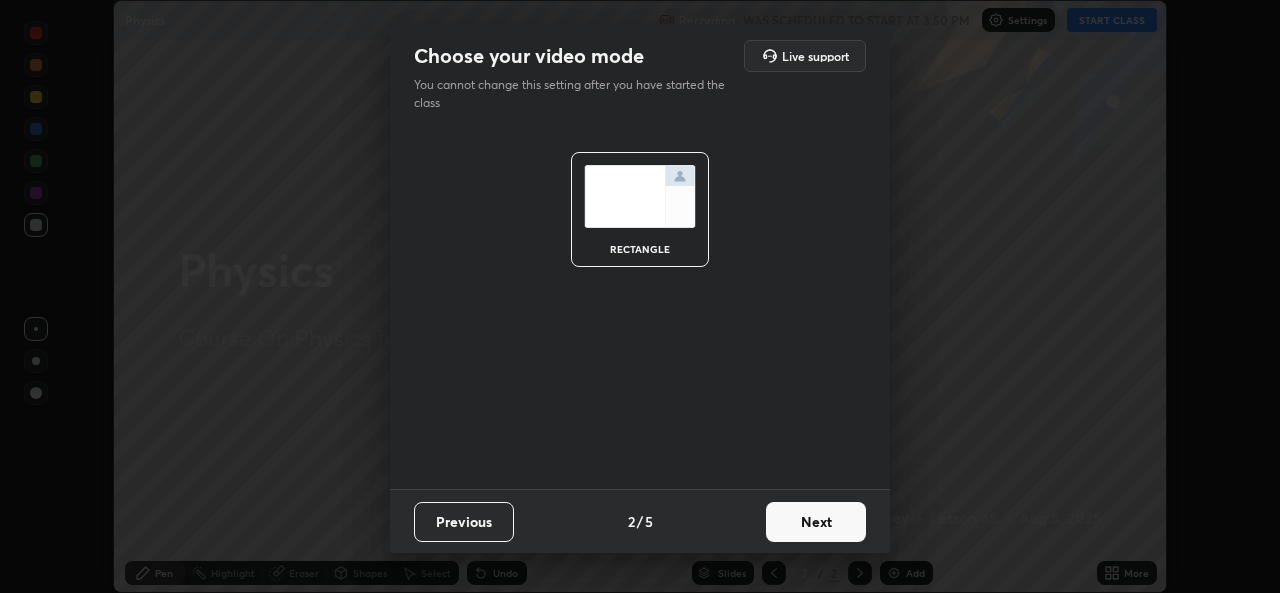 scroll, scrollTop: 0, scrollLeft: 0, axis: both 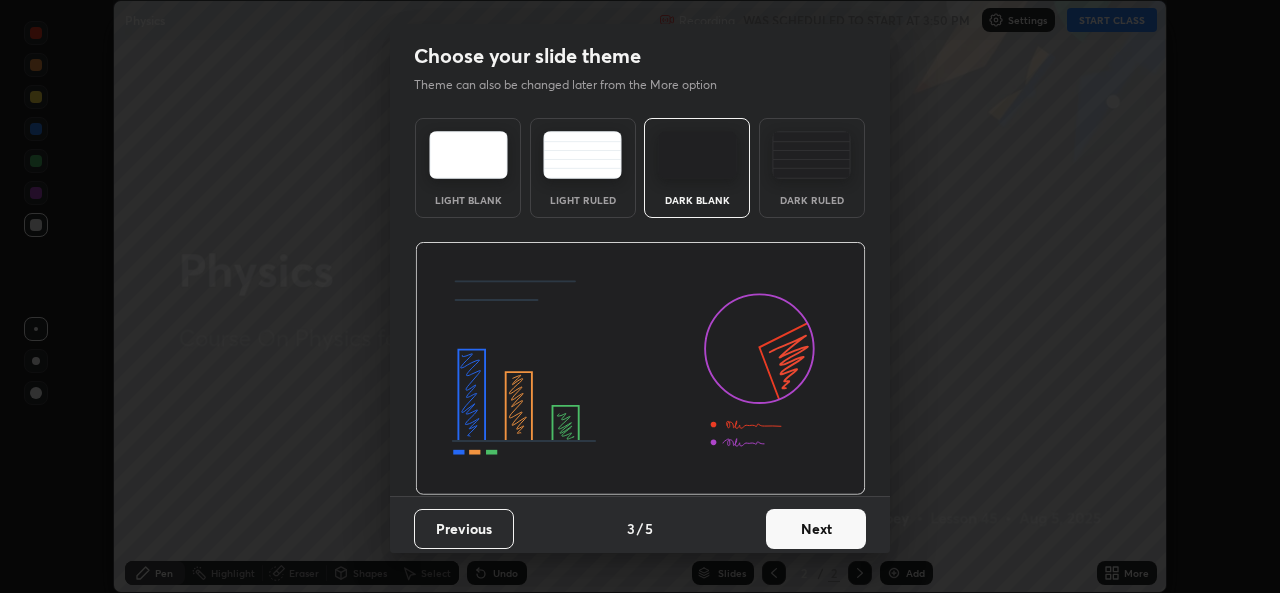 click on "Next" at bounding box center (816, 529) 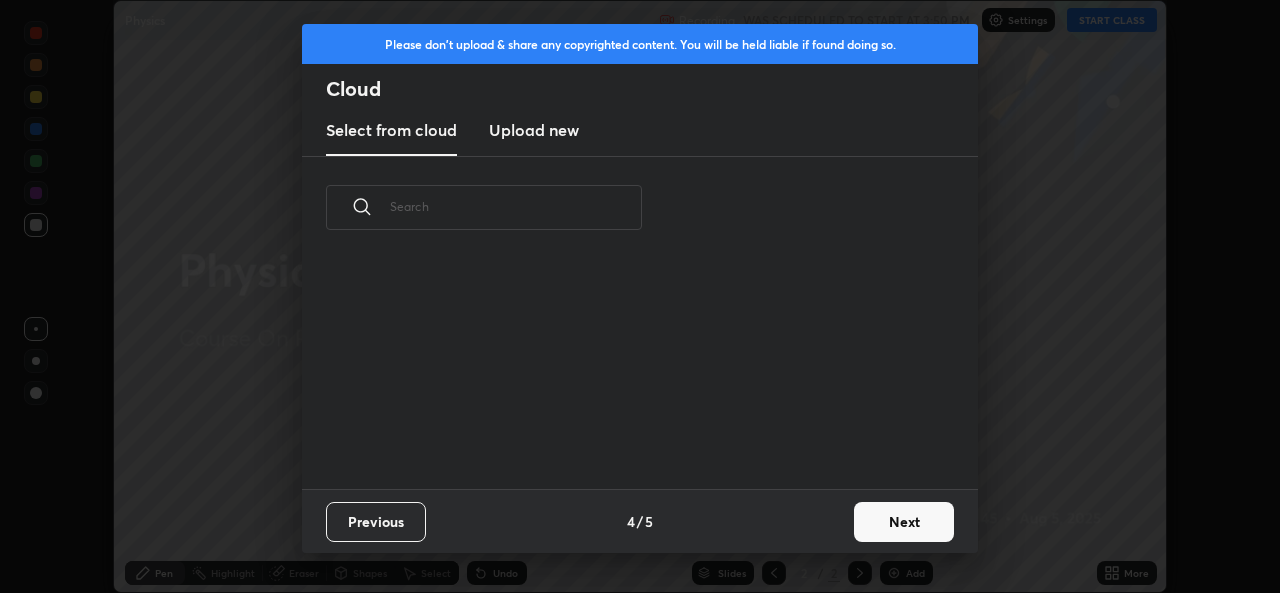 click on "Next" at bounding box center (904, 522) 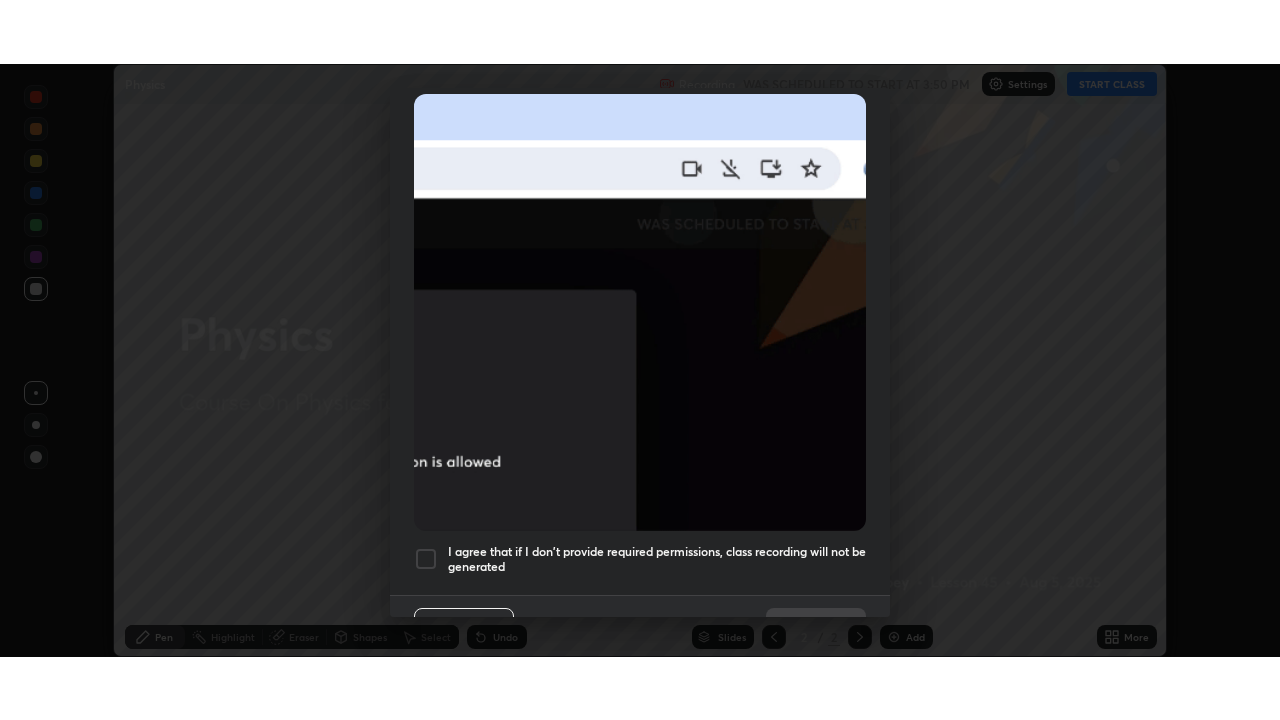 scroll, scrollTop: 471, scrollLeft: 0, axis: vertical 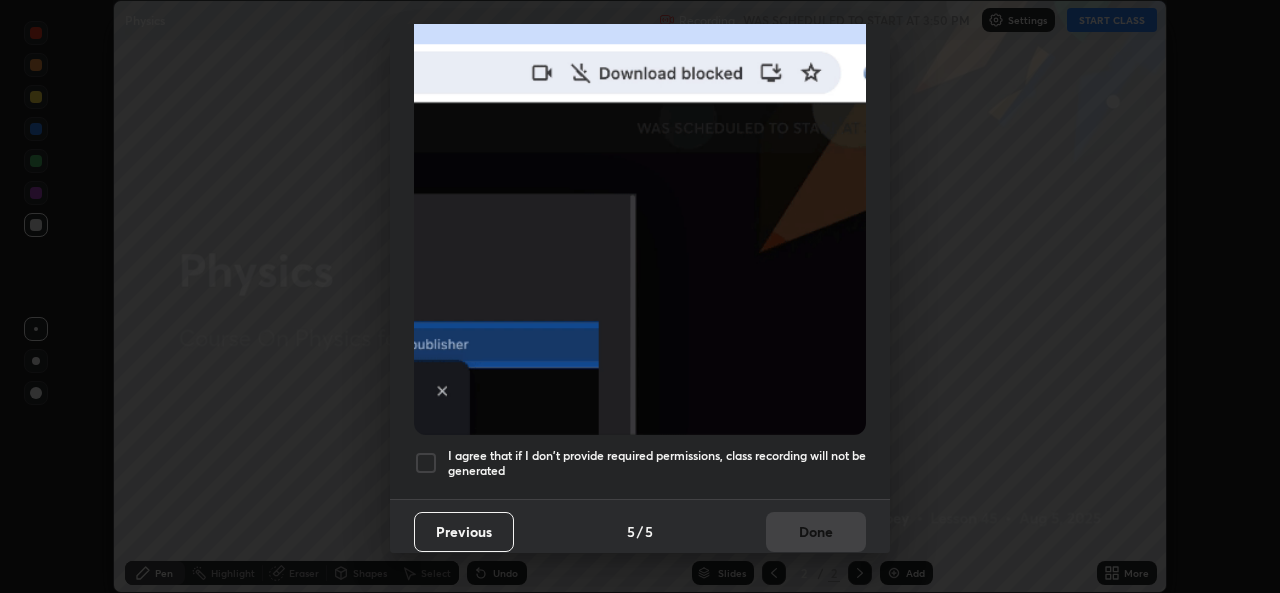 click at bounding box center (426, 463) 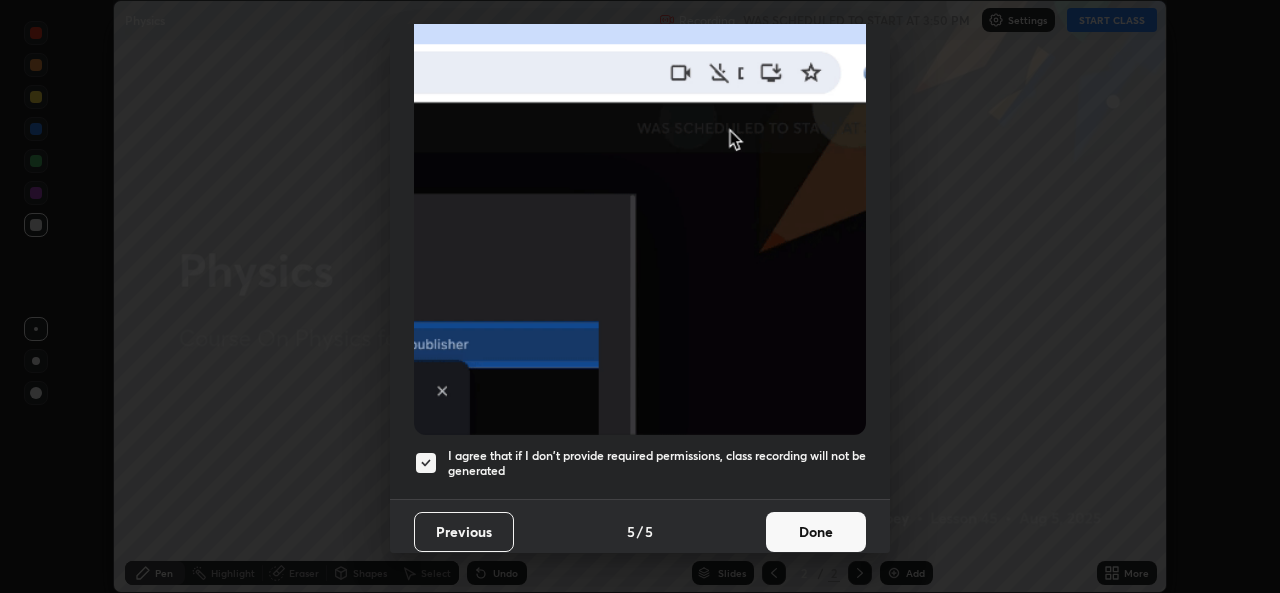 click on "Done" at bounding box center (816, 532) 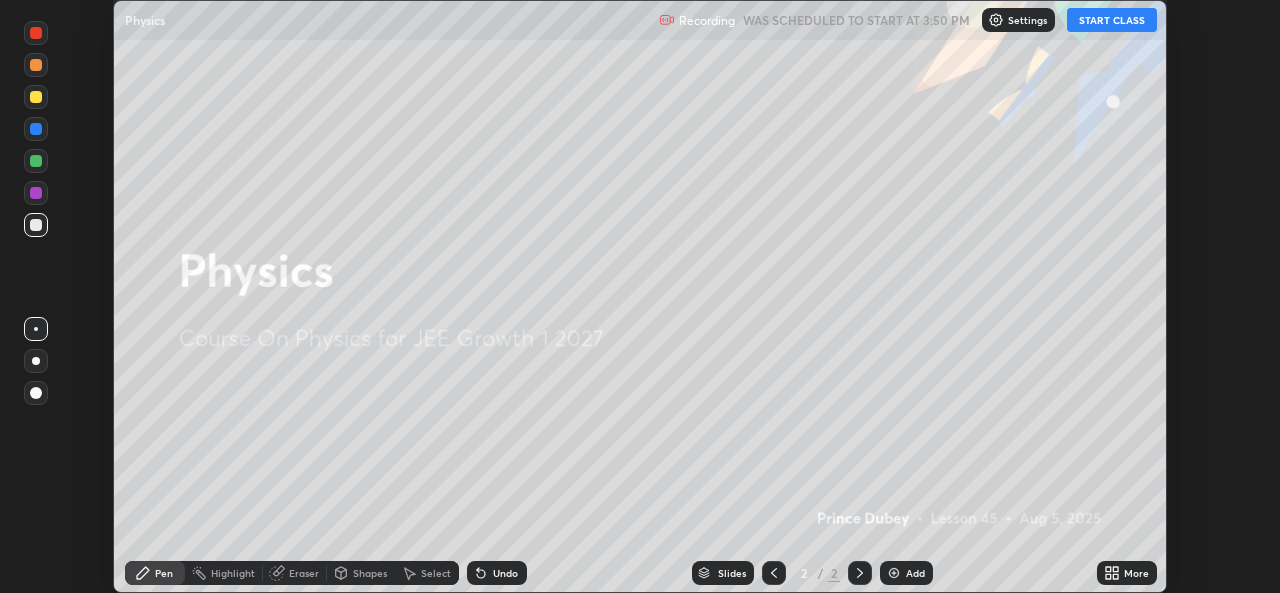 click on "START CLASS" at bounding box center (1112, 20) 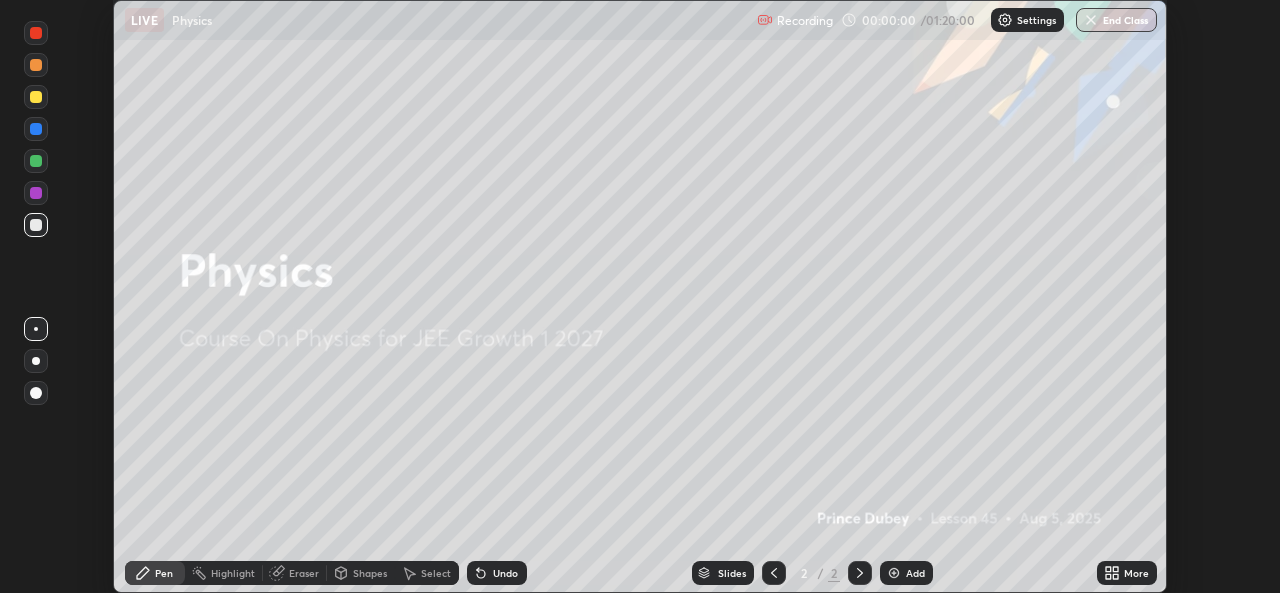 click 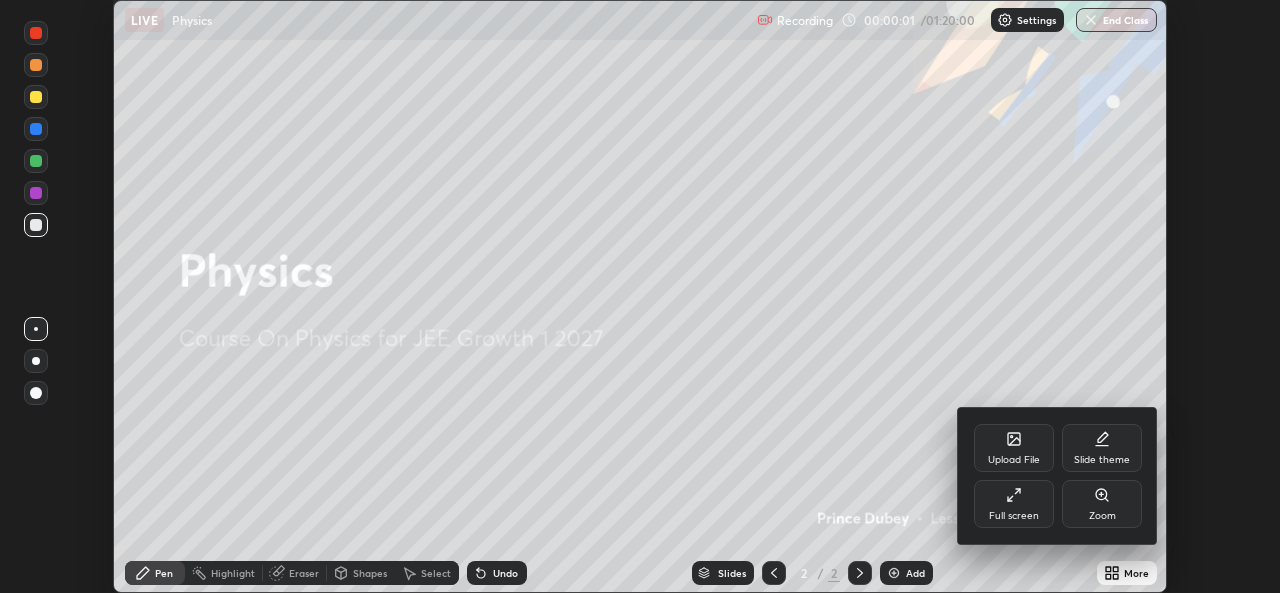 click 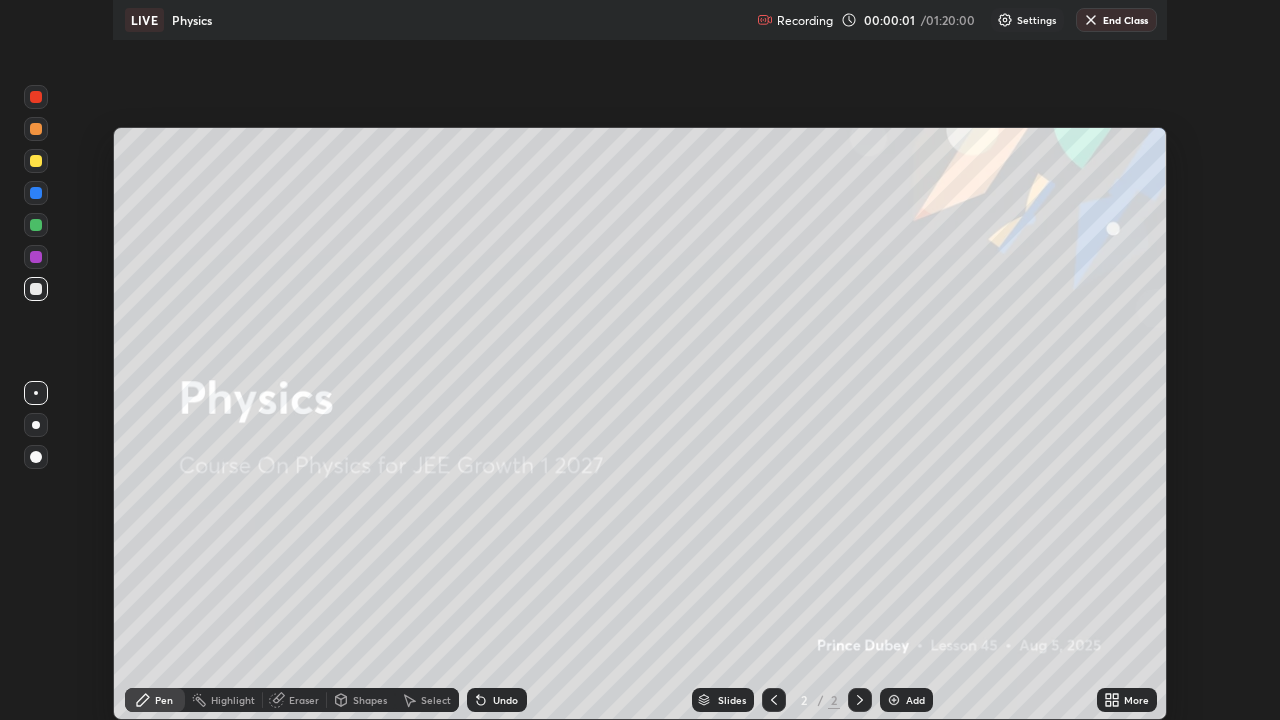 scroll, scrollTop: 99280, scrollLeft: 98720, axis: both 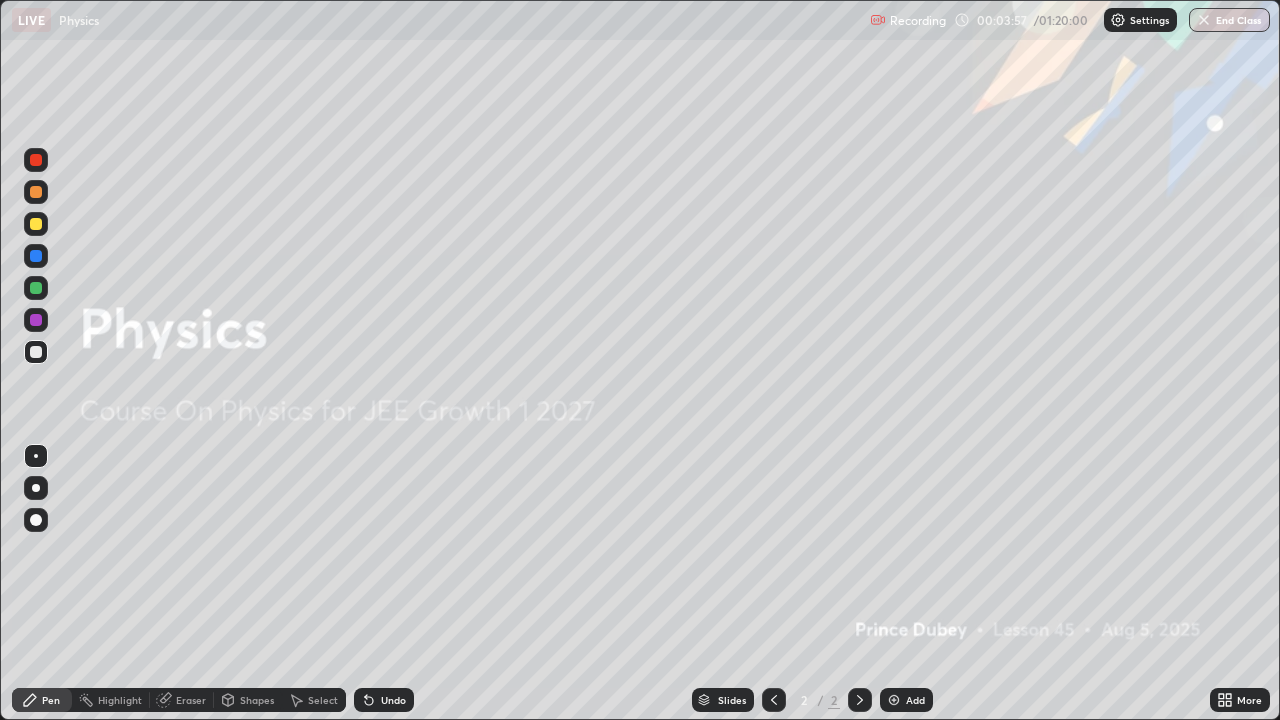 click on "Add" at bounding box center (915, 700) 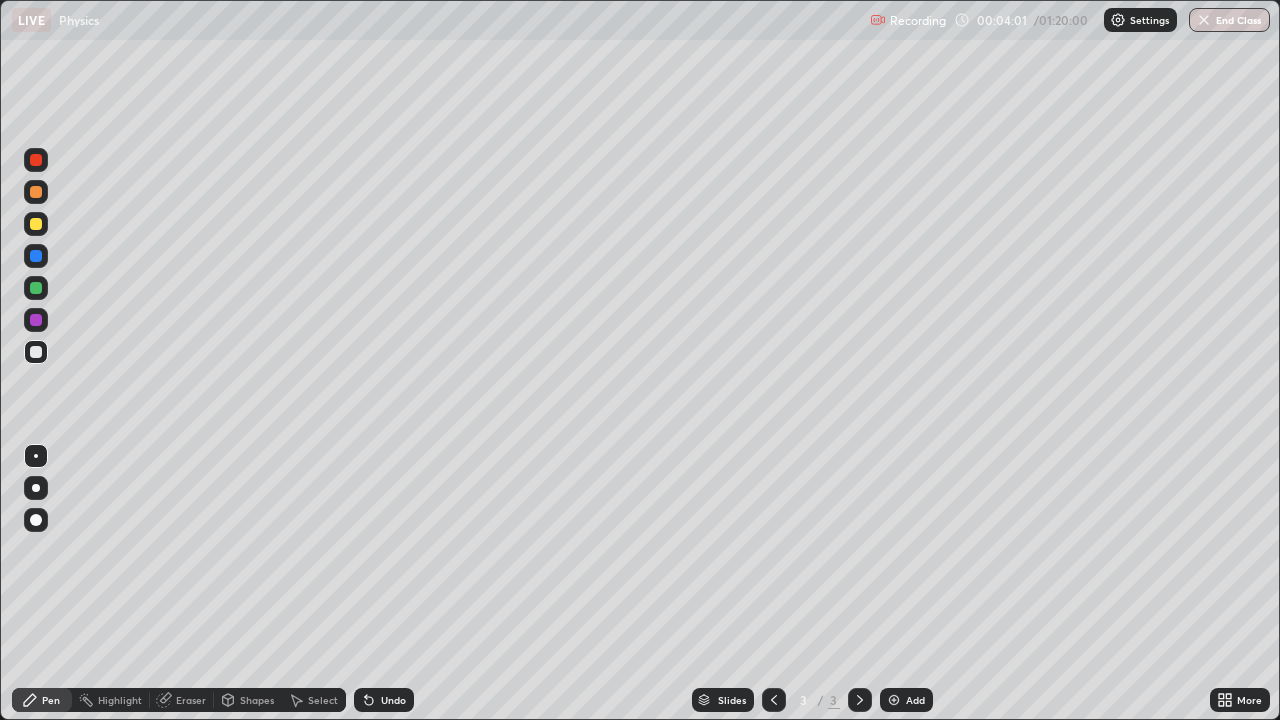 click on "Undo" at bounding box center [384, 700] 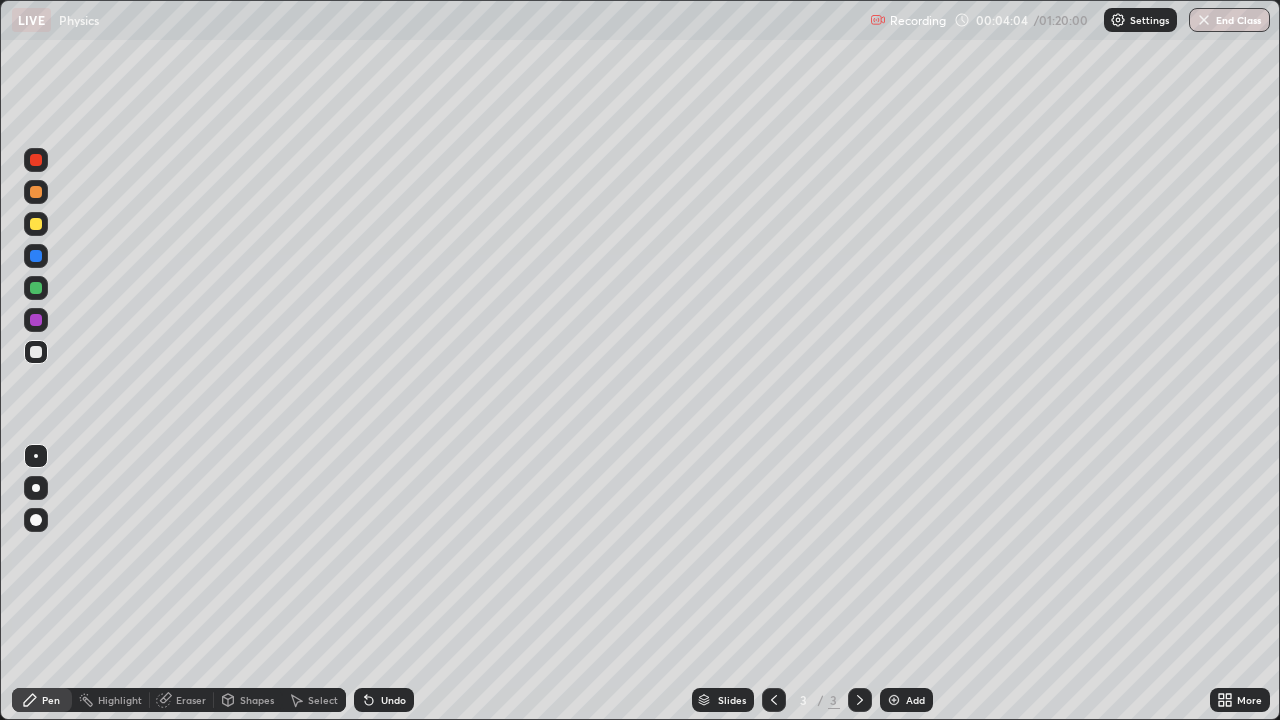 click at bounding box center [36, 352] 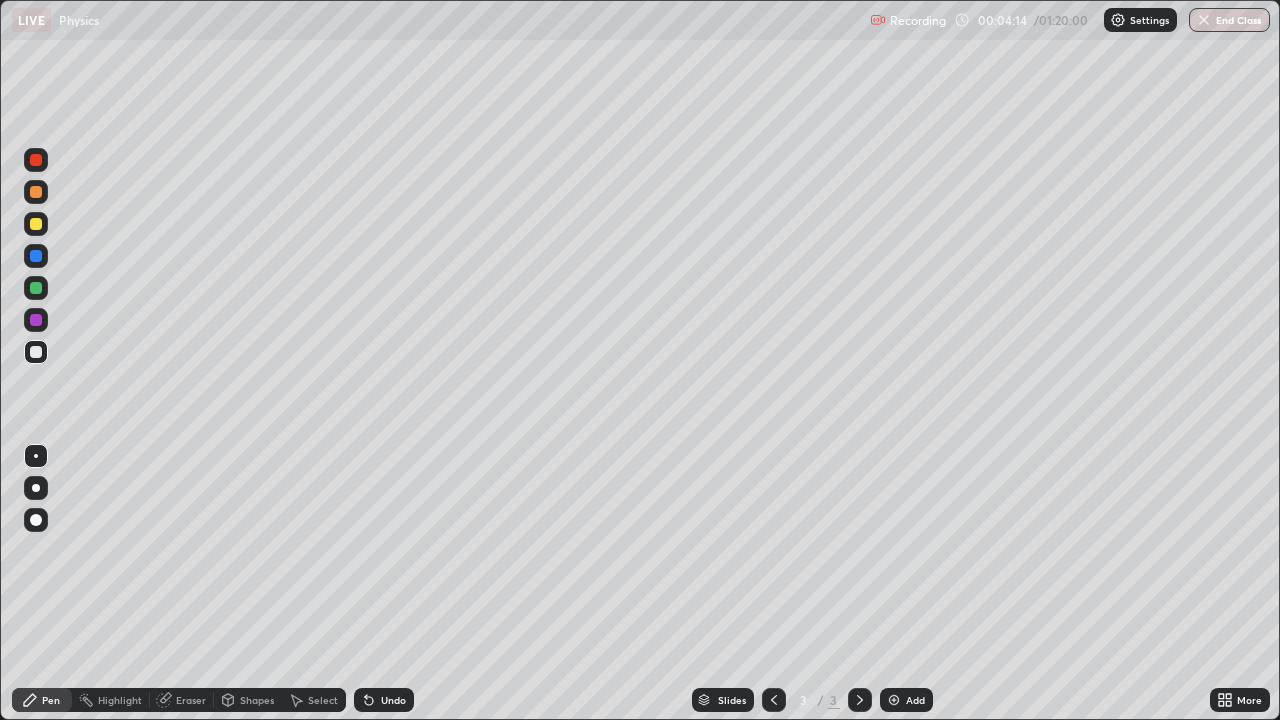 click on "Shapes" at bounding box center (257, 700) 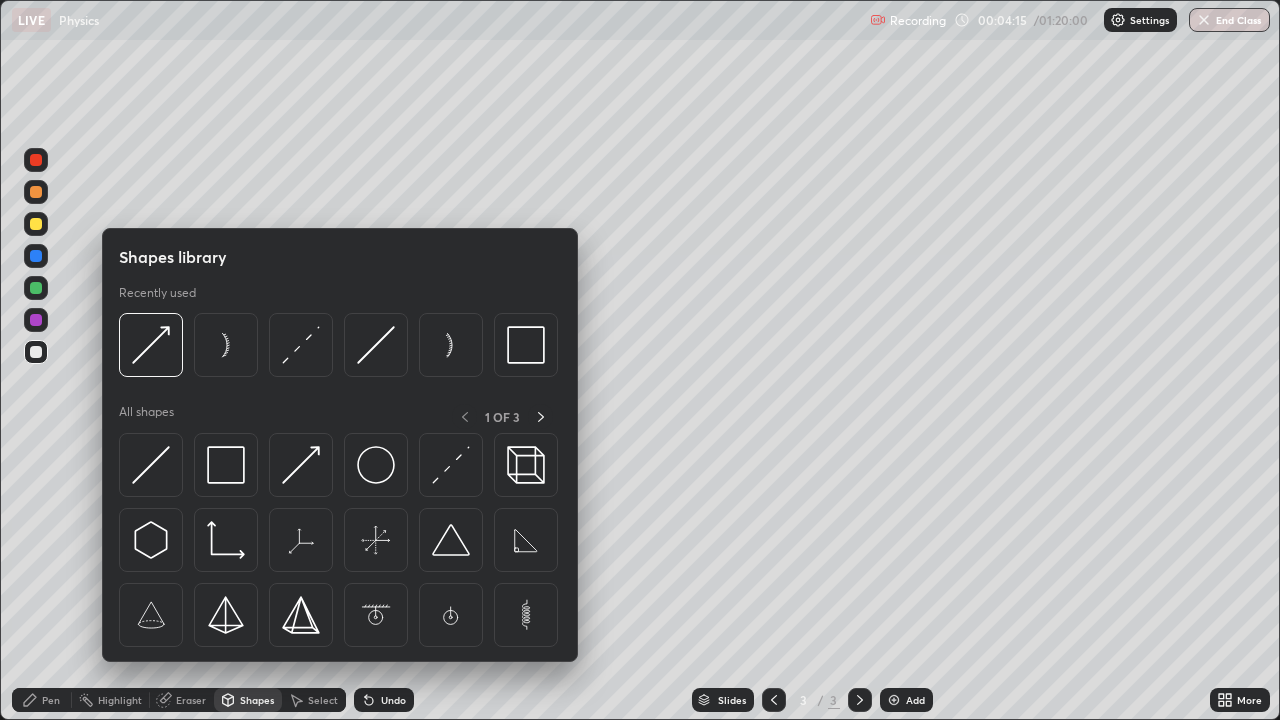 click on "Shapes" at bounding box center (248, 700) 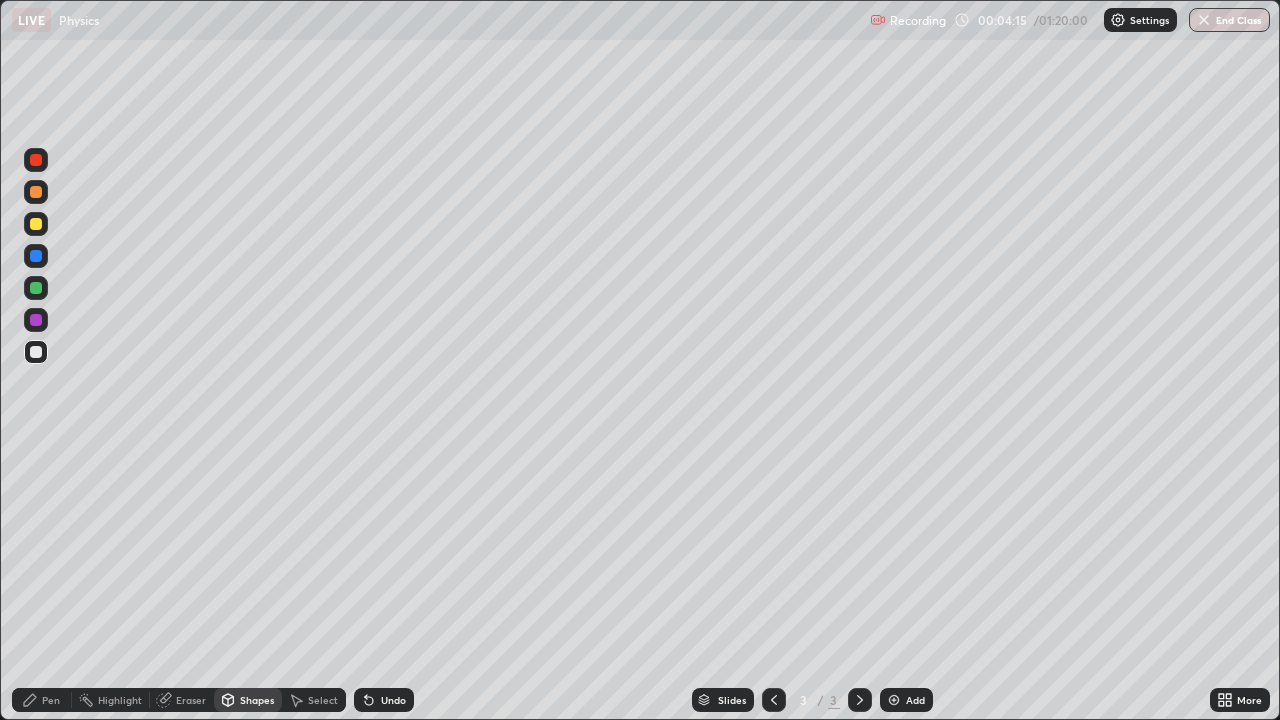 click on "Shapes" at bounding box center (257, 700) 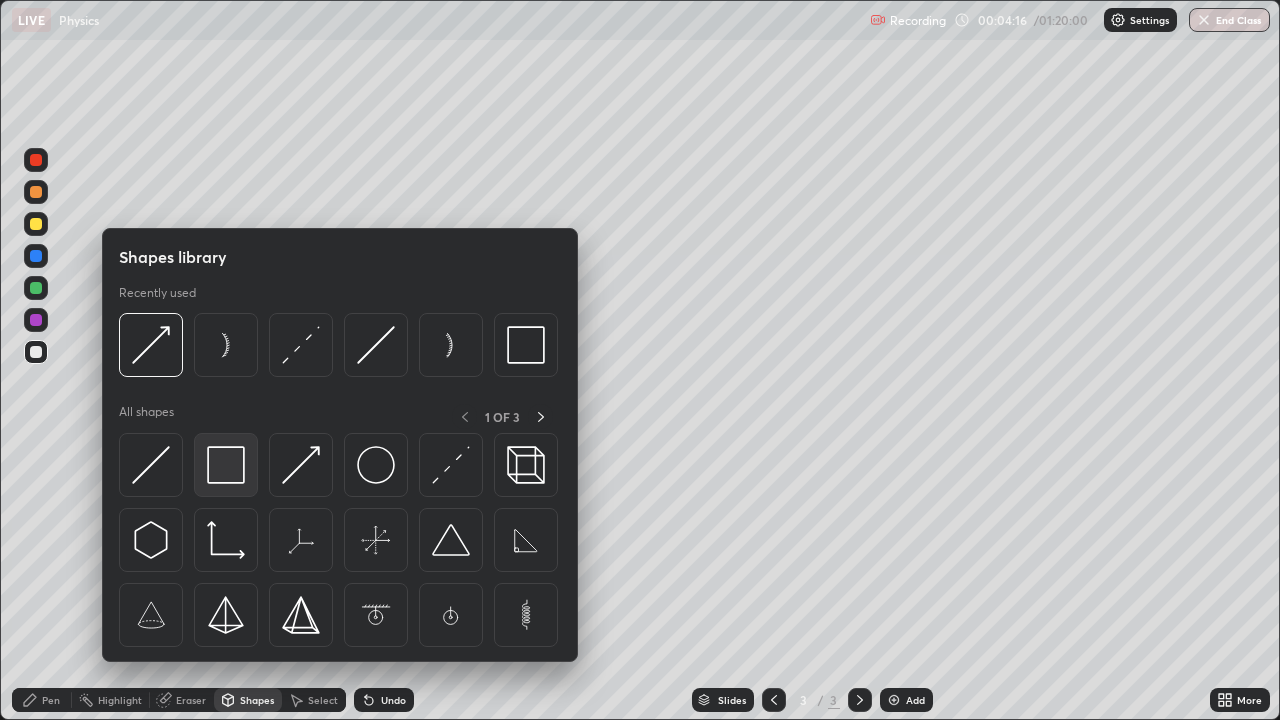 click at bounding box center [226, 465] 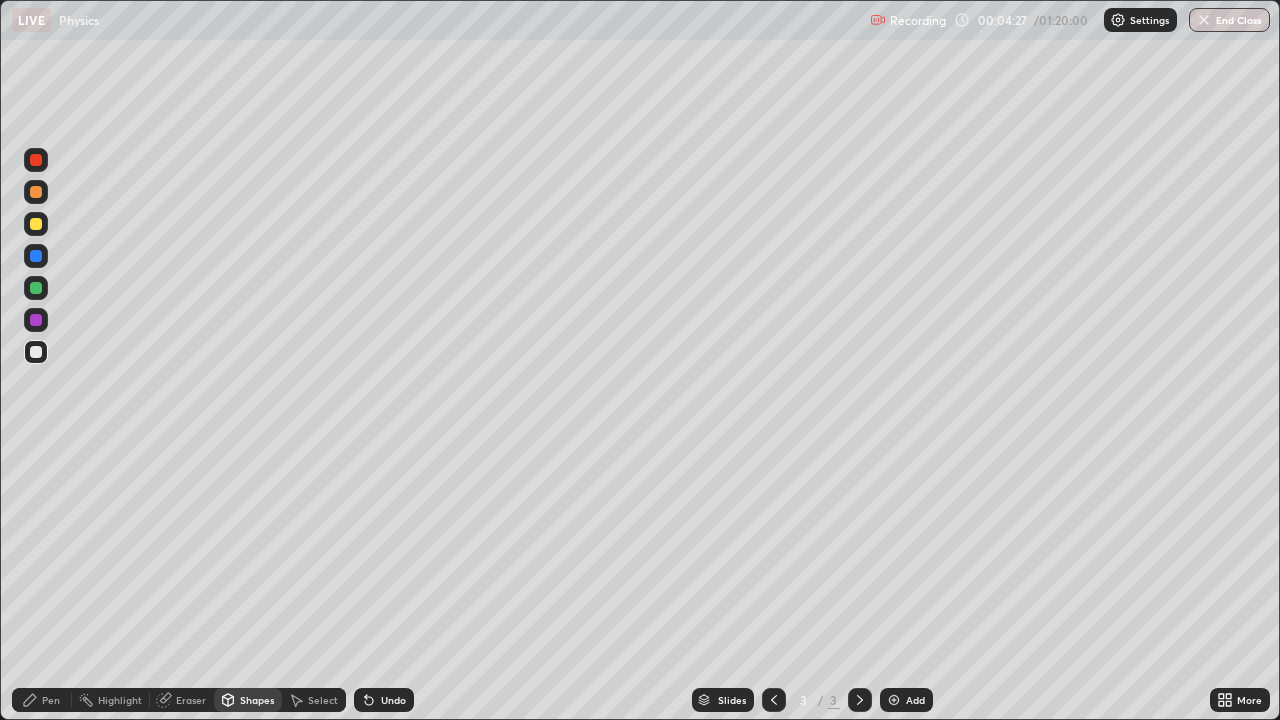 click on "Shapes" at bounding box center [257, 700] 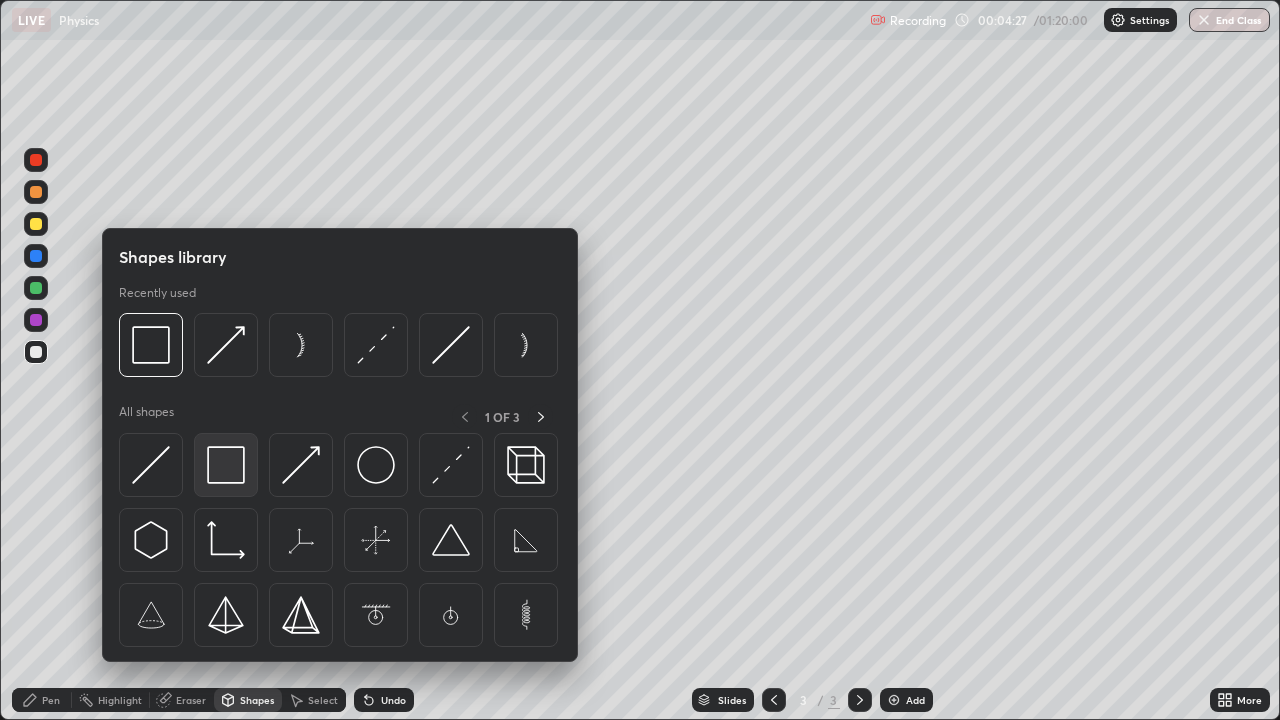 click at bounding box center [226, 465] 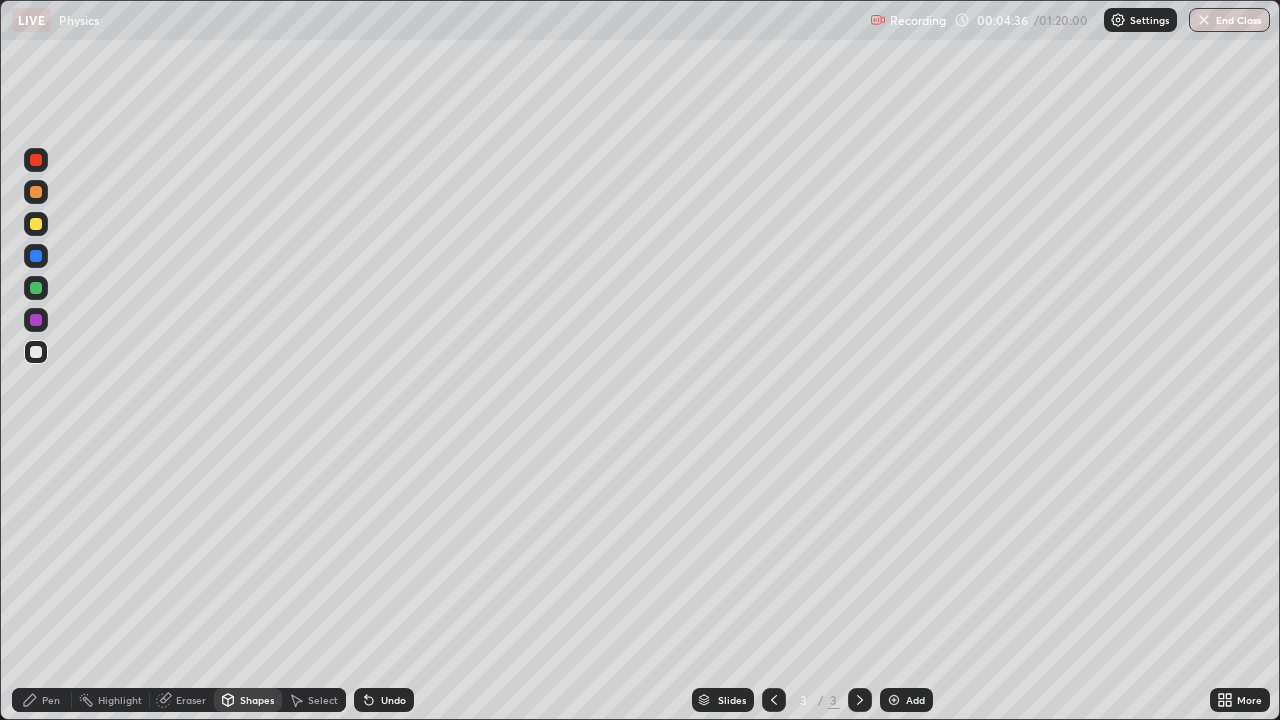 click on "Undo" at bounding box center (393, 700) 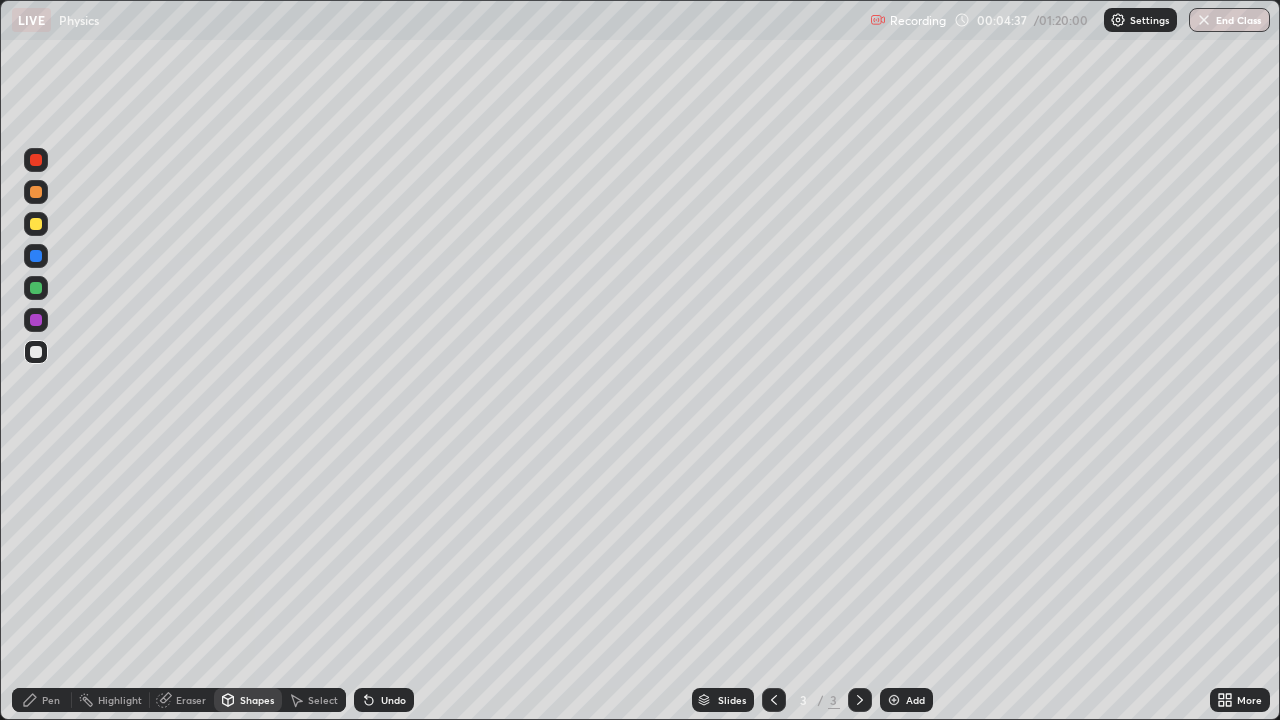click on "Shapes" at bounding box center [248, 700] 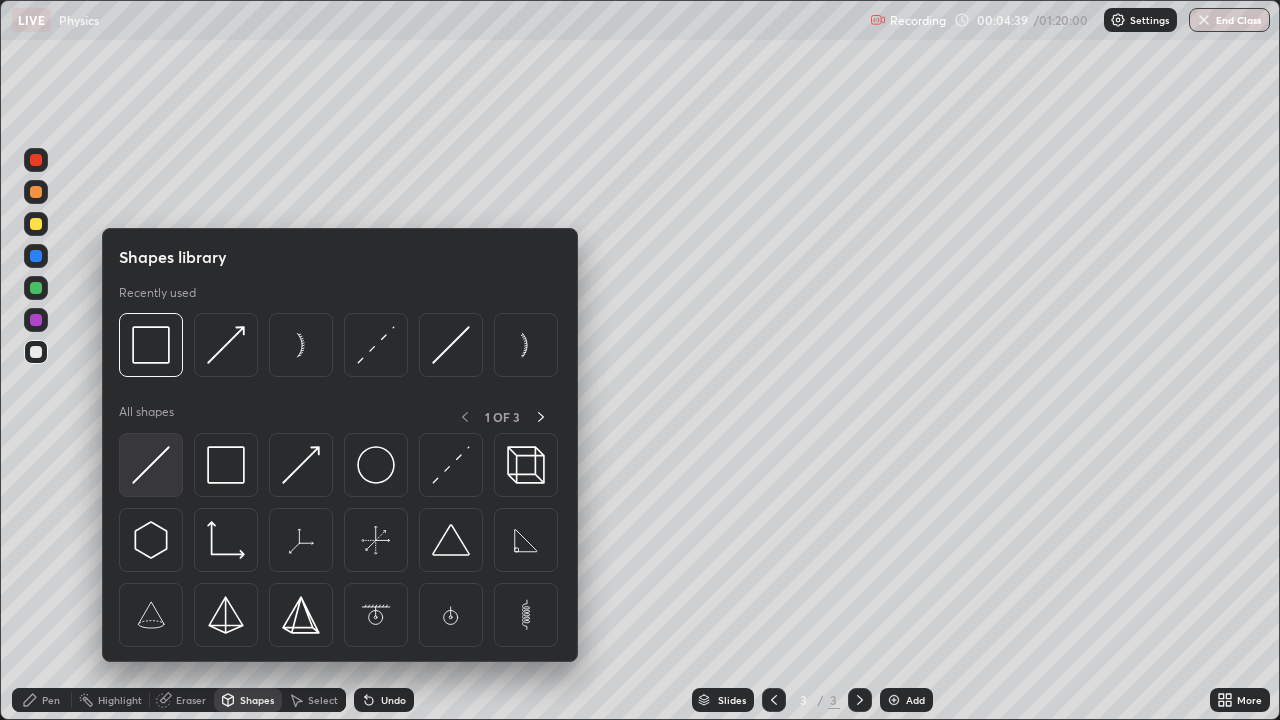 click at bounding box center (151, 465) 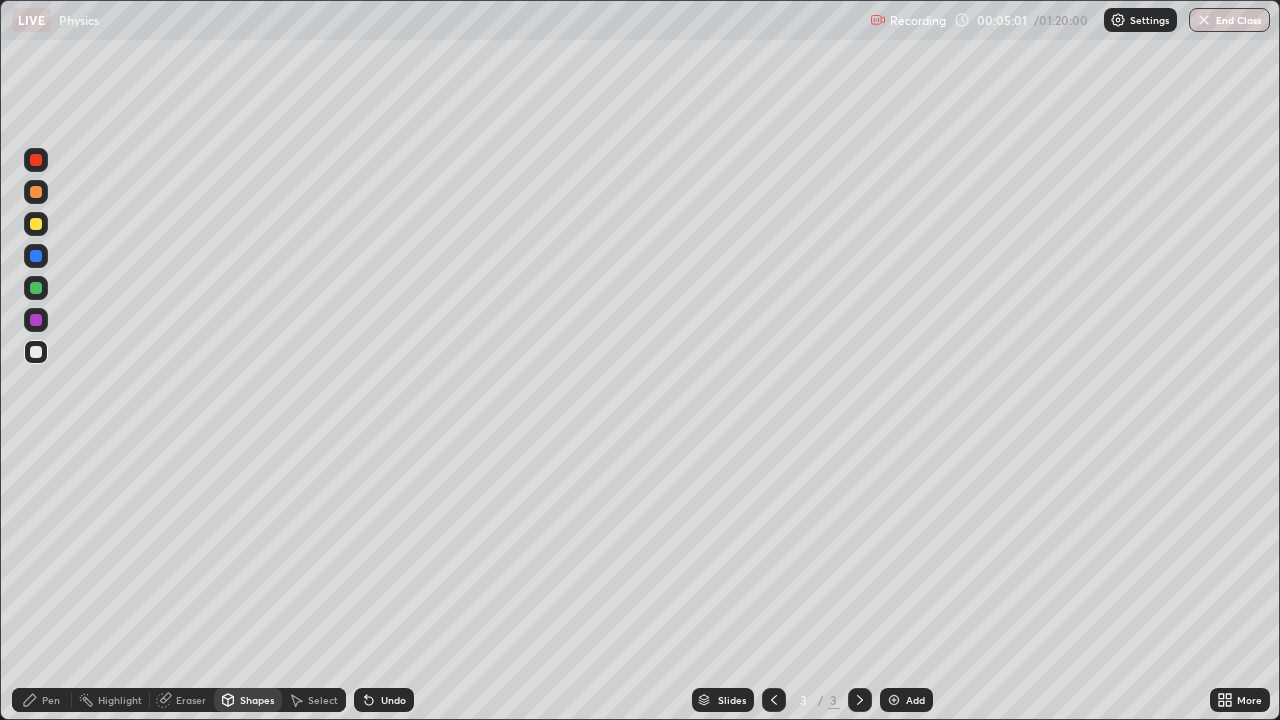 click on "Pen" at bounding box center [51, 700] 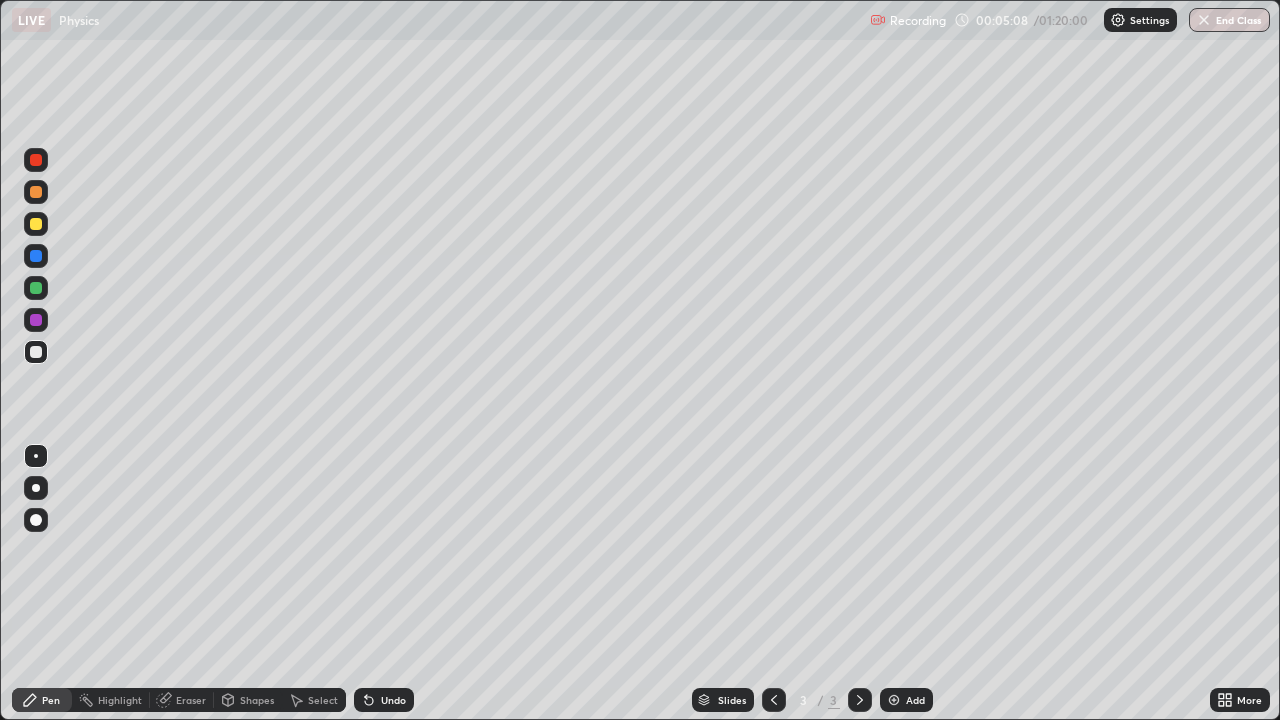 click on "Undo" at bounding box center [393, 700] 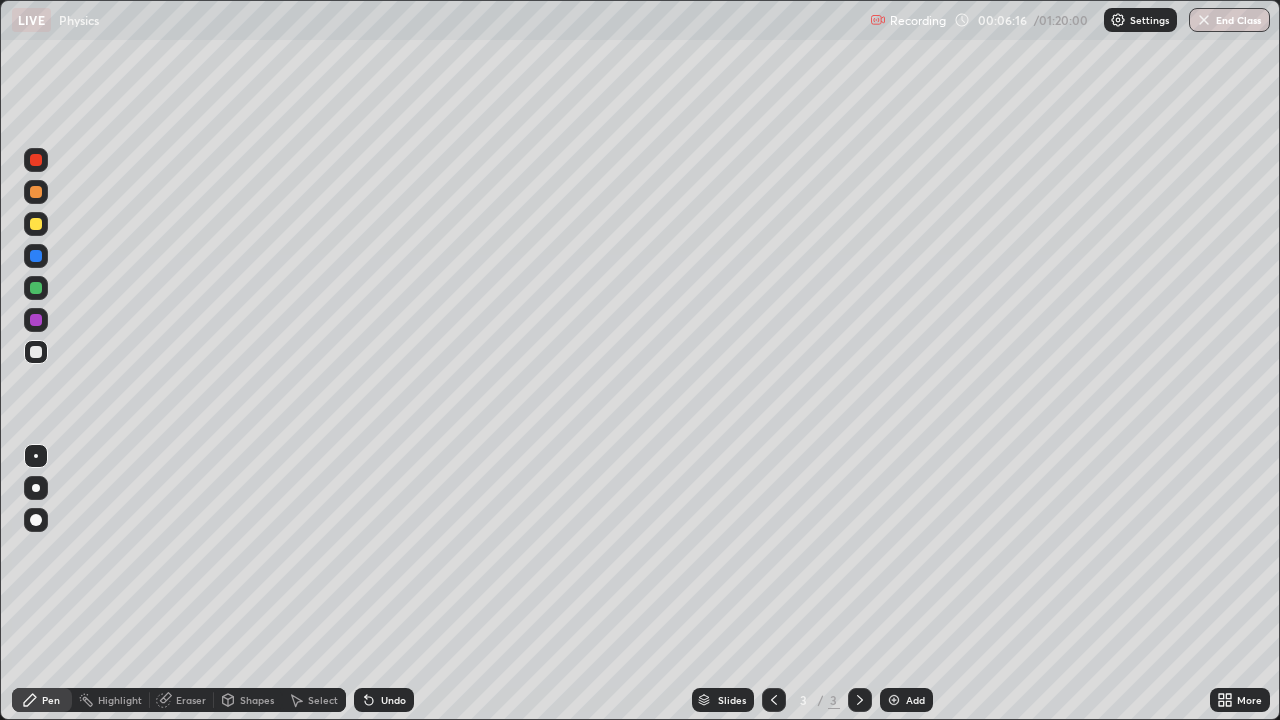 click on "Shapes" at bounding box center (257, 700) 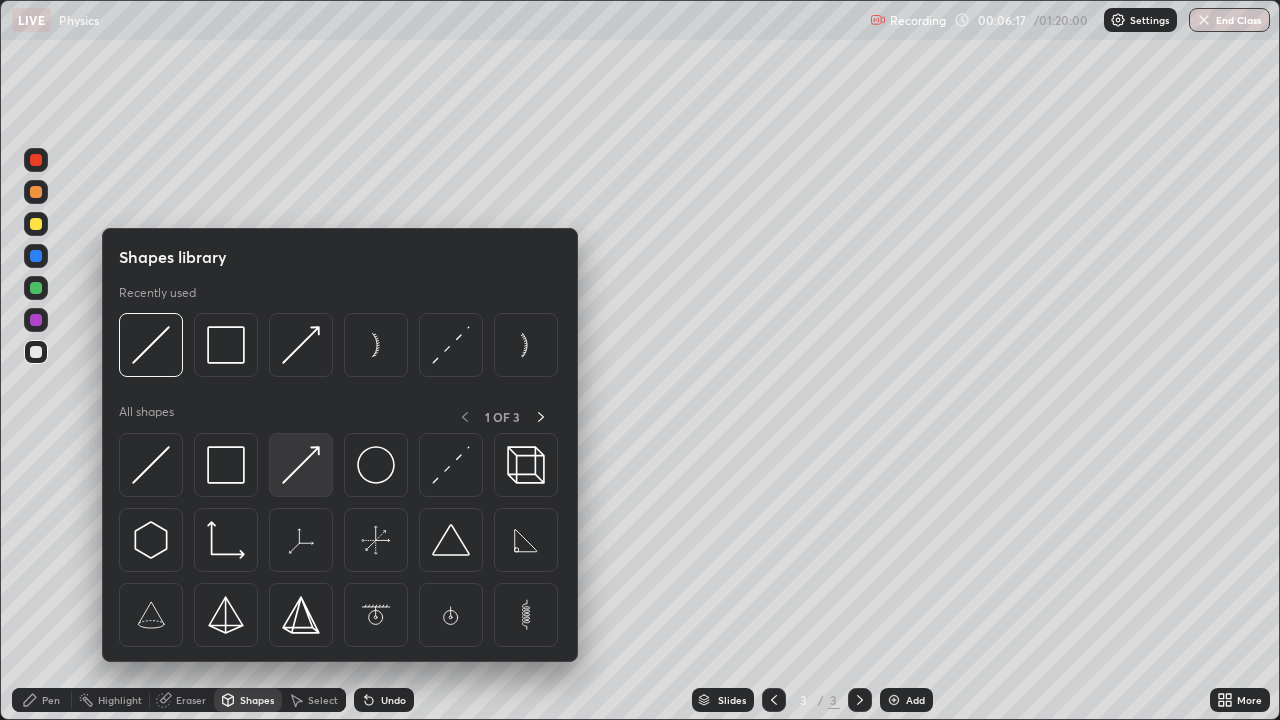 click at bounding box center [301, 465] 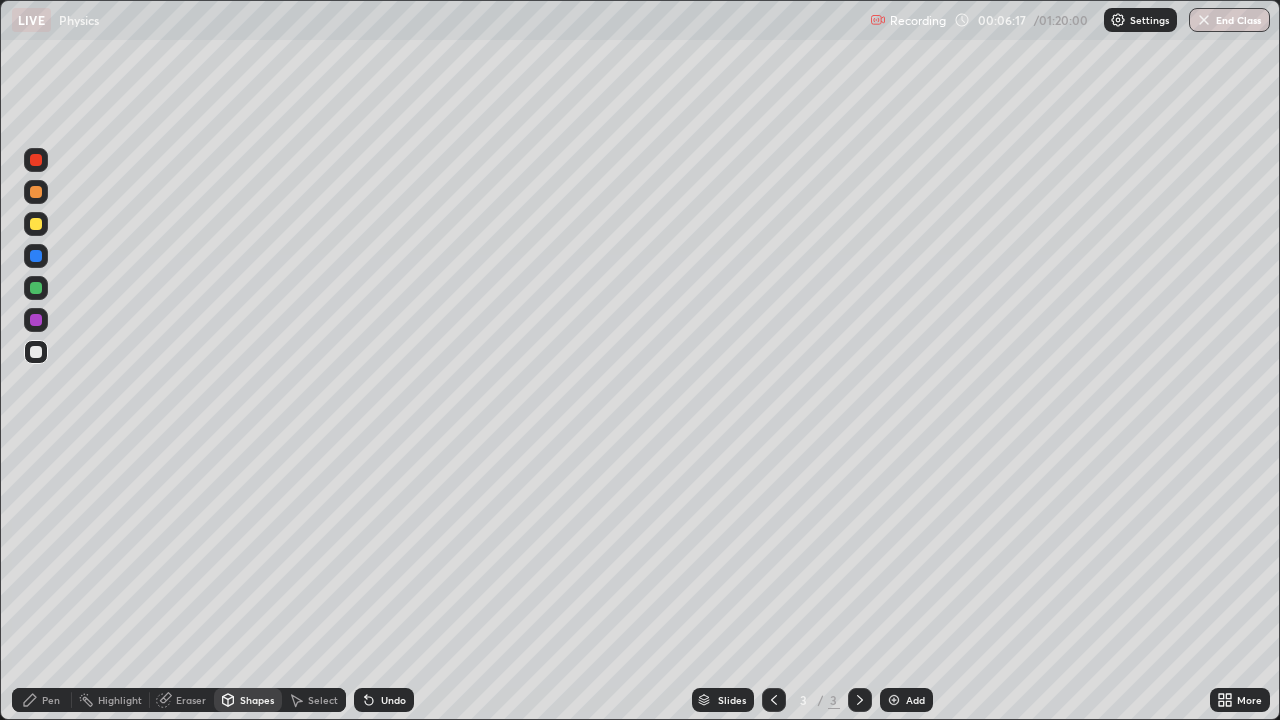 click at bounding box center (36, 224) 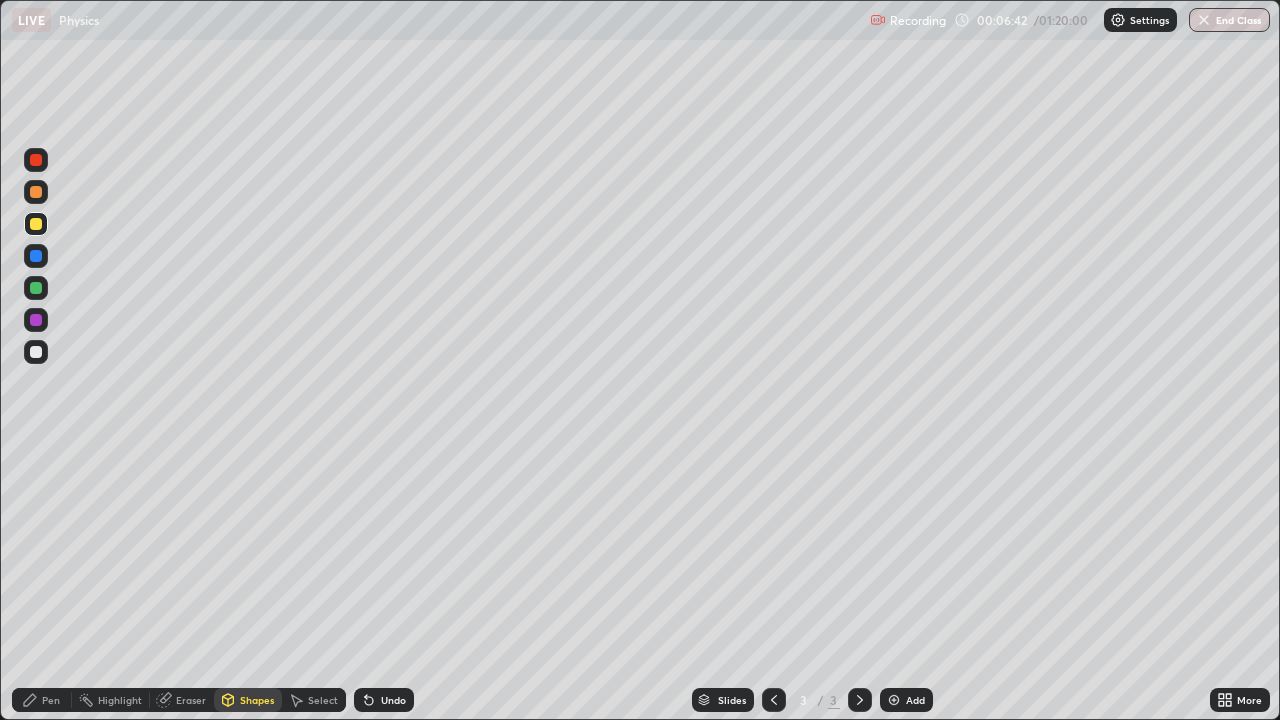 click on "Shapes" at bounding box center [257, 700] 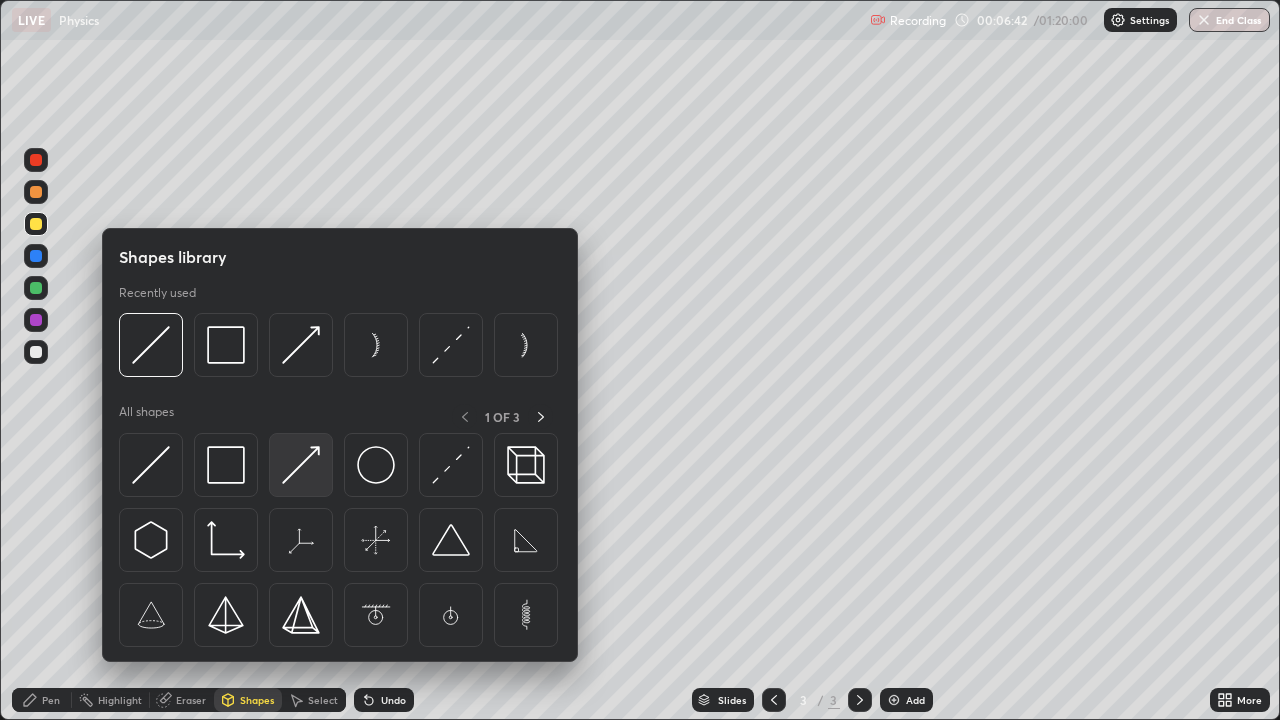click at bounding box center [301, 465] 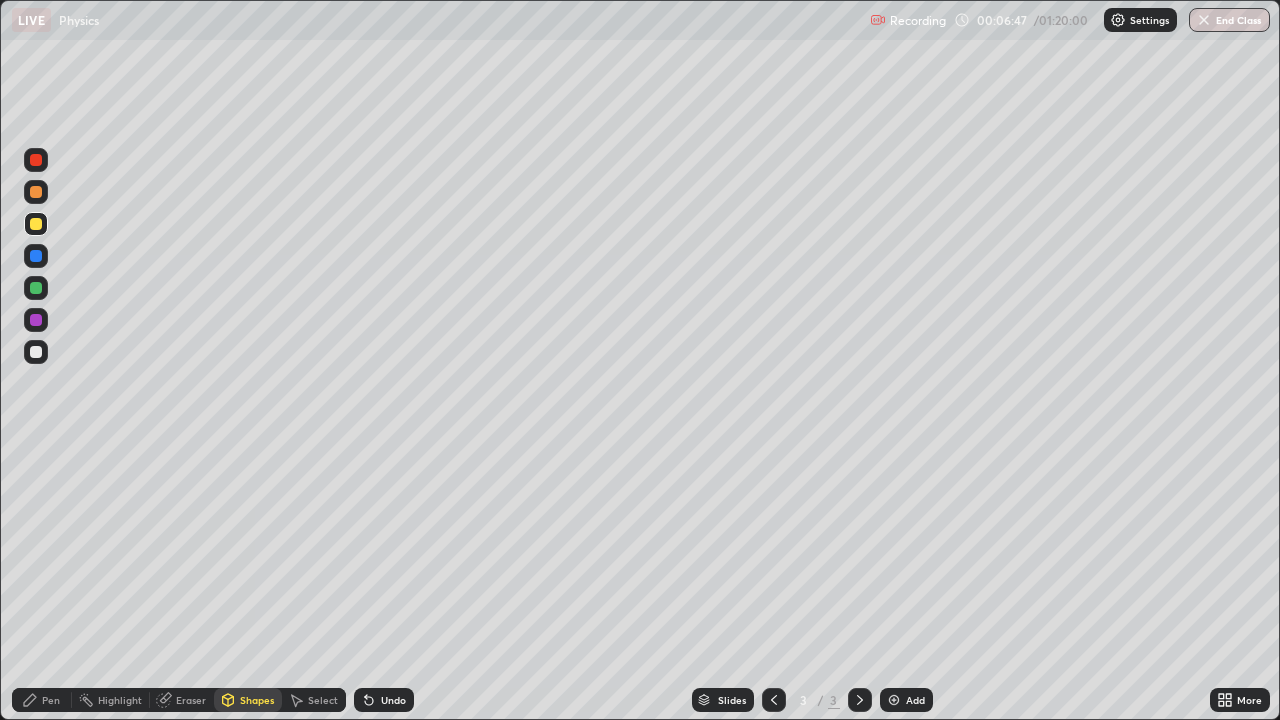 click on "Pen" at bounding box center [42, 700] 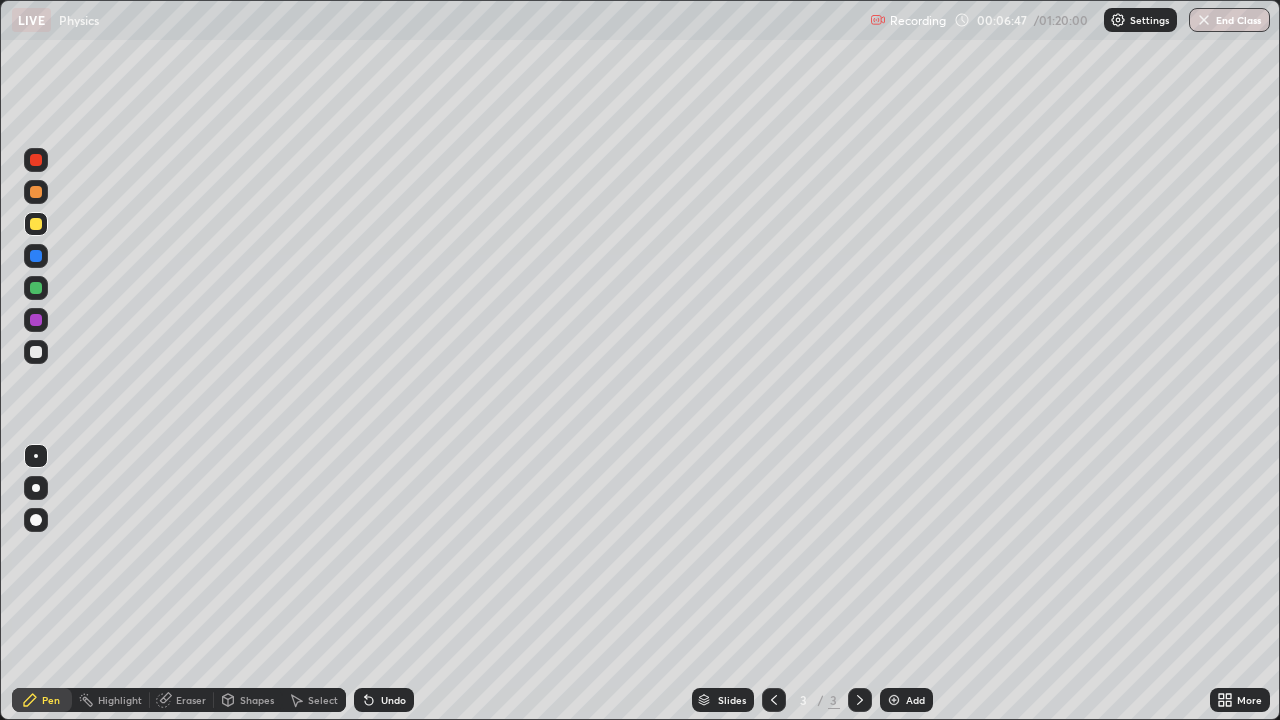 click at bounding box center (36, 456) 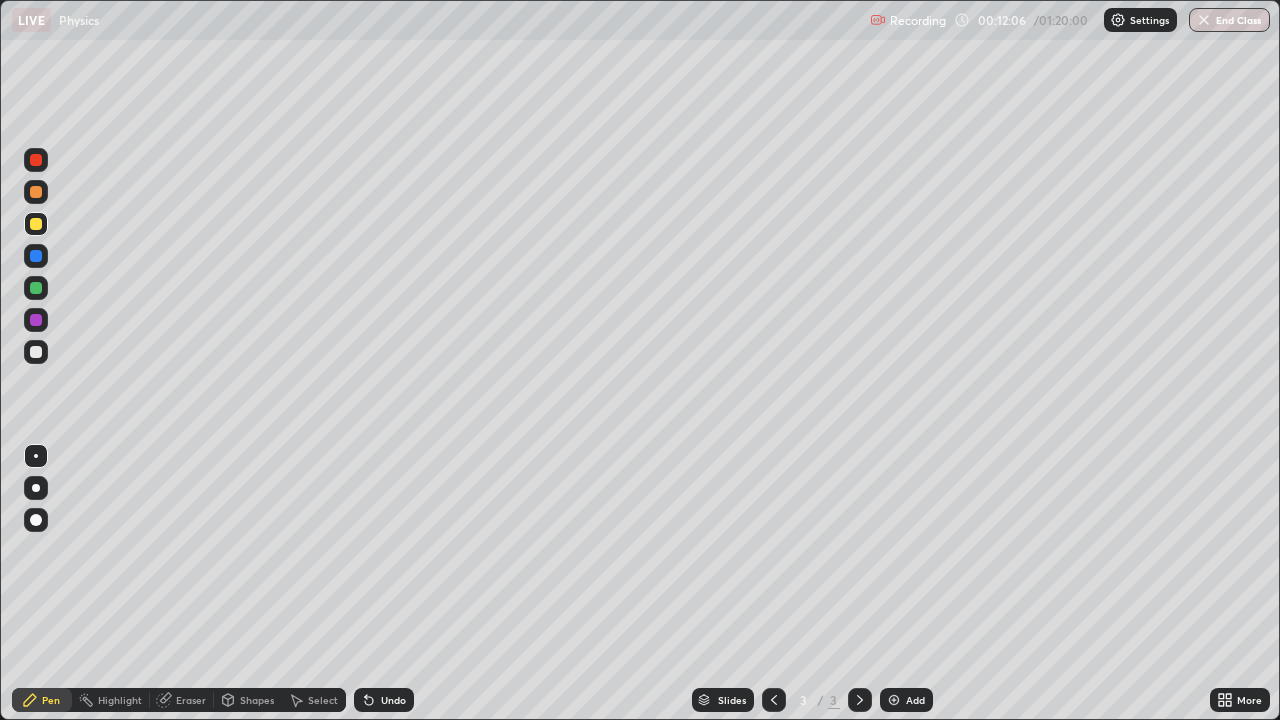 click 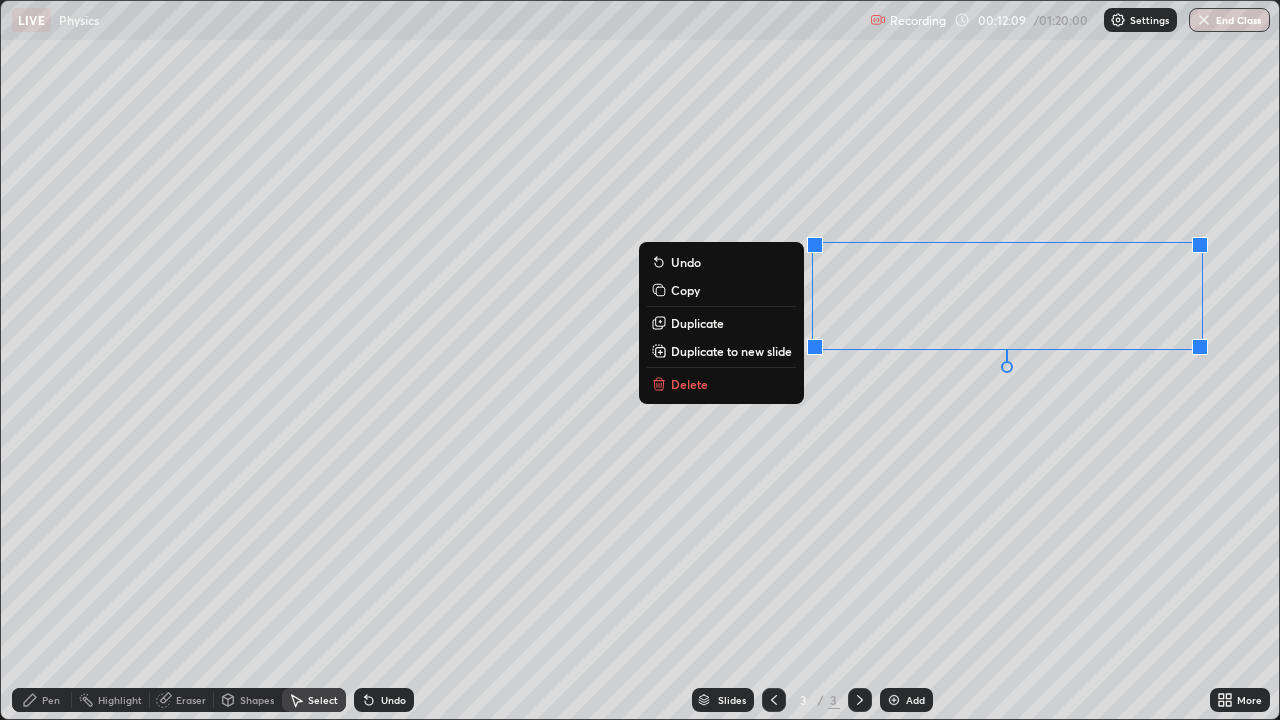 click on "Delete" at bounding box center [689, 384] 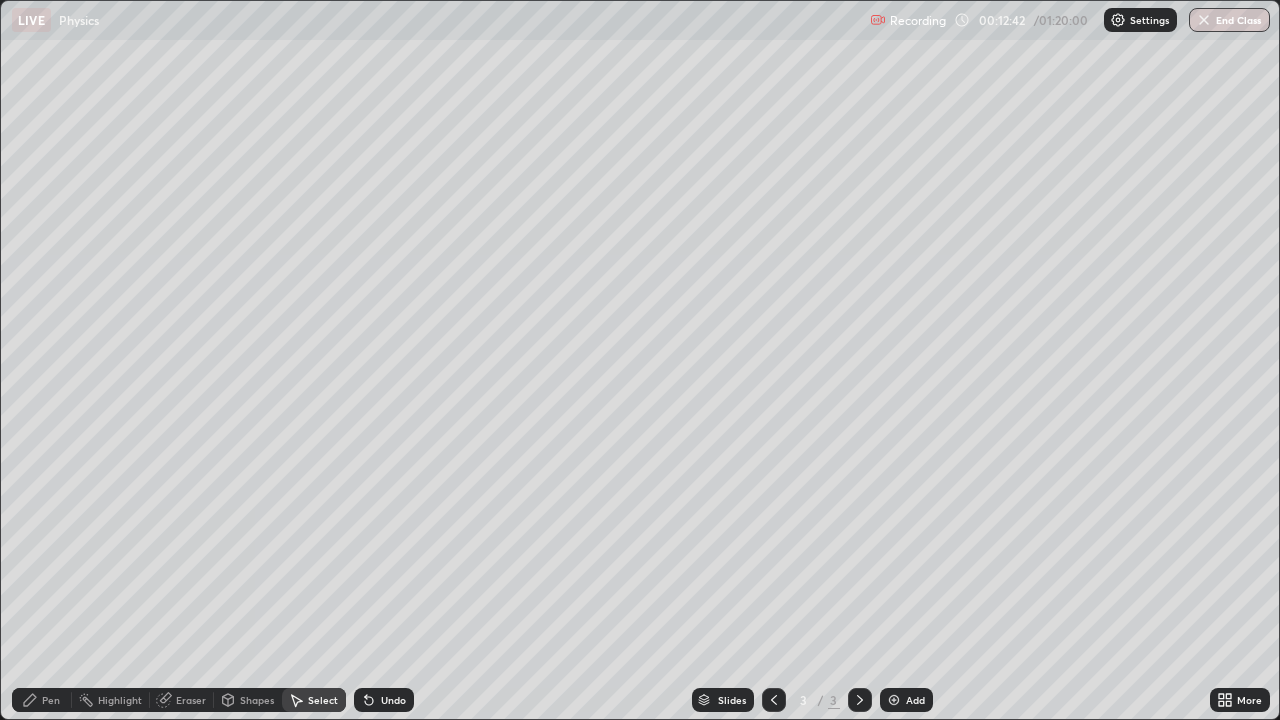 click 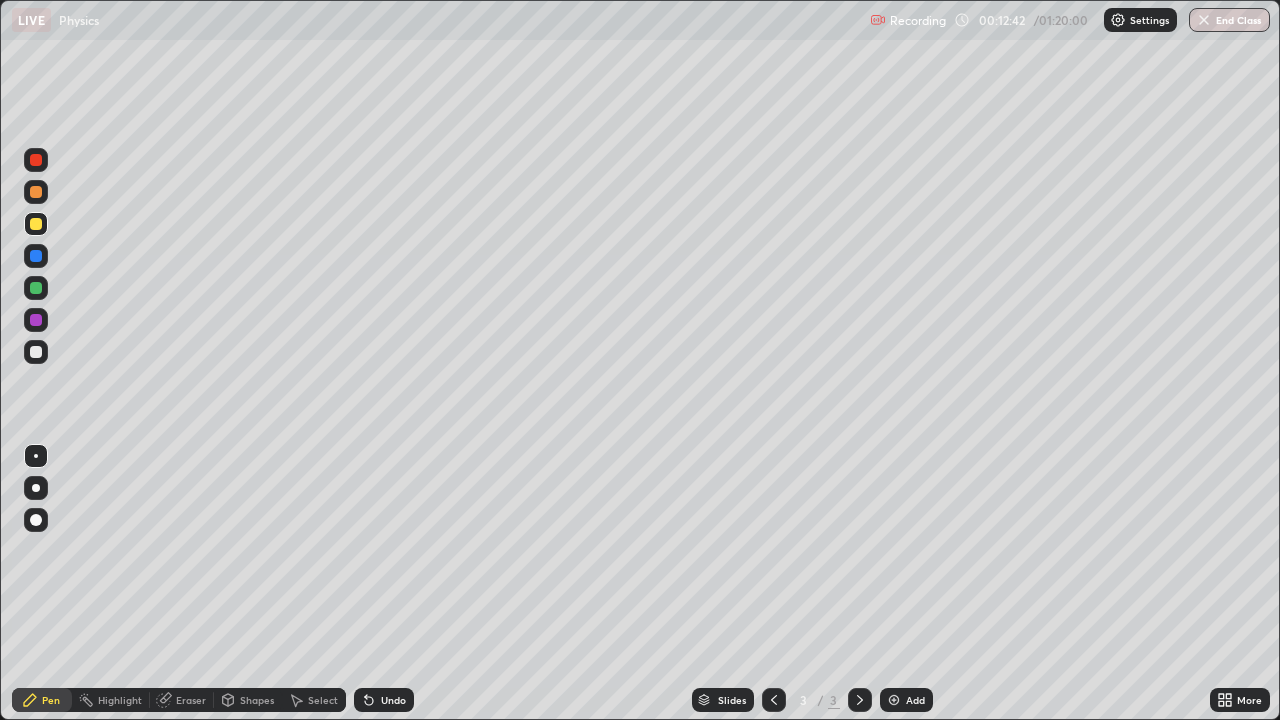 click at bounding box center (36, 456) 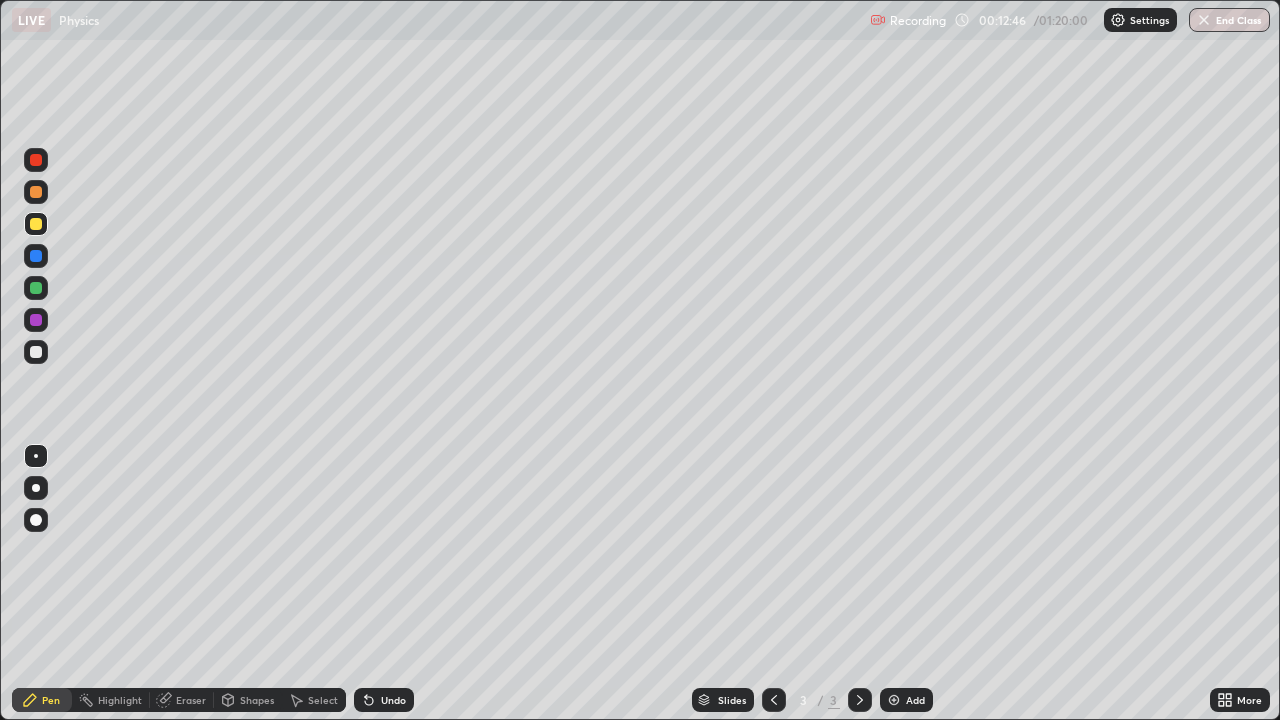click at bounding box center (36, 224) 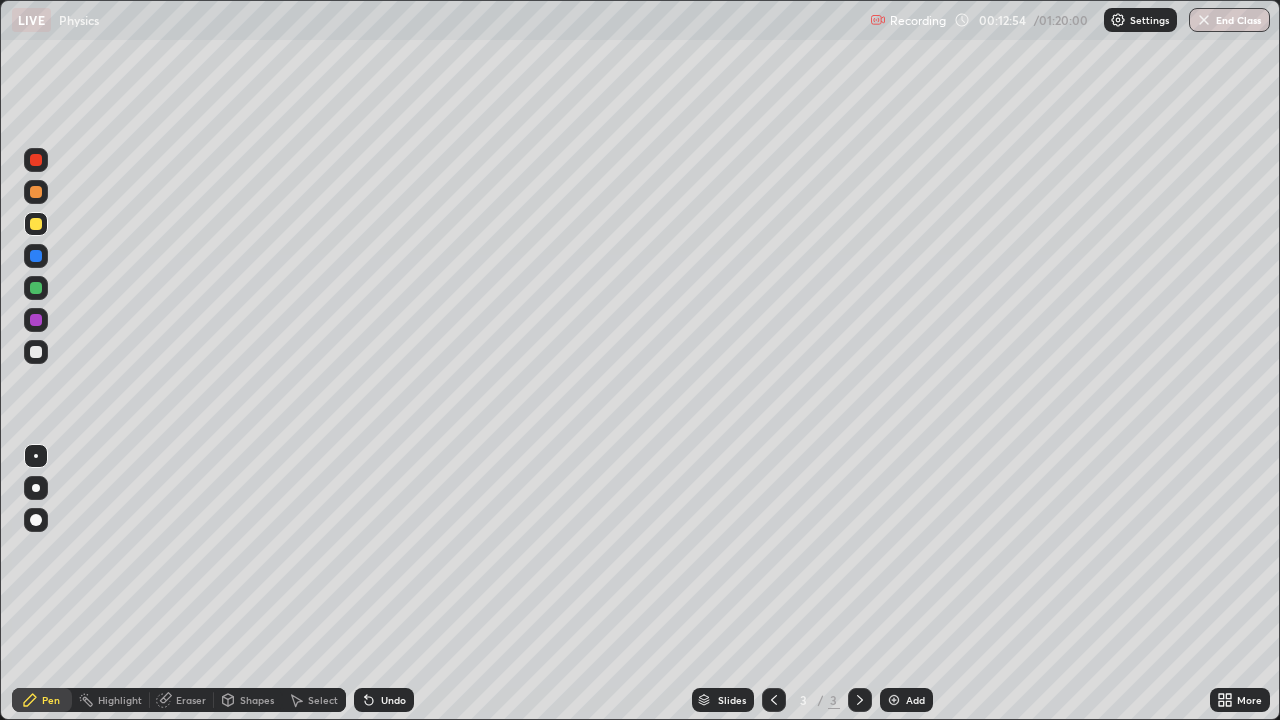 click on "Undo" at bounding box center (384, 700) 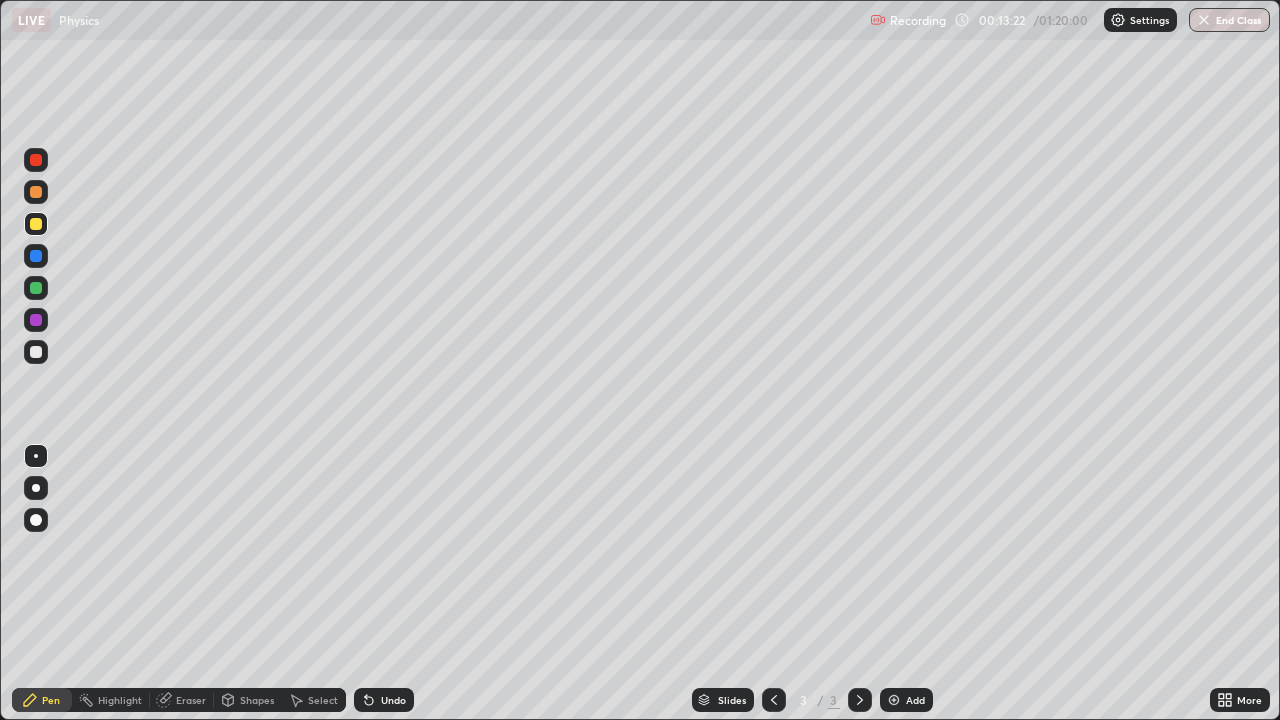 click on "Undo" at bounding box center [393, 700] 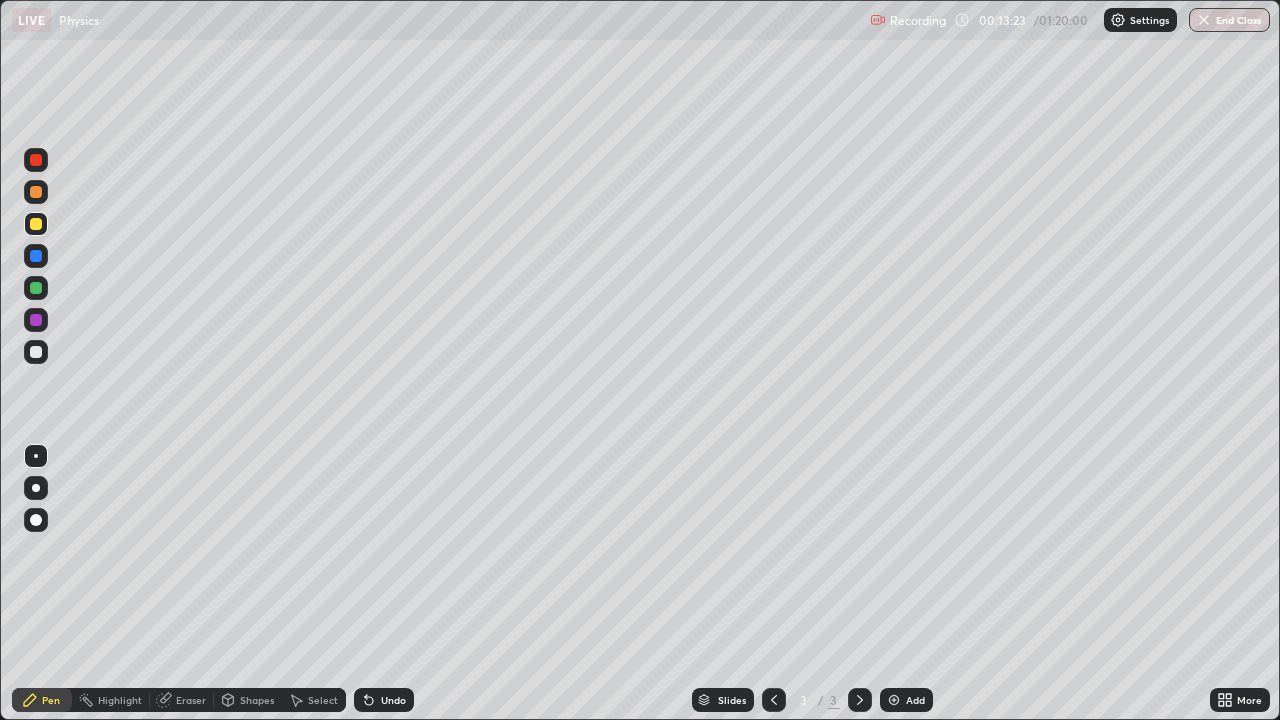click on "Undo" at bounding box center [393, 700] 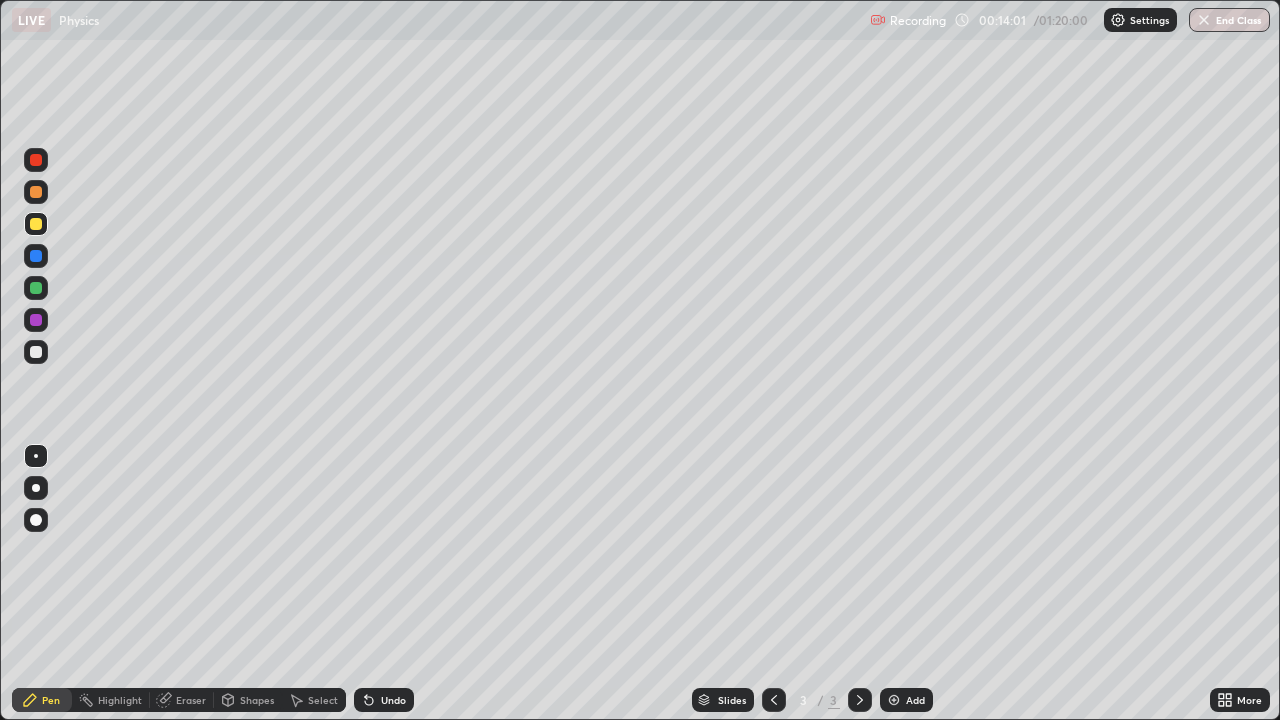 click on "Shapes" at bounding box center [257, 700] 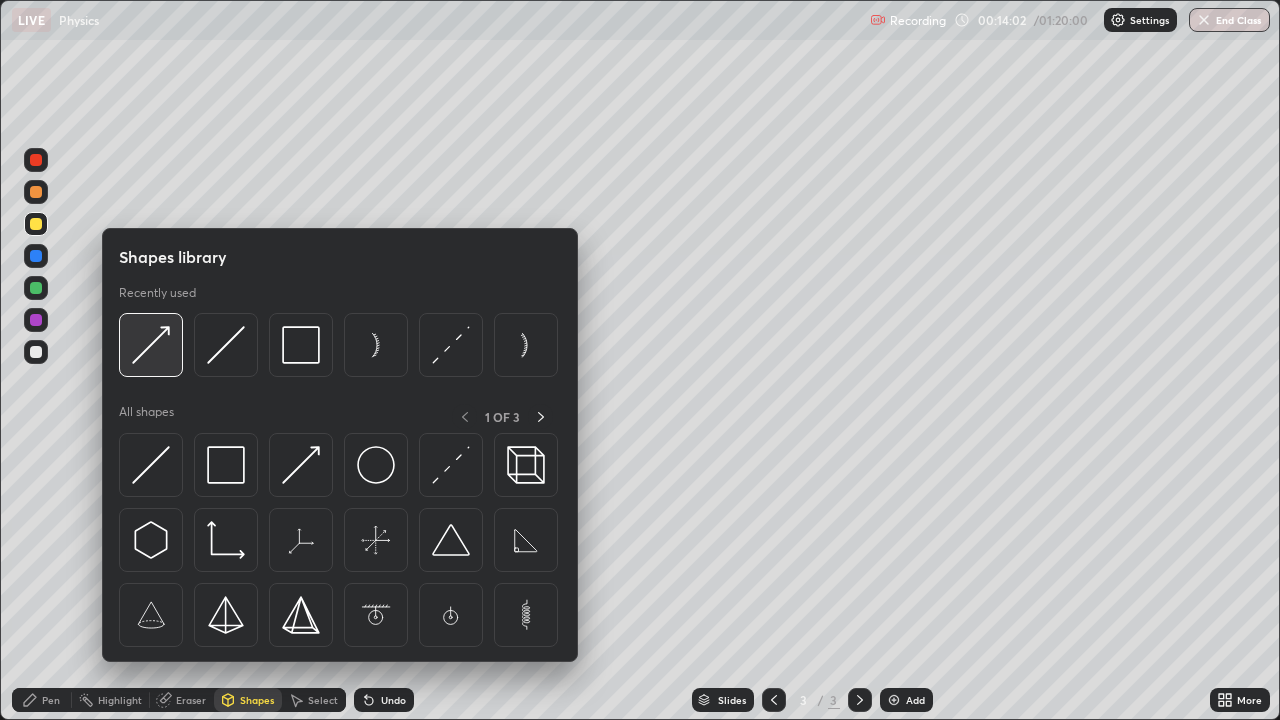 click at bounding box center [151, 345] 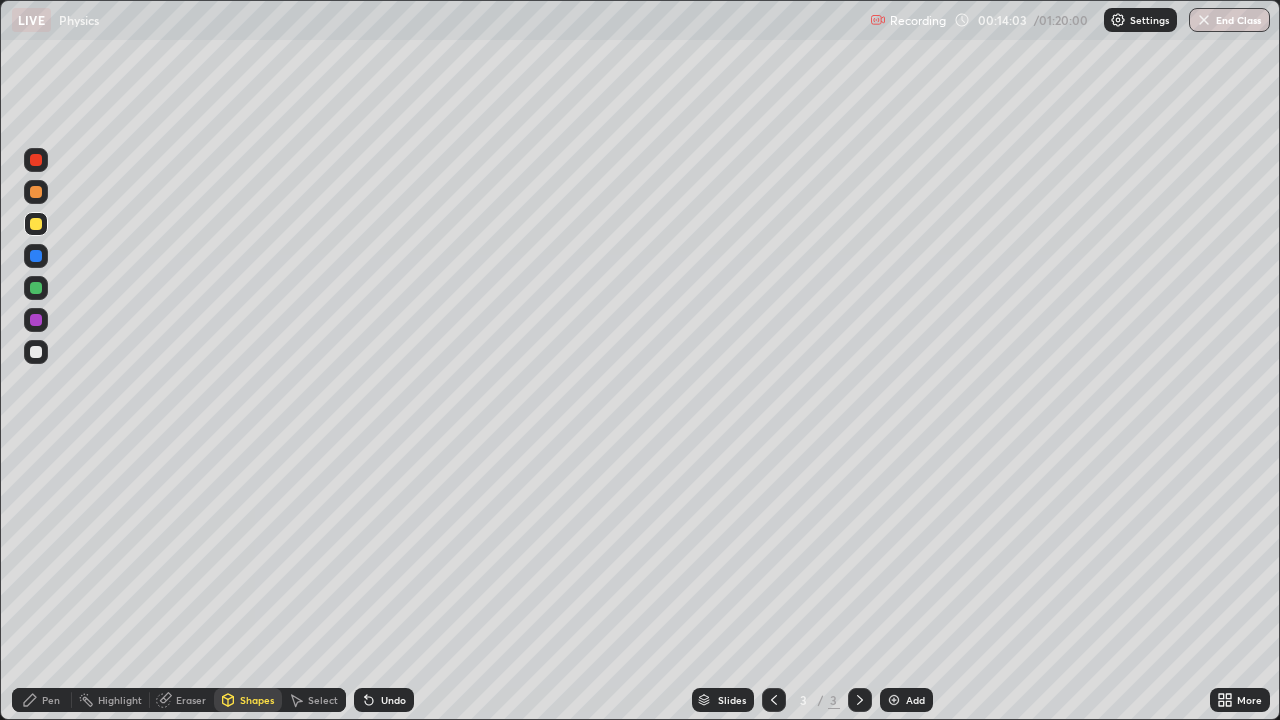 click at bounding box center (36, 192) 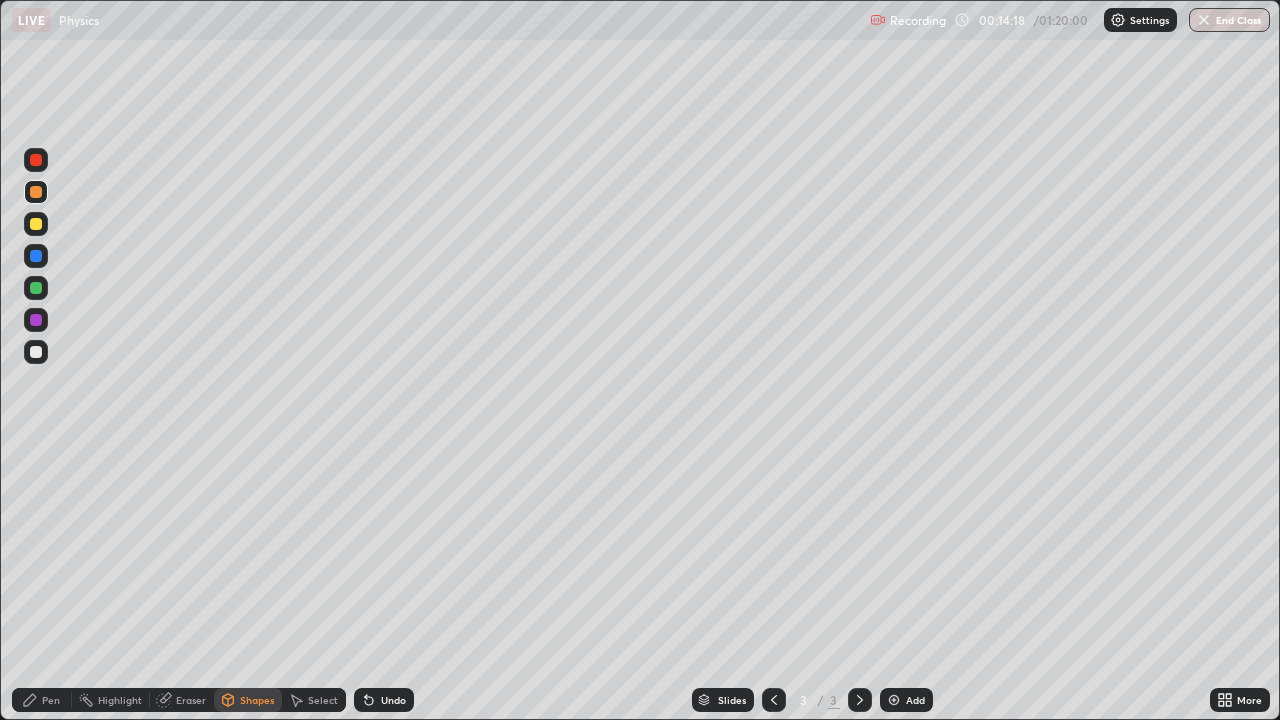 click 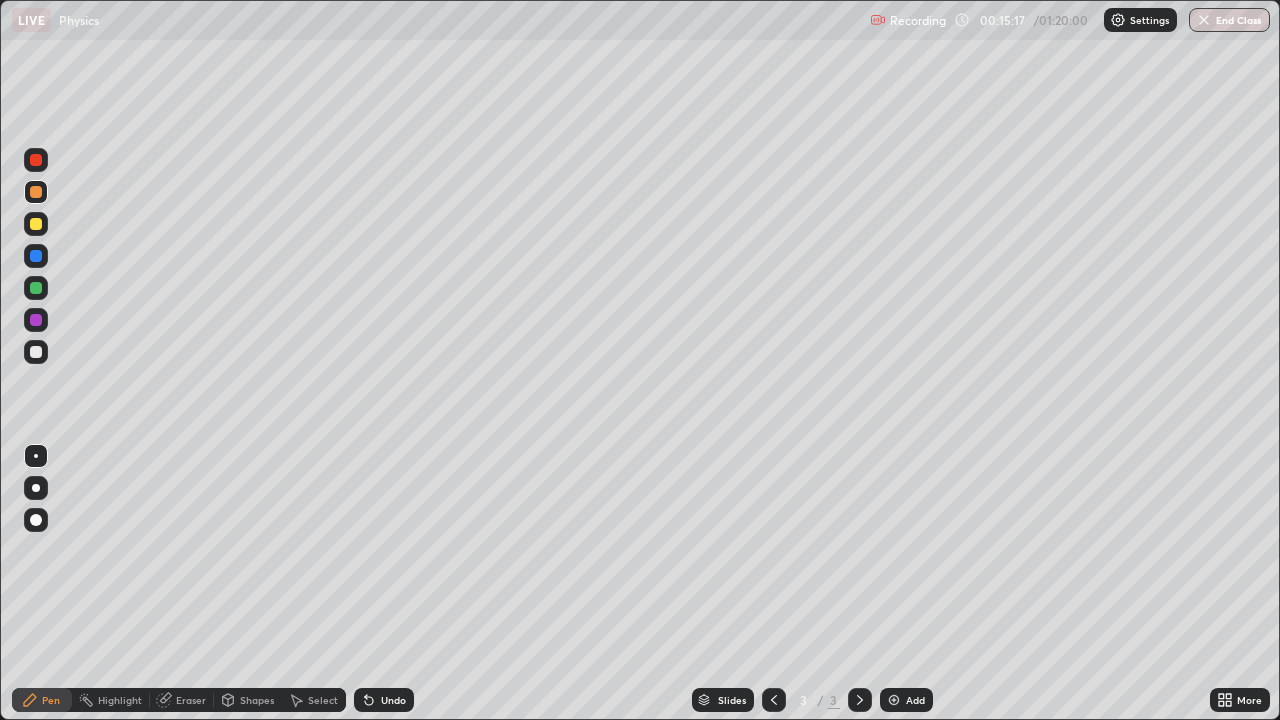 click on "Shapes" at bounding box center (257, 700) 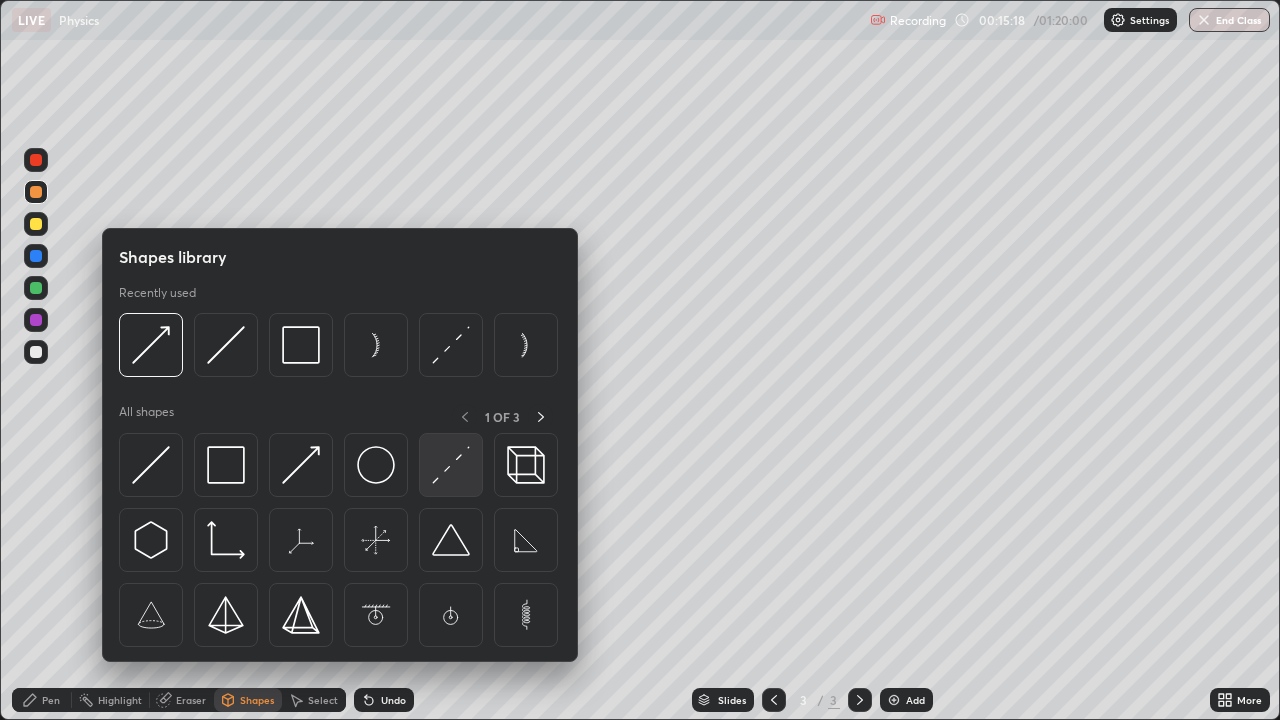 click at bounding box center (451, 465) 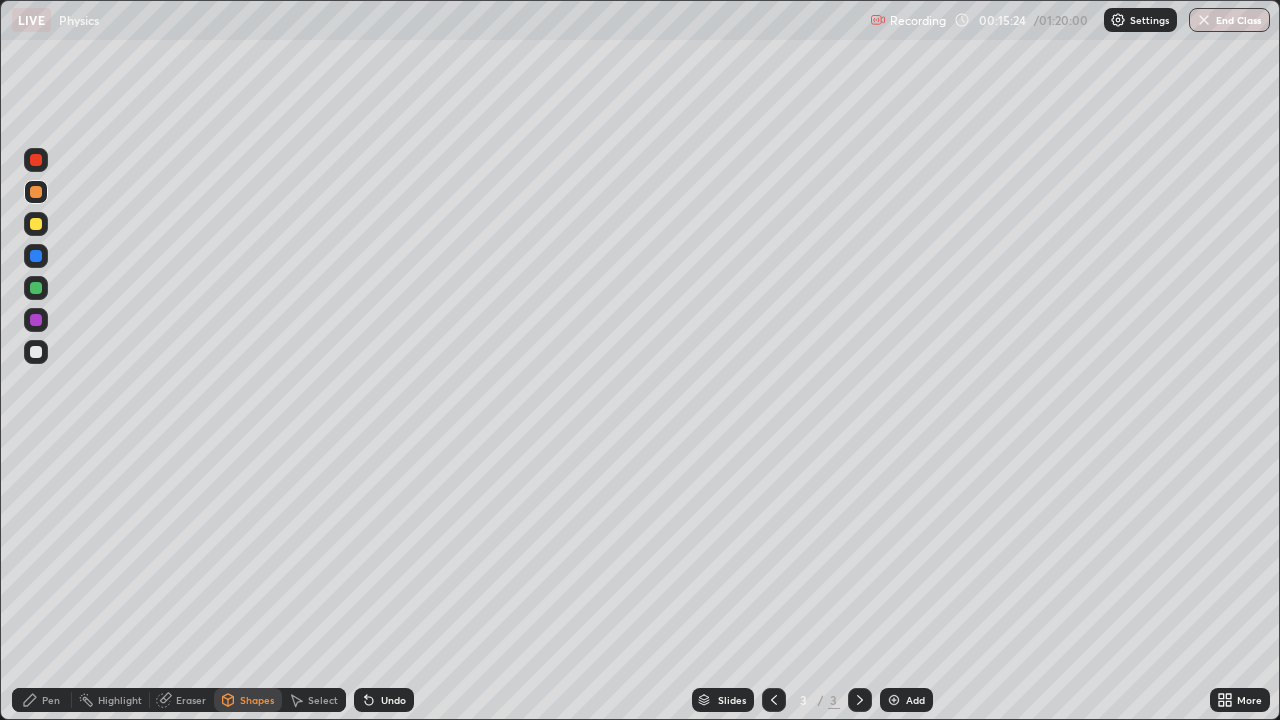 click on "Pen" at bounding box center [42, 700] 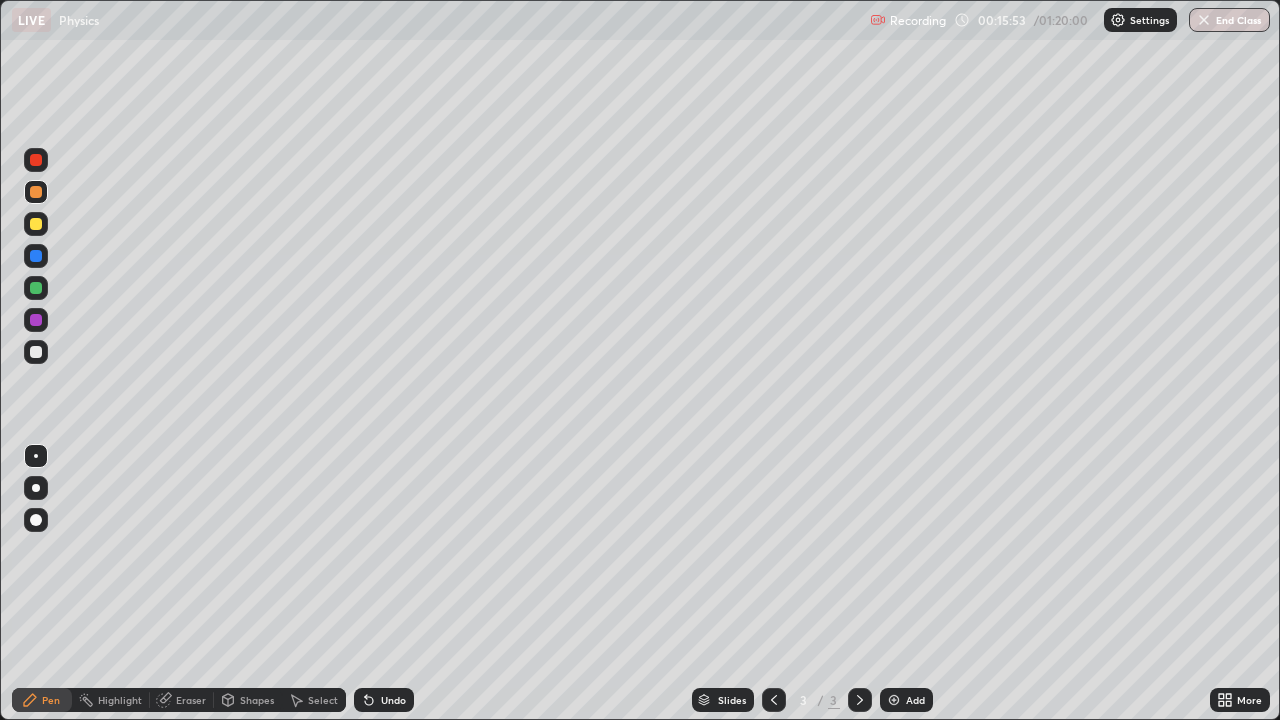 click on "Shapes" at bounding box center [248, 700] 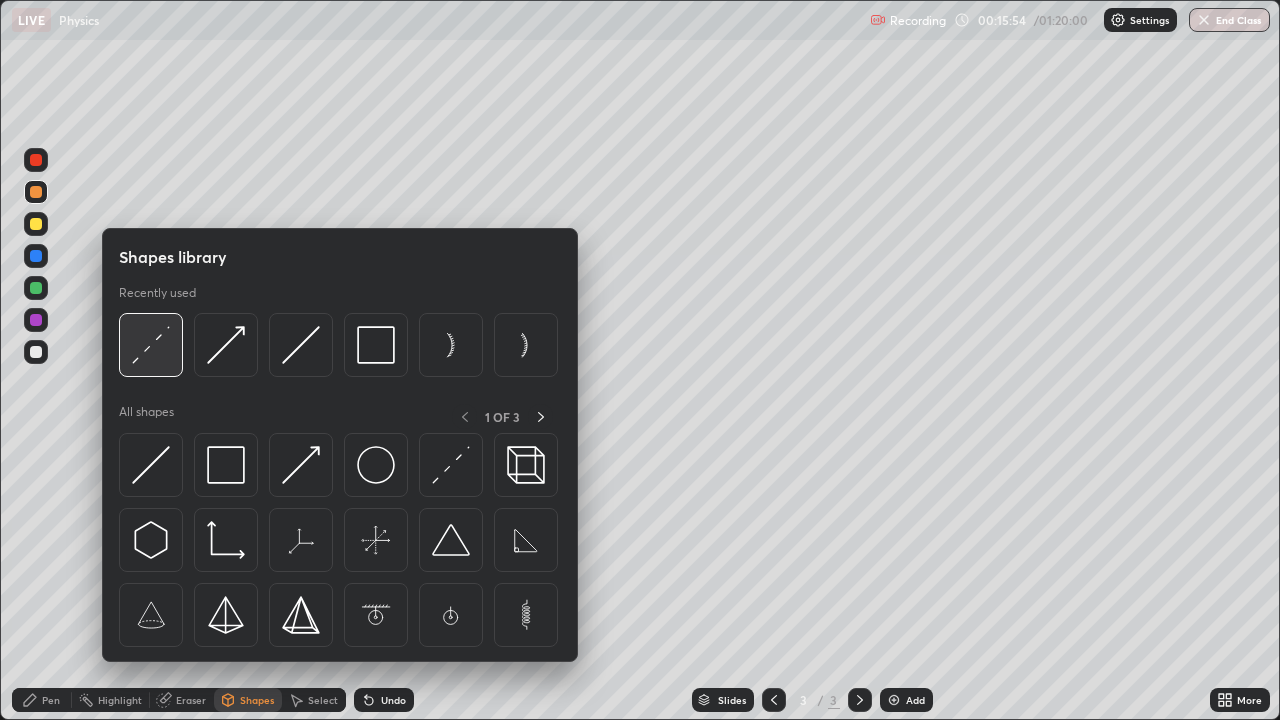 click at bounding box center [151, 345] 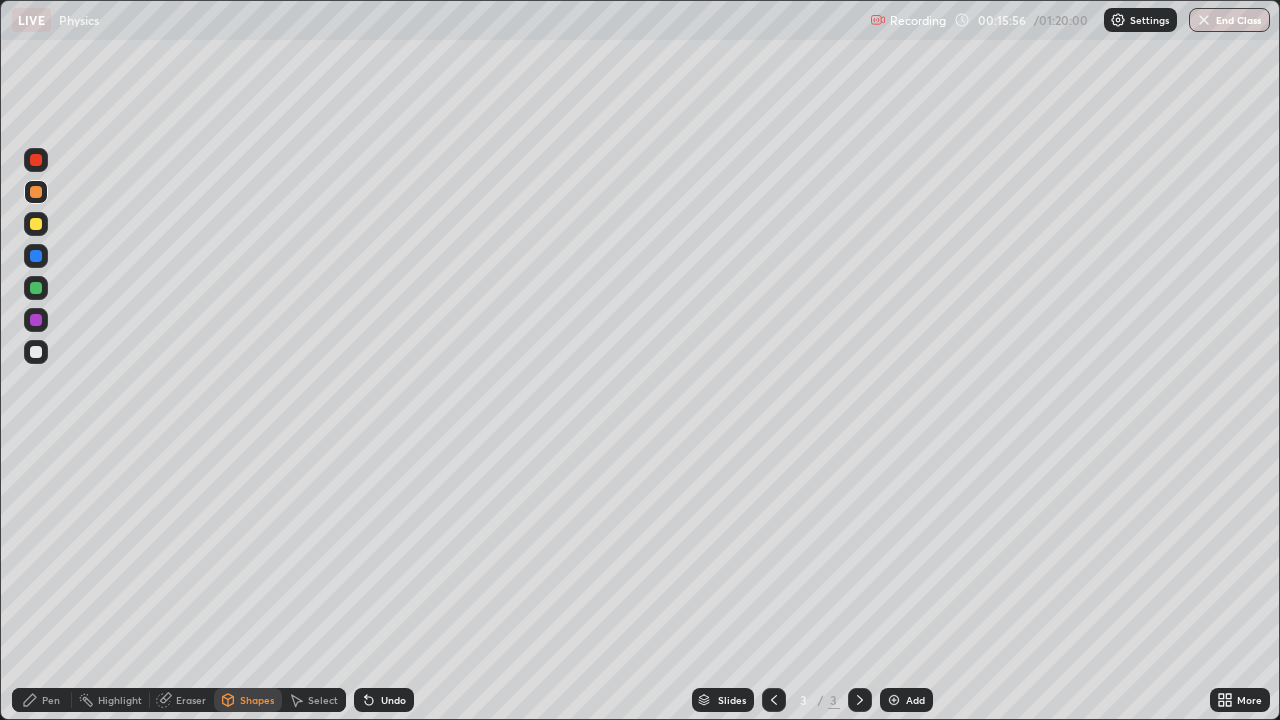 click on "Undo" at bounding box center (384, 700) 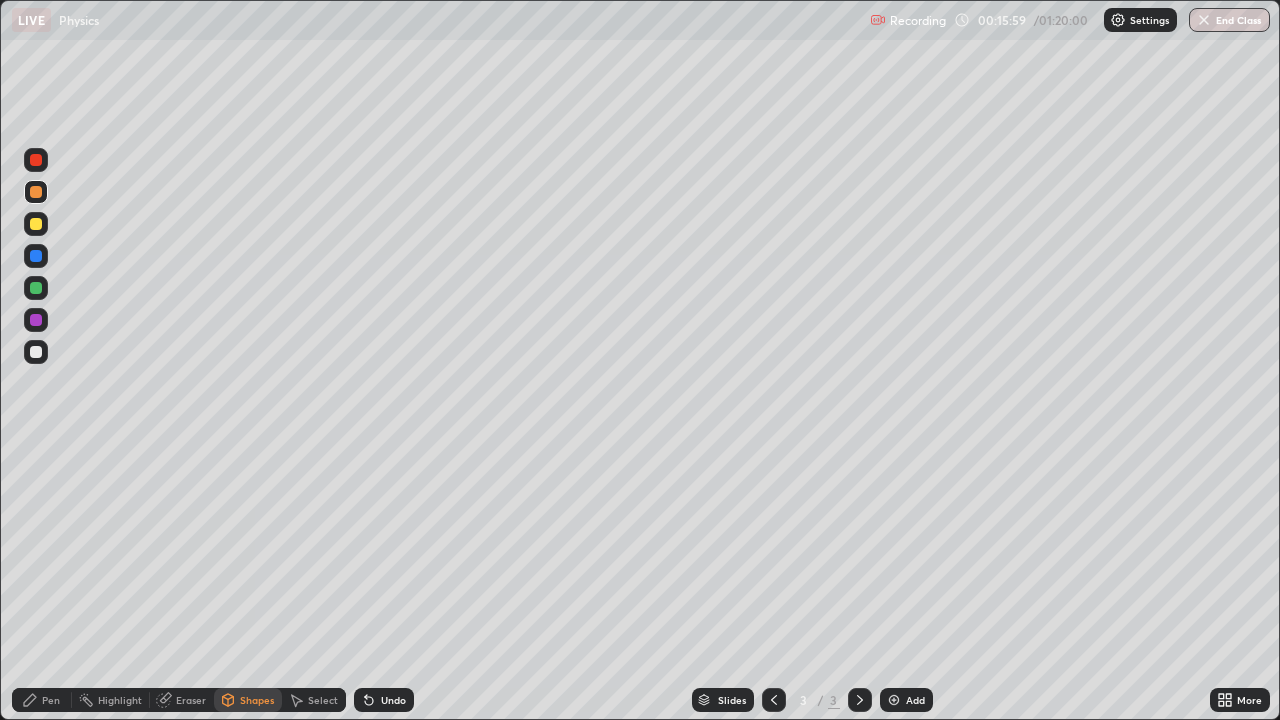 click 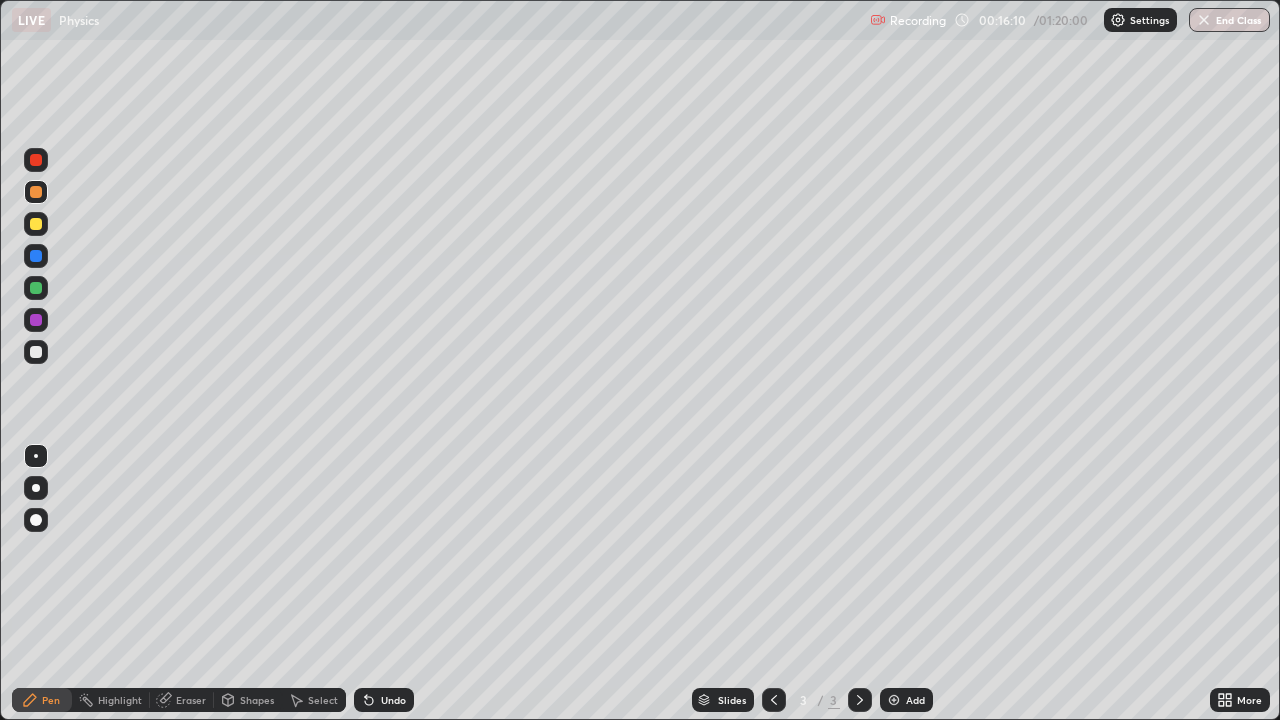 click on "Shapes" at bounding box center (257, 700) 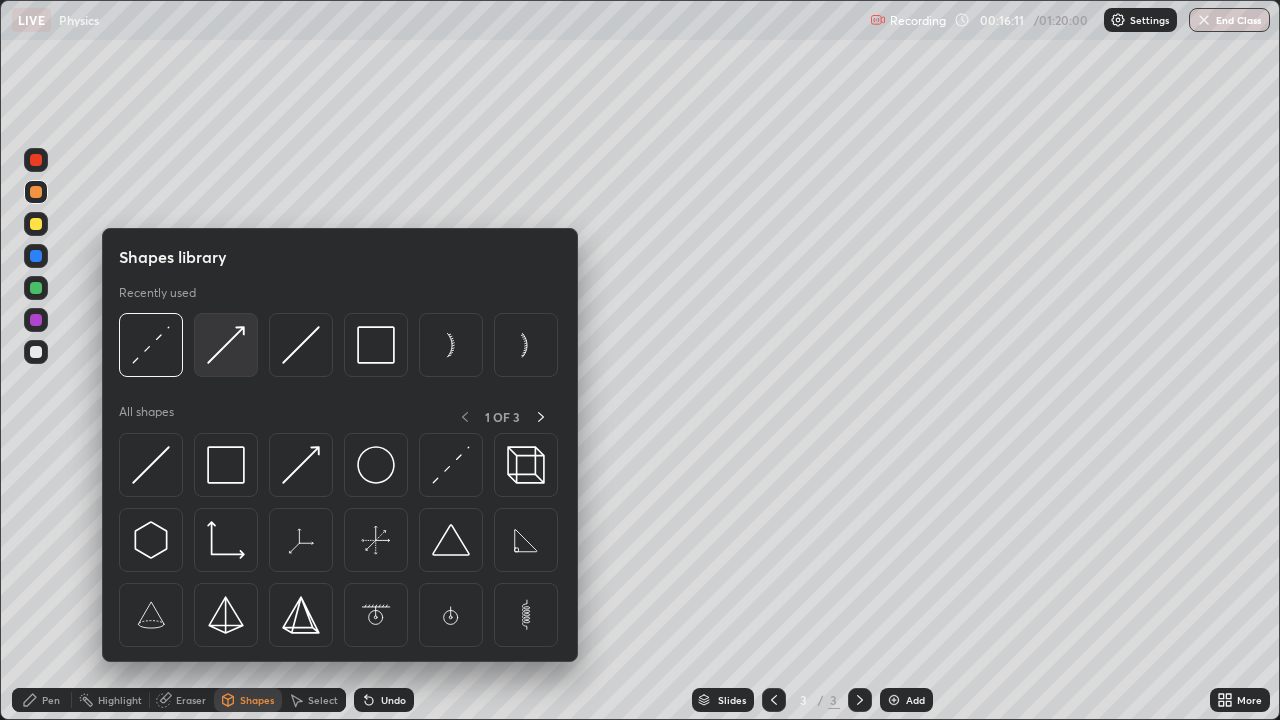 click at bounding box center [226, 345] 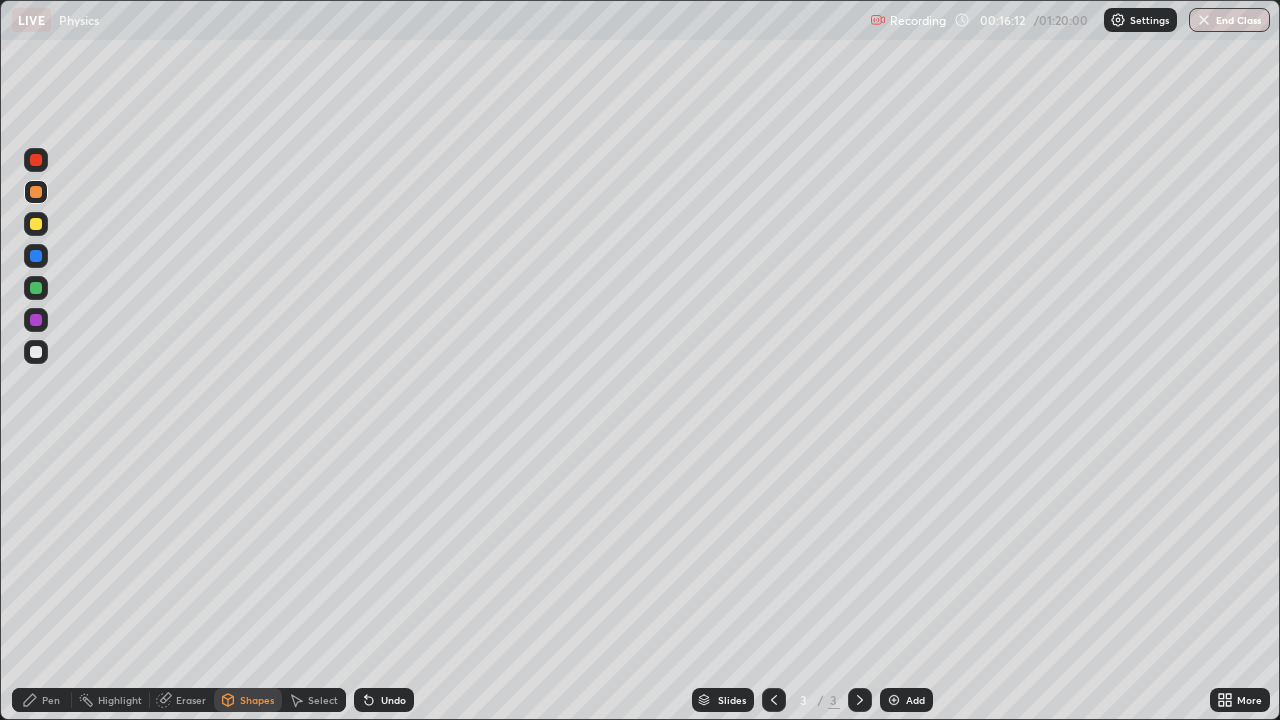 click at bounding box center [36, 352] 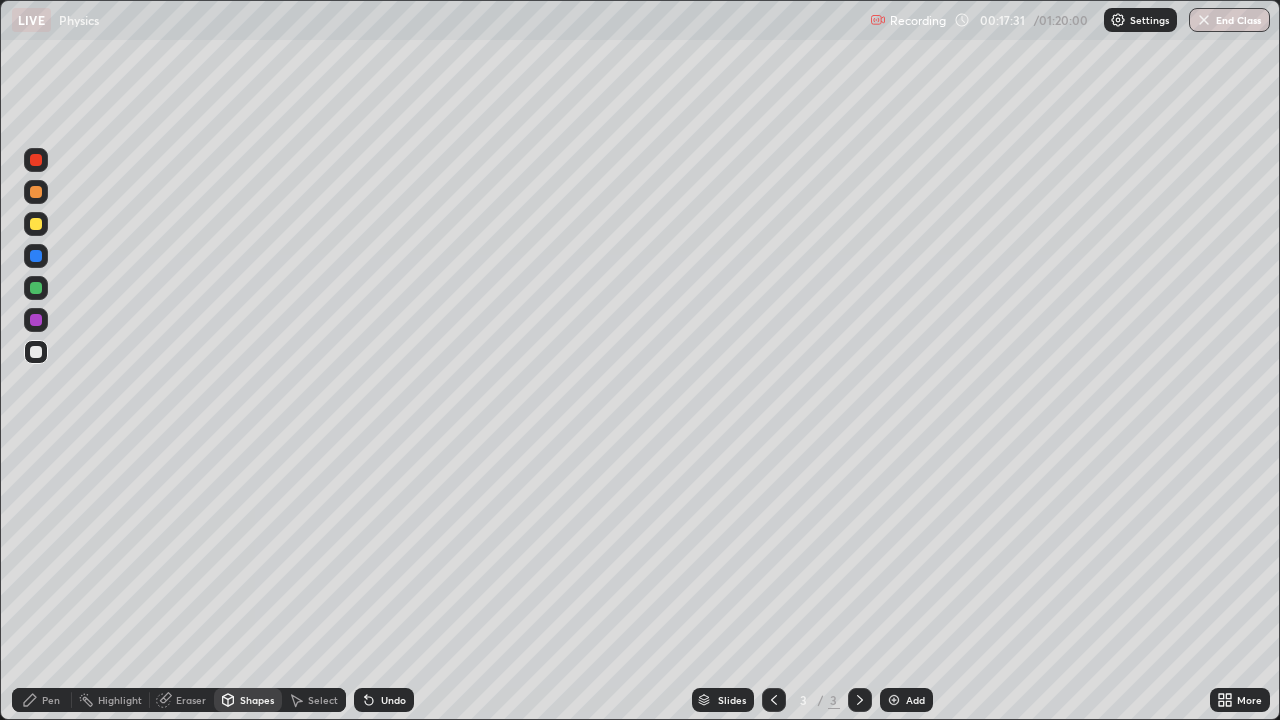click at bounding box center (36, 352) 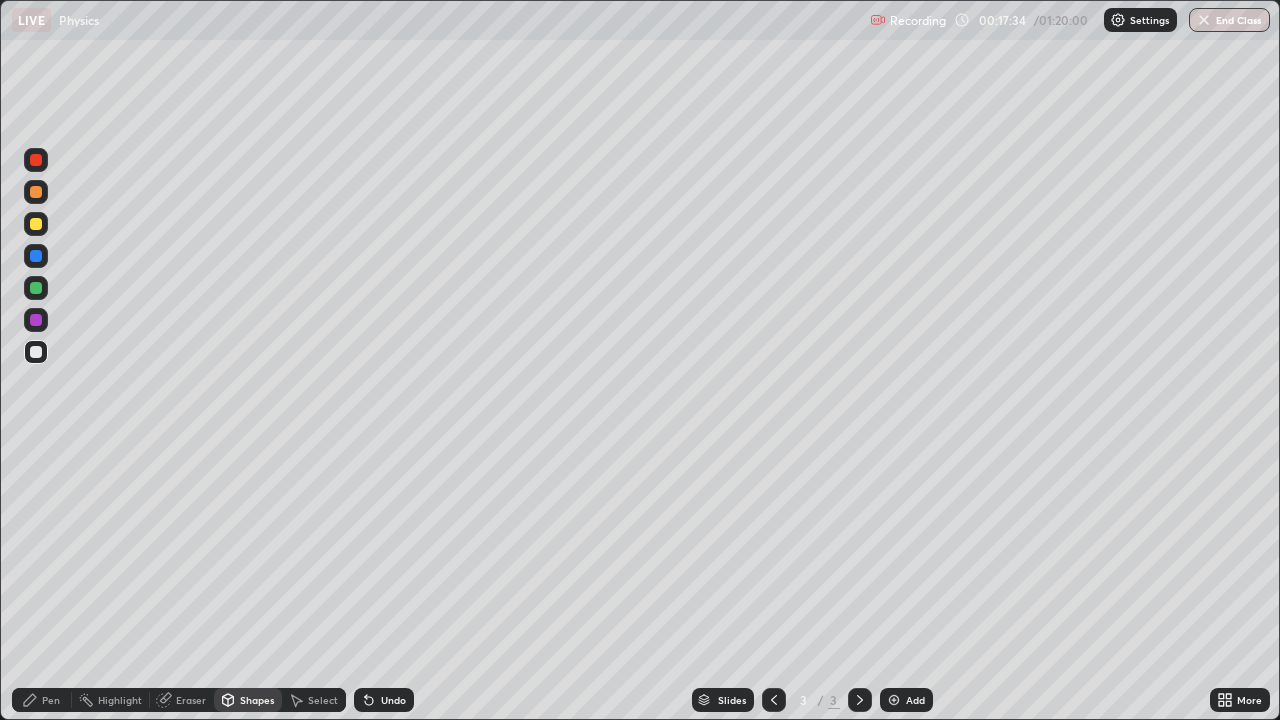 click on "Undo" at bounding box center [393, 700] 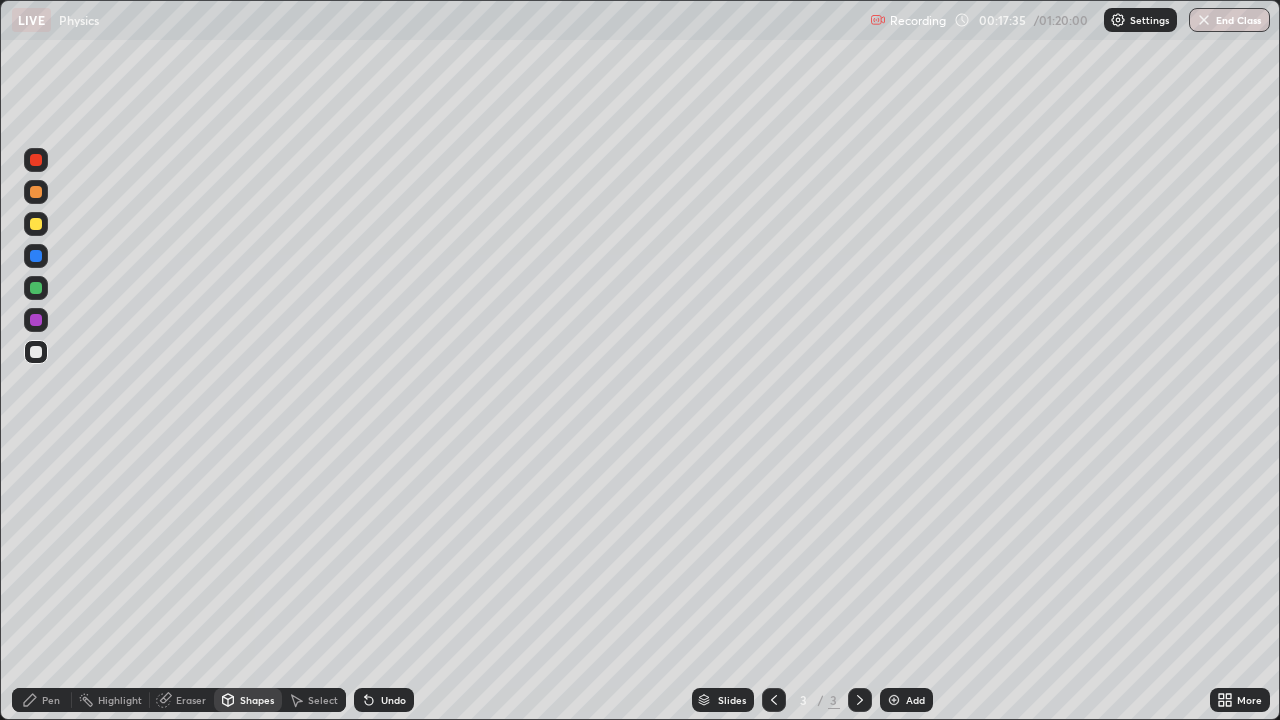 click on "Pen" at bounding box center [51, 700] 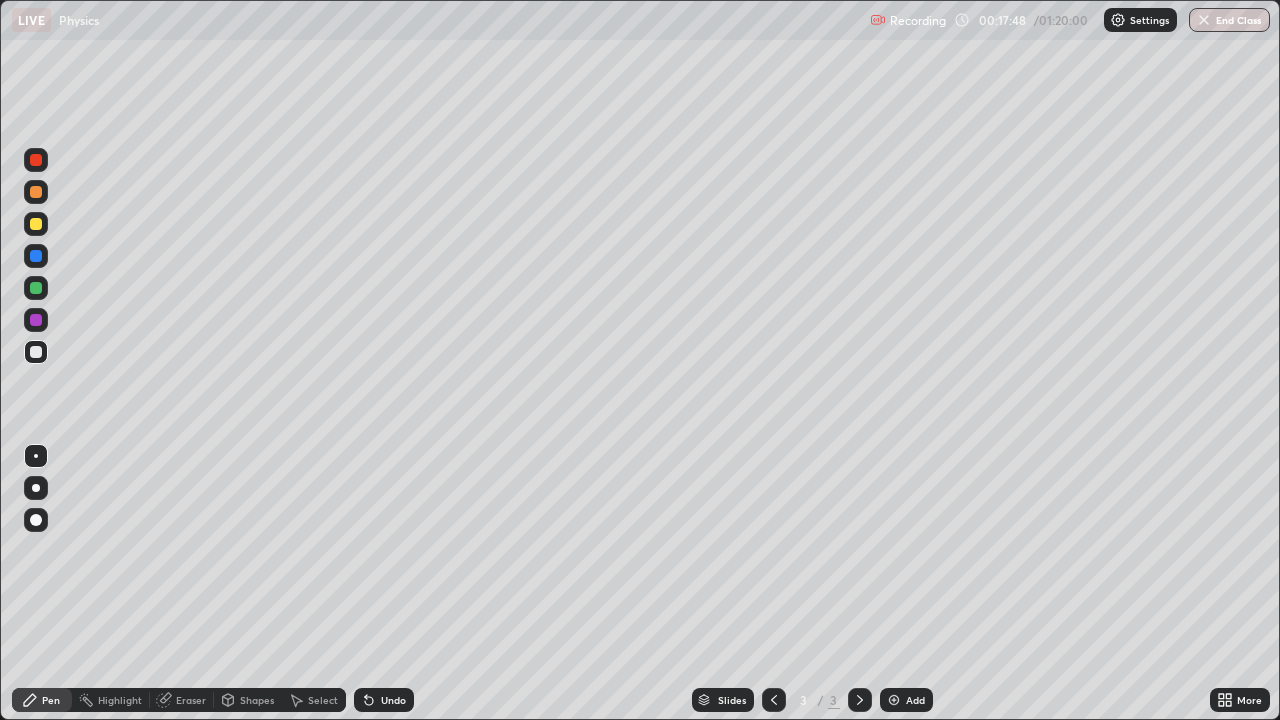 click on "Shapes" at bounding box center [257, 700] 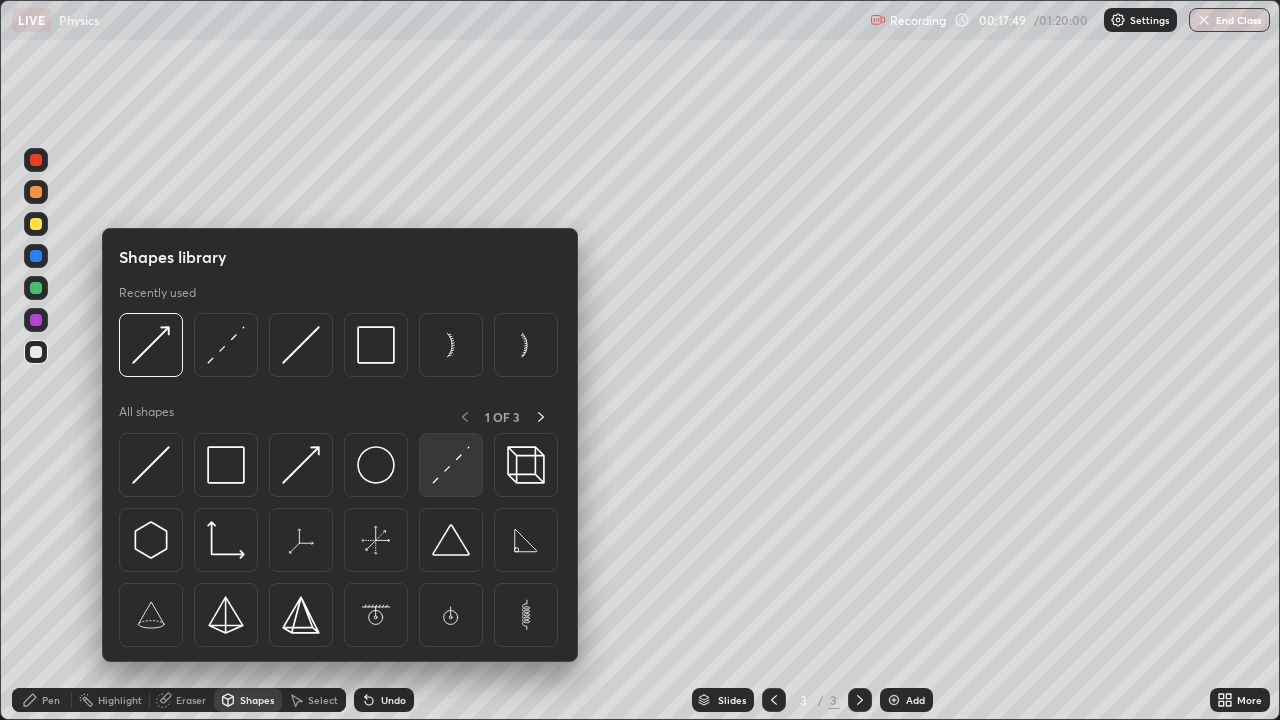 click at bounding box center [451, 465] 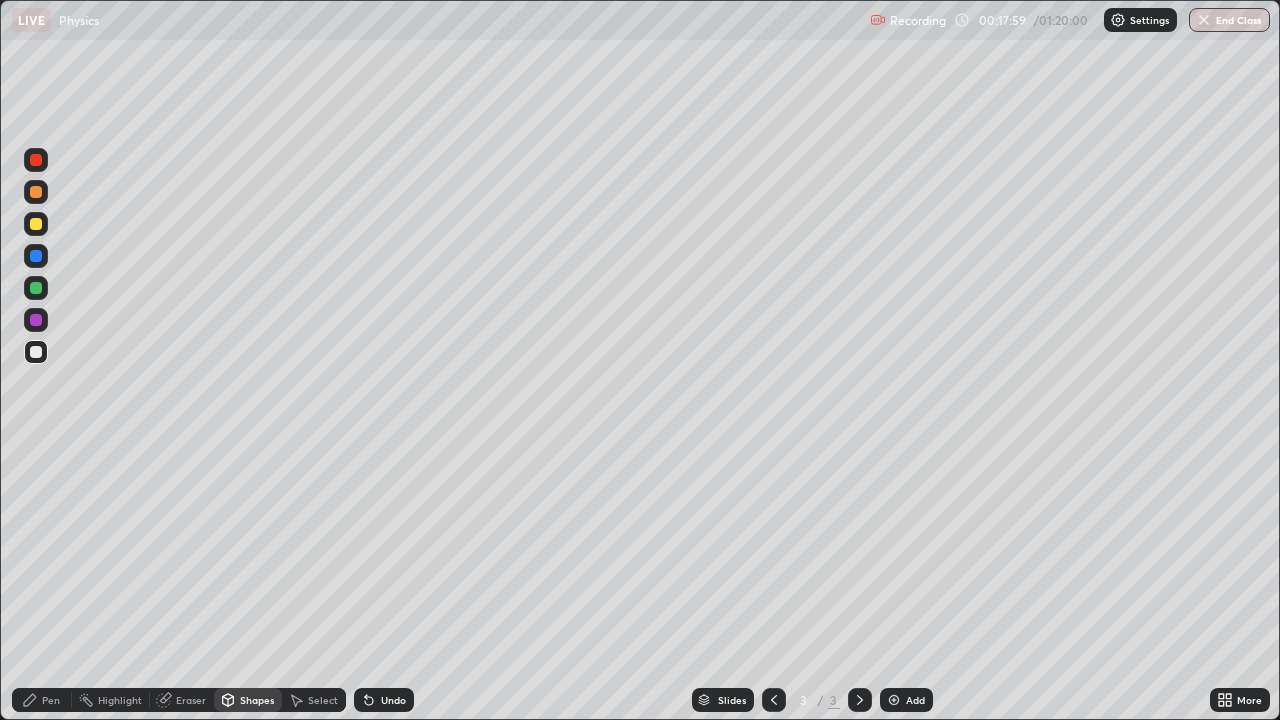 click on "Undo" at bounding box center [384, 700] 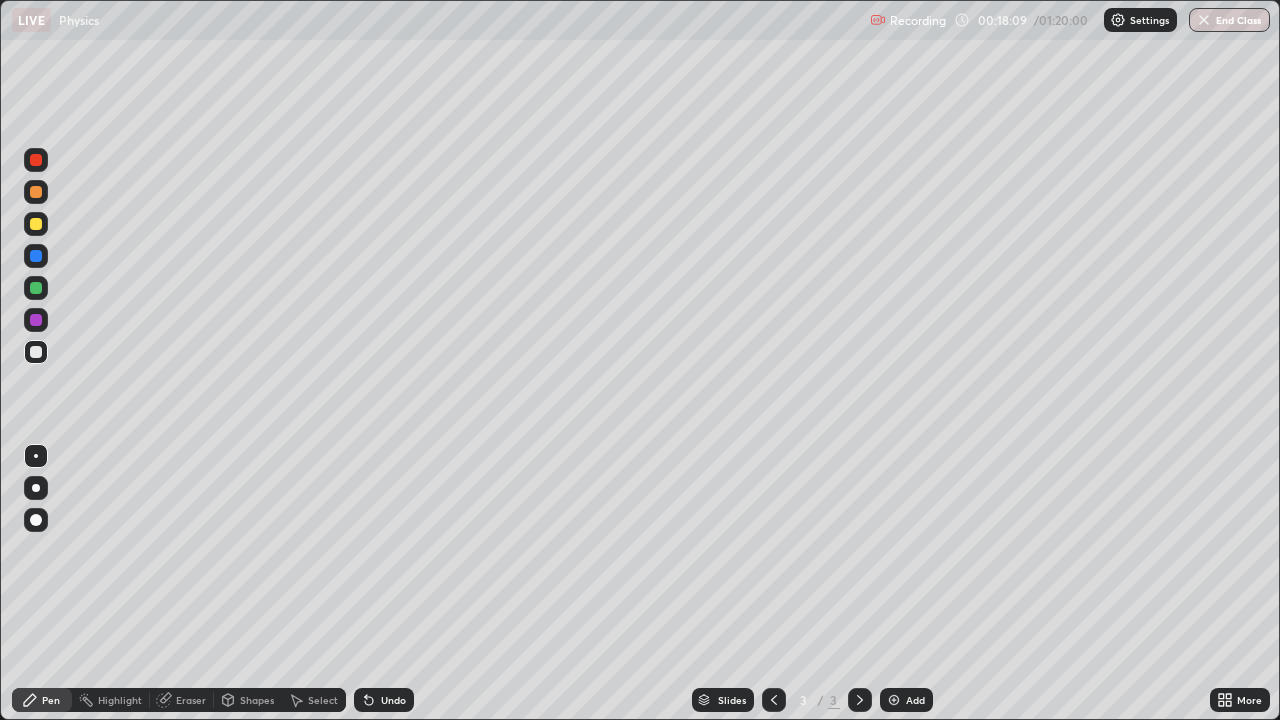 click on "Undo" at bounding box center (393, 700) 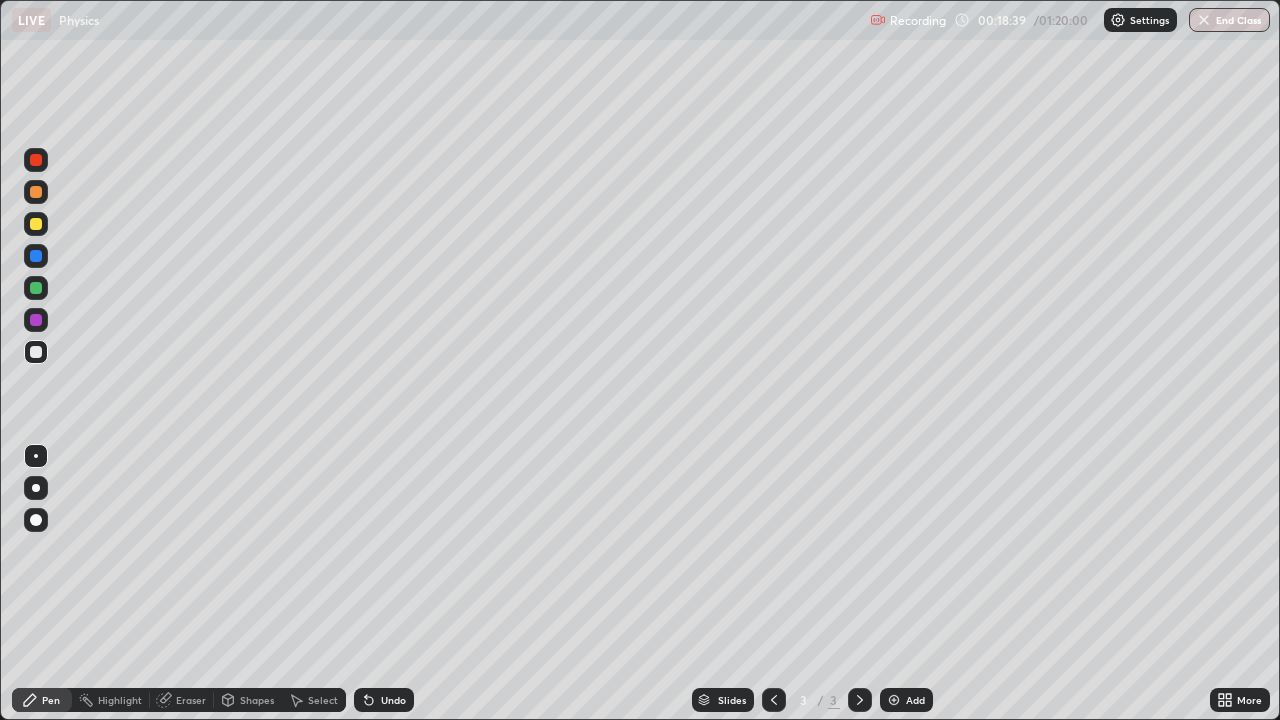 click at bounding box center (36, 352) 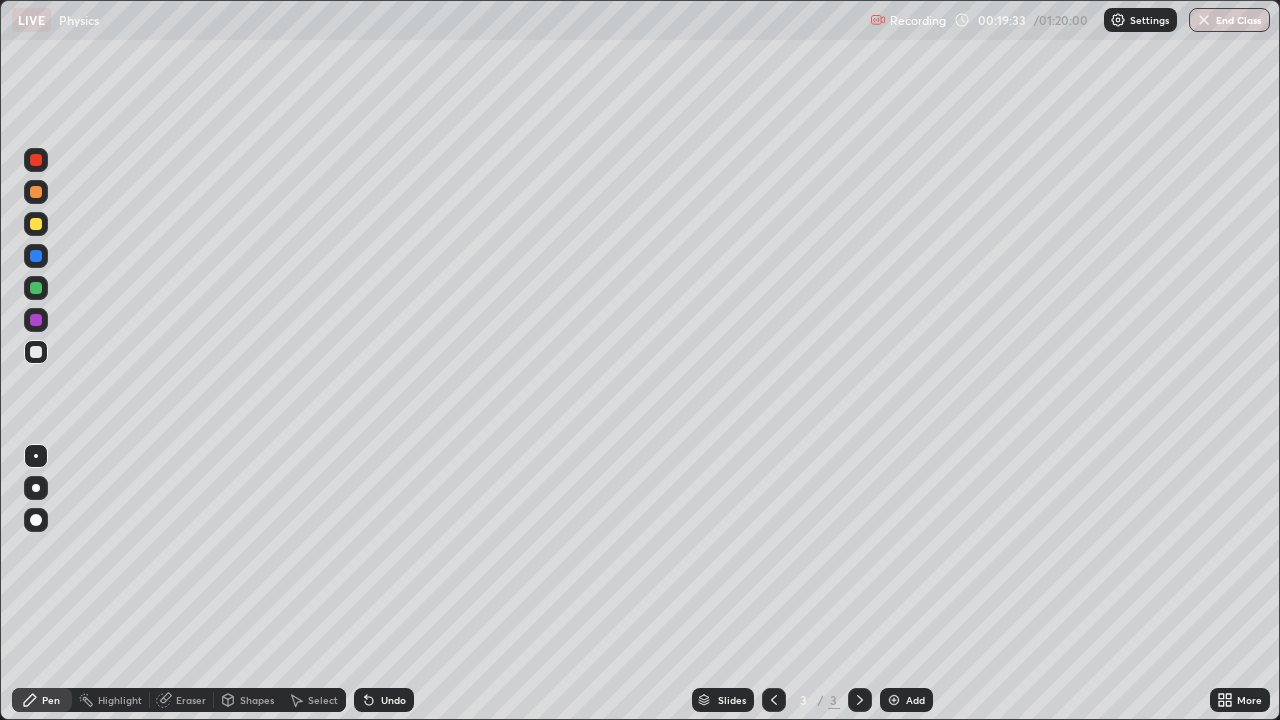 click at bounding box center [36, 160] 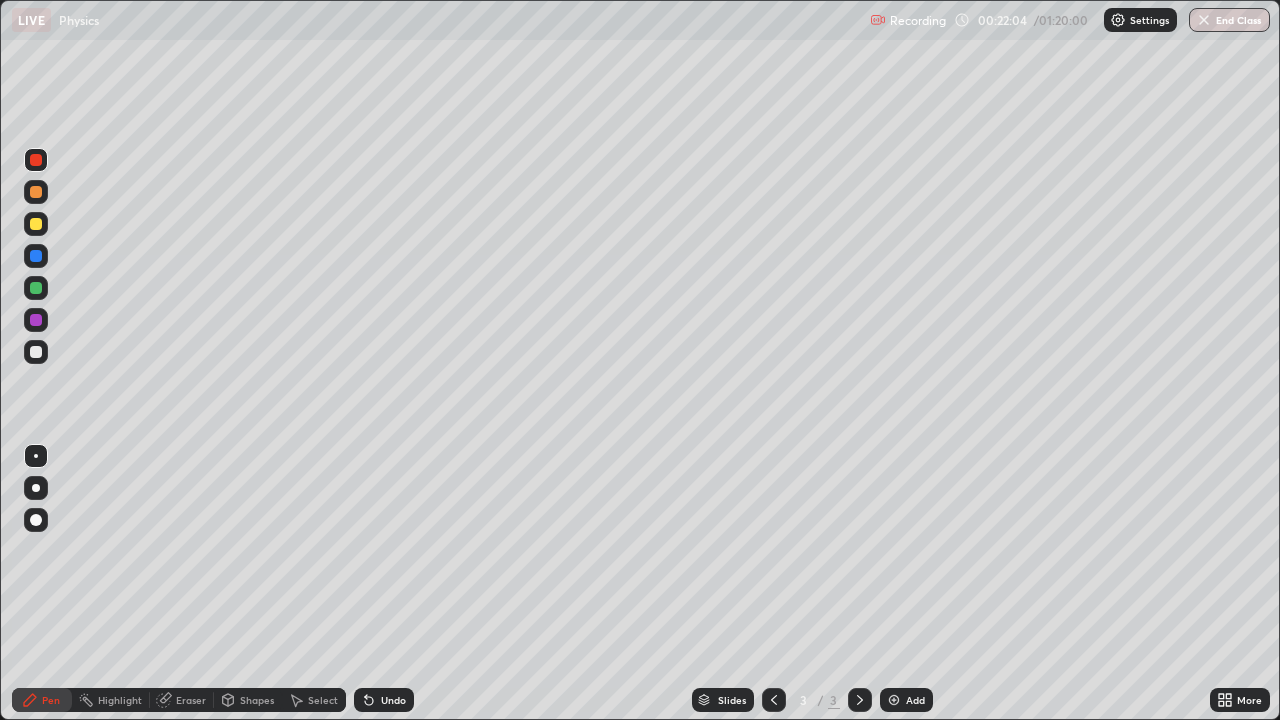 click at bounding box center [36, 352] 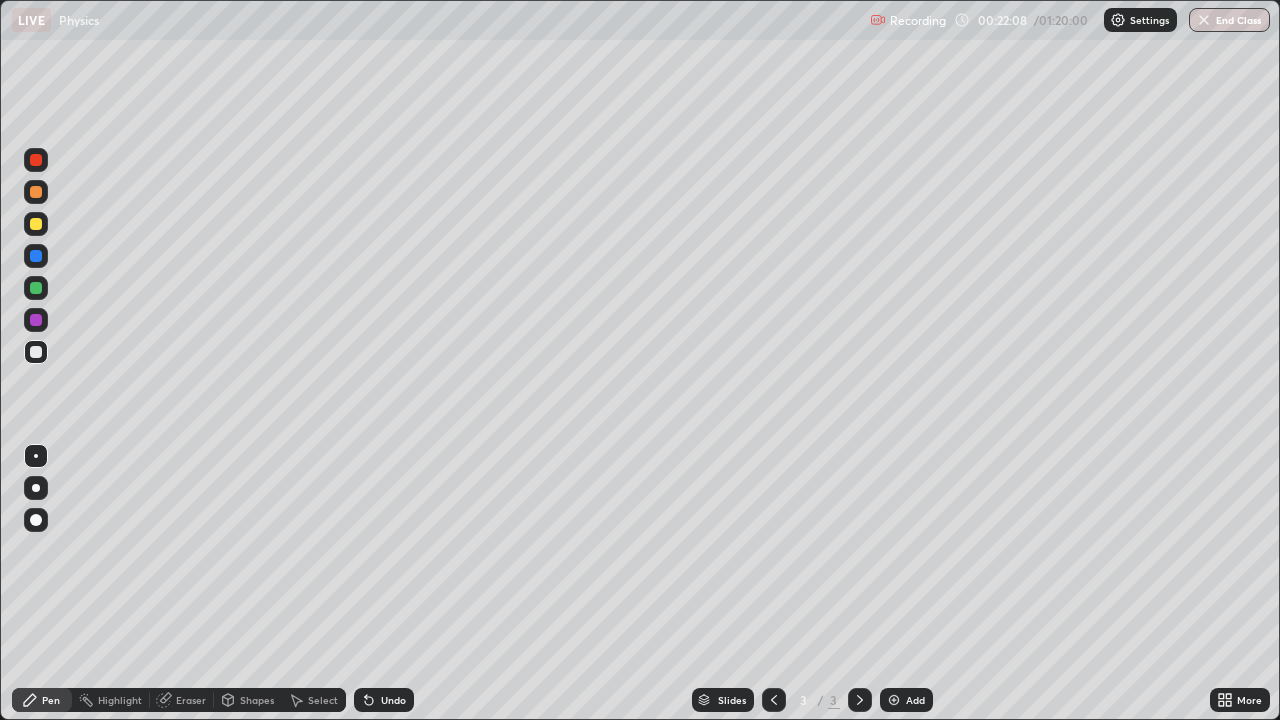 click on "Add" at bounding box center [915, 700] 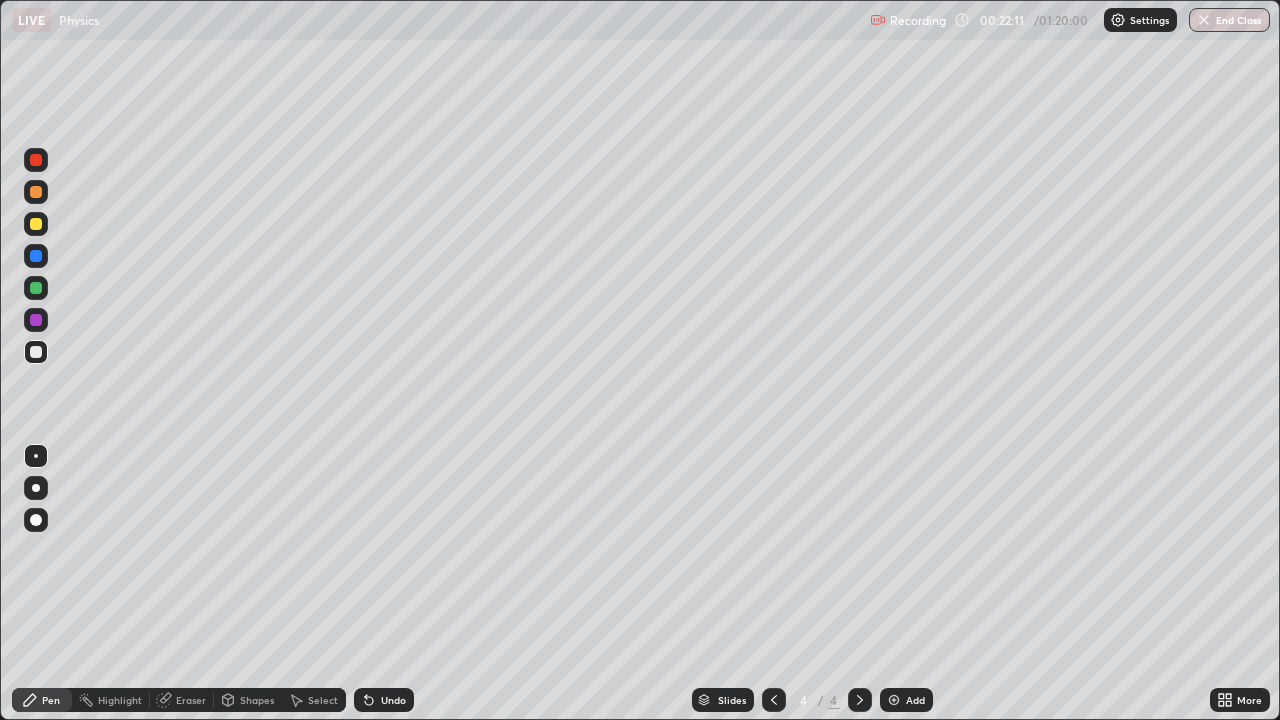 click on "Shapes" at bounding box center [257, 700] 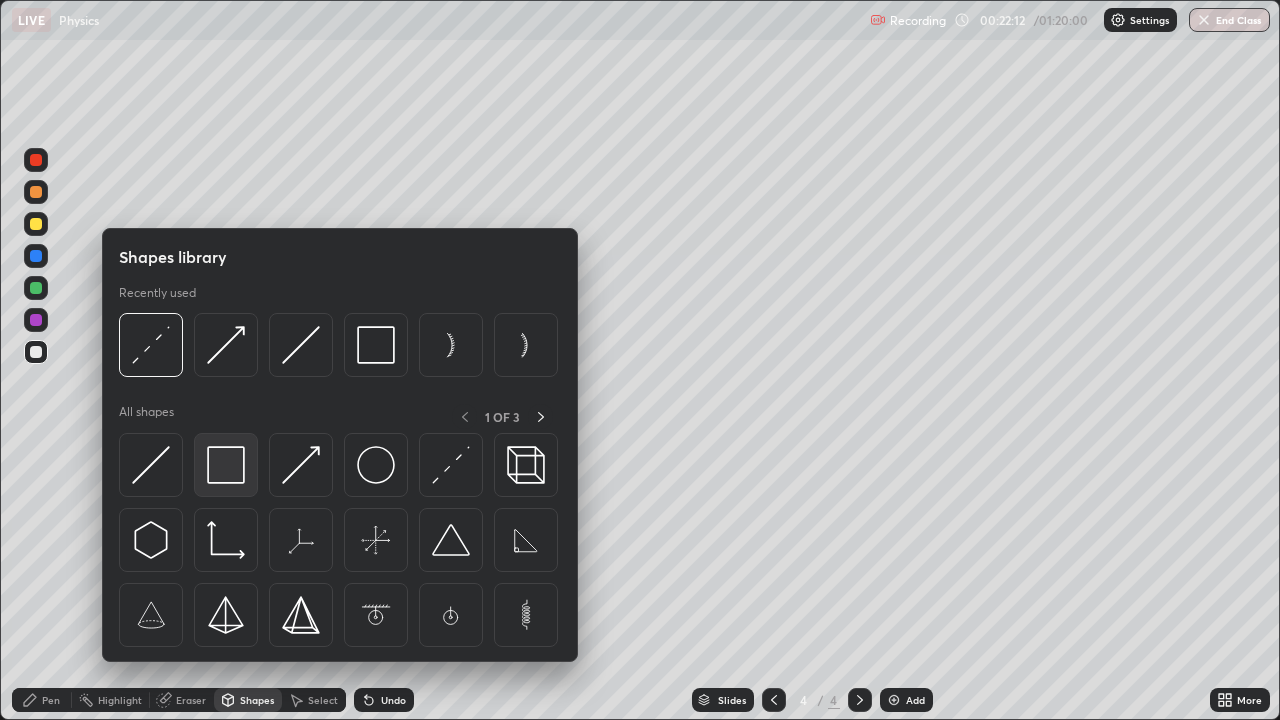 click at bounding box center (226, 465) 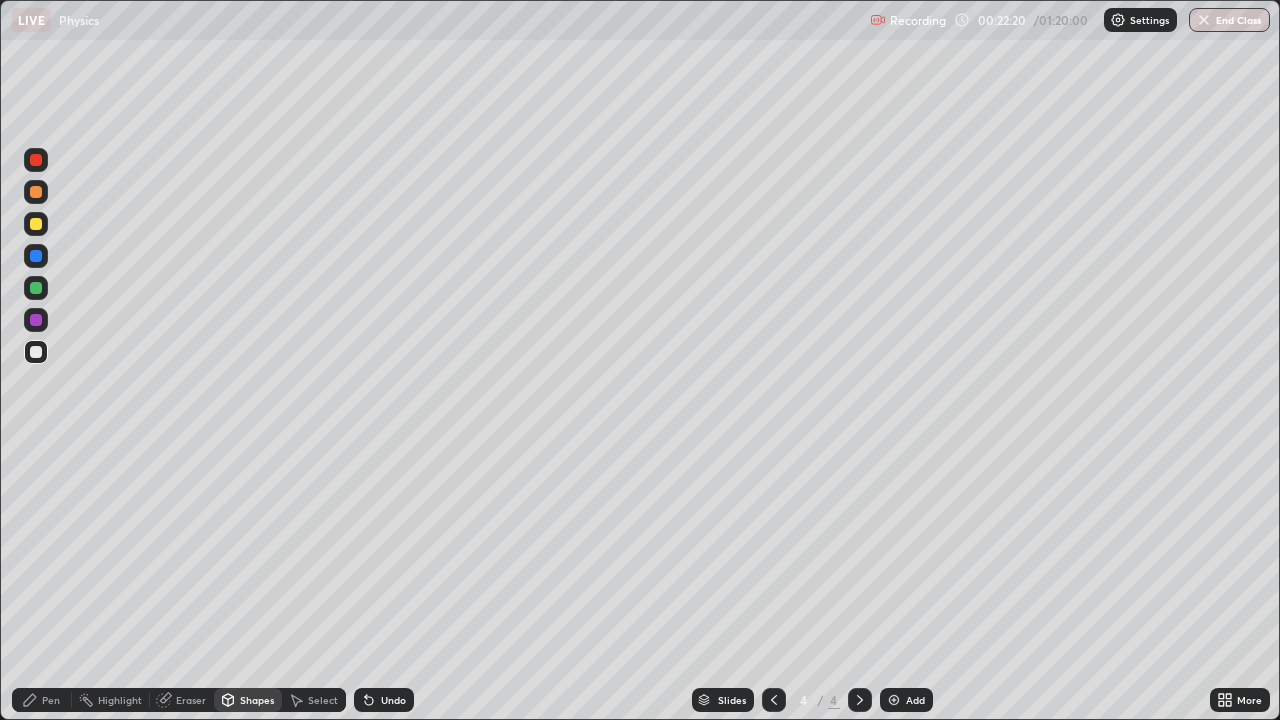 click on "Undo" at bounding box center (393, 700) 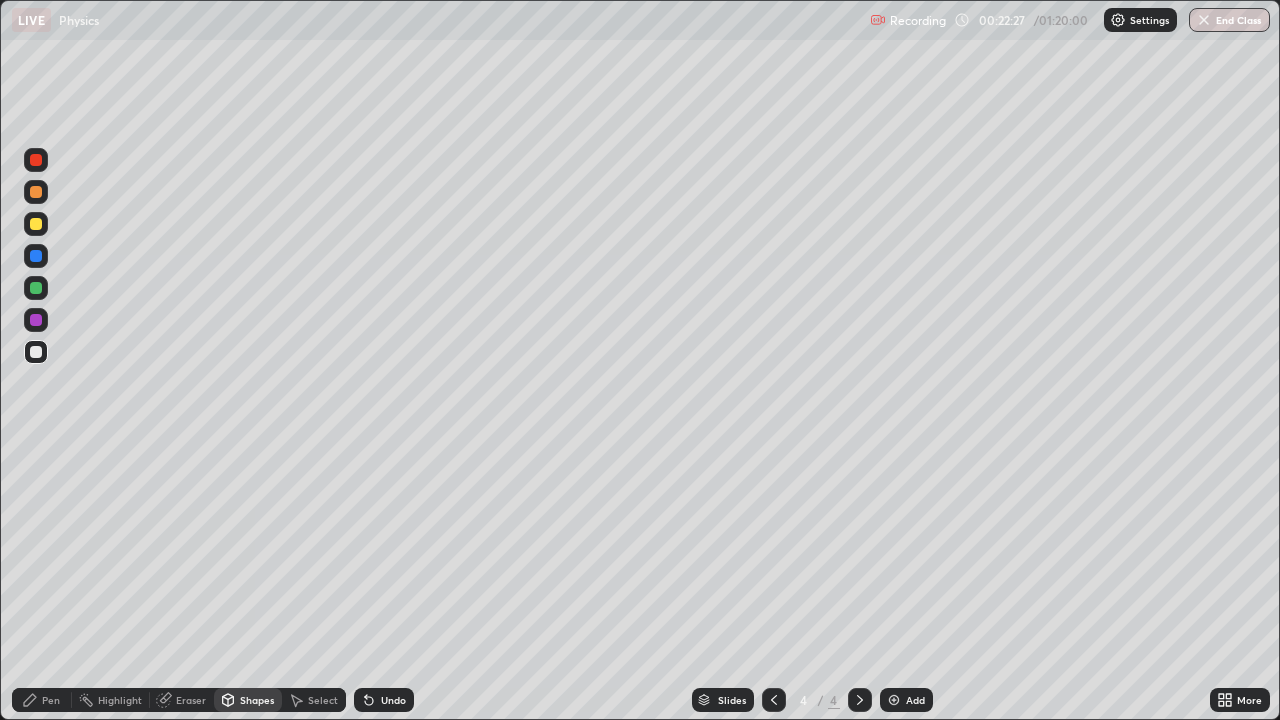 click on "Pen" at bounding box center [51, 700] 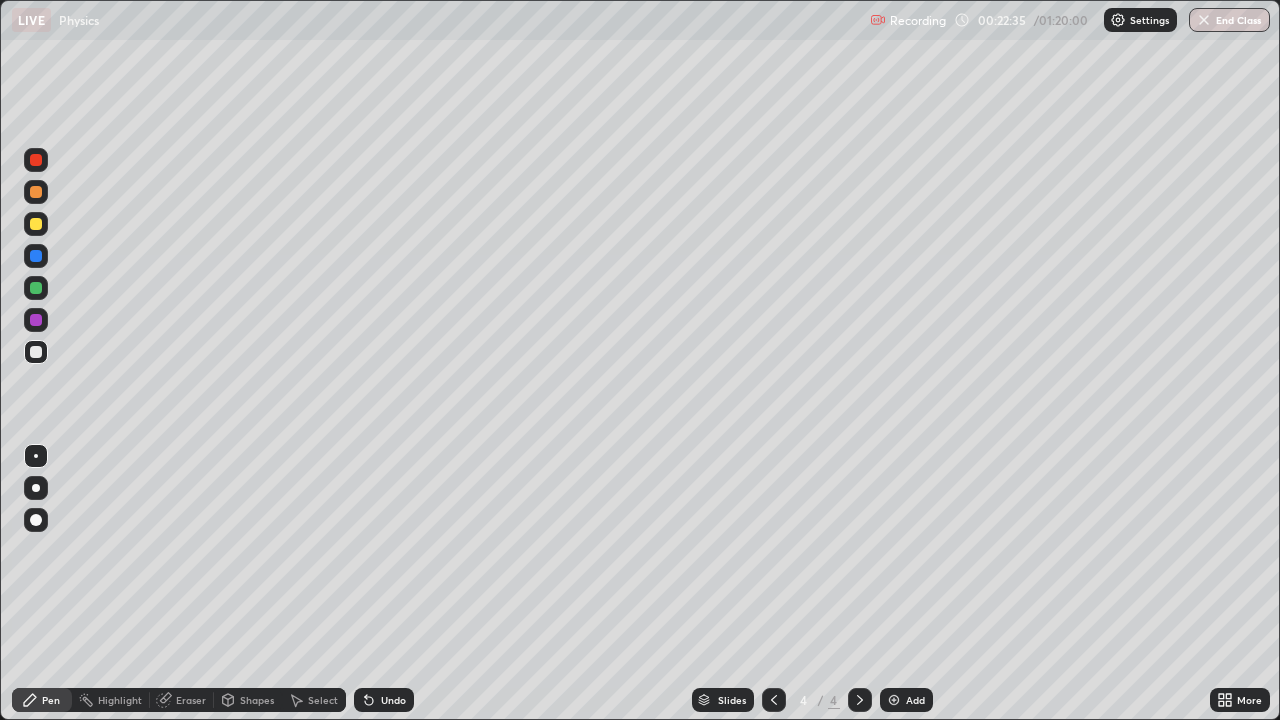 click on "Eraser" at bounding box center [182, 700] 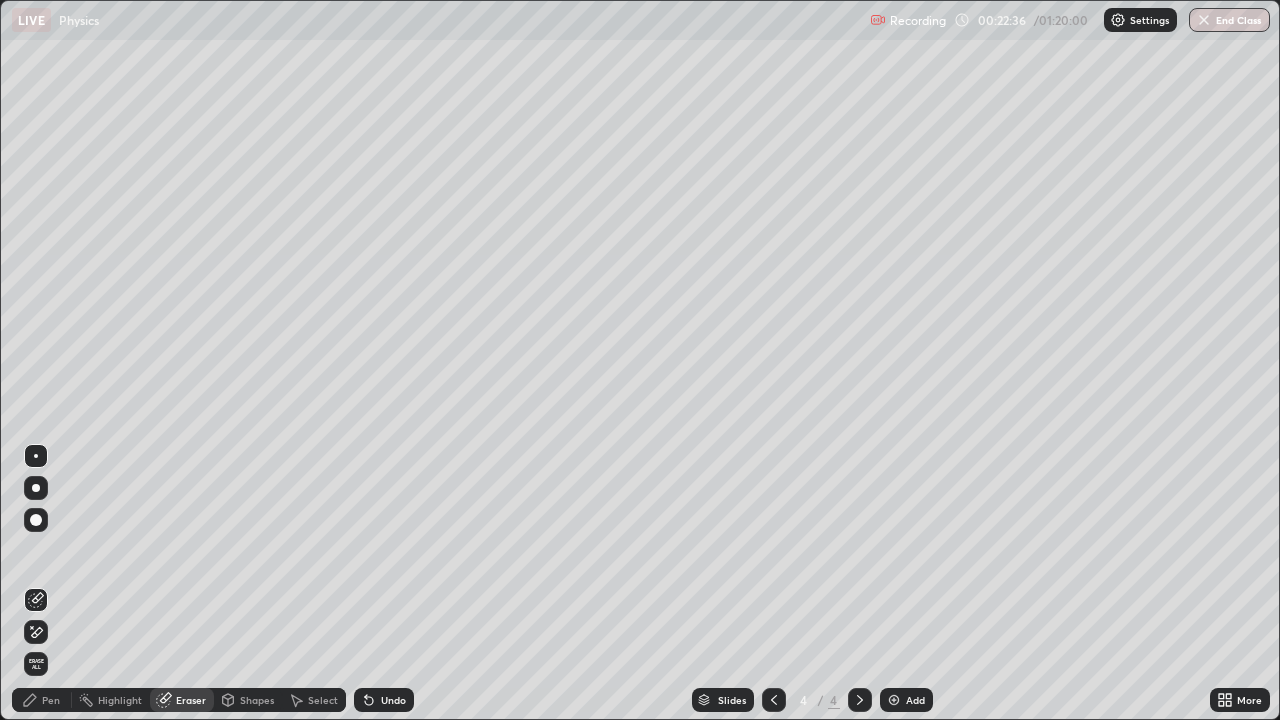 click at bounding box center [36, 632] 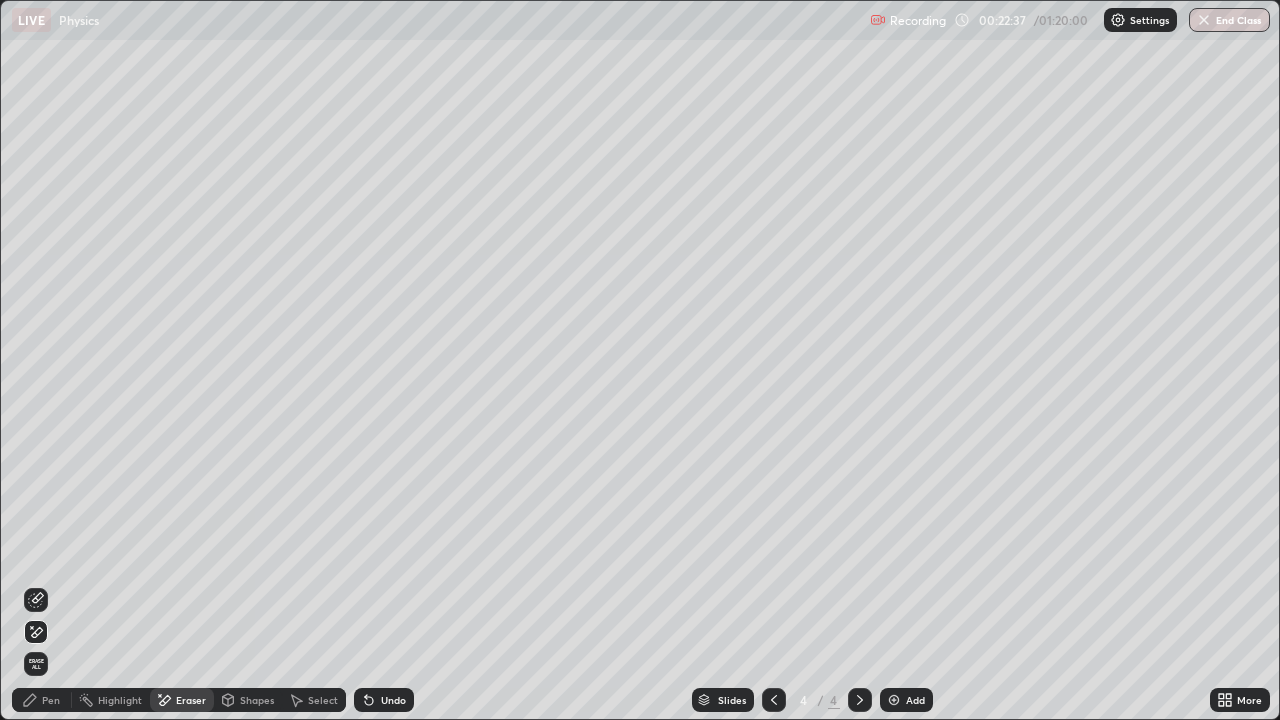 click on "Pen" at bounding box center (51, 700) 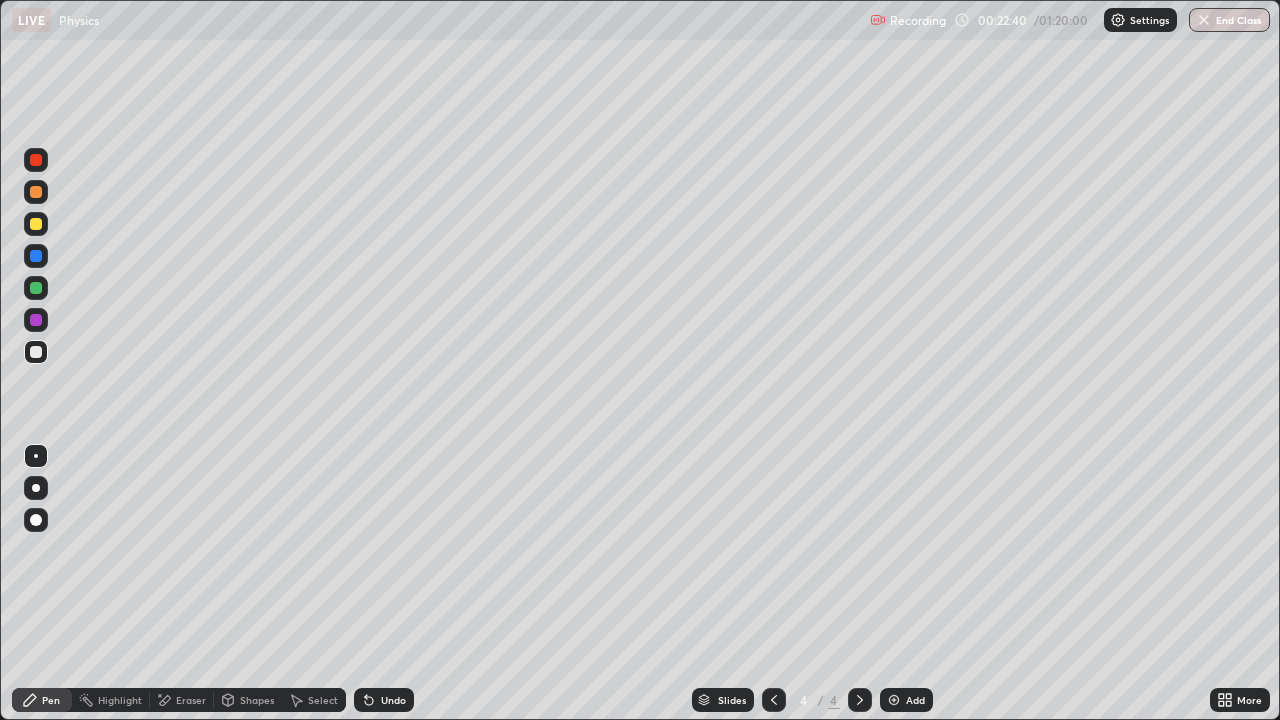 click on "Shapes" at bounding box center [257, 700] 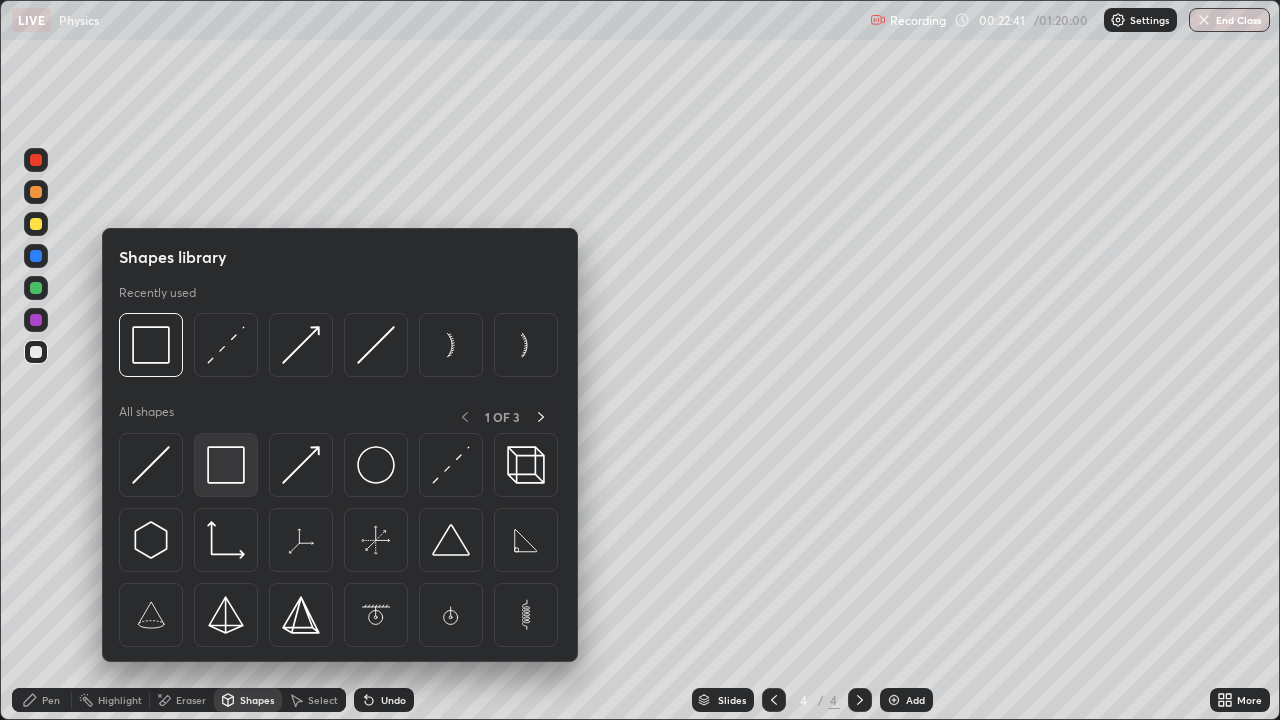 click at bounding box center [226, 465] 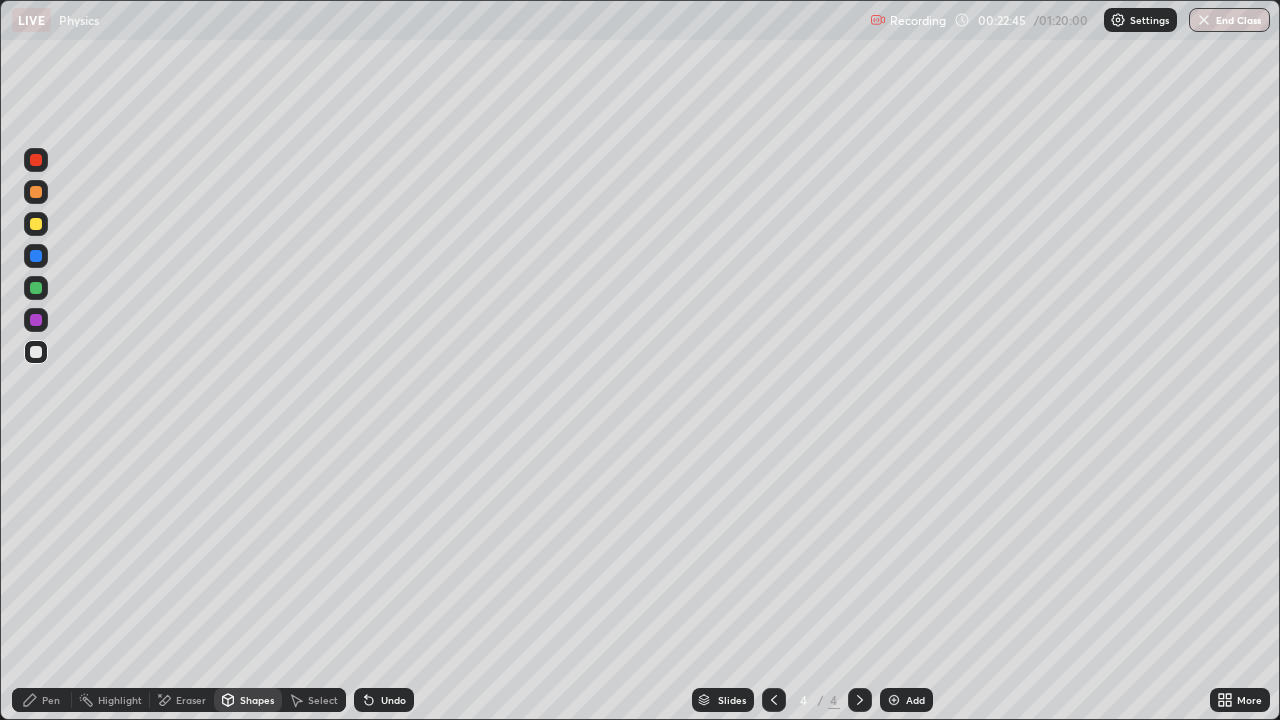 click on "Shapes" at bounding box center (257, 700) 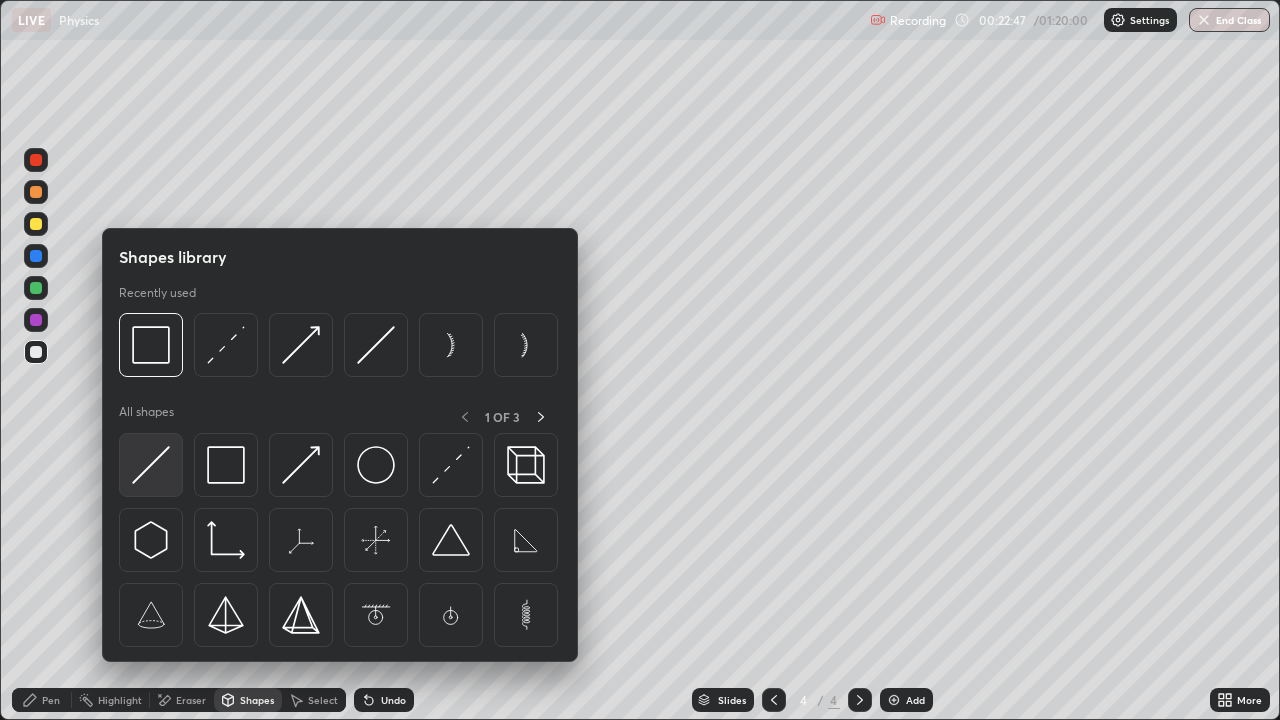 click at bounding box center [151, 465] 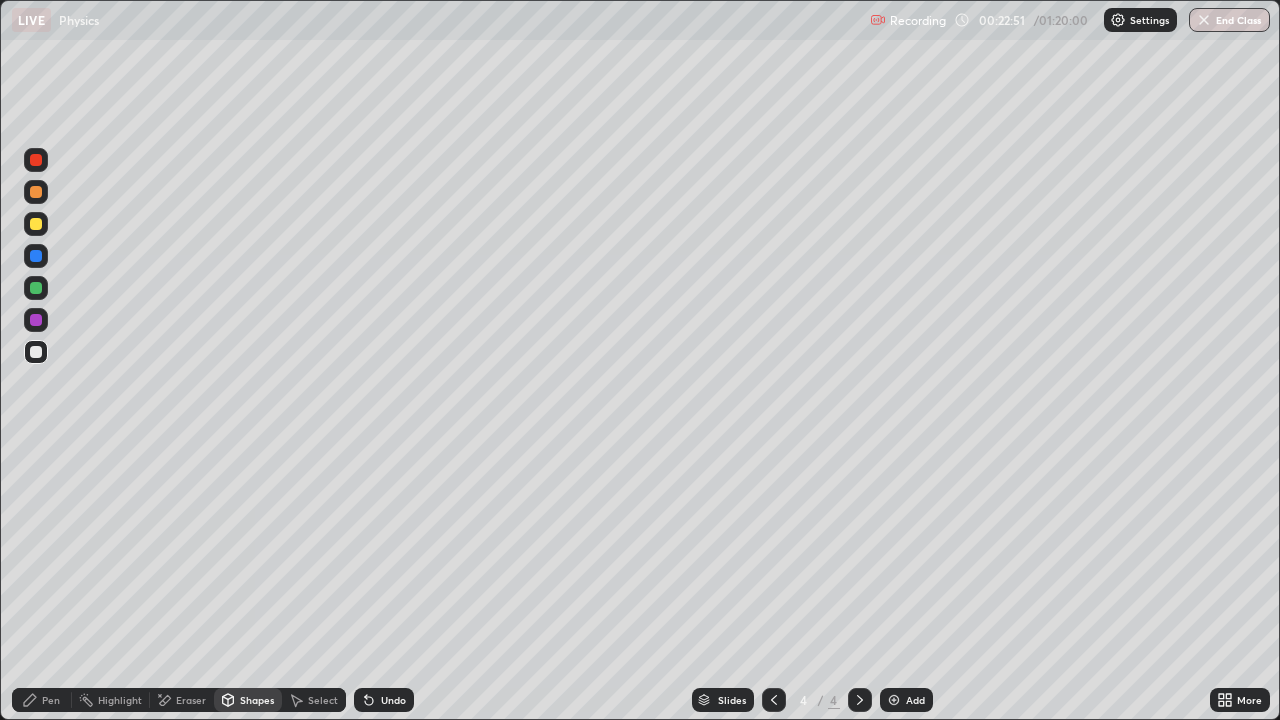 click on "Select" at bounding box center [314, 700] 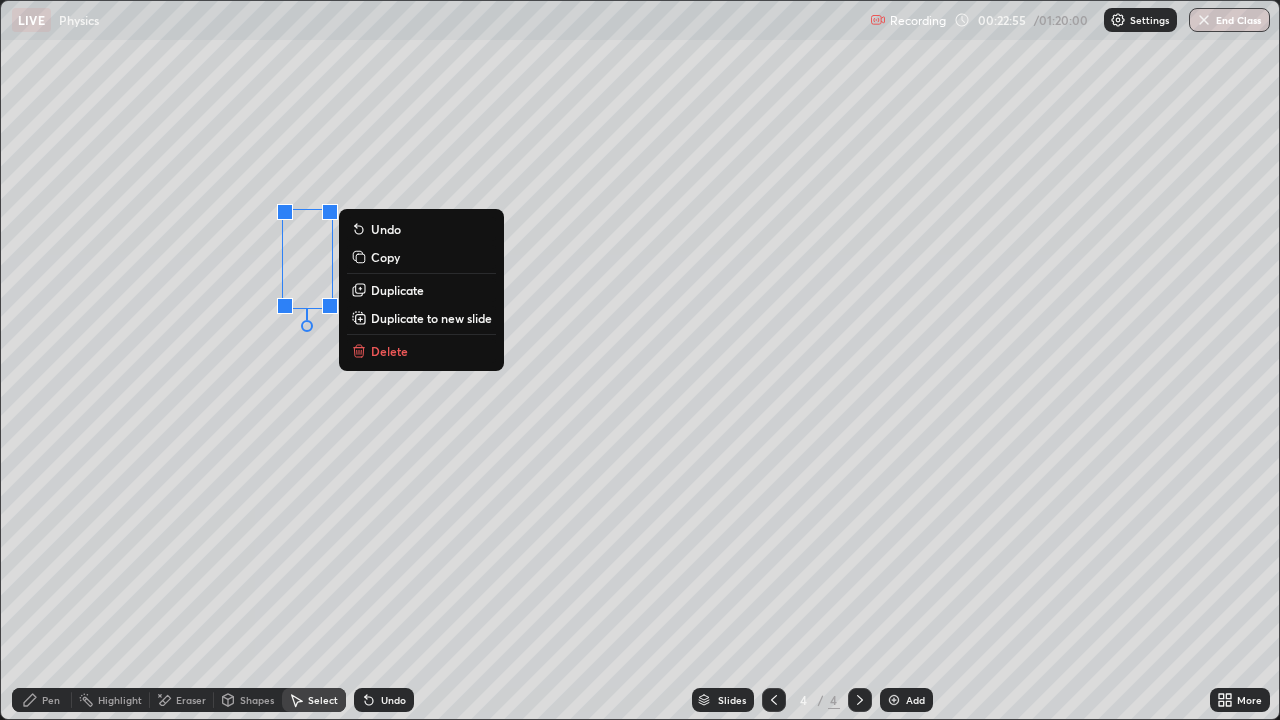 click on "0 ° Undo Copy Duplicate Duplicate to new slide Delete" at bounding box center (640, 360) 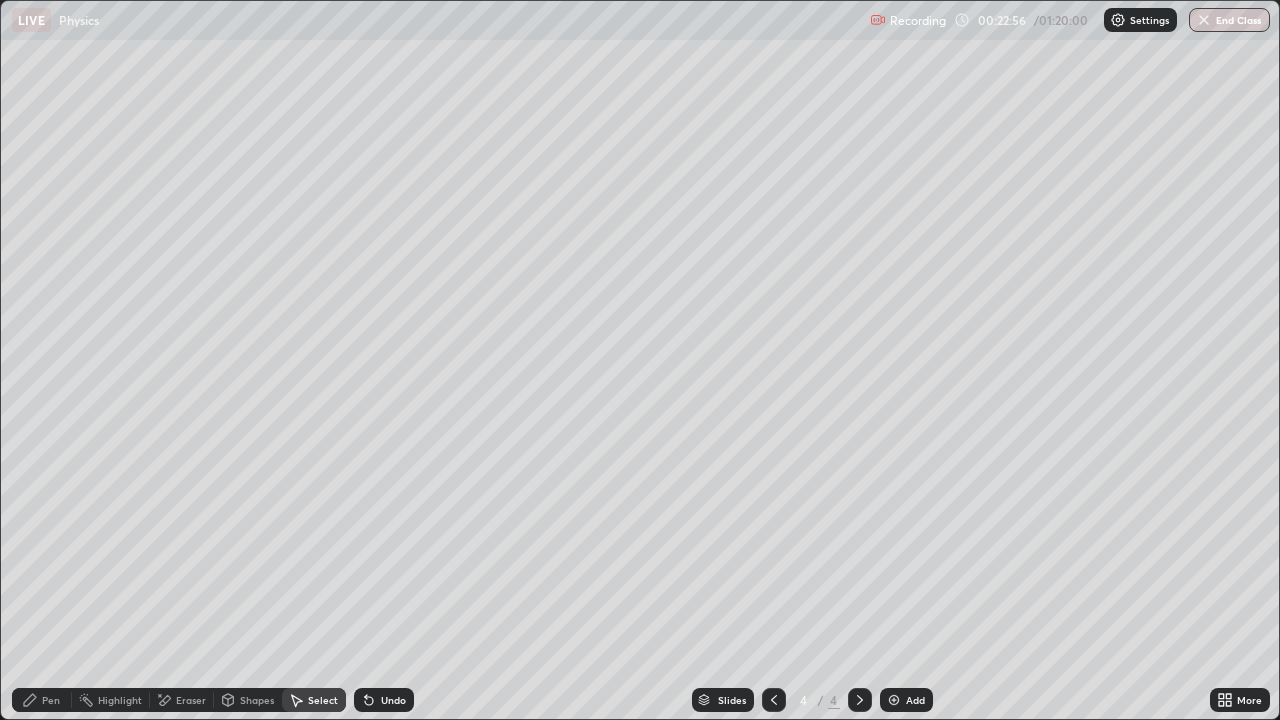 click on "Shapes" at bounding box center (257, 700) 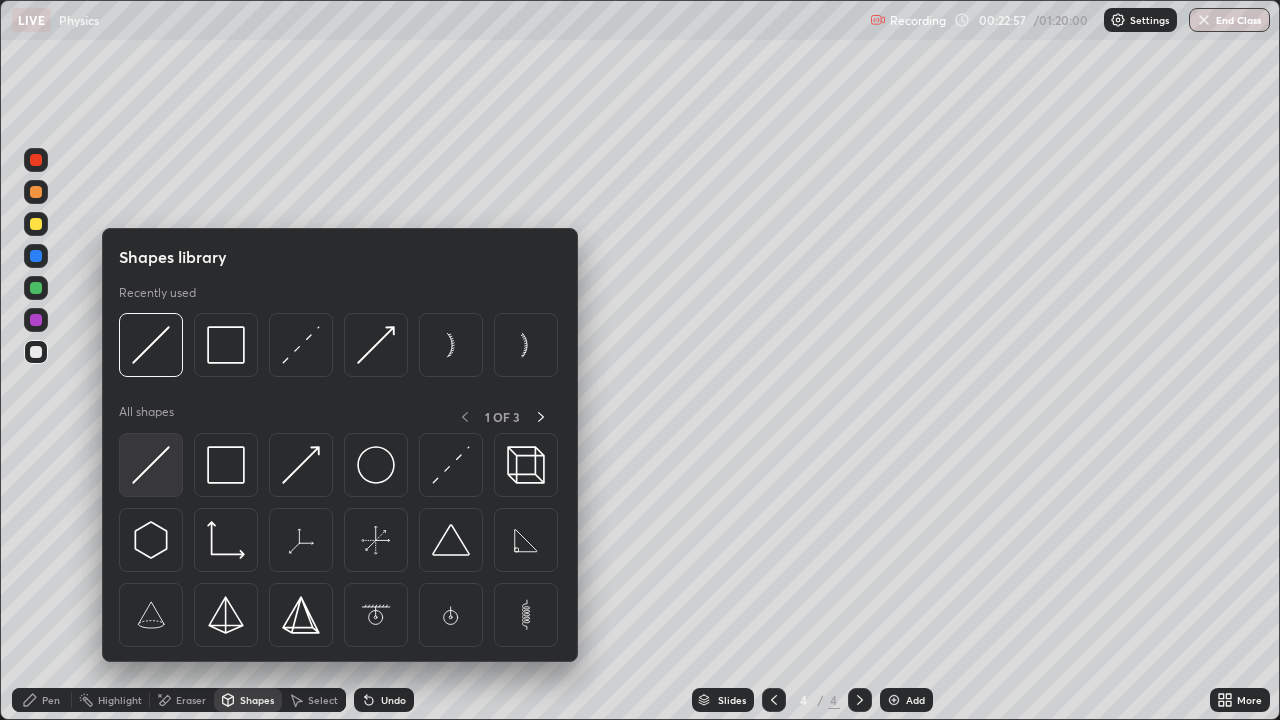 click at bounding box center (151, 465) 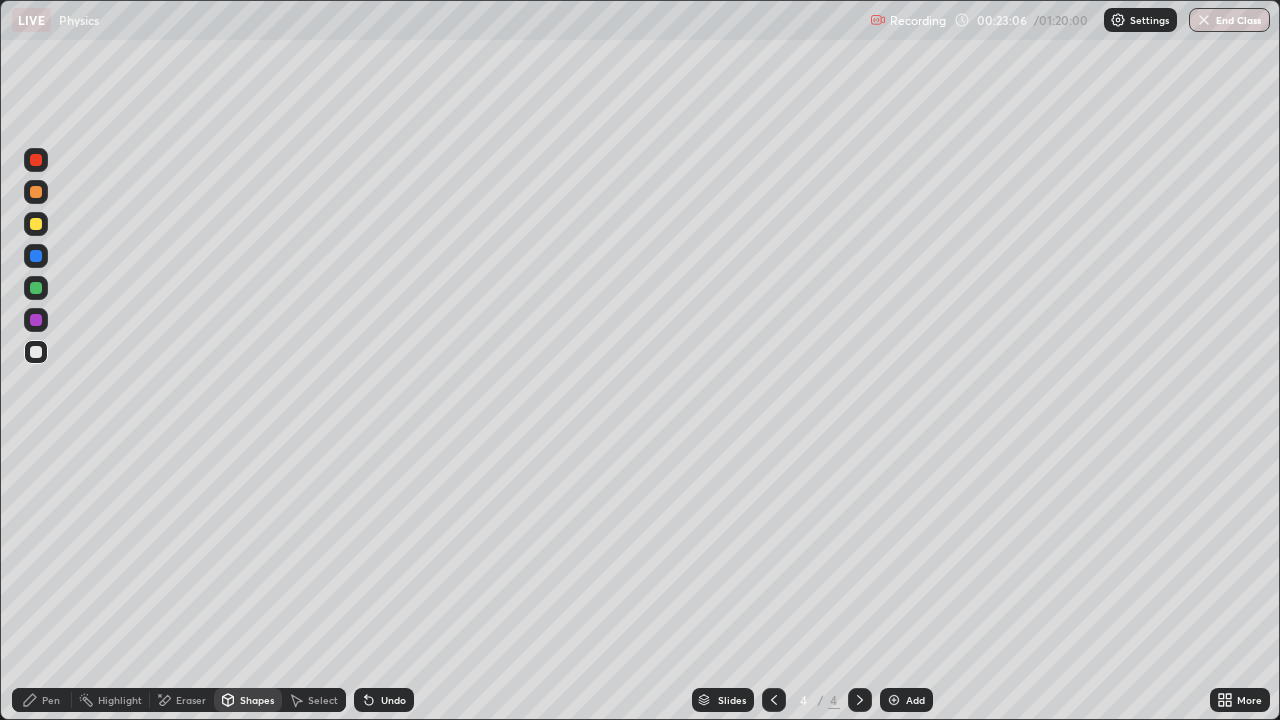 click on "Pen" at bounding box center (51, 700) 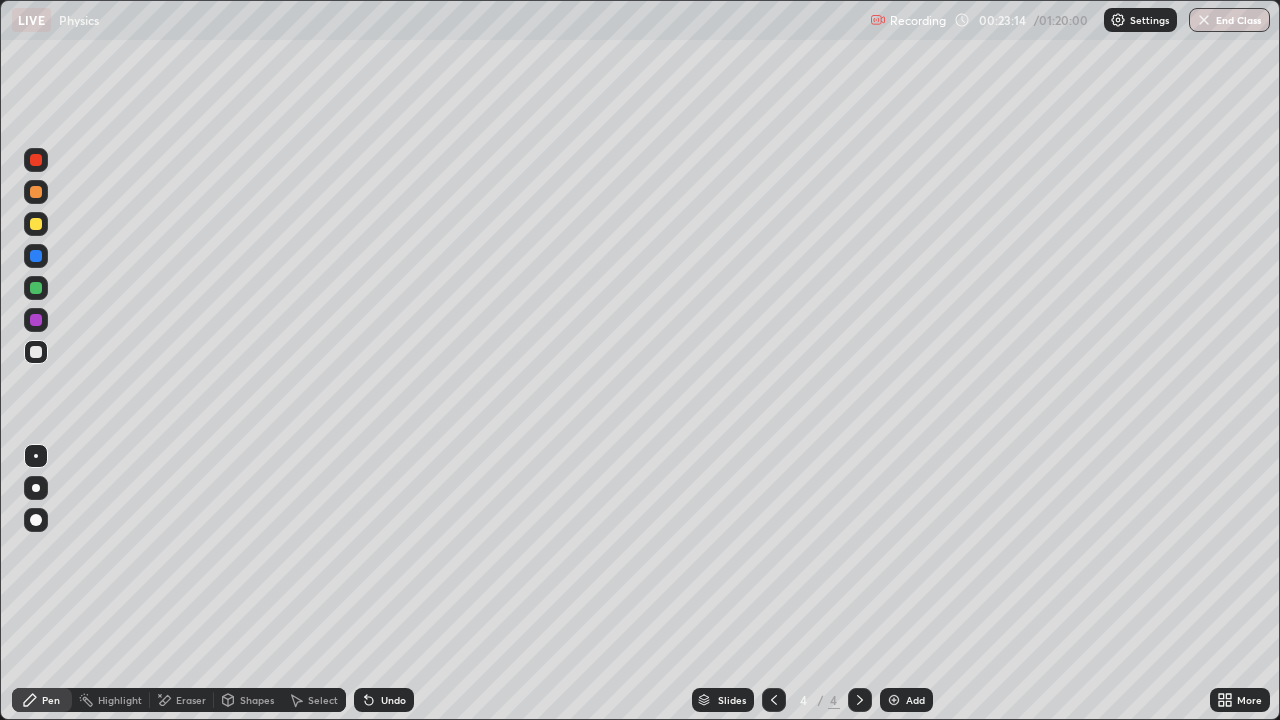 click on "Shapes" at bounding box center (248, 700) 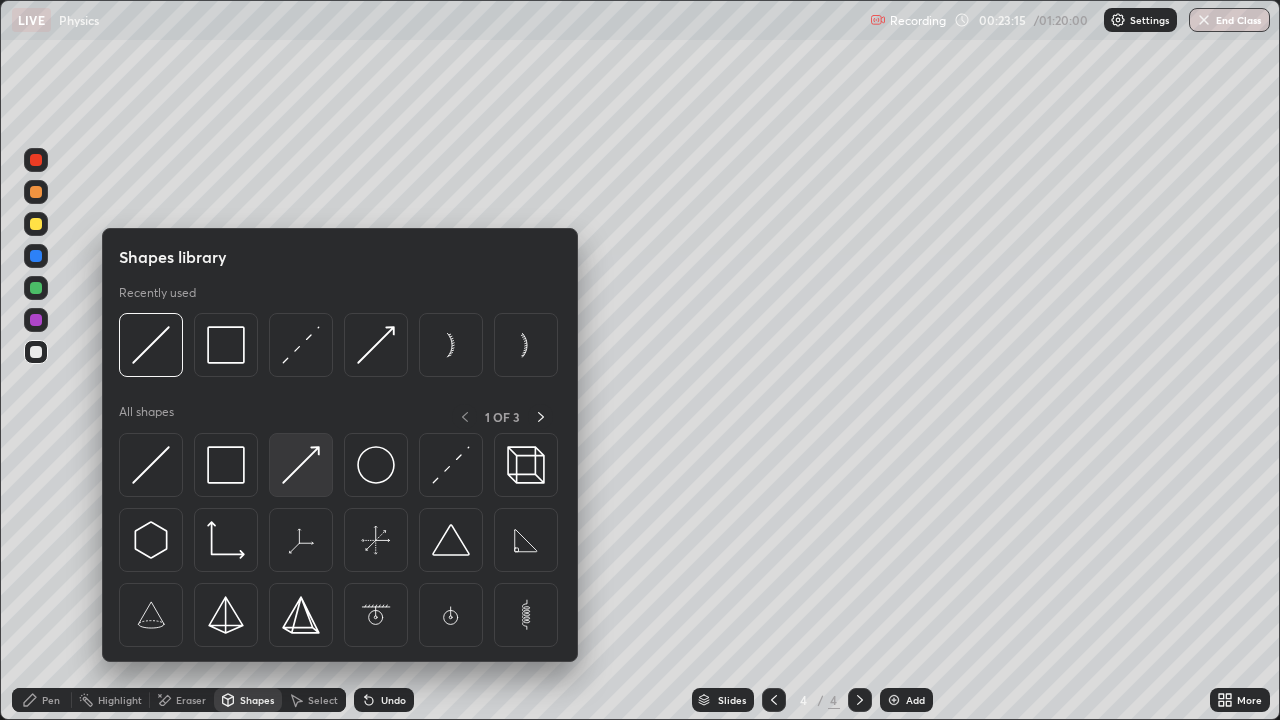 click at bounding box center [301, 465] 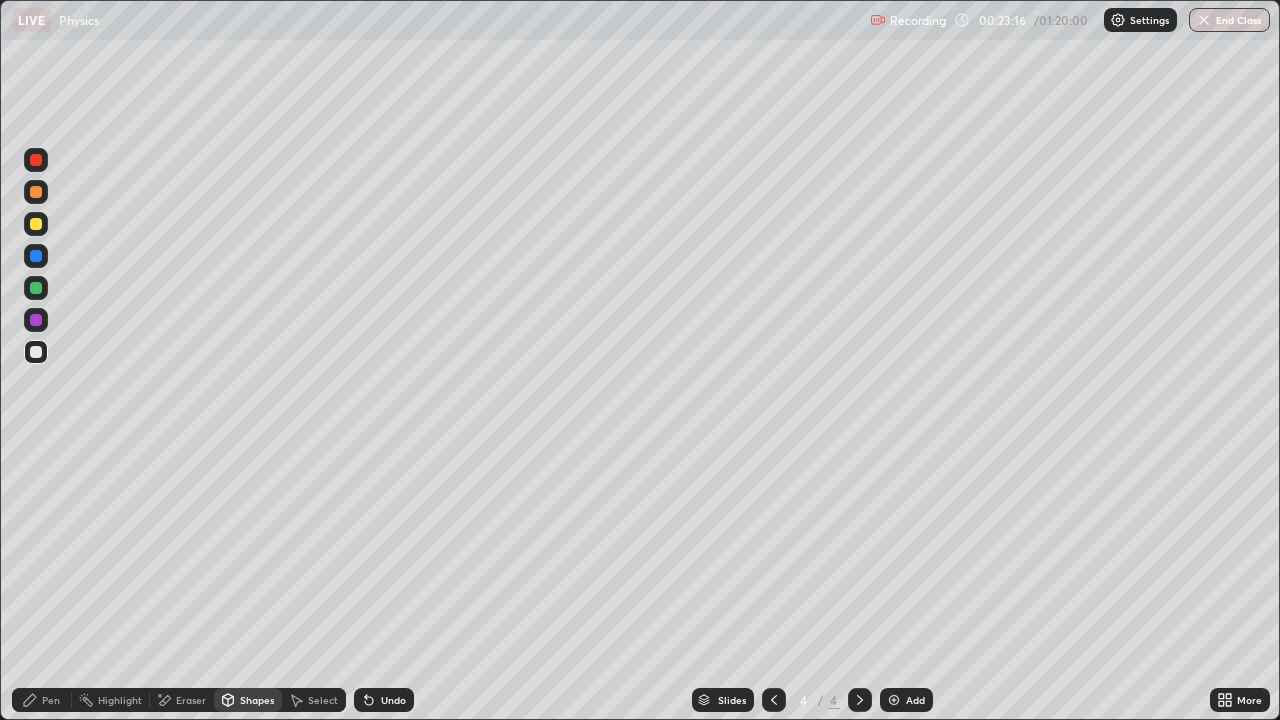 click at bounding box center [36, 160] 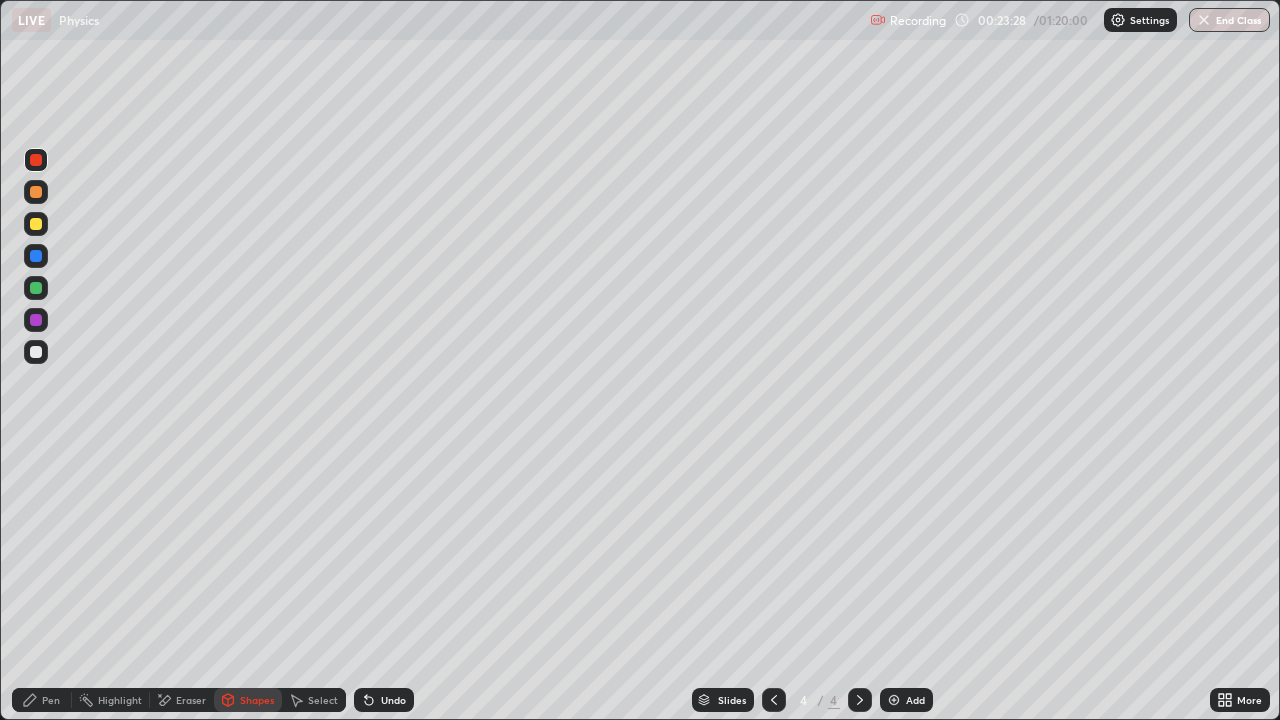 click 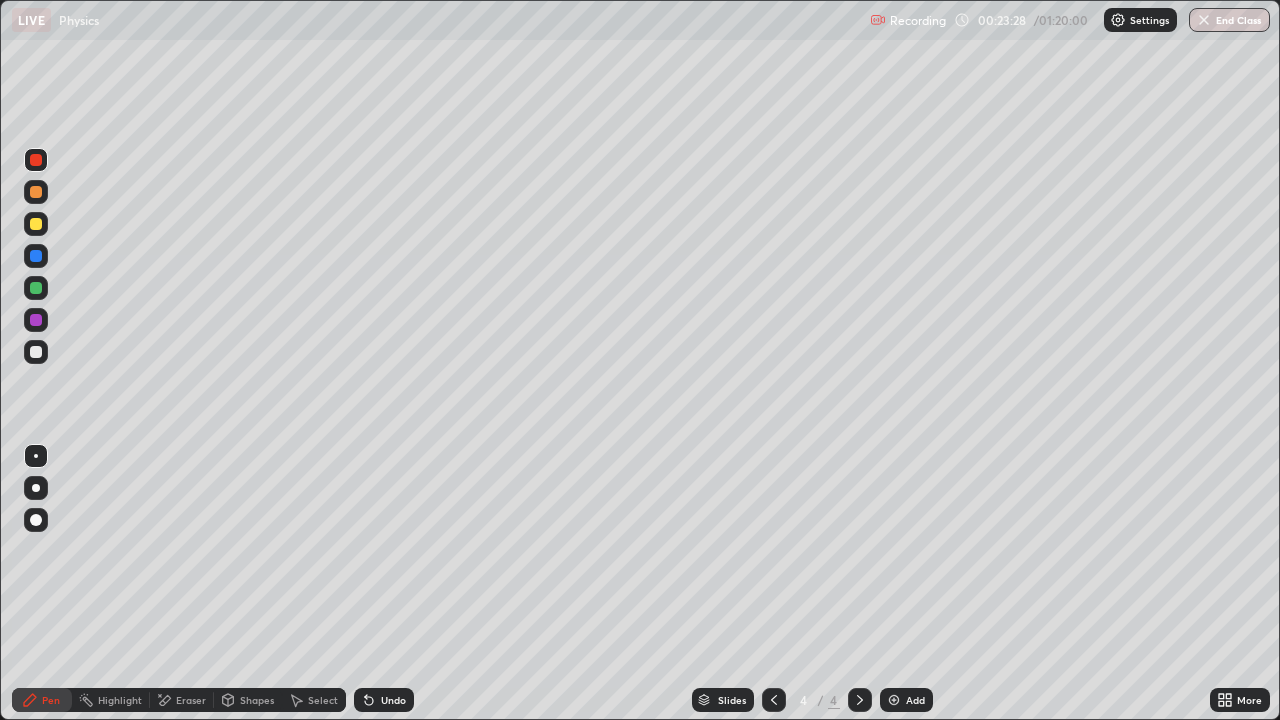 click at bounding box center [36, 456] 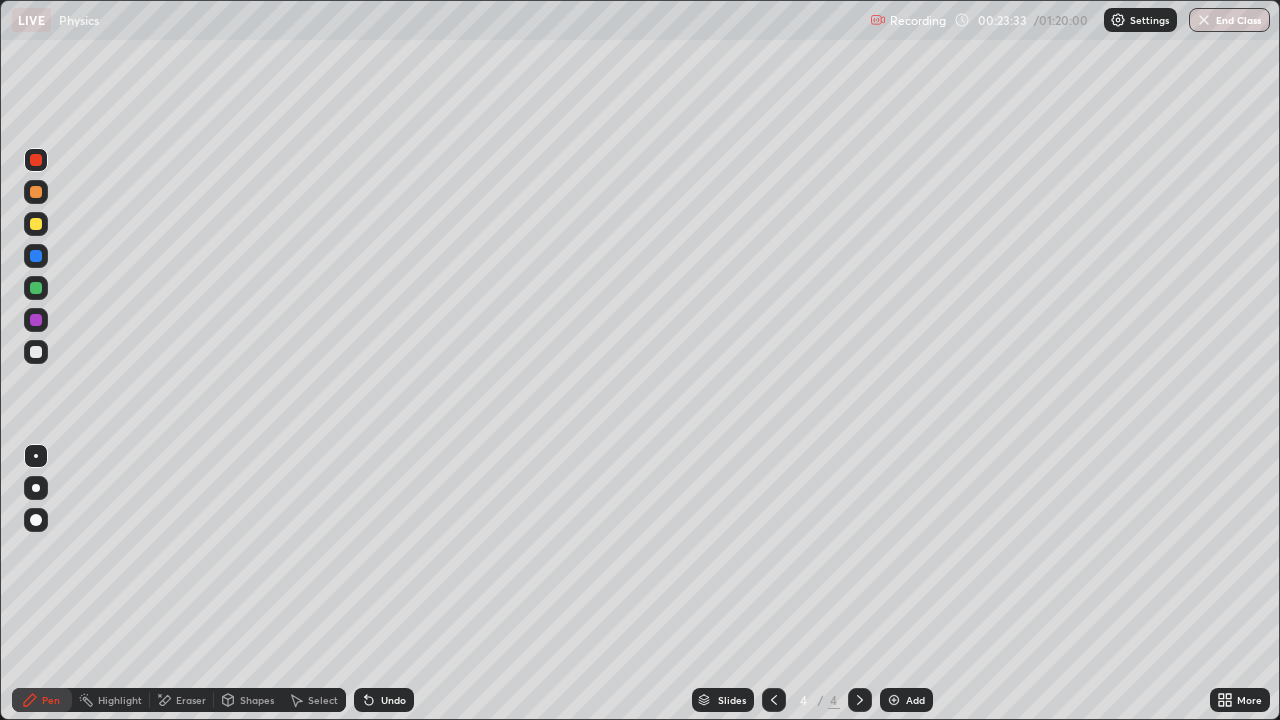 click 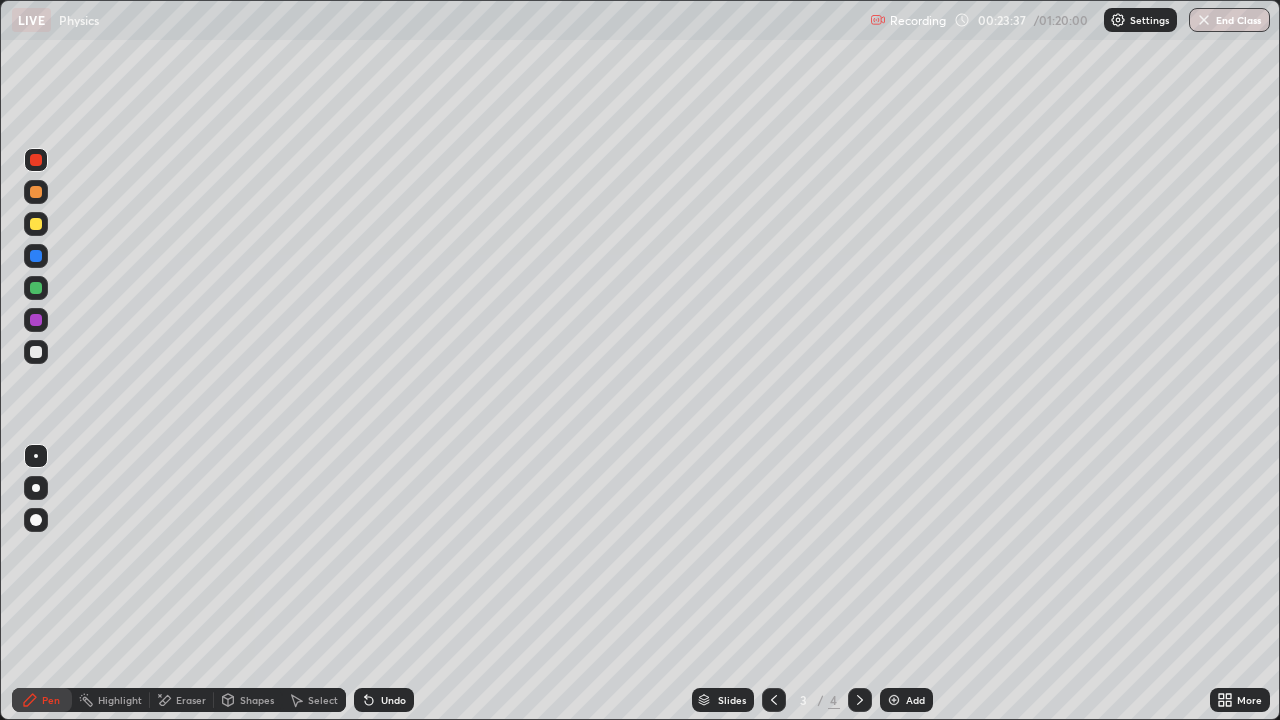 click on "Select" at bounding box center (323, 700) 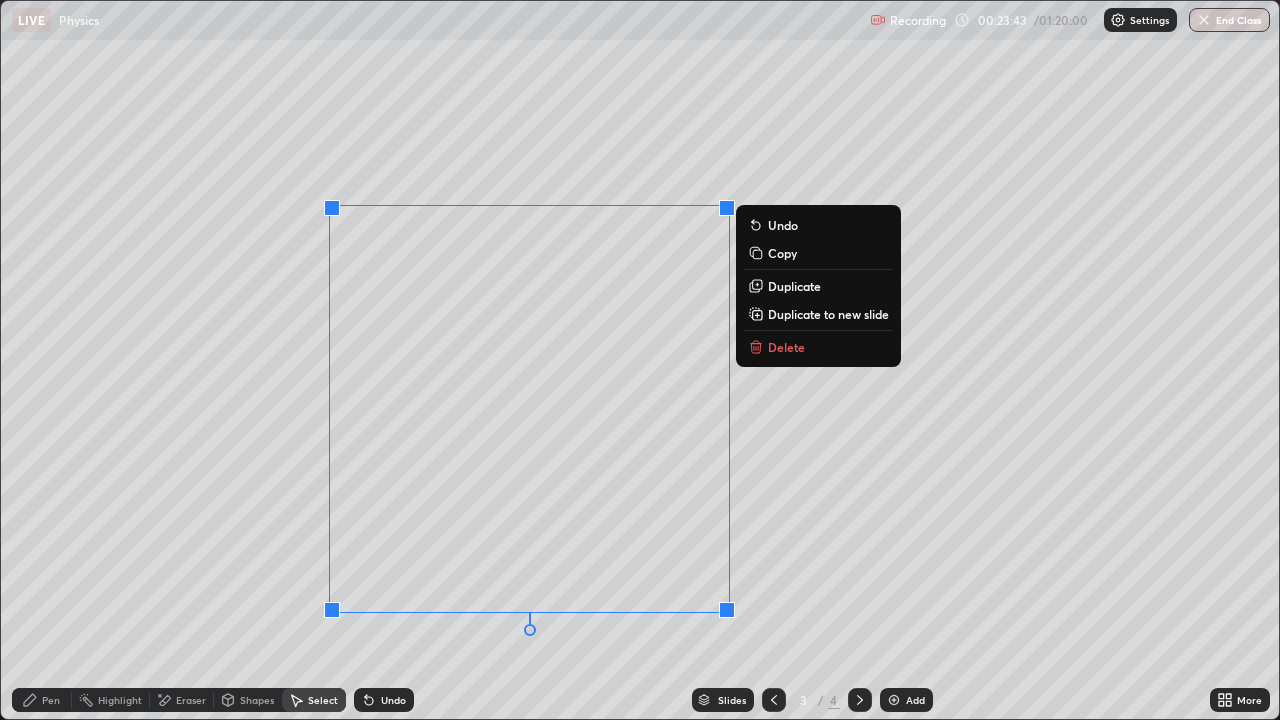 click on "Copy" at bounding box center [782, 253] 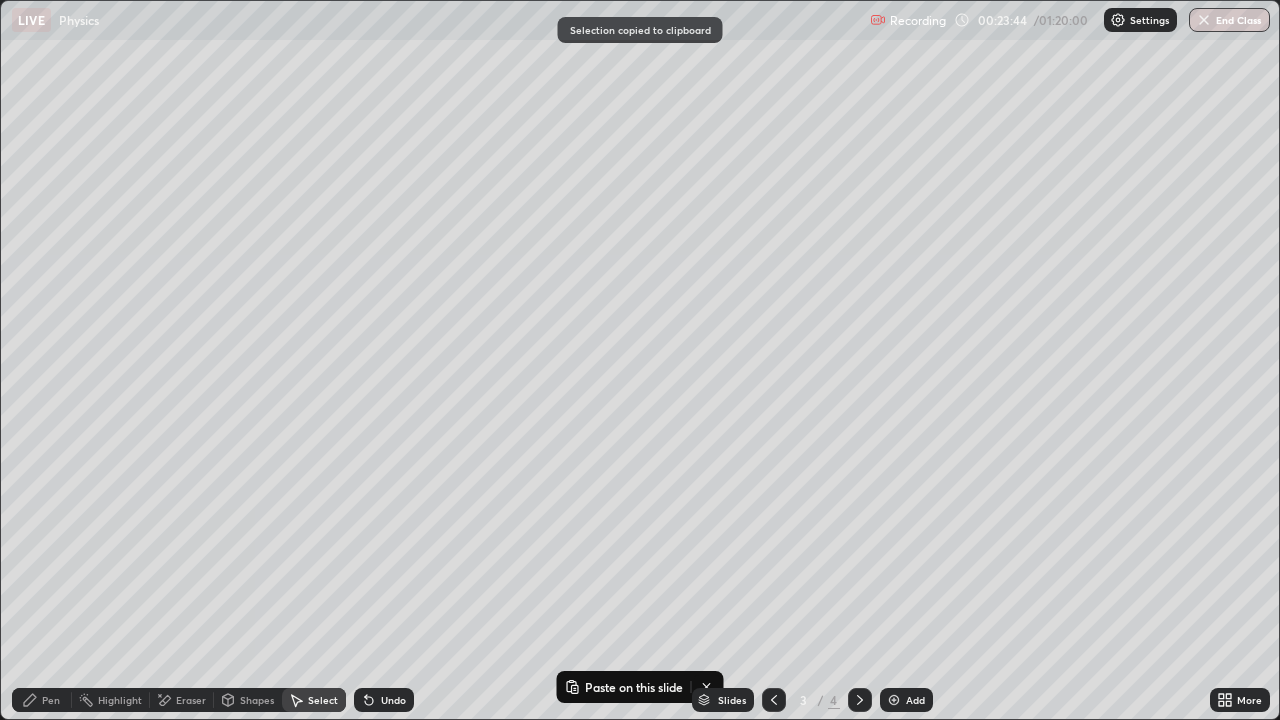 click 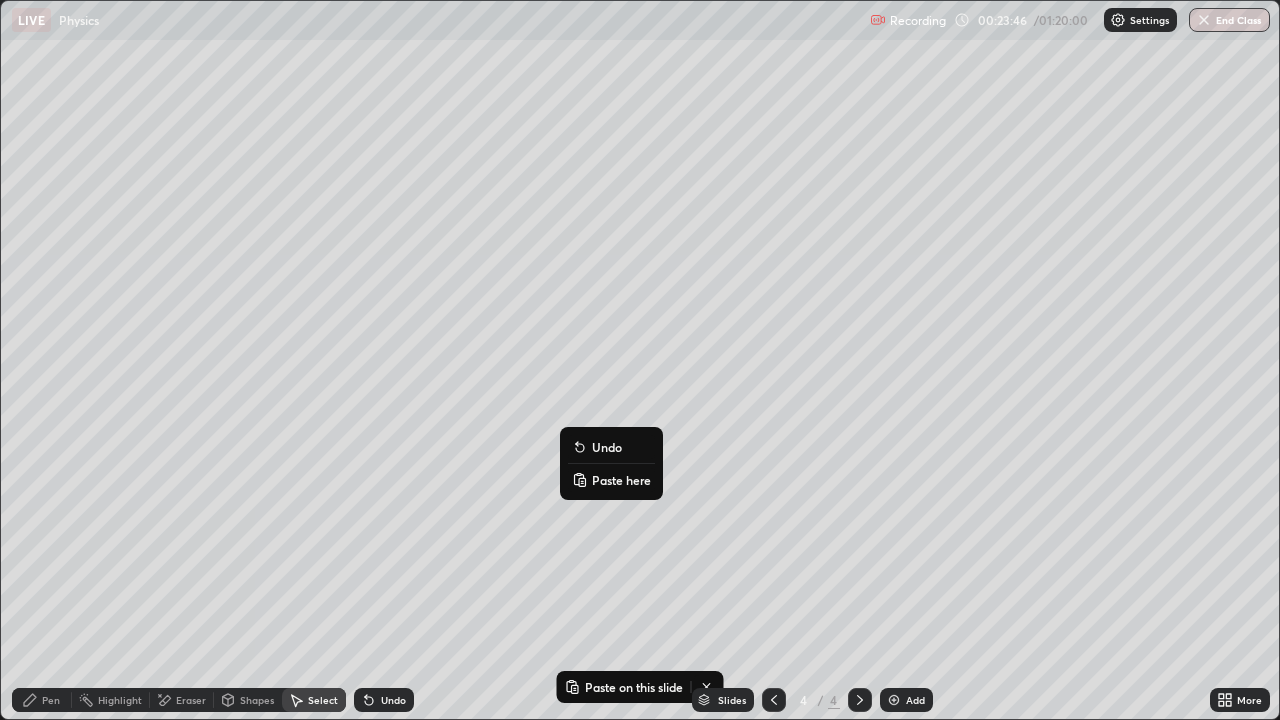 click on "Paste here" at bounding box center (621, 480) 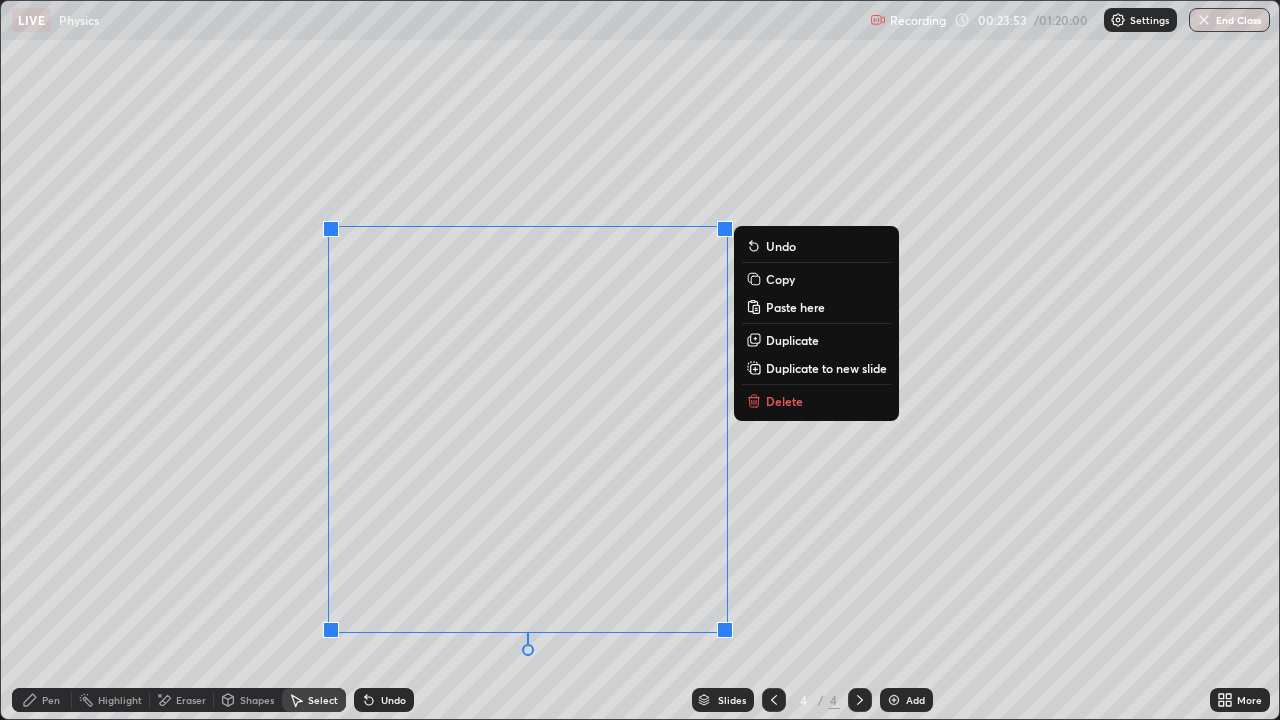 click on "Eraser" at bounding box center (191, 700) 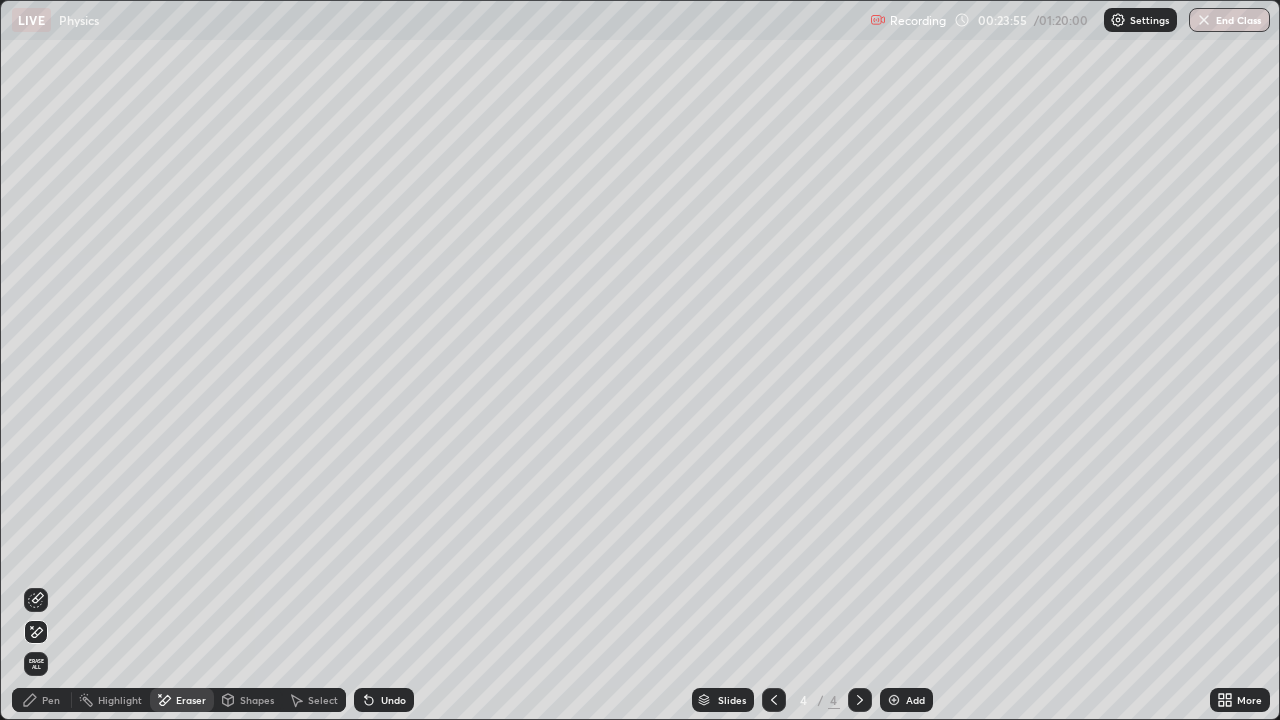 click 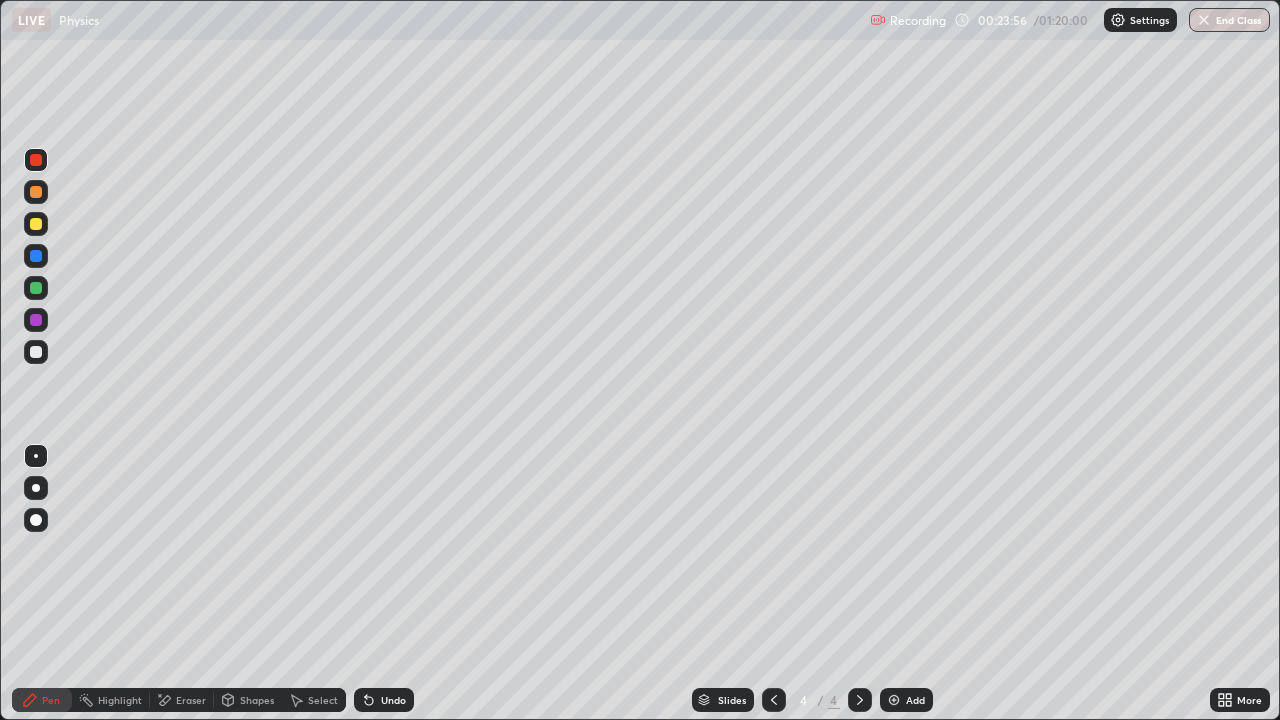 click at bounding box center (36, 224) 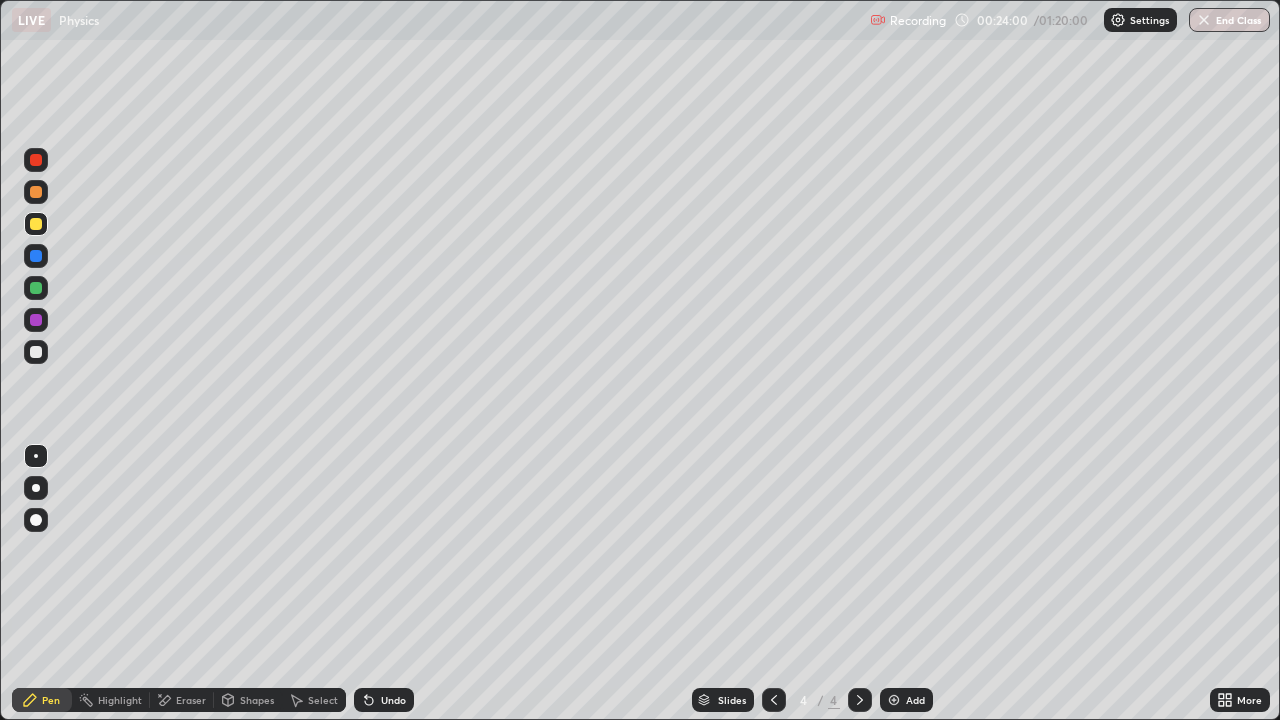 click at bounding box center (36, 224) 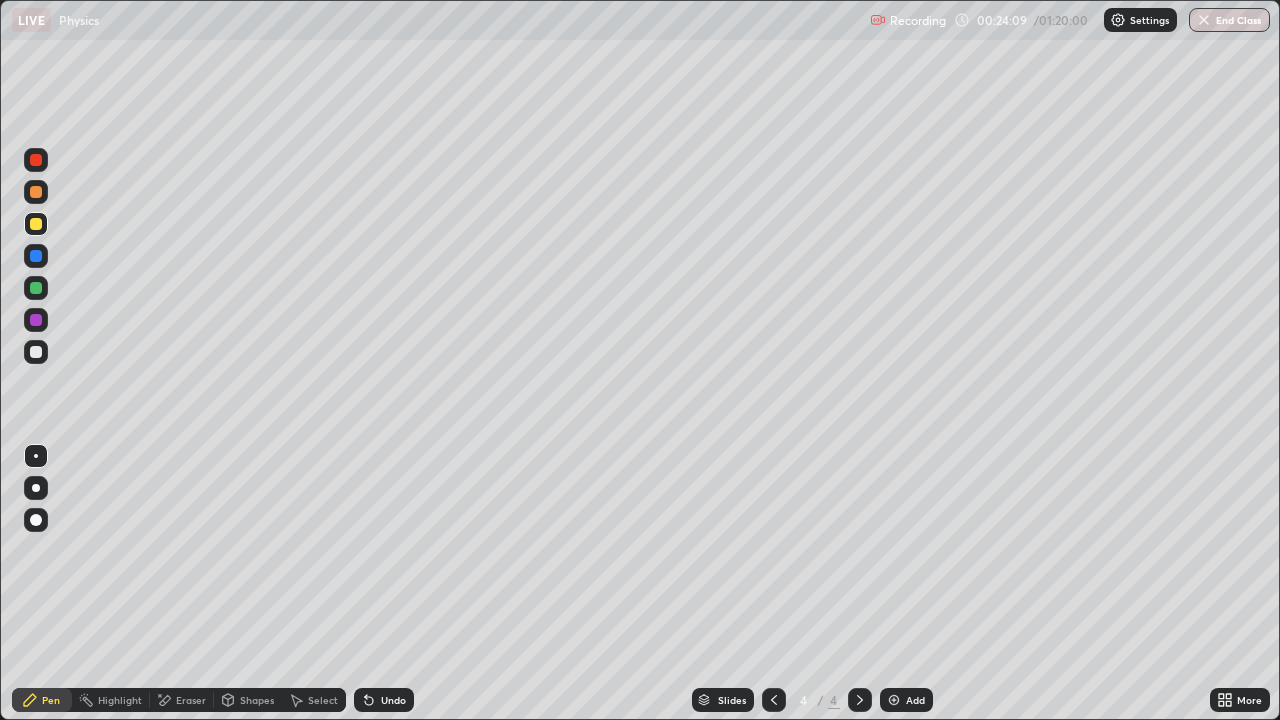 click on "Shapes" at bounding box center (257, 700) 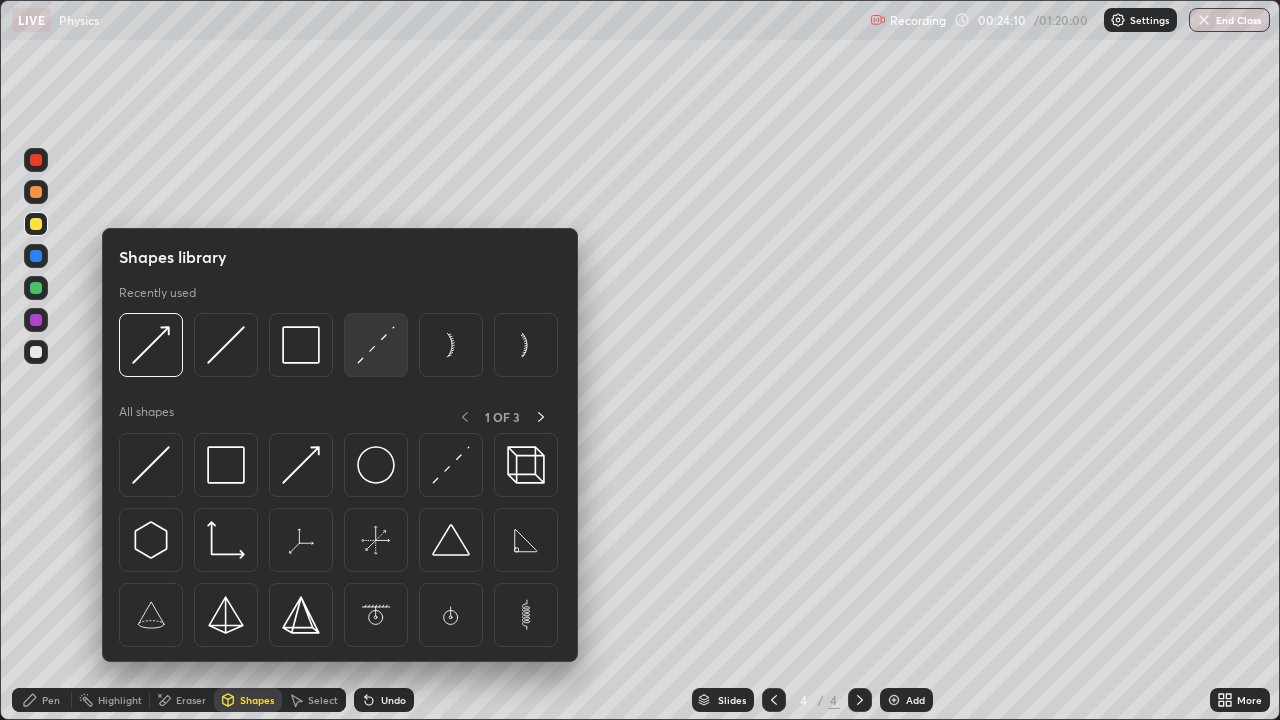 click at bounding box center [376, 345] 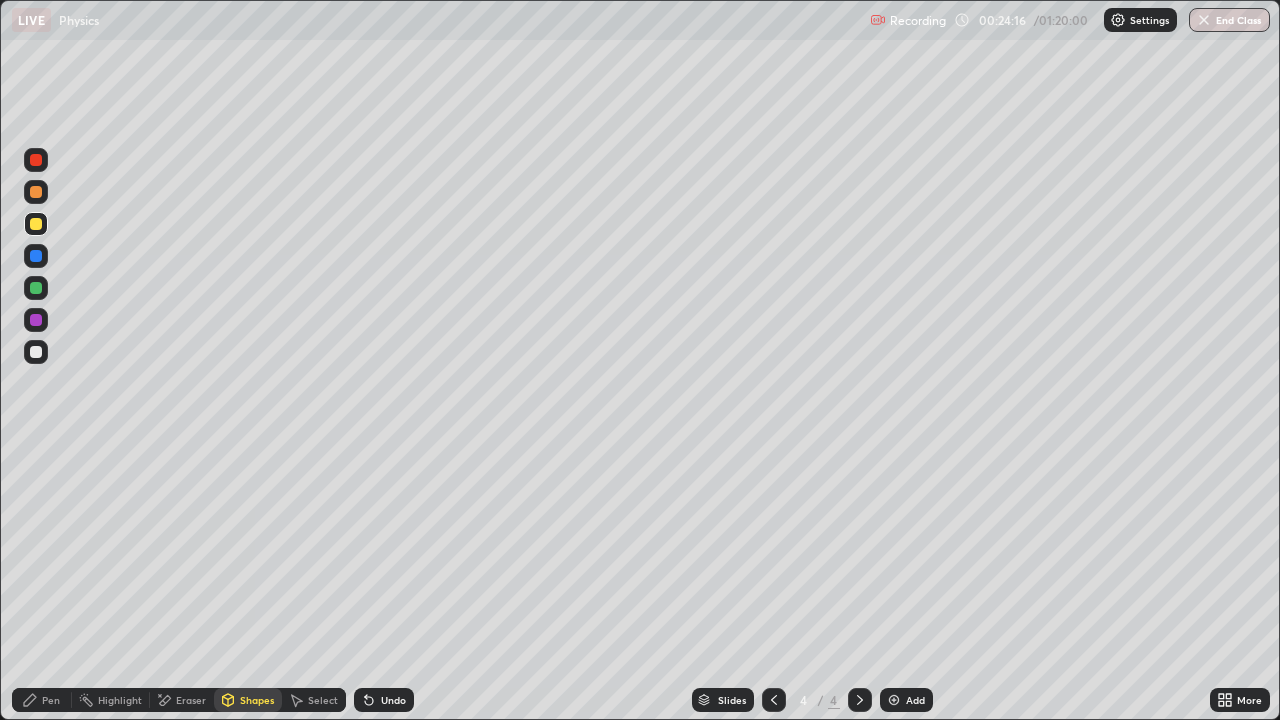 click on "Pen" at bounding box center [42, 700] 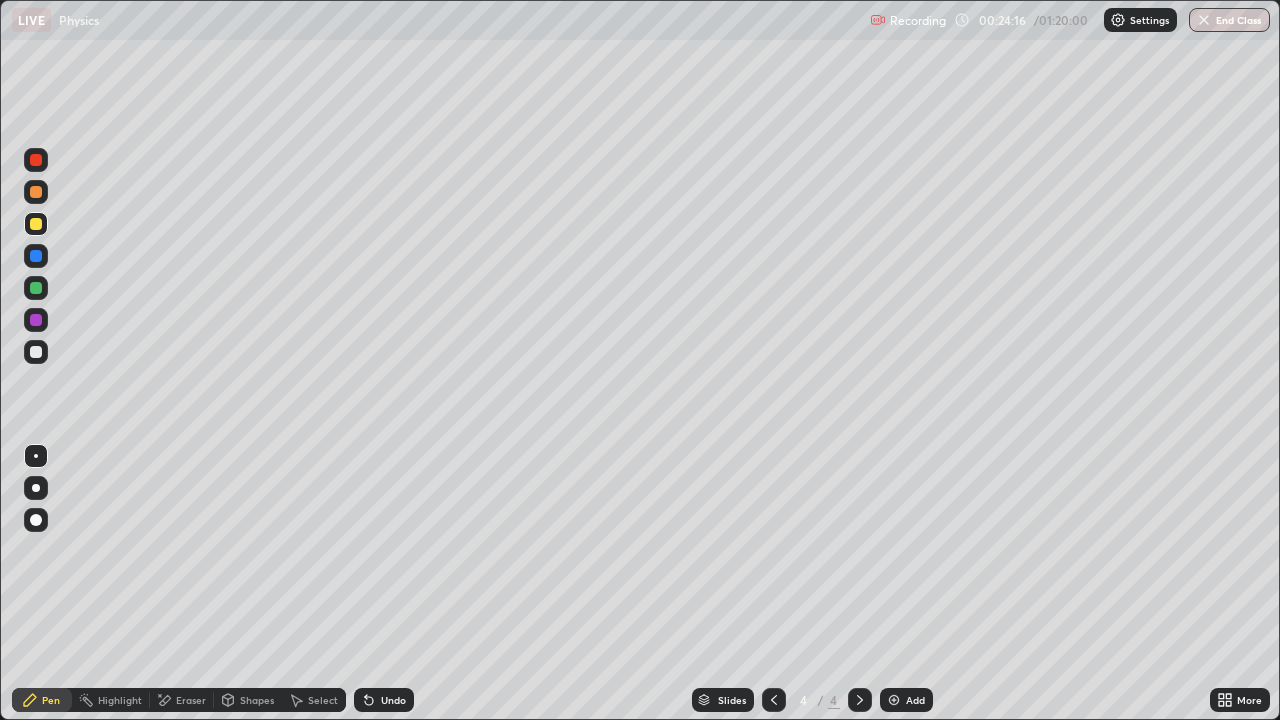 click at bounding box center [36, 456] 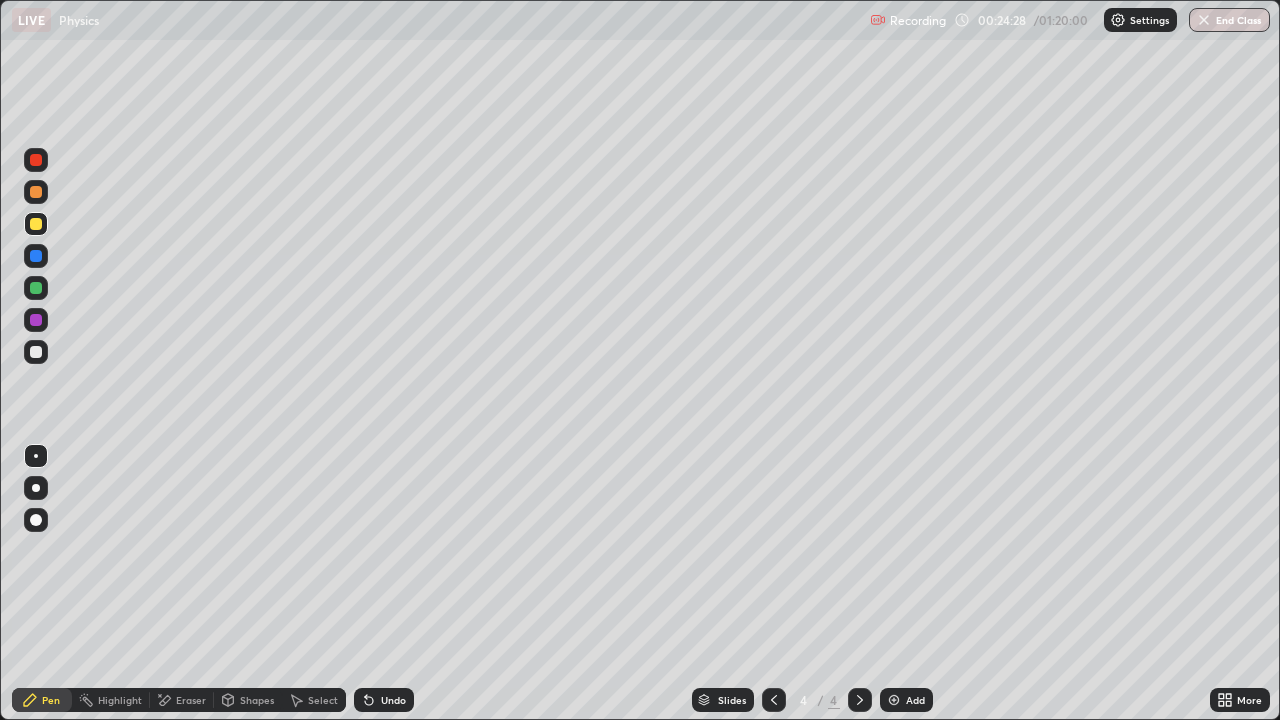 click at bounding box center [36, 352] 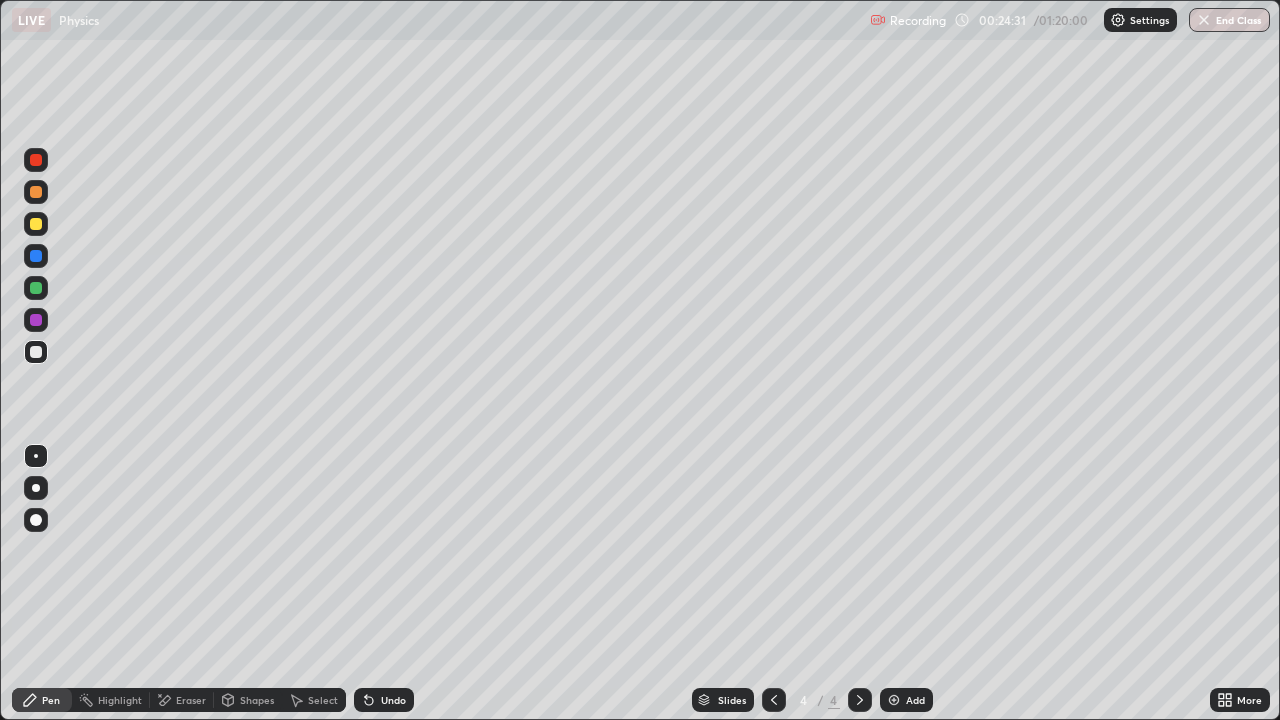click on "Shapes" at bounding box center (257, 700) 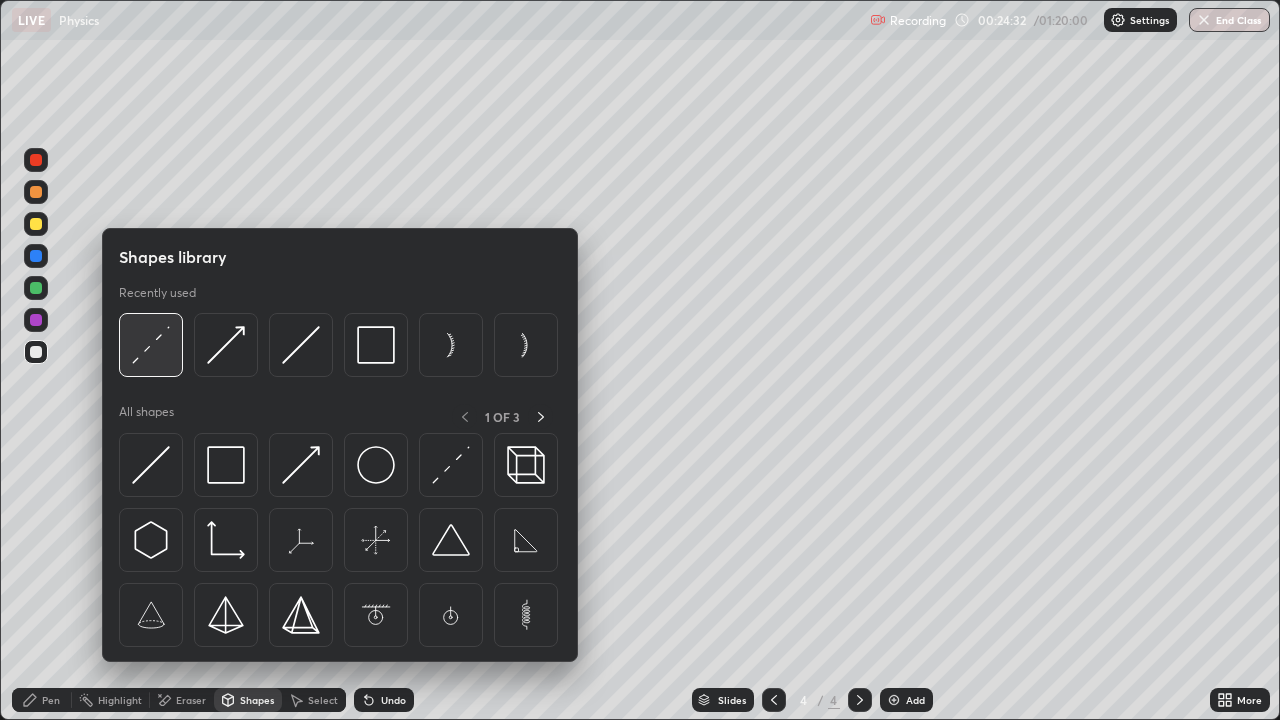click at bounding box center [151, 345] 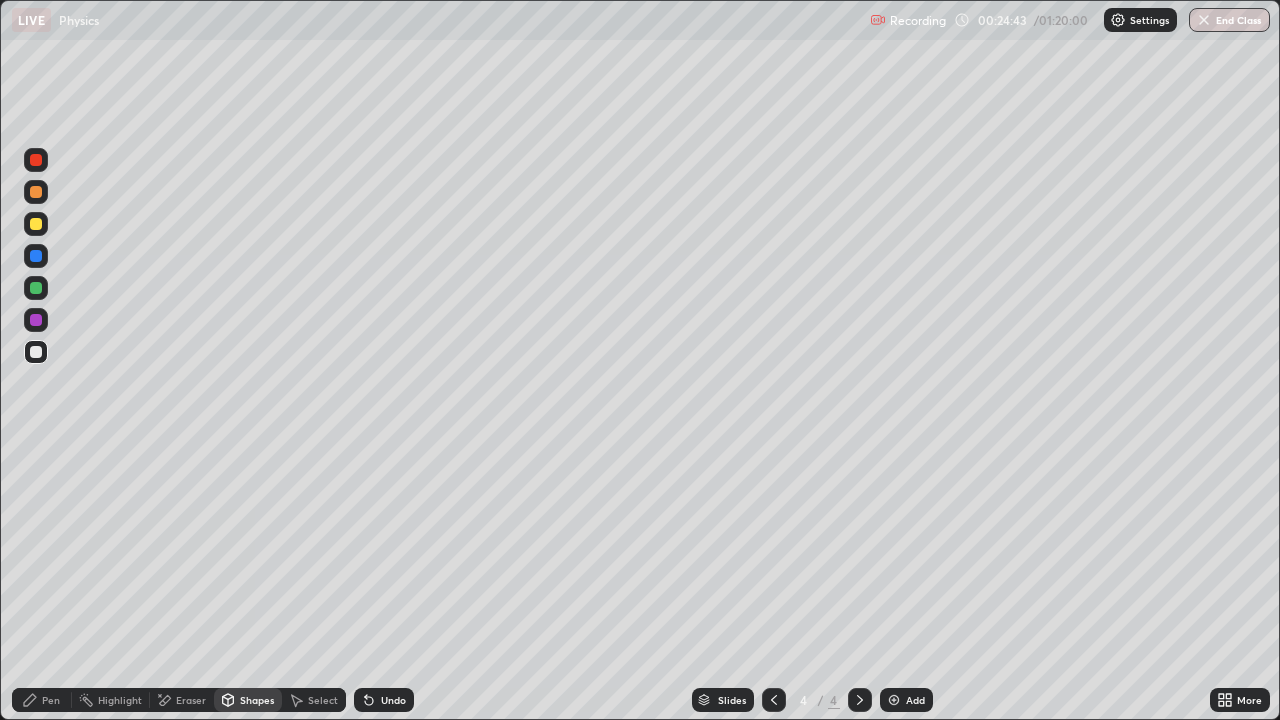 click at bounding box center [36, 352] 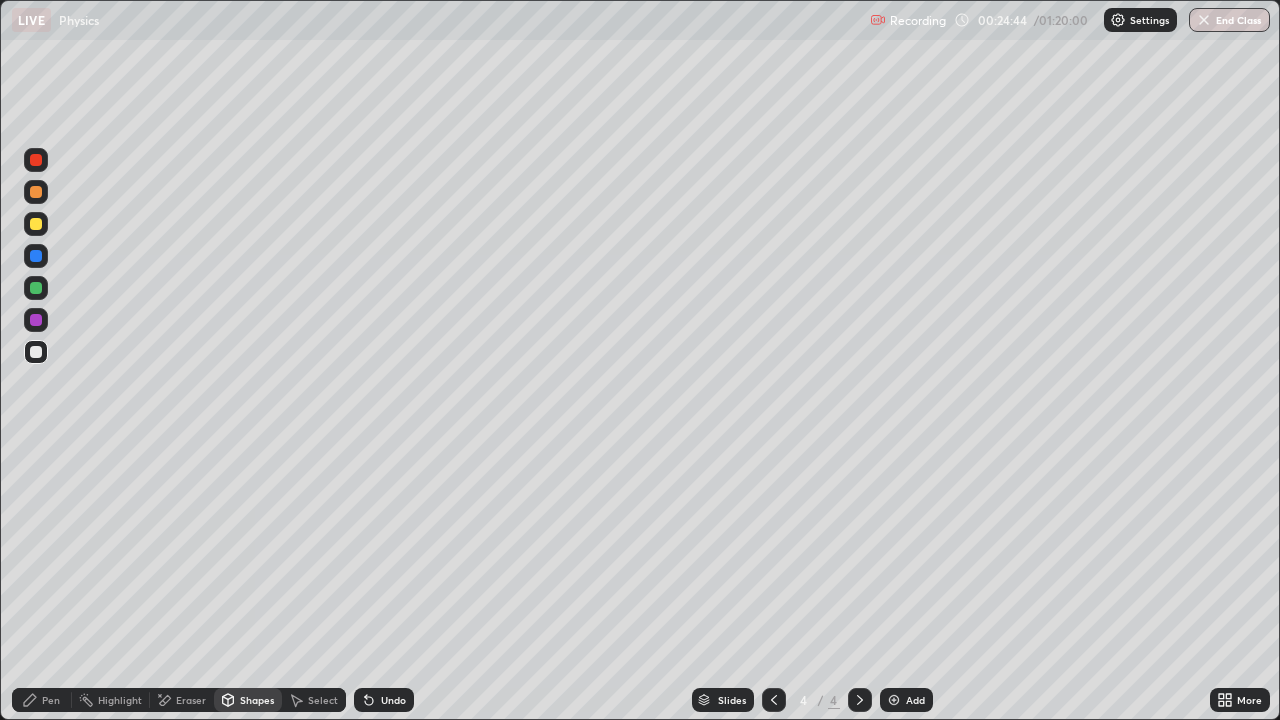 click on "Shapes" at bounding box center [248, 700] 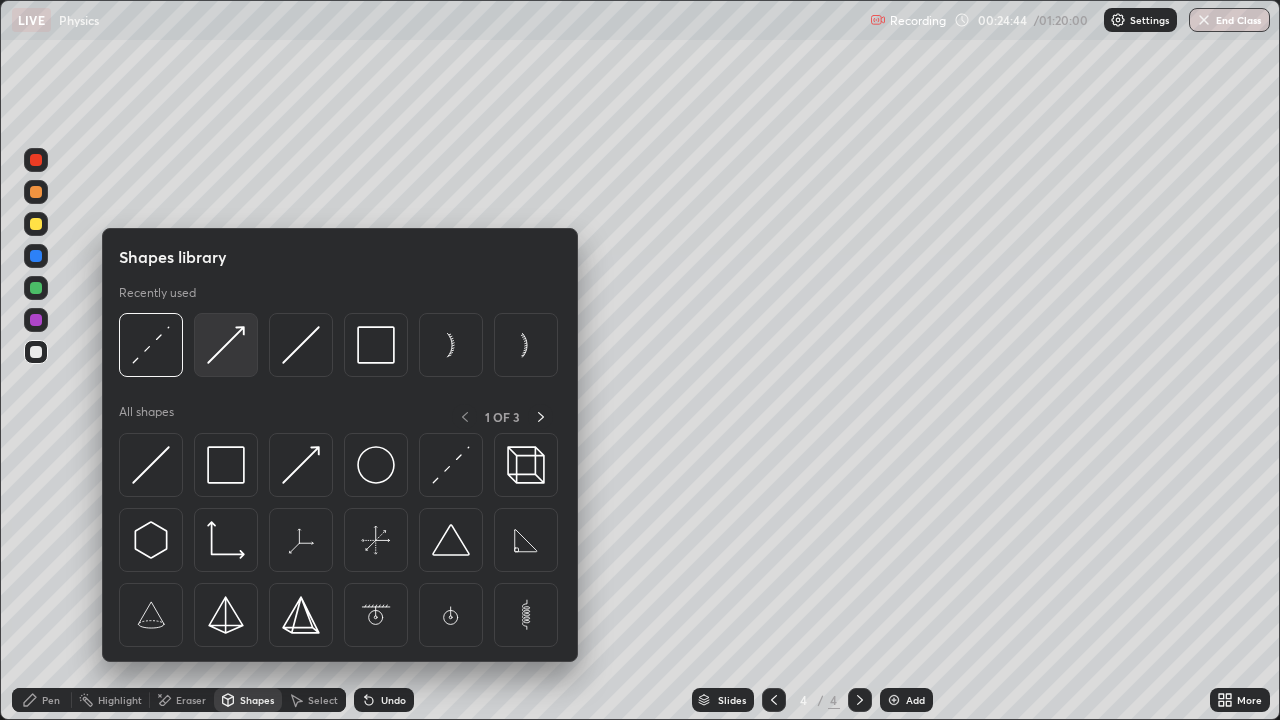 click at bounding box center [226, 345] 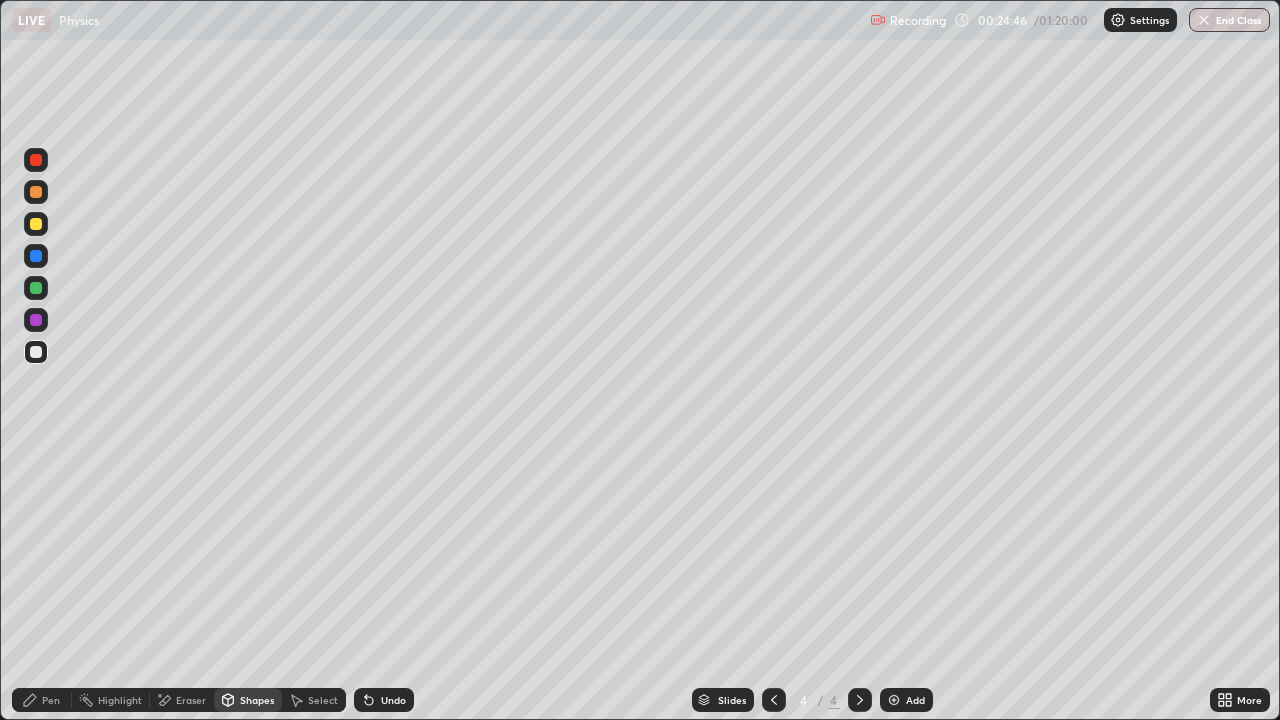 click on "Undo" at bounding box center (384, 700) 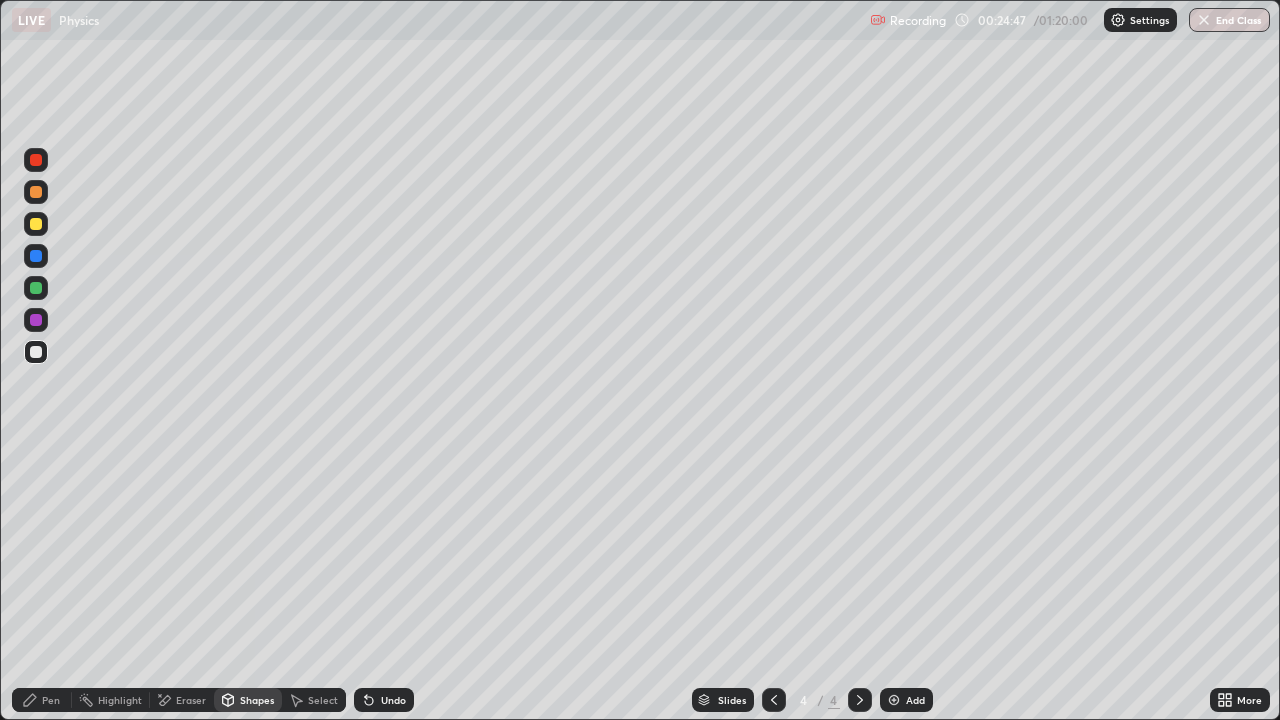 click at bounding box center (36, 160) 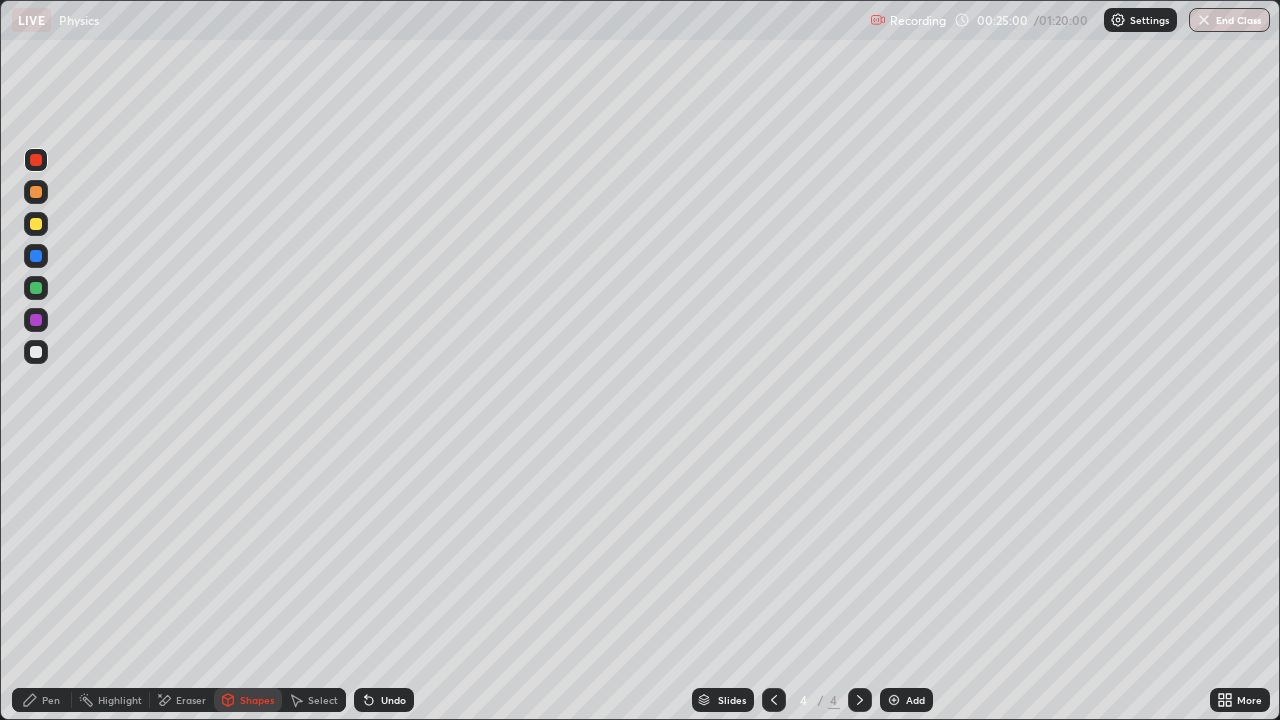 click on "Pen" at bounding box center (42, 700) 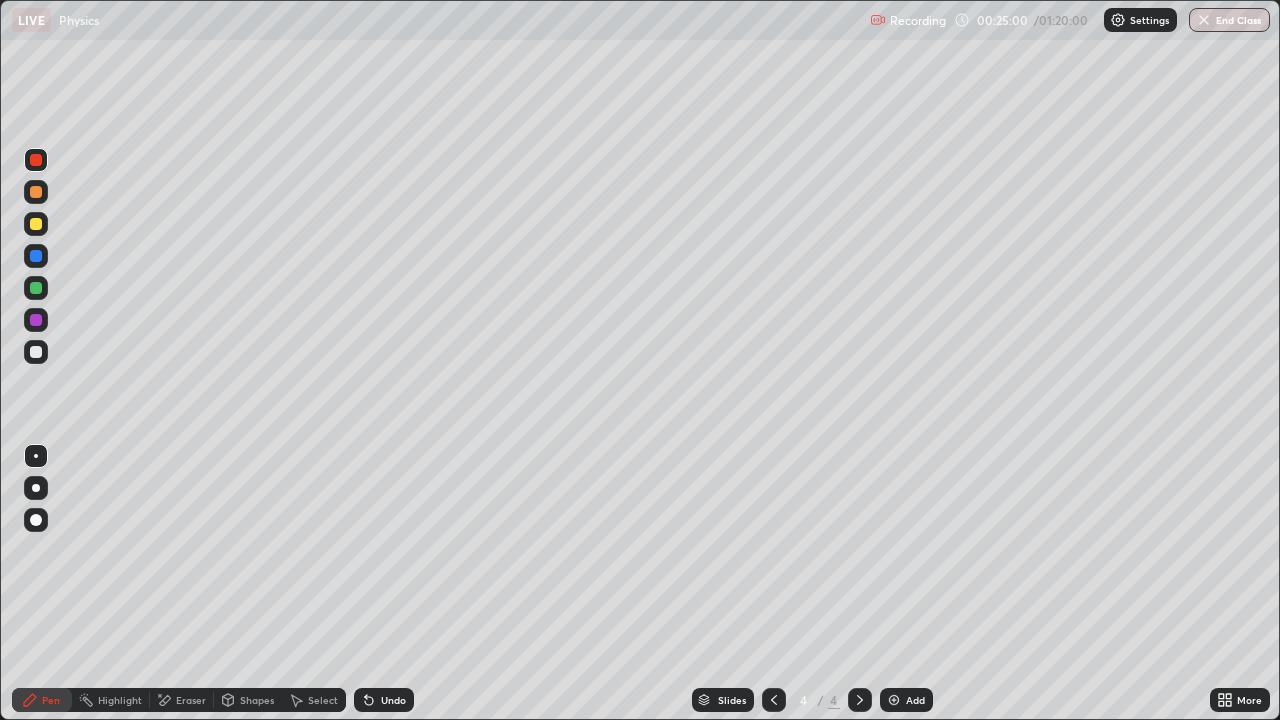click at bounding box center (36, 456) 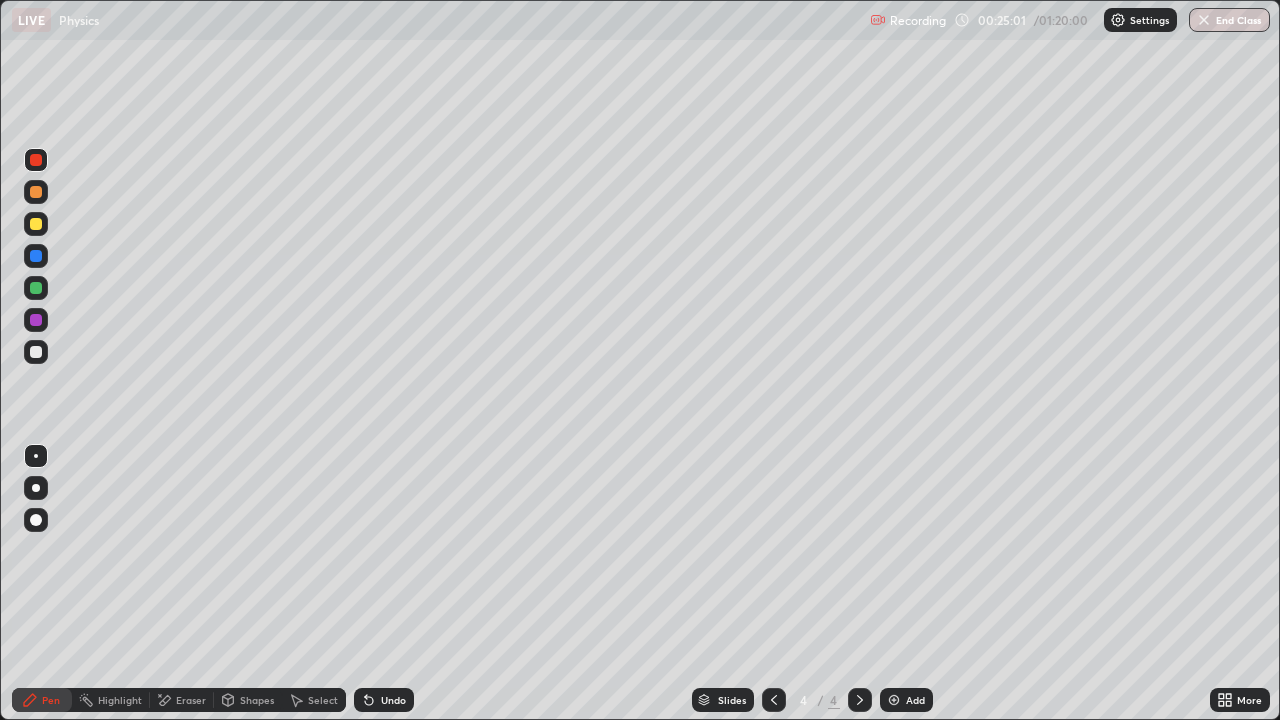click at bounding box center [36, 352] 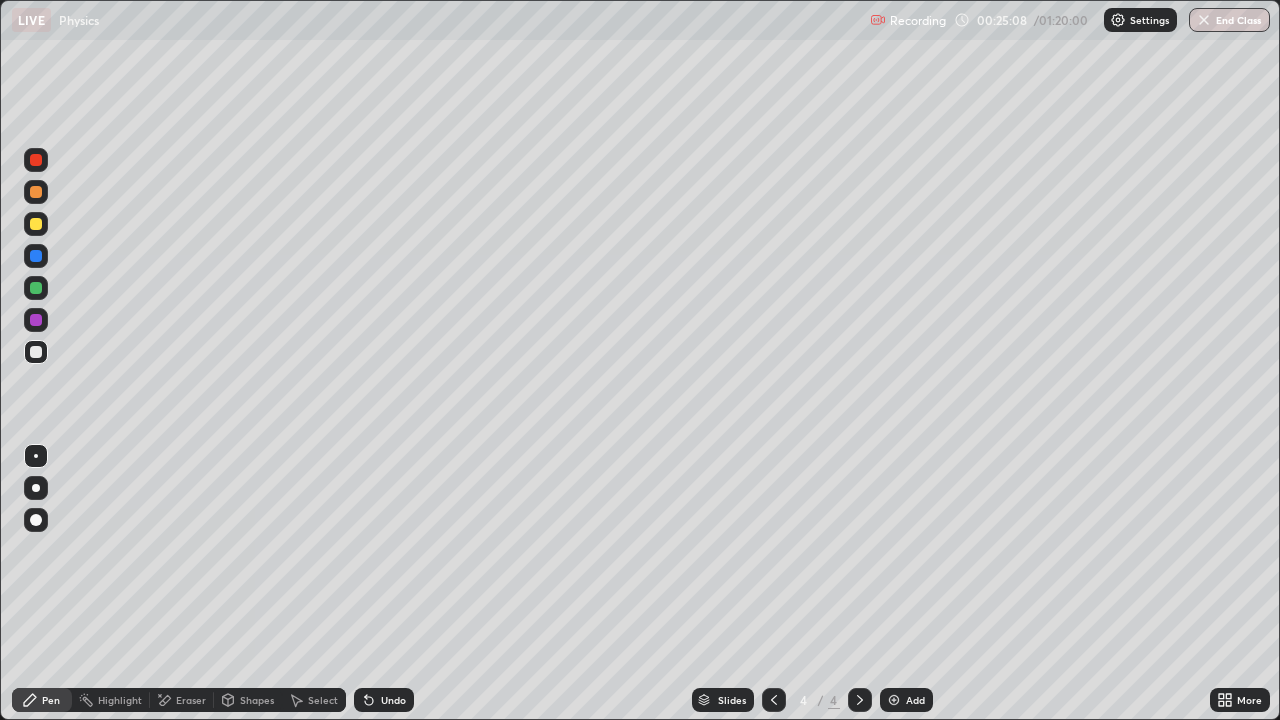 click at bounding box center (36, 160) 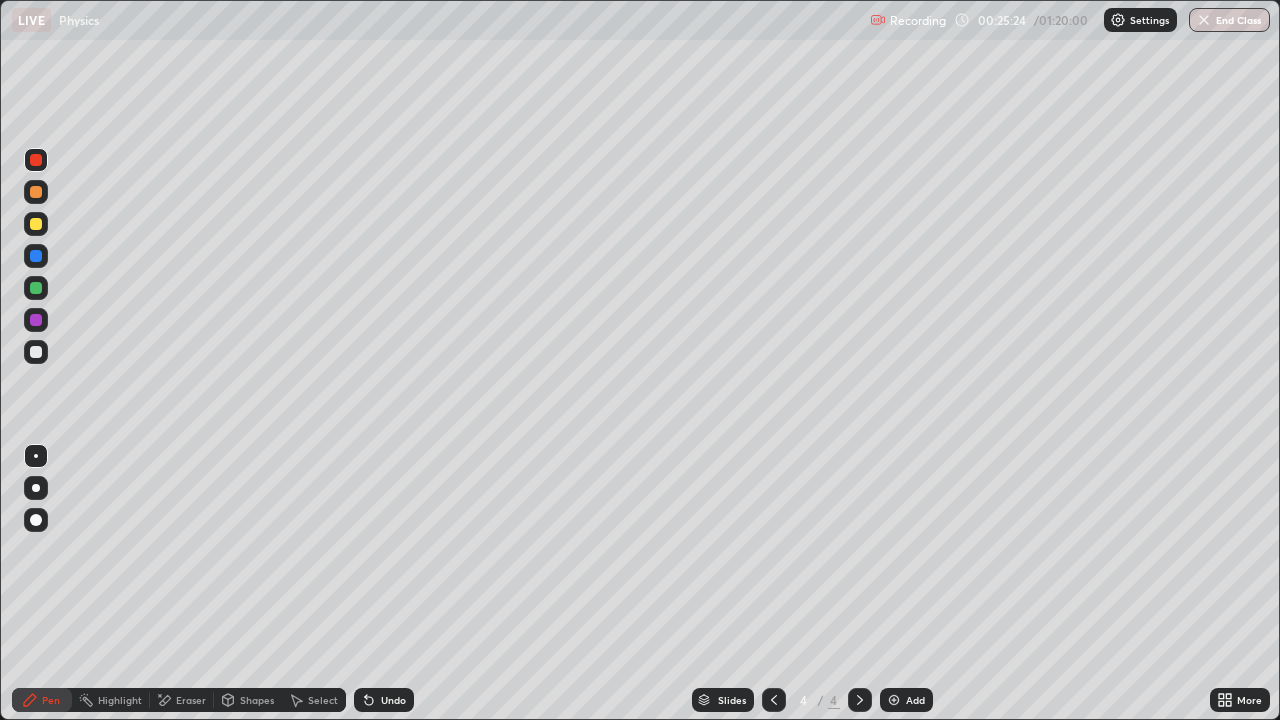 click on "Shapes" at bounding box center [257, 700] 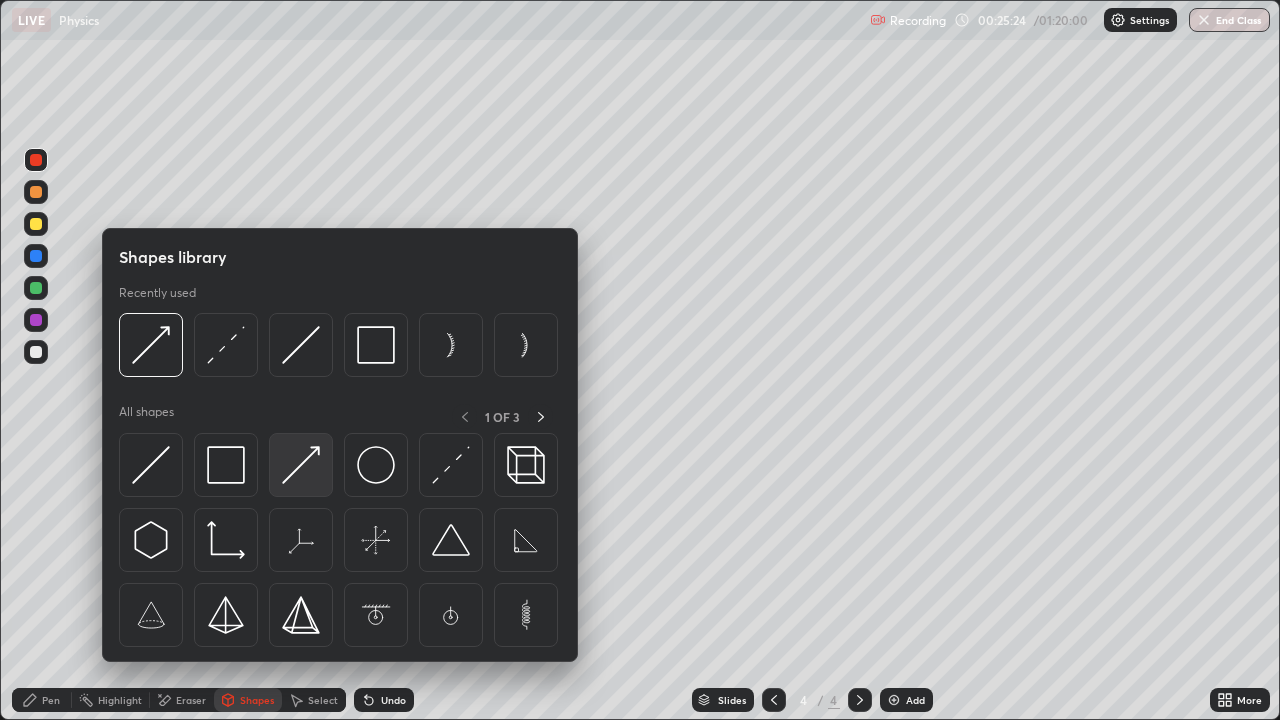 click at bounding box center (301, 465) 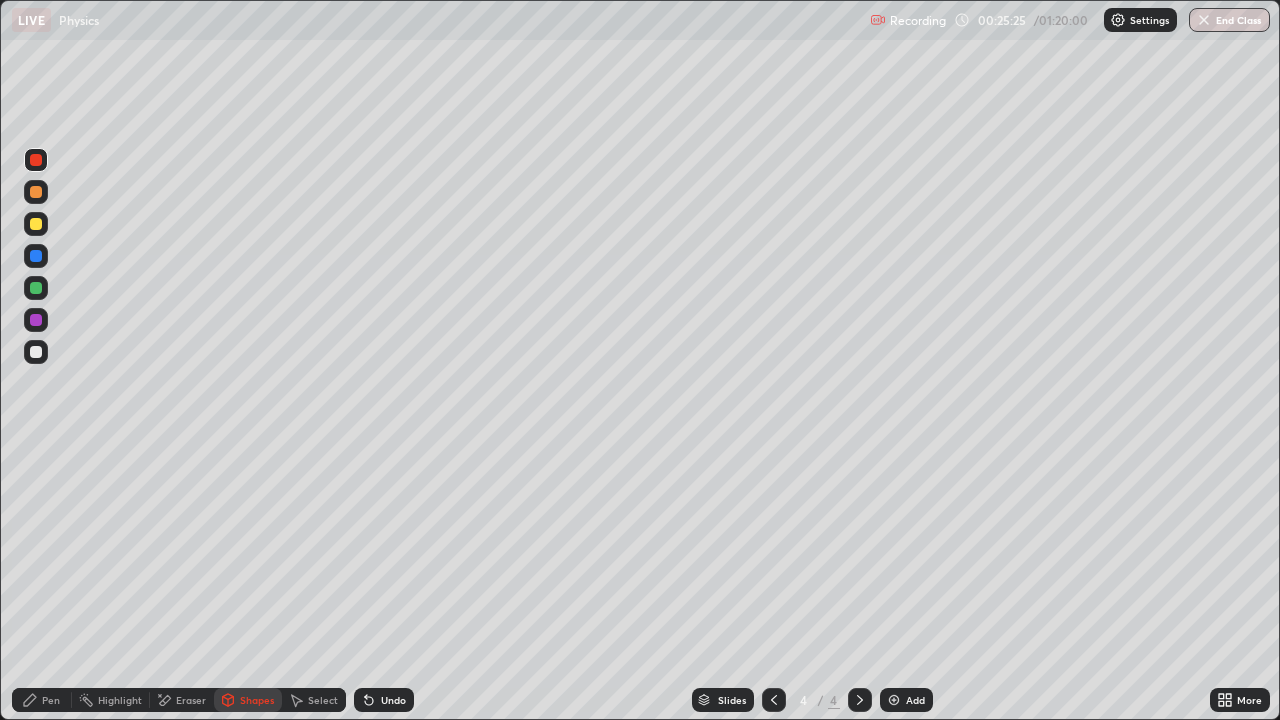 click at bounding box center (36, 352) 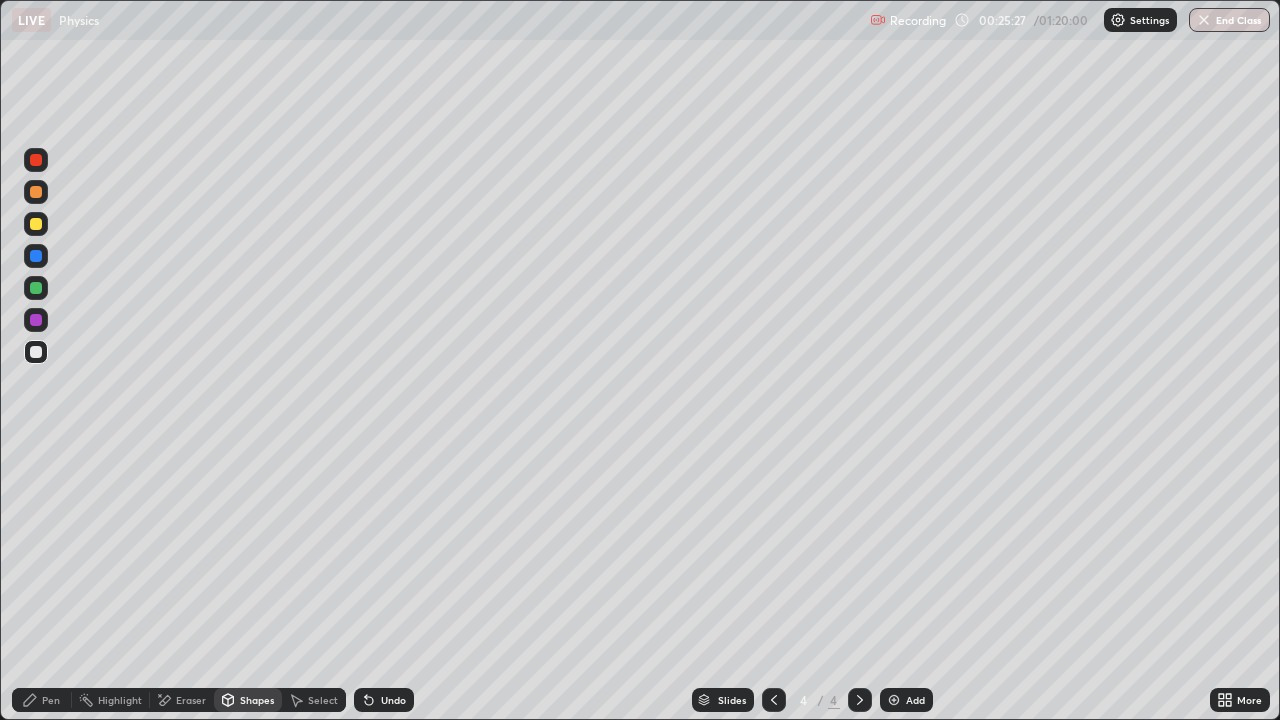 click at bounding box center (36, 192) 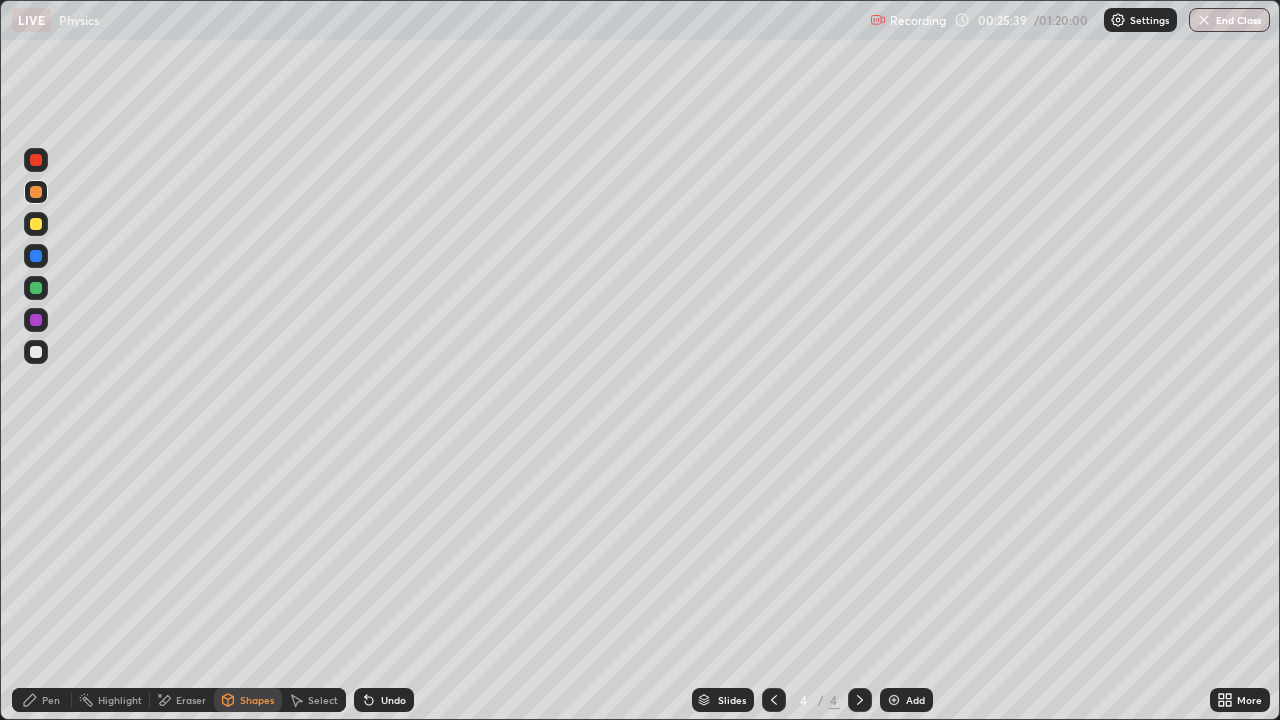 click 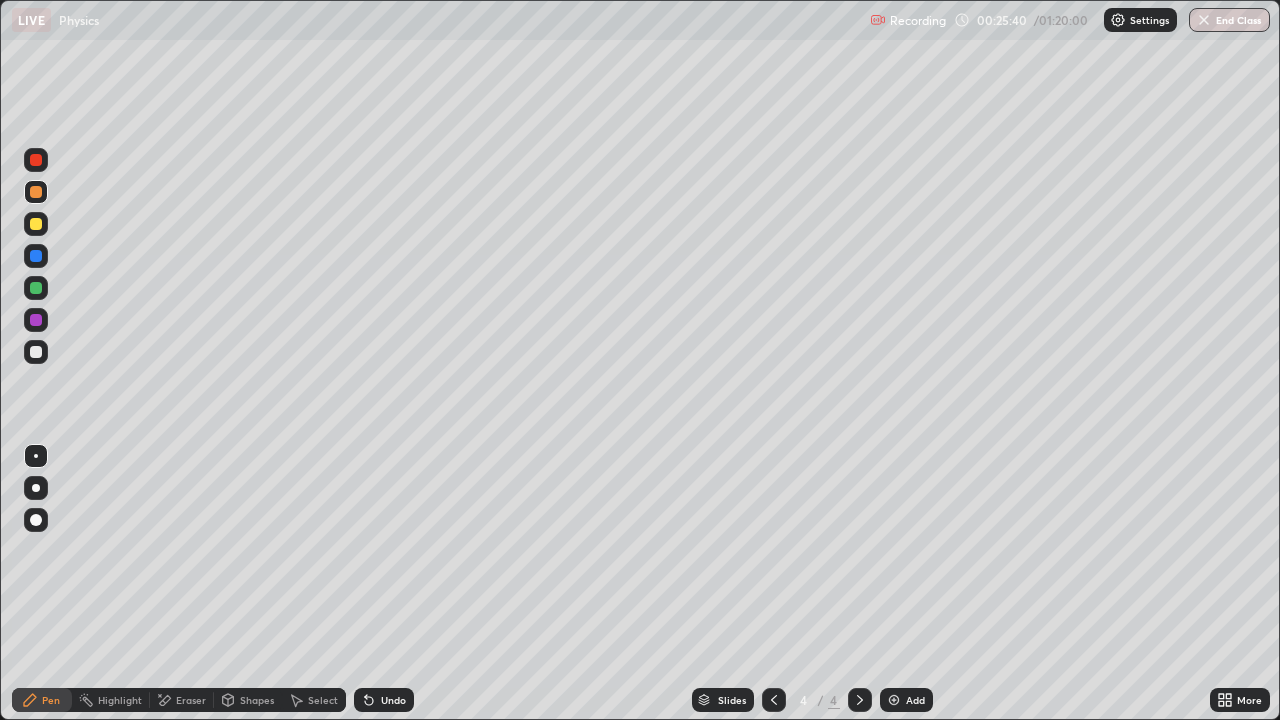 click at bounding box center (36, 456) 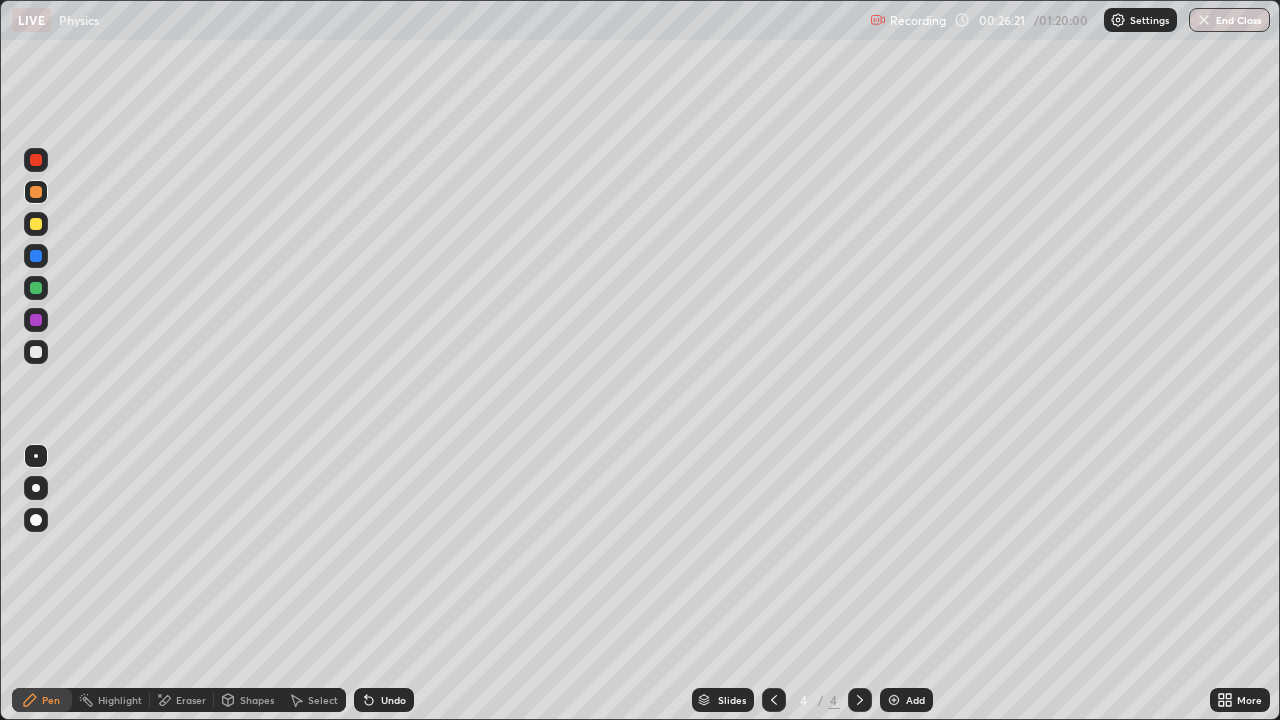 click at bounding box center (36, 352) 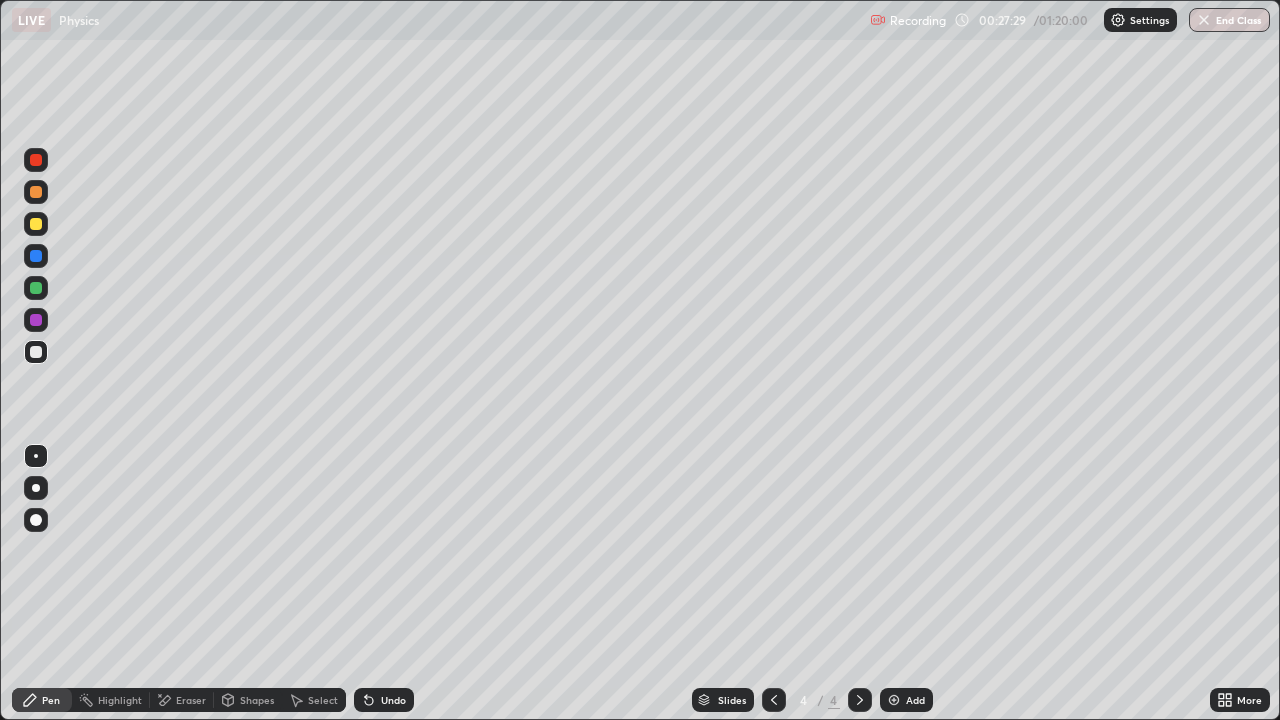 click at bounding box center [36, 352] 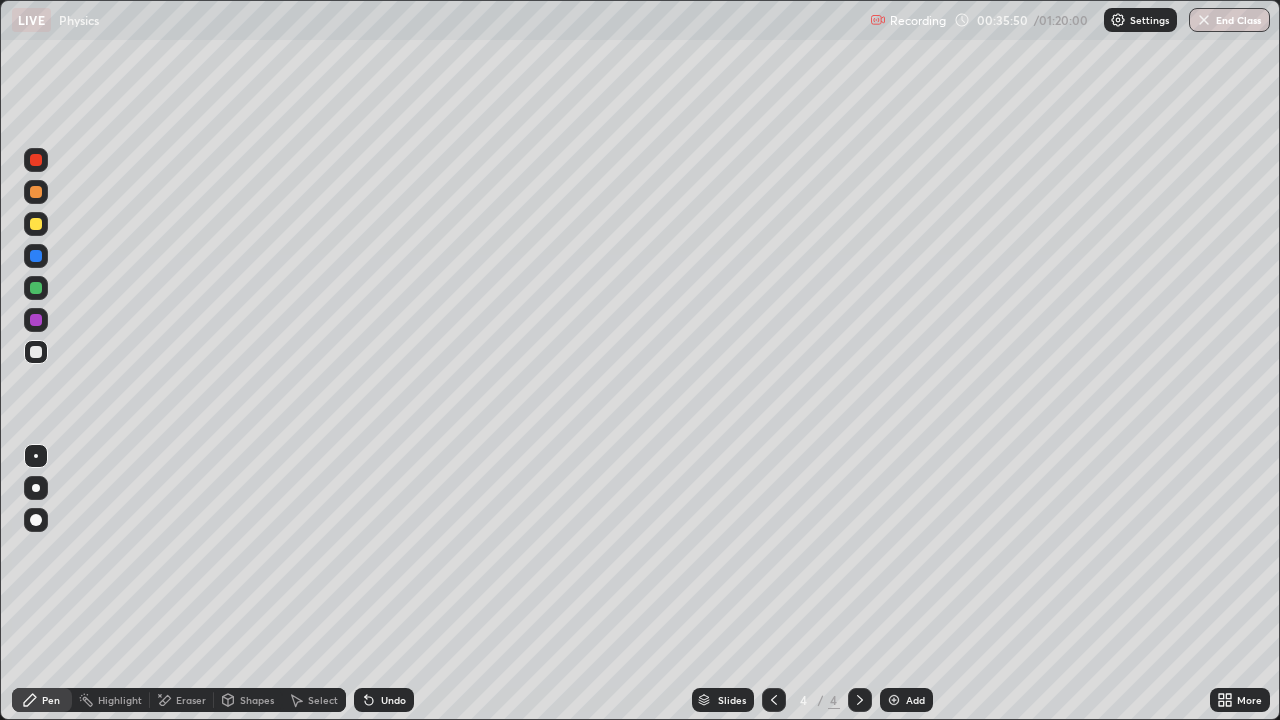 click 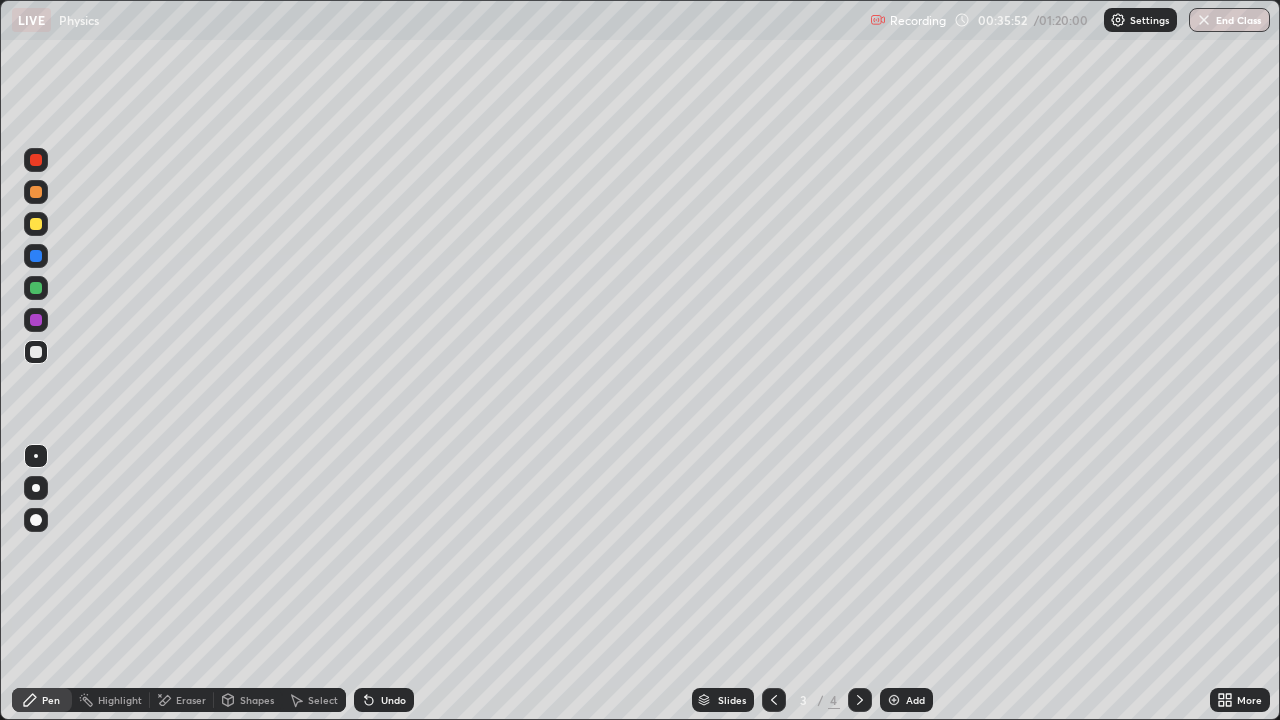 click 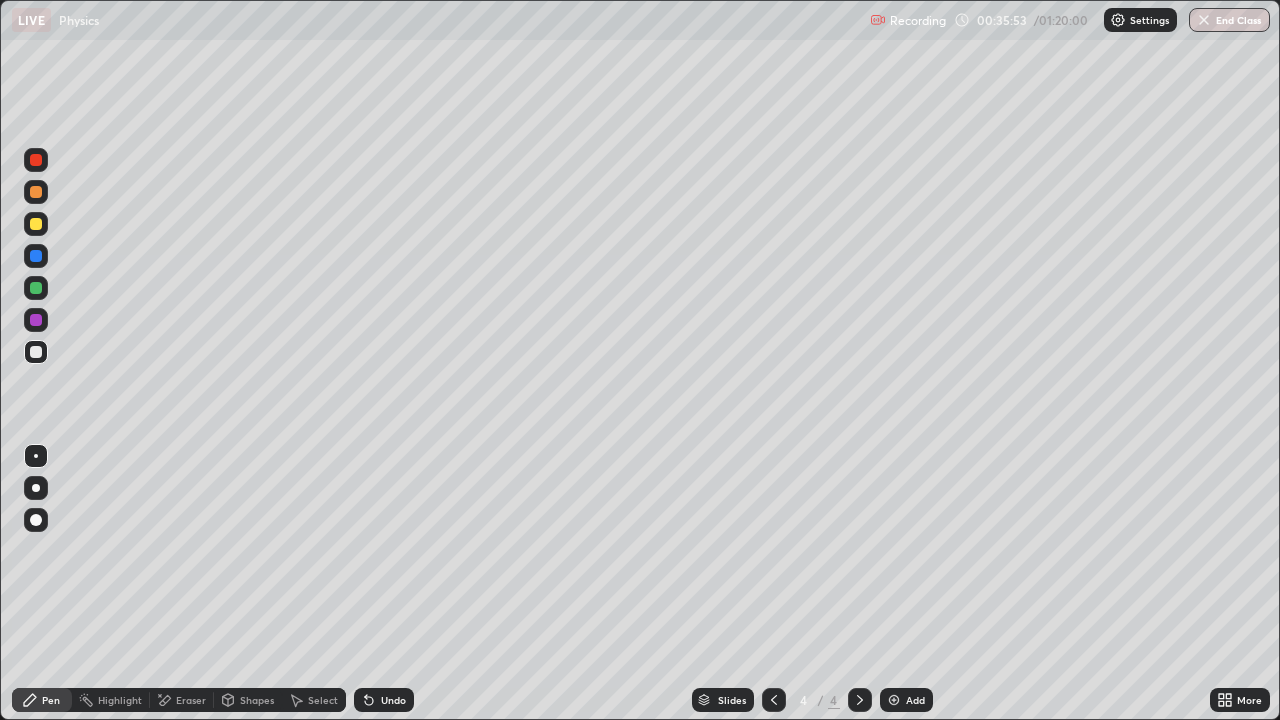 click on "Add" at bounding box center (915, 700) 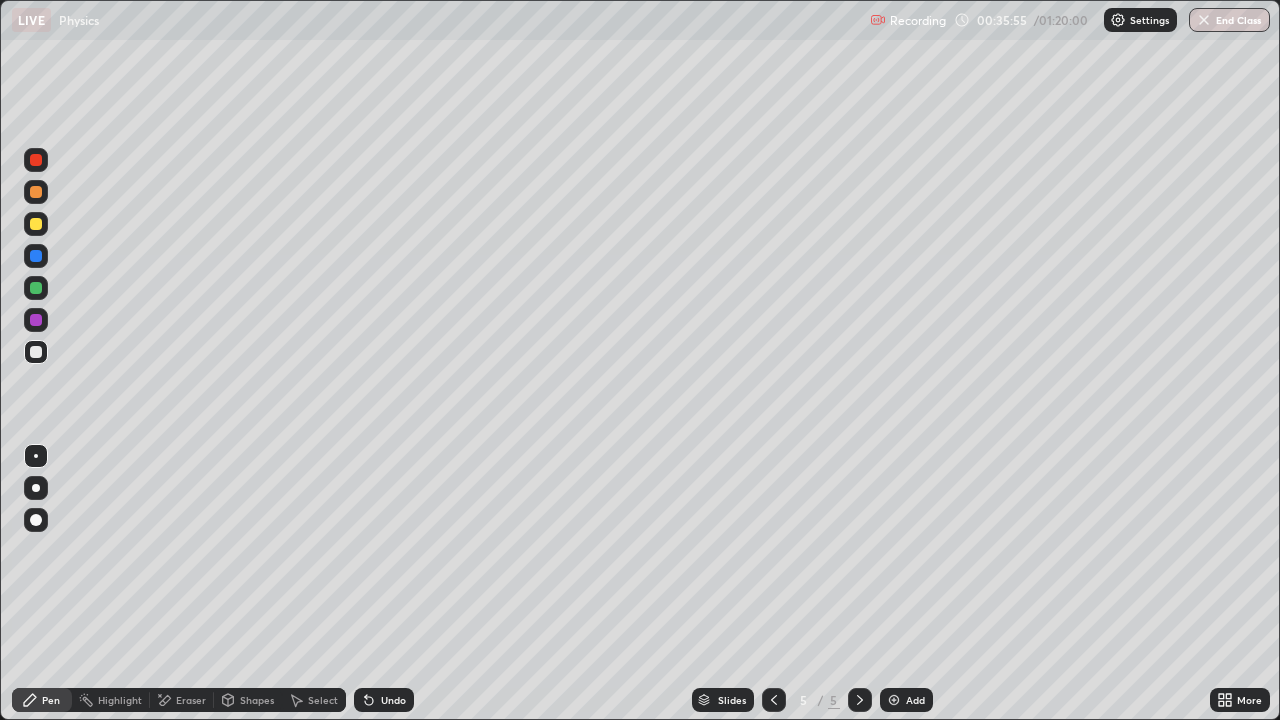 click at bounding box center [36, 352] 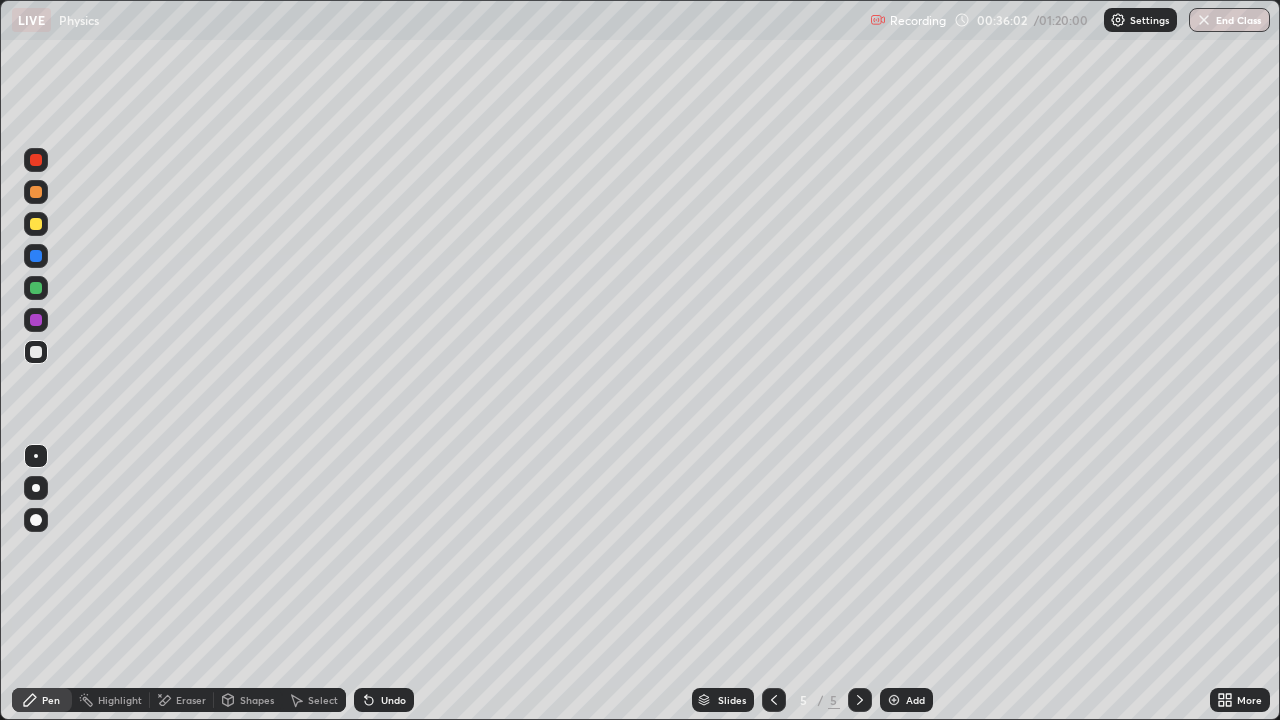 click on "Shapes" at bounding box center [257, 700] 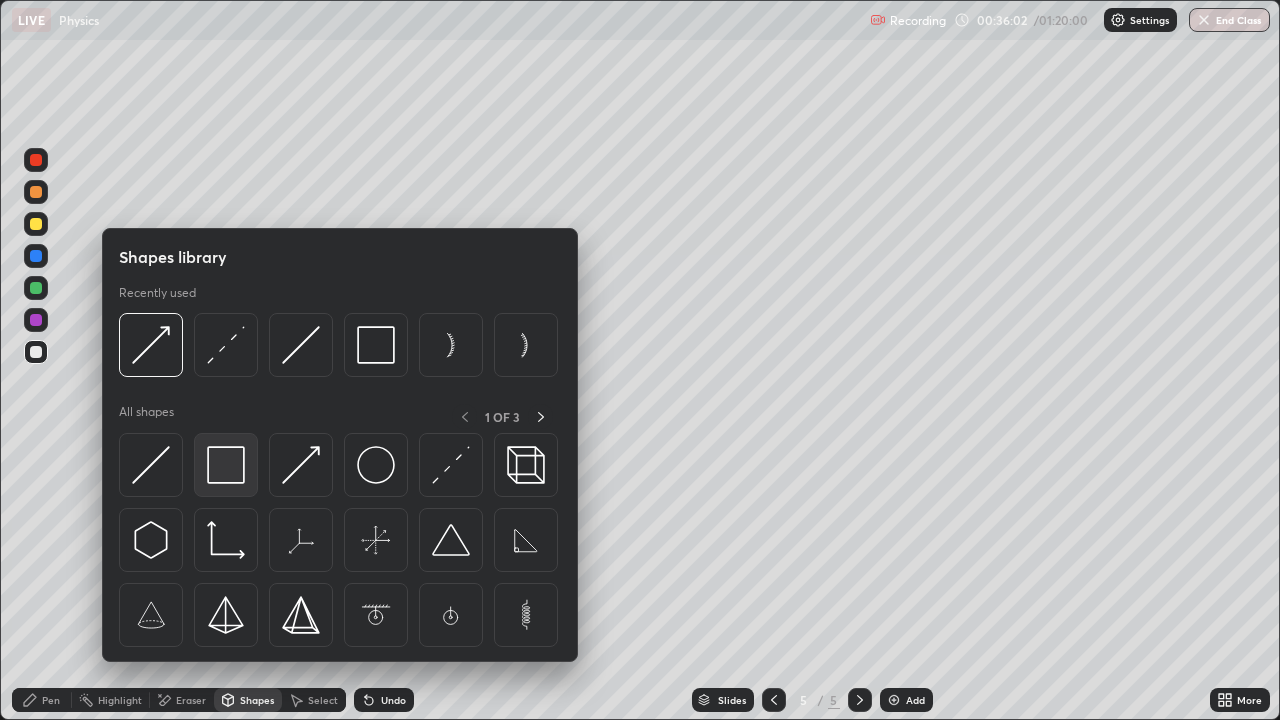 click at bounding box center (226, 465) 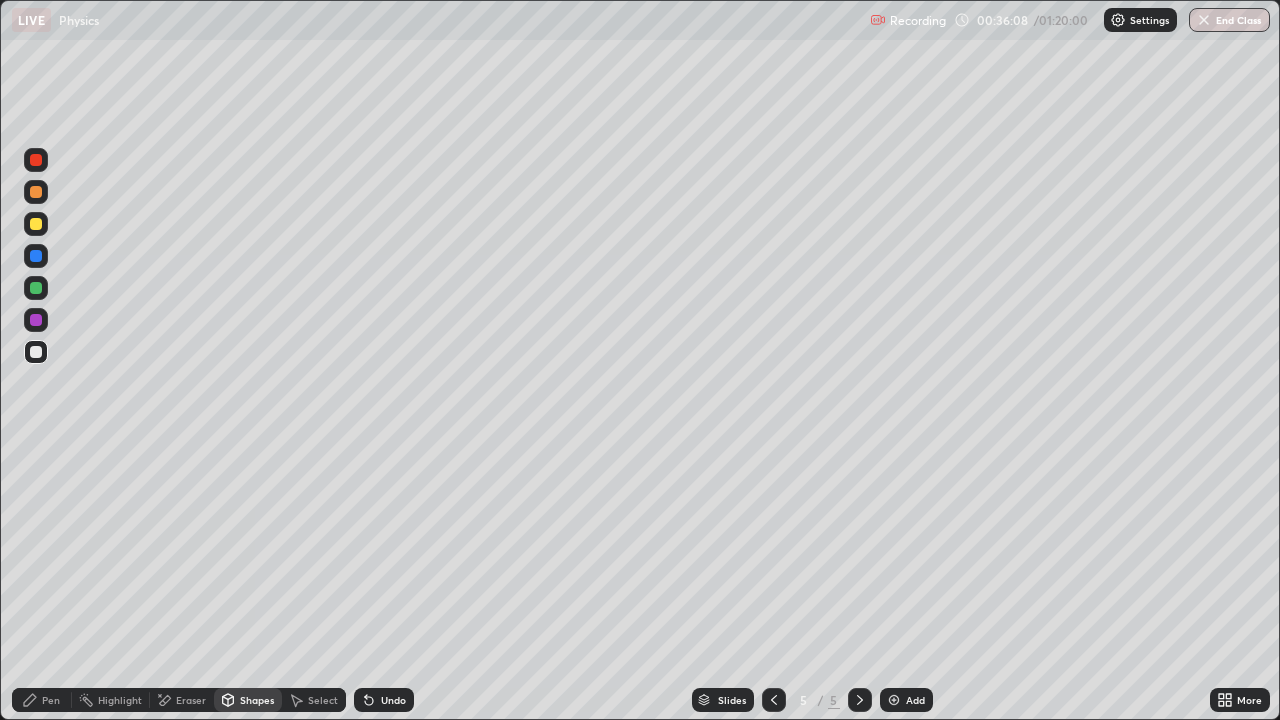 click on "Shapes" at bounding box center [248, 700] 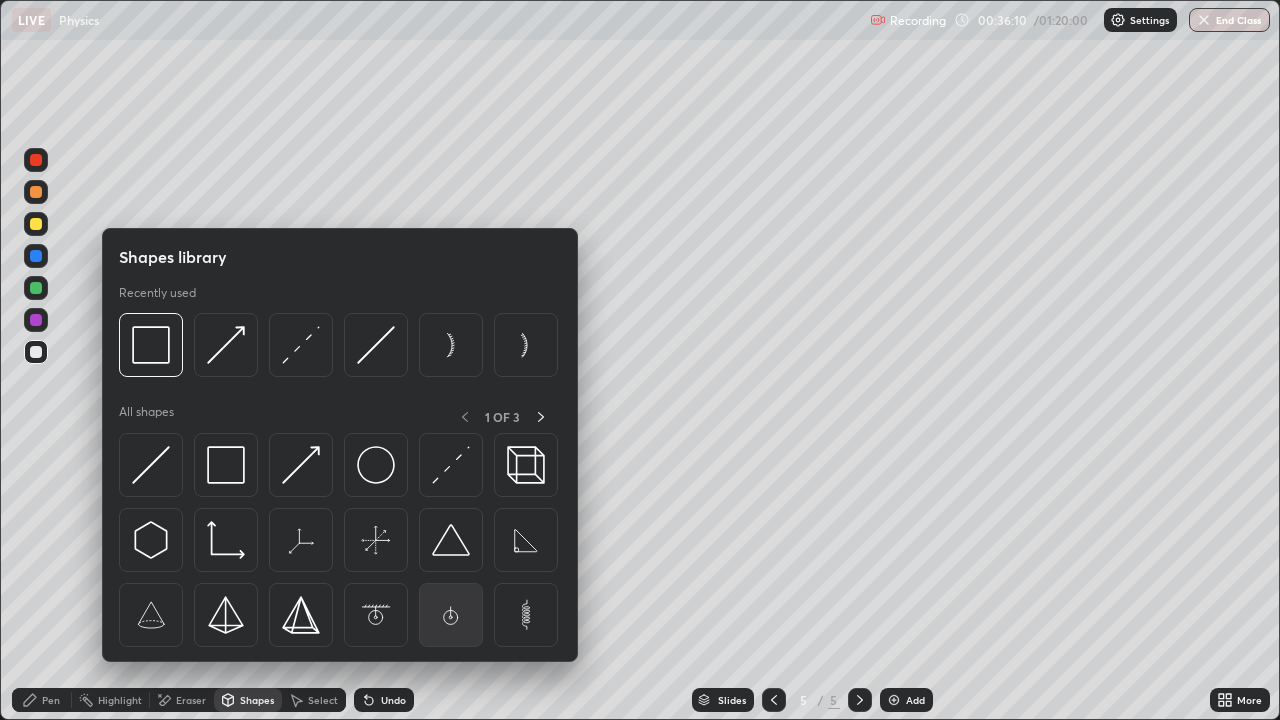 click at bounding box center (451, 615) 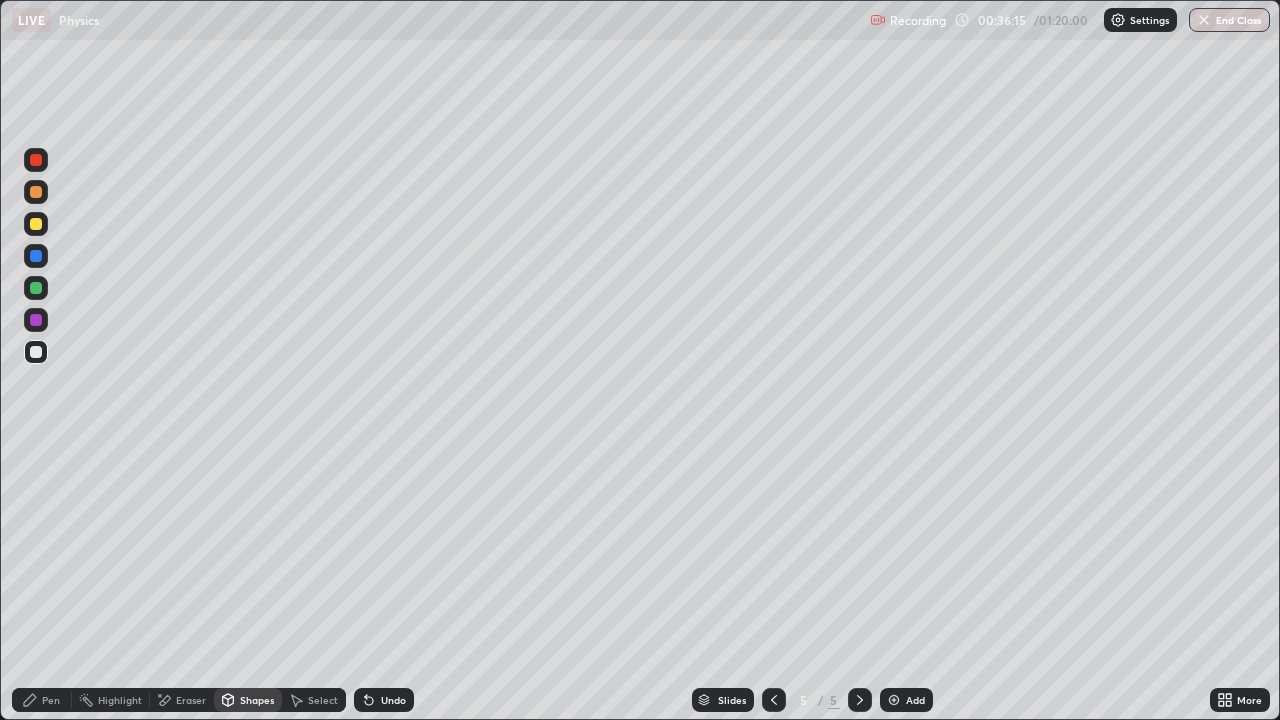 click 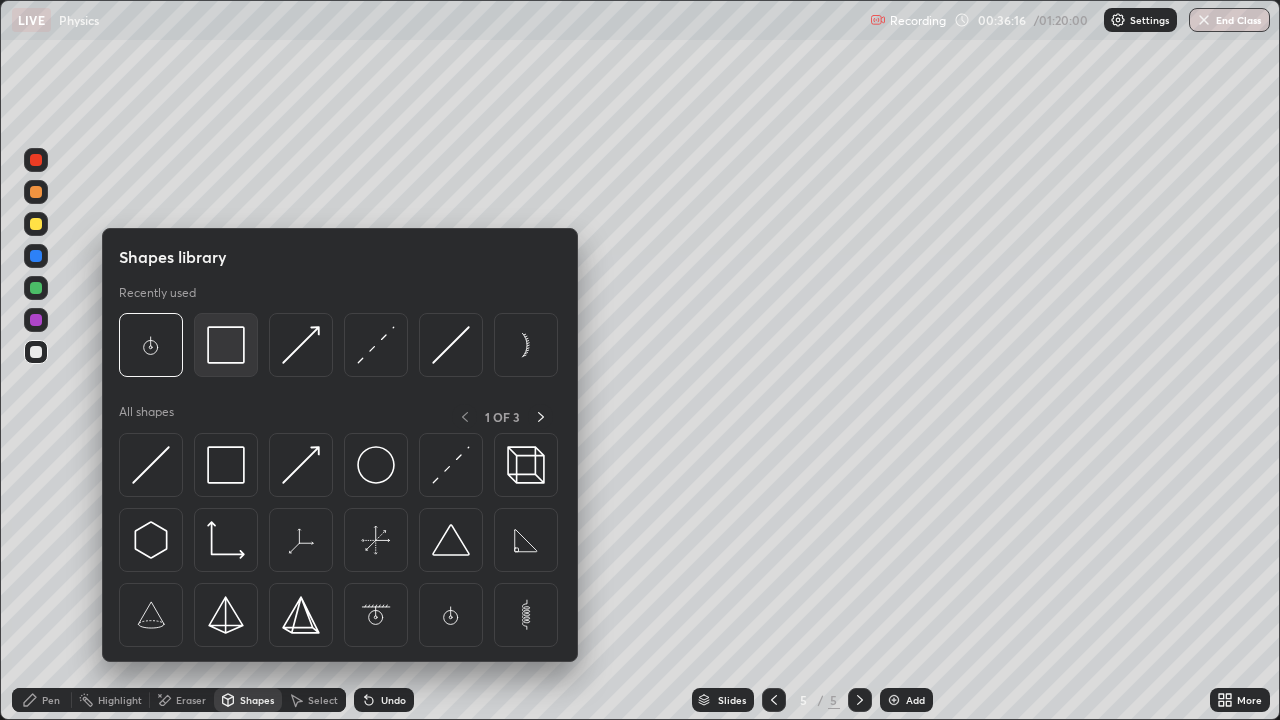 click at bounding box center (226, 345) 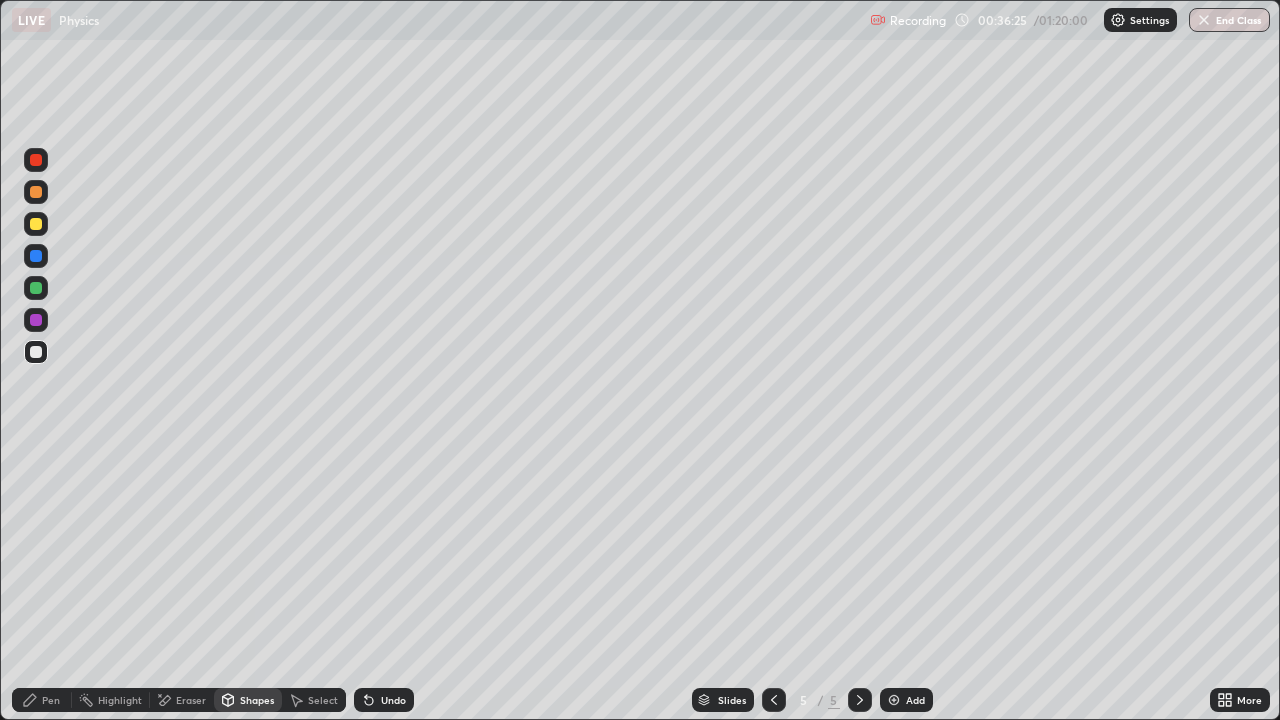 click on "Shapes" at bounding box center [257, 700] 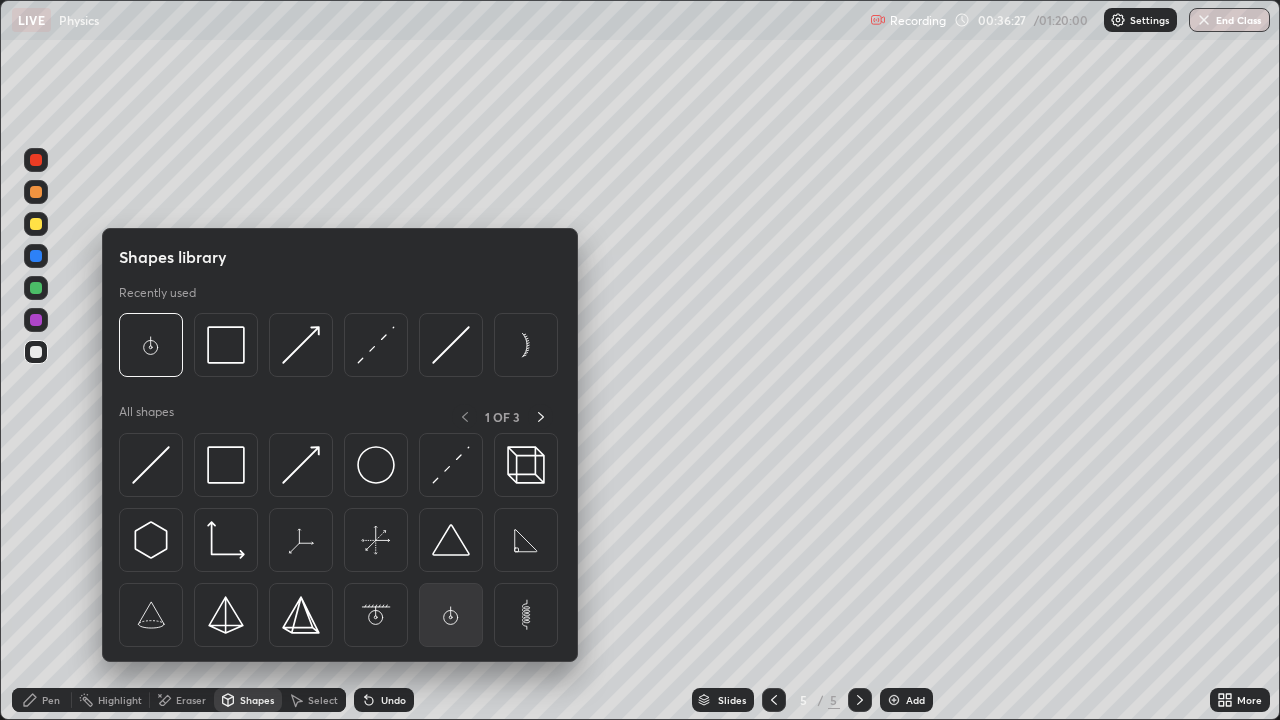 click at bounding box center (451, 615) 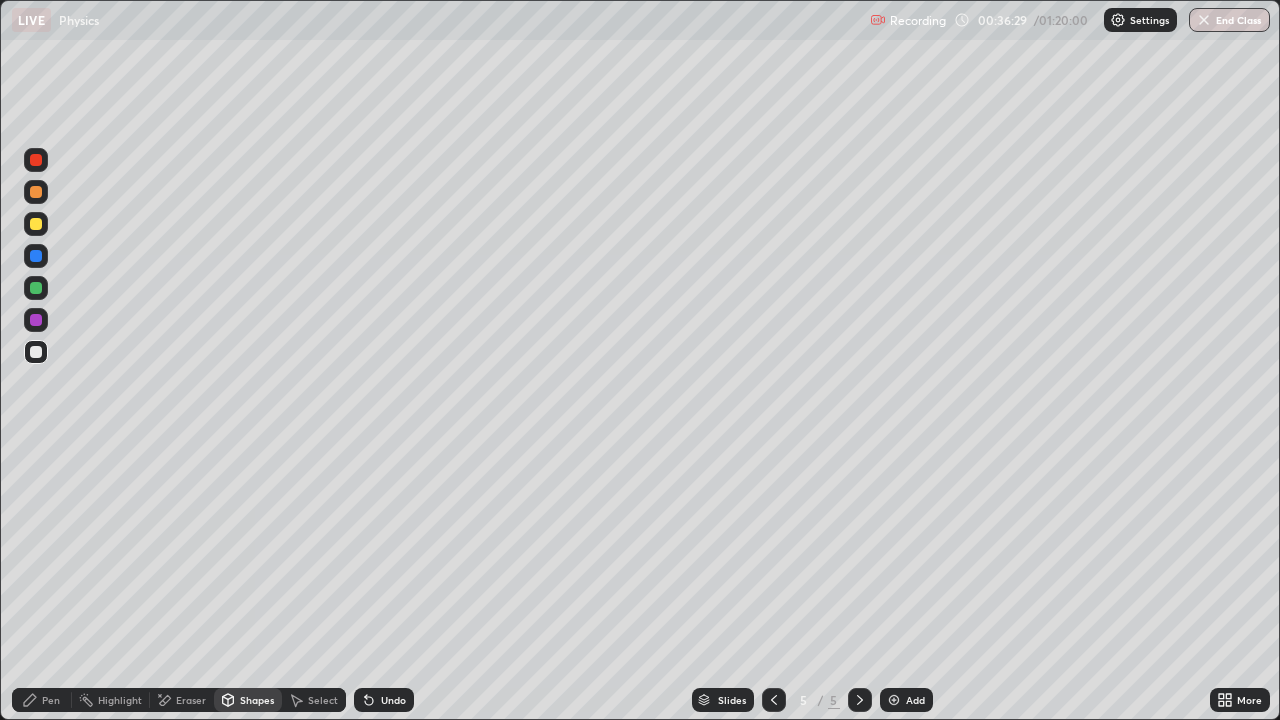 click on "Select" at bounding box center (323, 700) 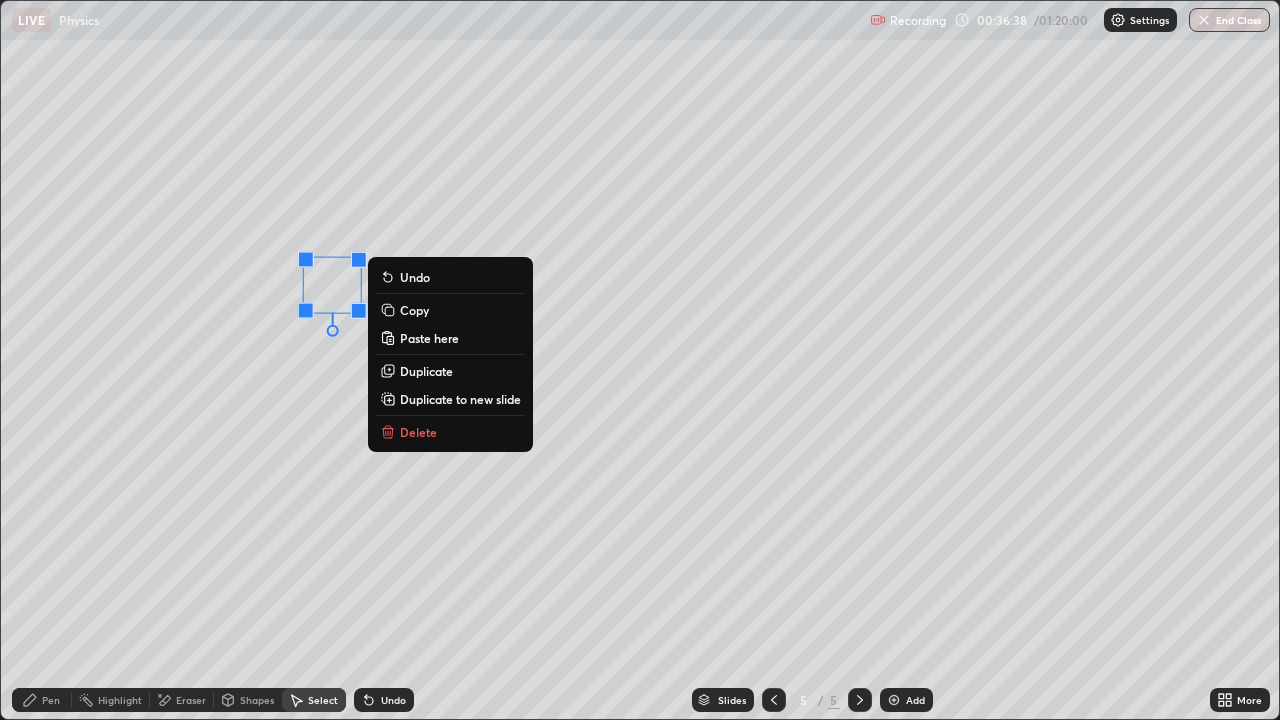 click on "180 ° Undo Copy Paste here Duplicate Duplicate to new slide Delete" at bounding box center [640, 360] 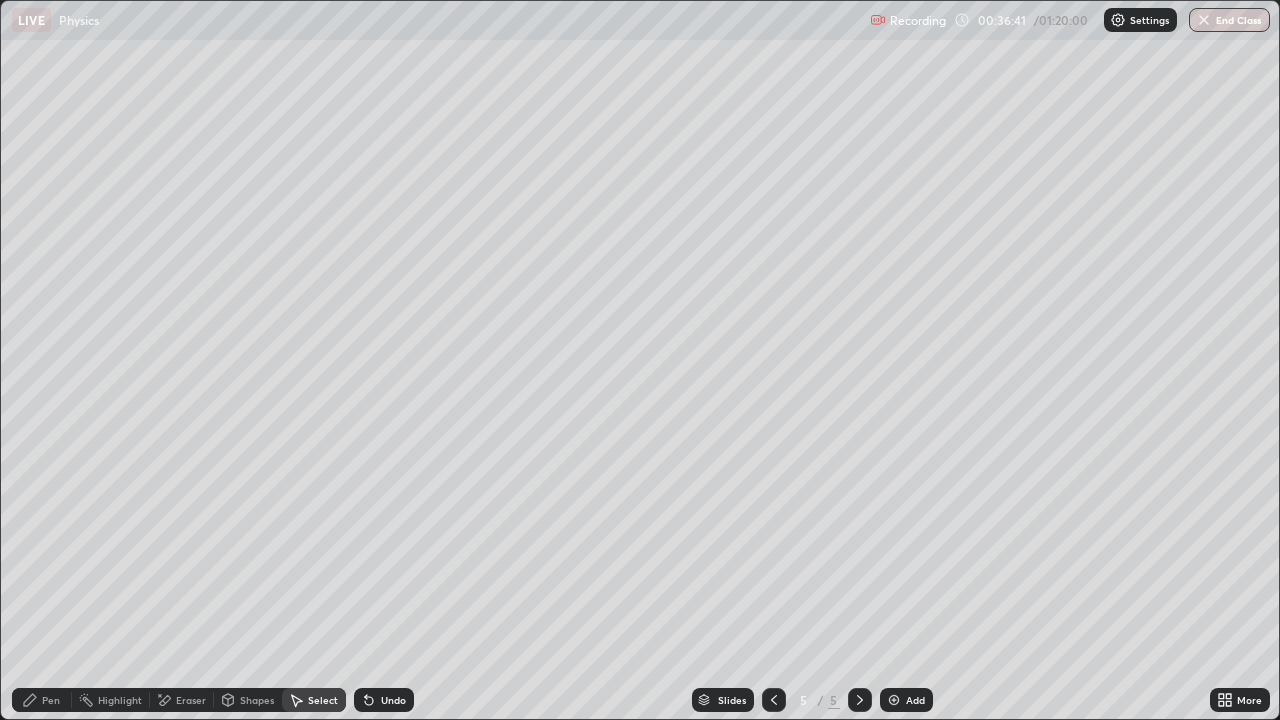 click on "Select" at bounding box center [314, 700] 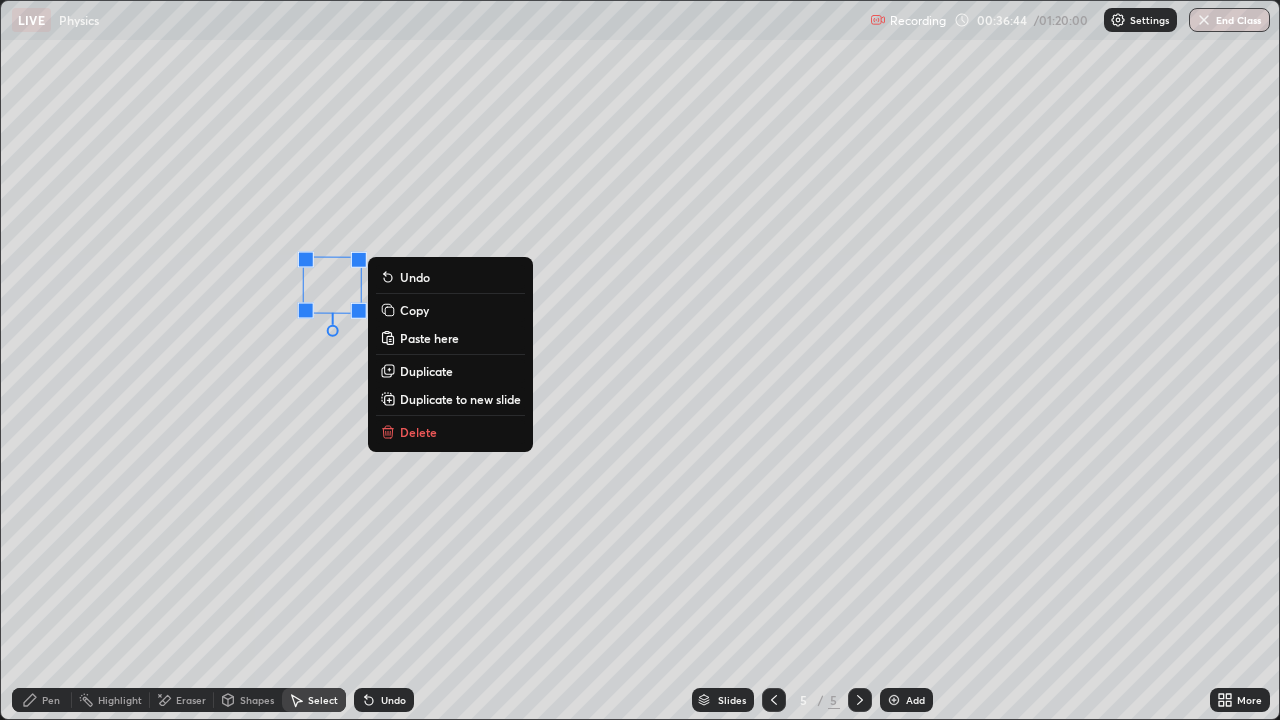 click on "180 ° Undo Copy Paste here Duplicate Duplicate to new slide Delete" at bounding box center (640, 360) 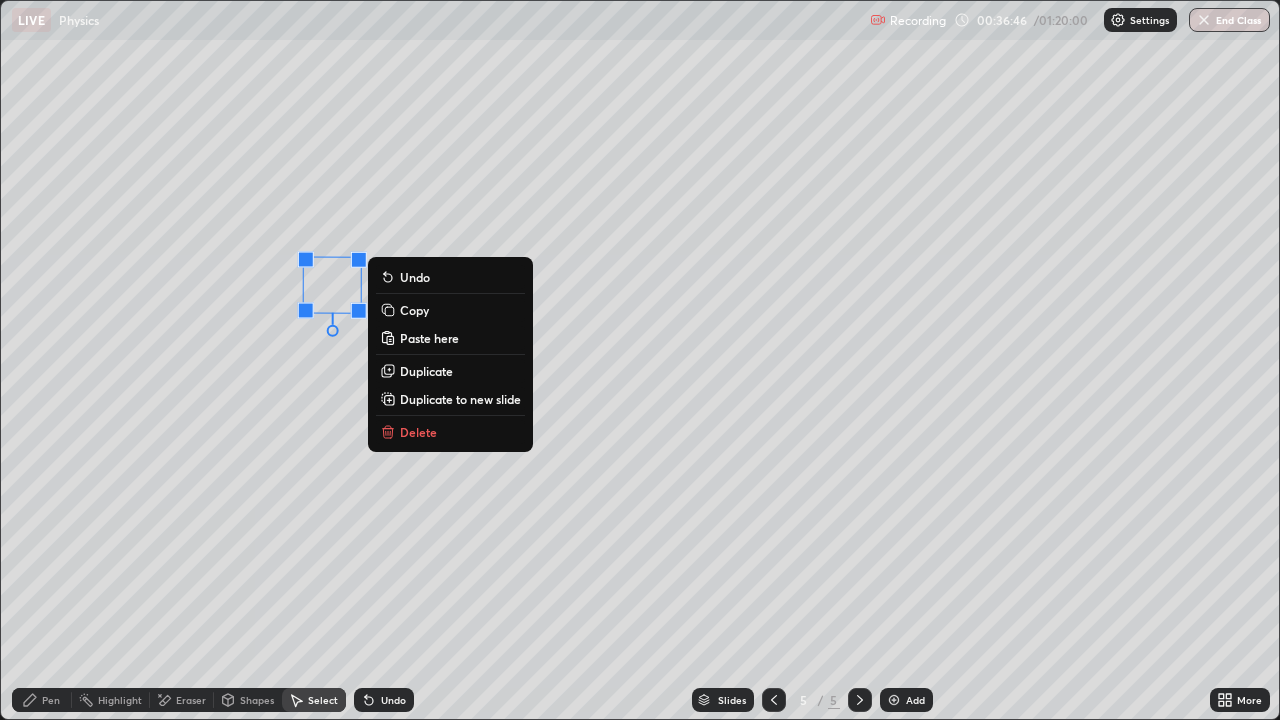 click on "Duplicate" at bounding box center [426, 371] 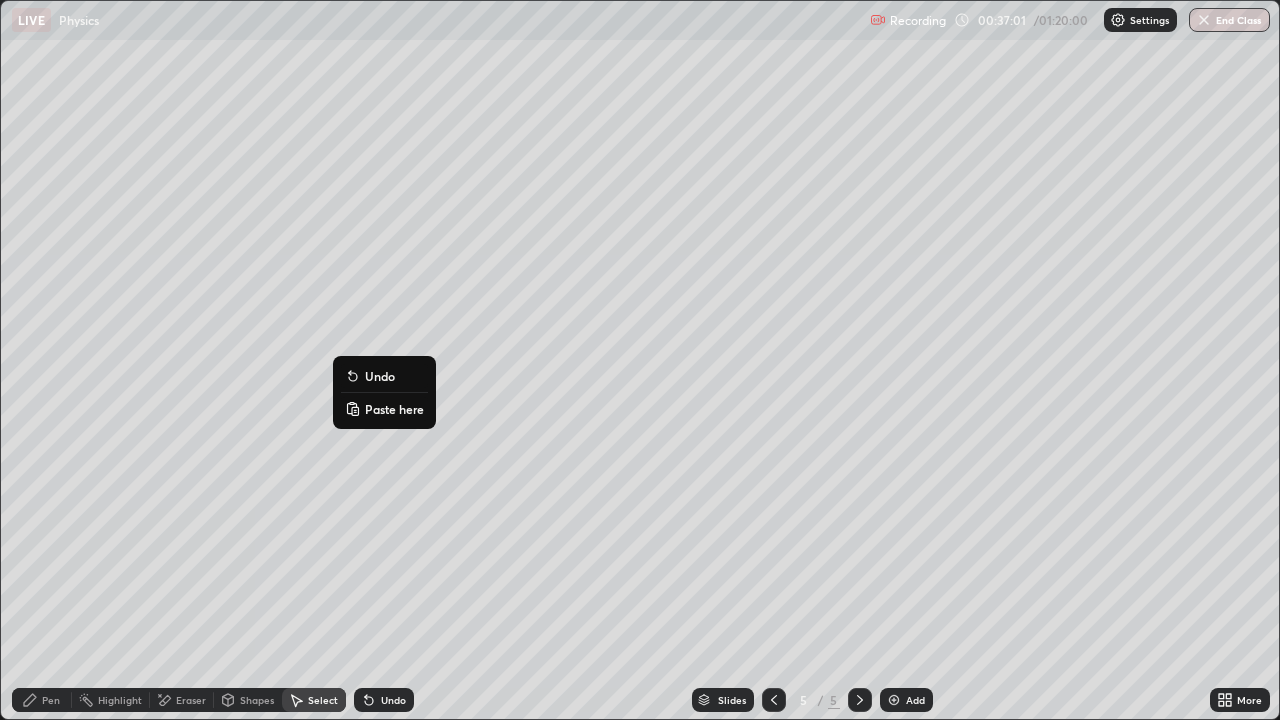click on "1 ° Undo Copy Paste here Duplicate Duplicate to new slide Delete" at bounding box center [640, 360] 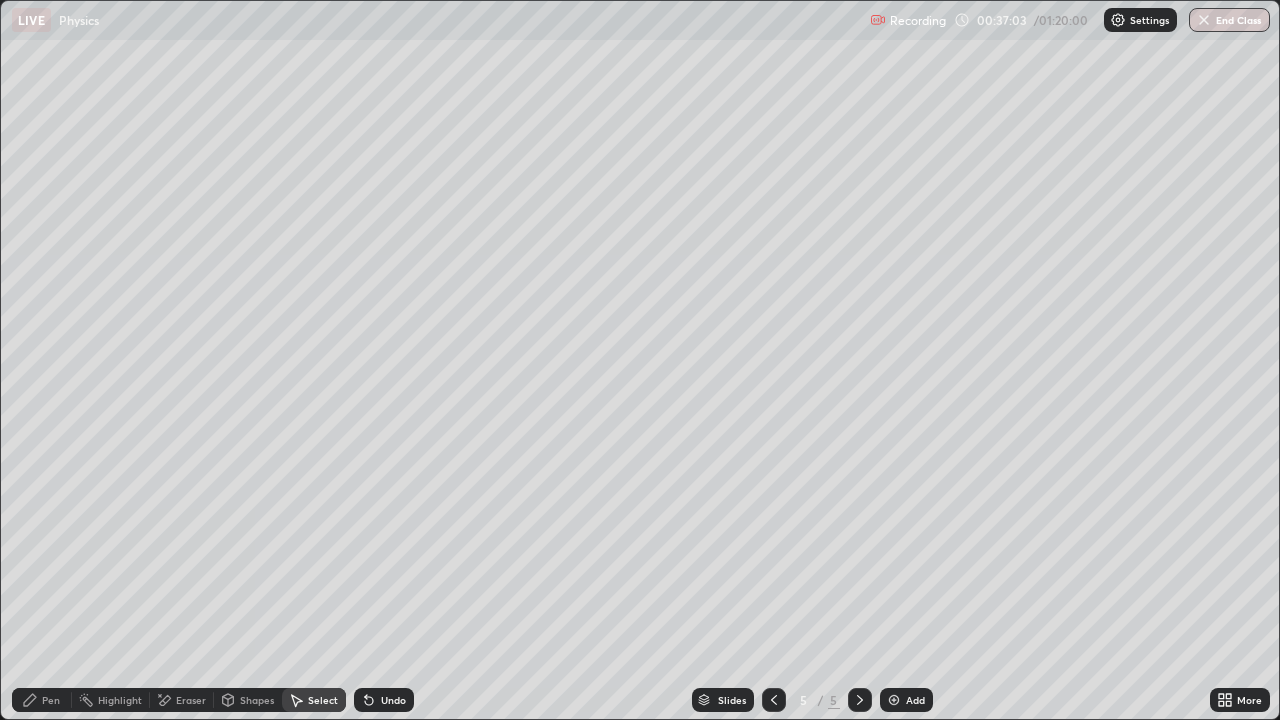 click on "Shapes" at bounding box center (257, 700) 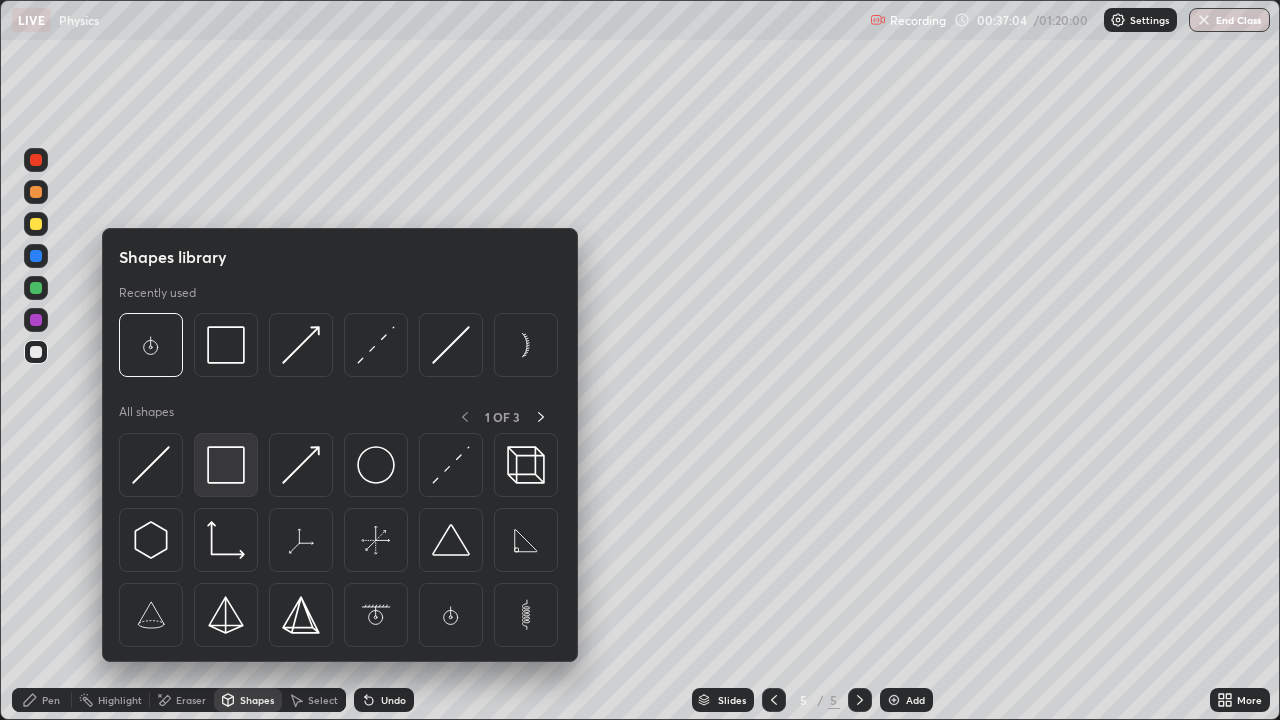 click at bounding box center [226, 465] 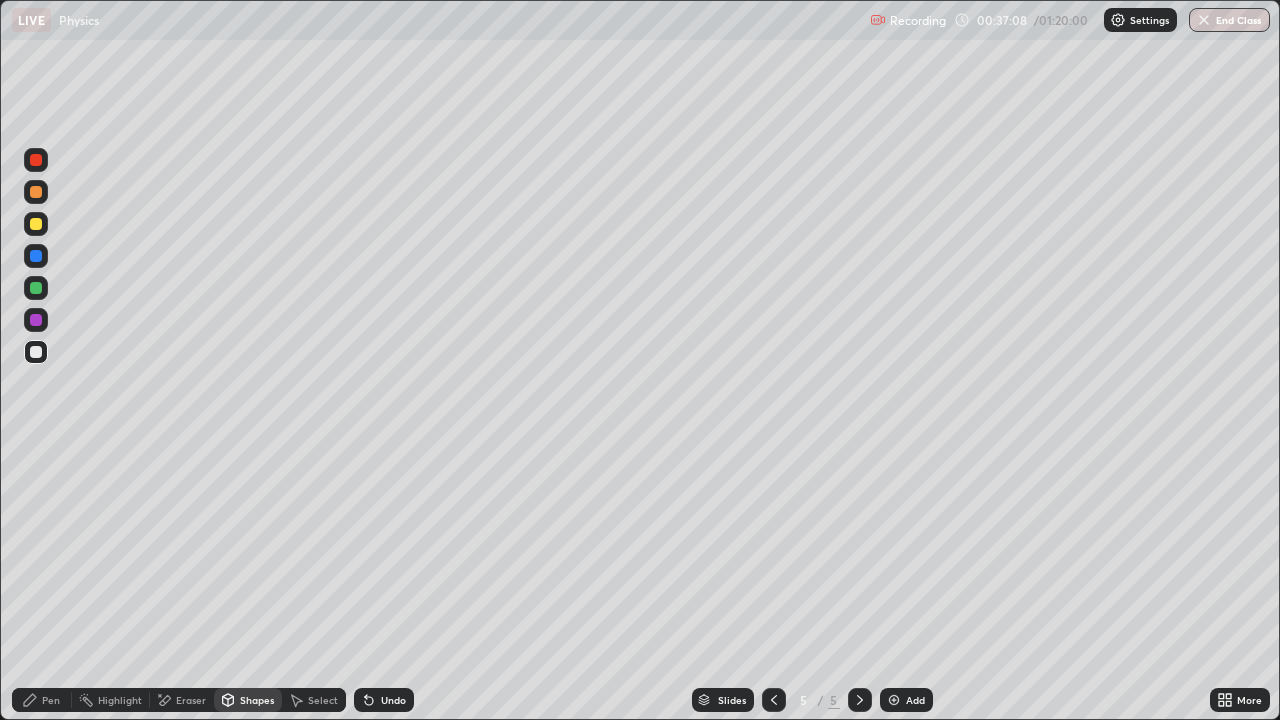click on "Undo" at bounding box center [393, 700] 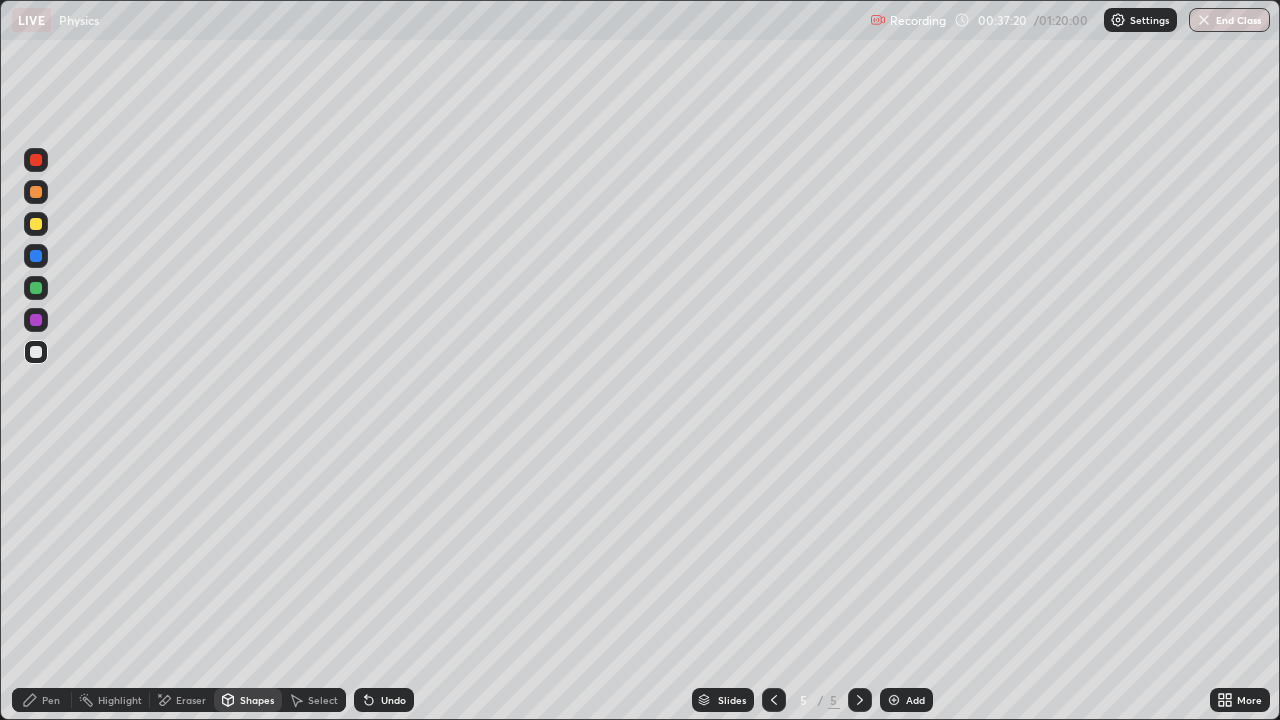 click on "Pen" at bounding box center (51, 700) 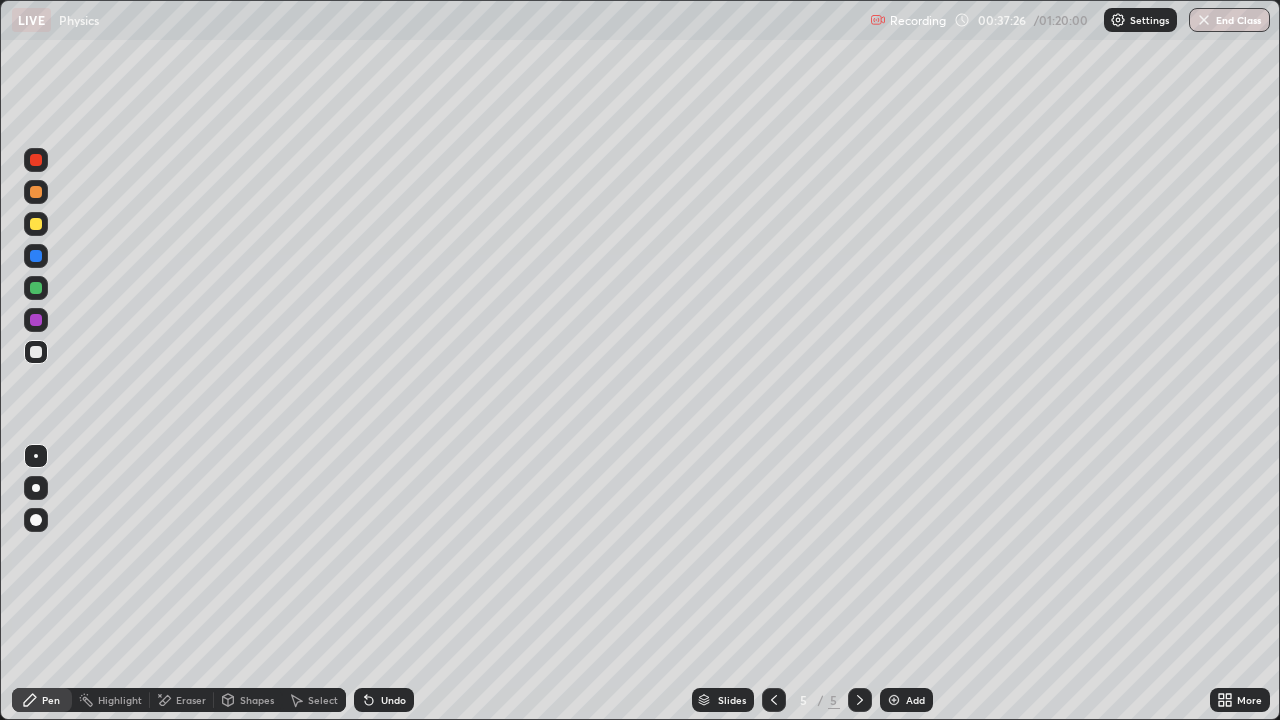 click 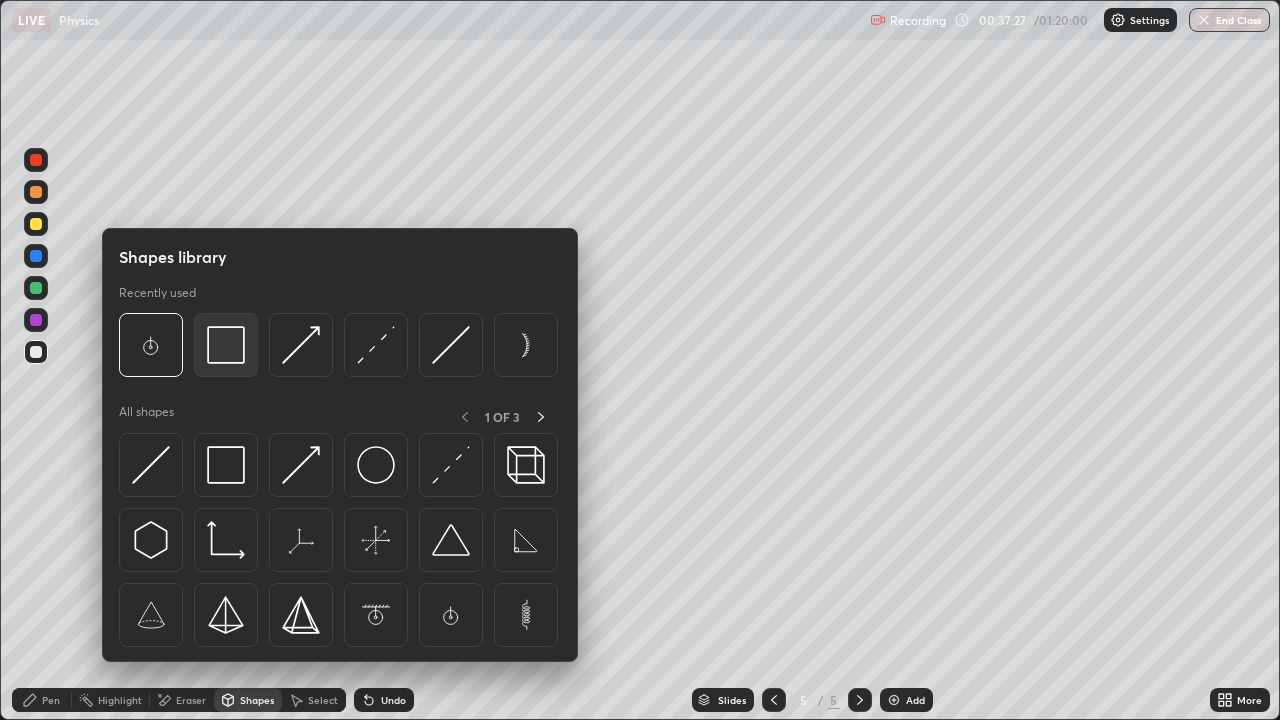 click at bounding box center [226, 345] 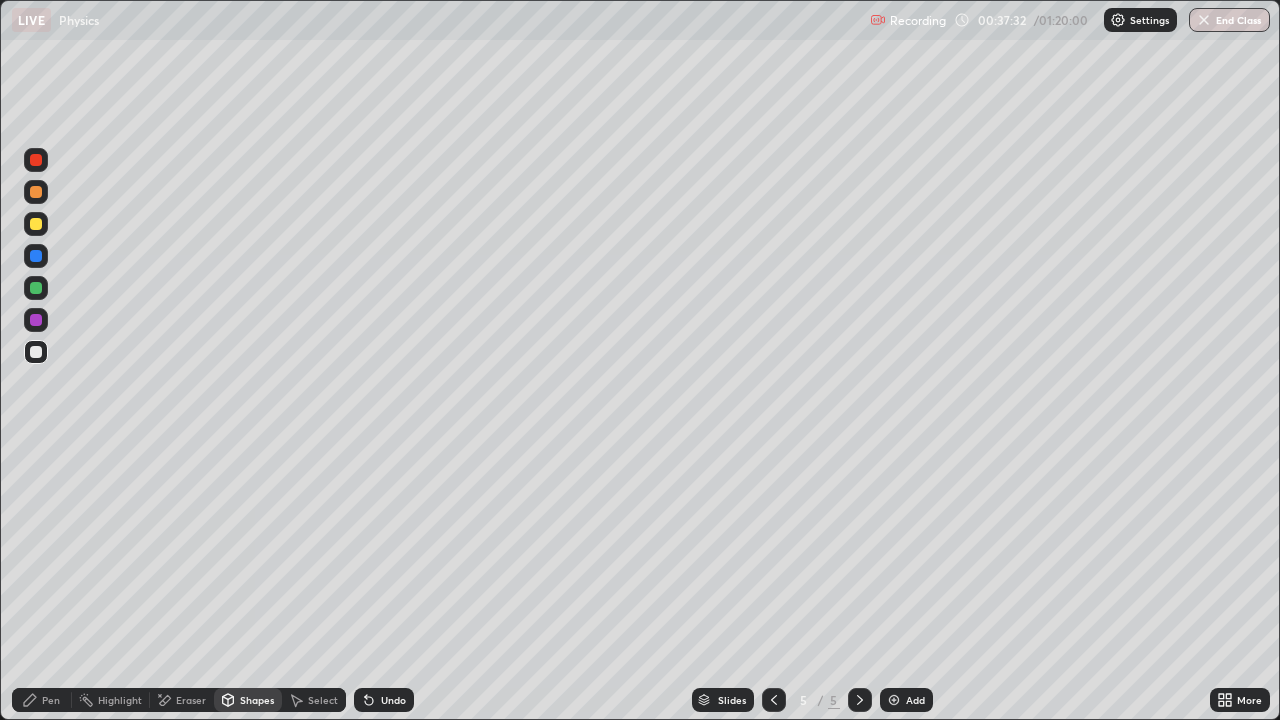 click on "Undo" at bounding box center (384, 700) 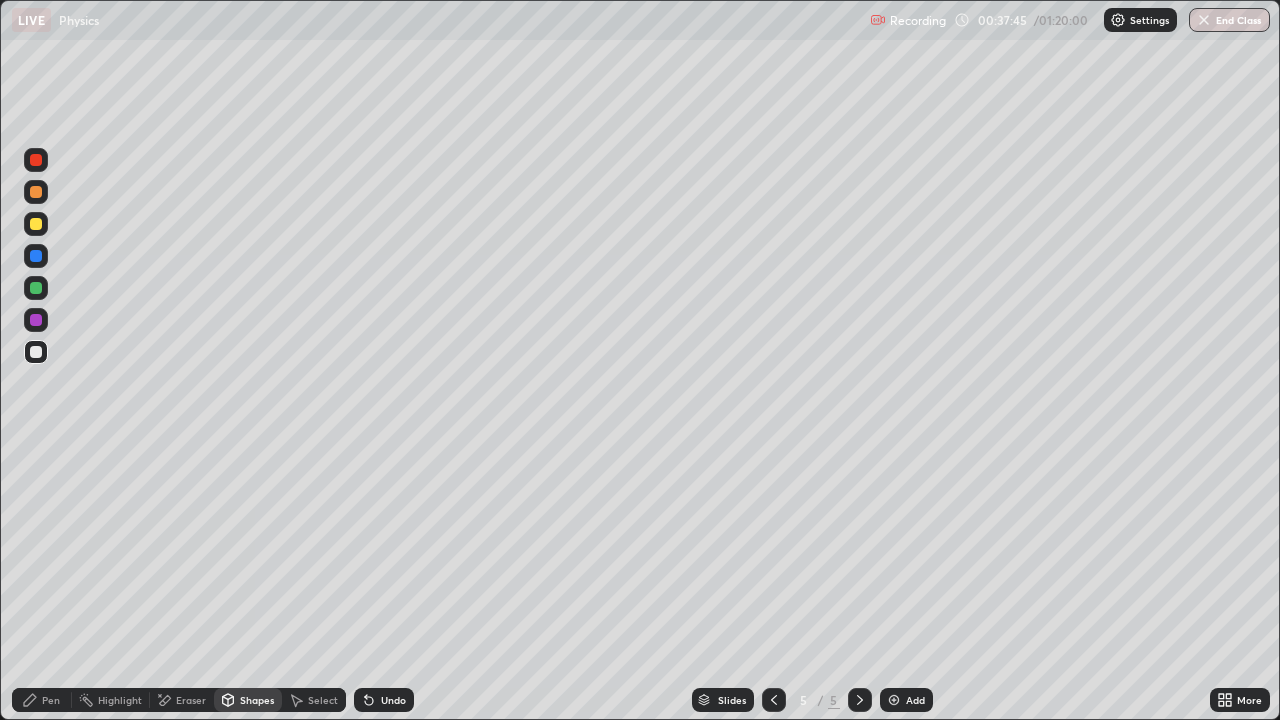 click on "Pen" at bounding box center [51, 700] 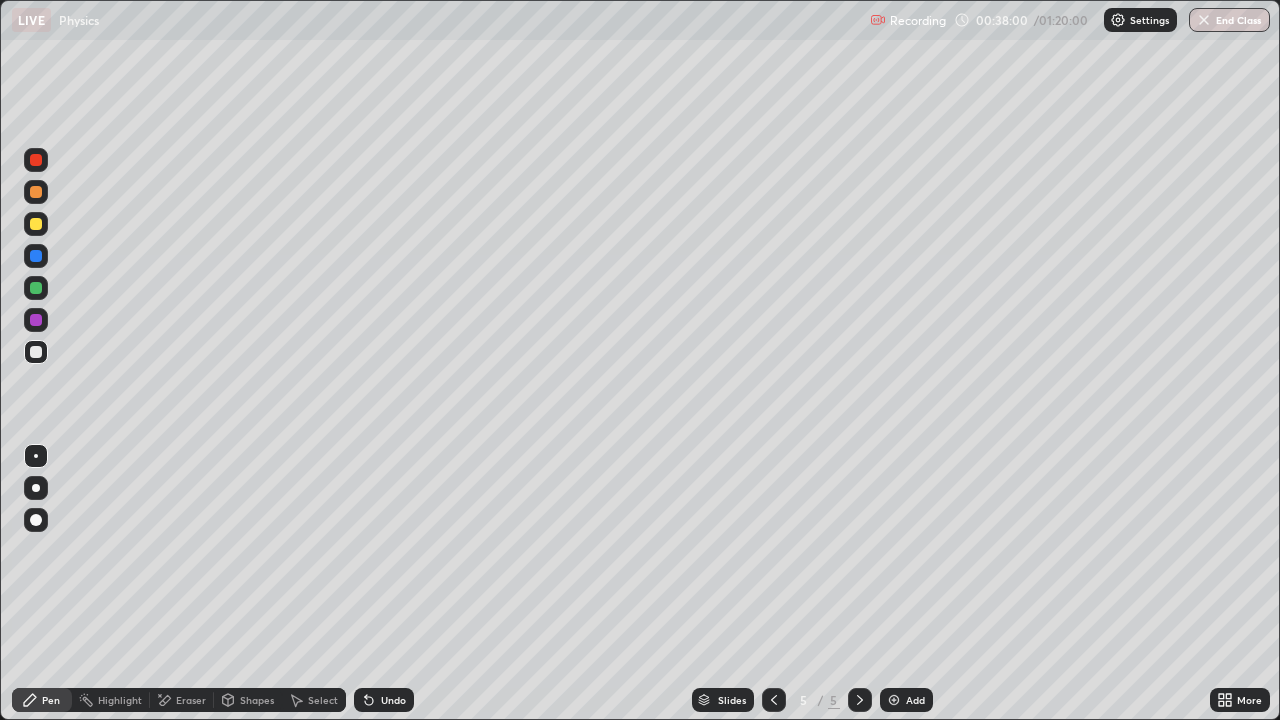 click on "Shapes" at bounding box center [257, 700] 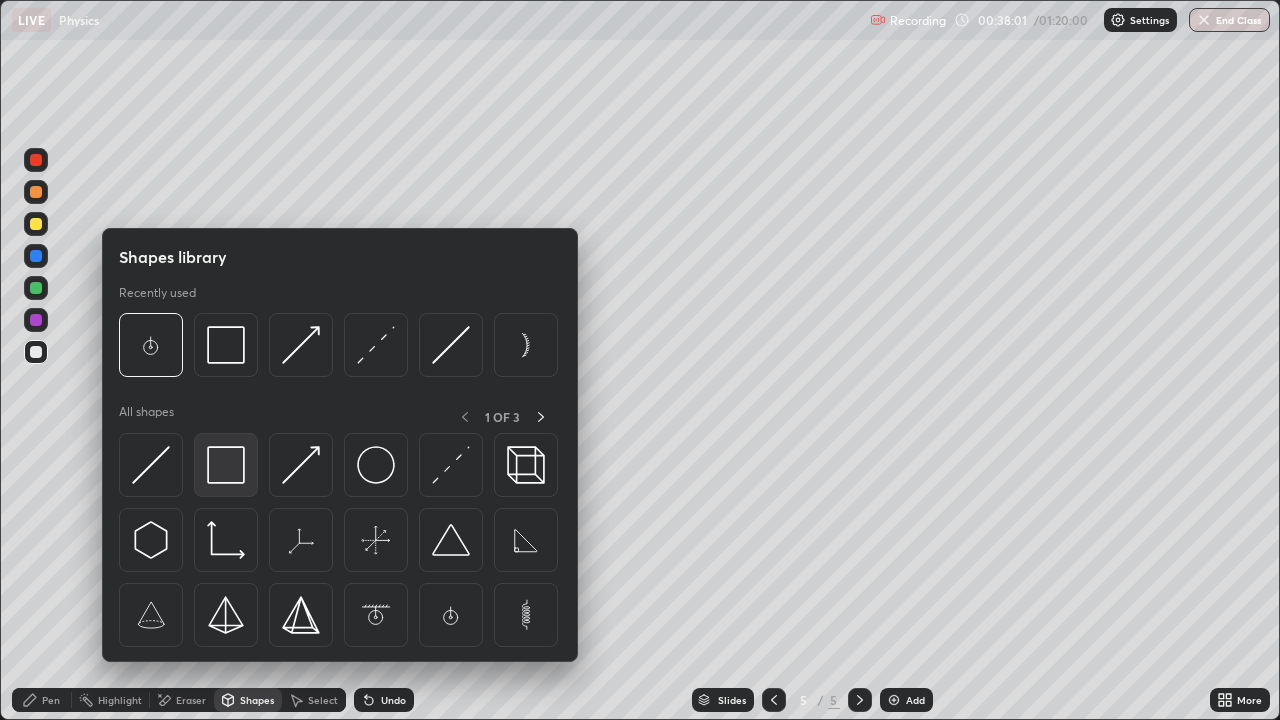 click at bounding box center [226, 465] 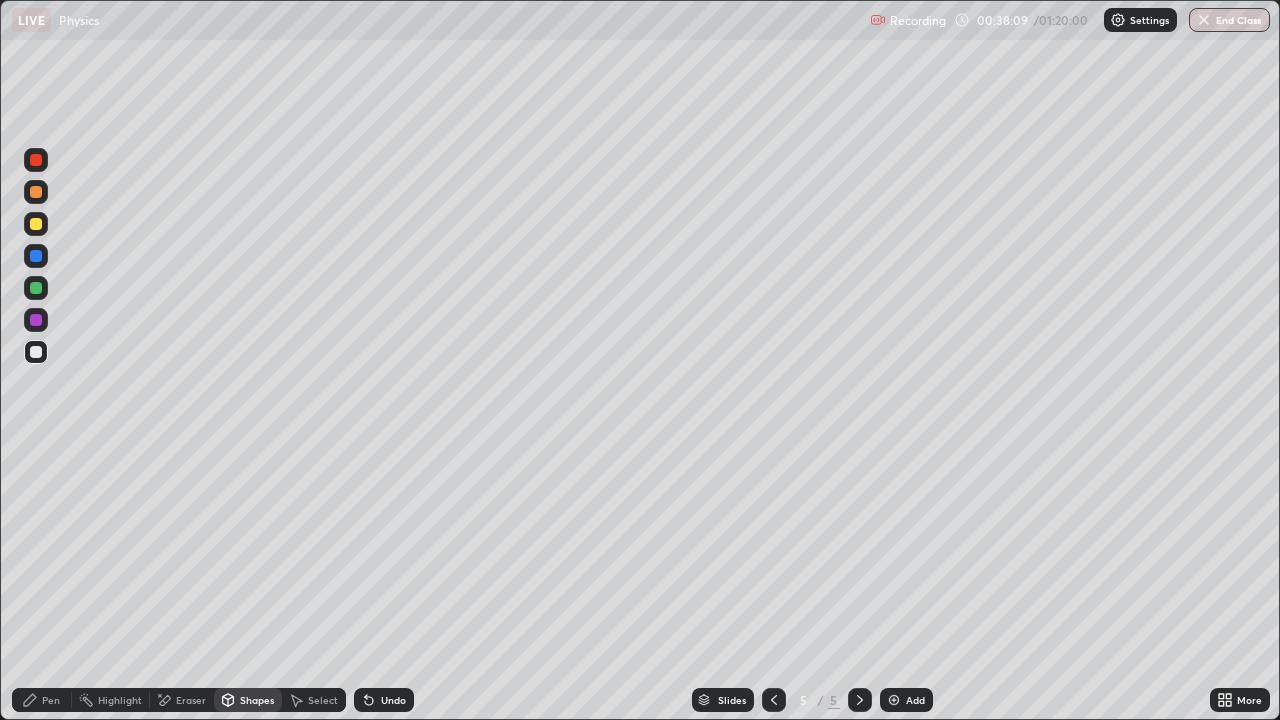 click on "Shapes" at bounding box center (257, 700) 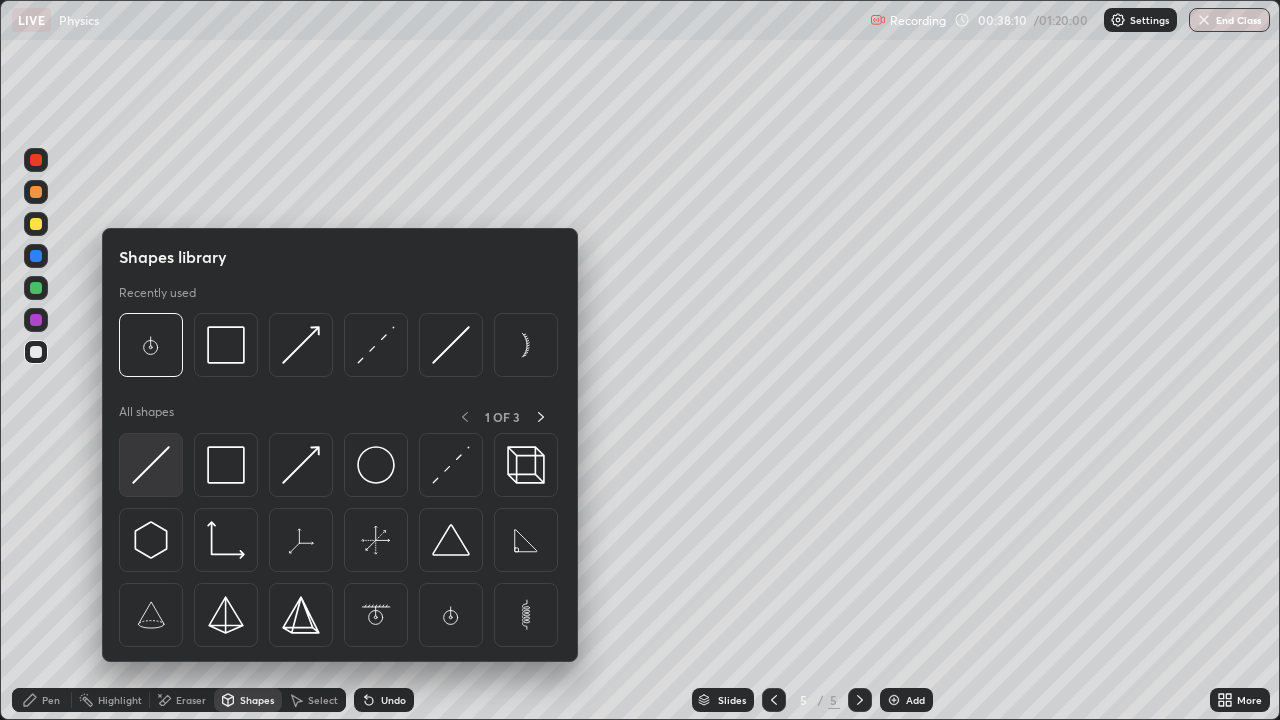 click at bounding box center [151, 465] 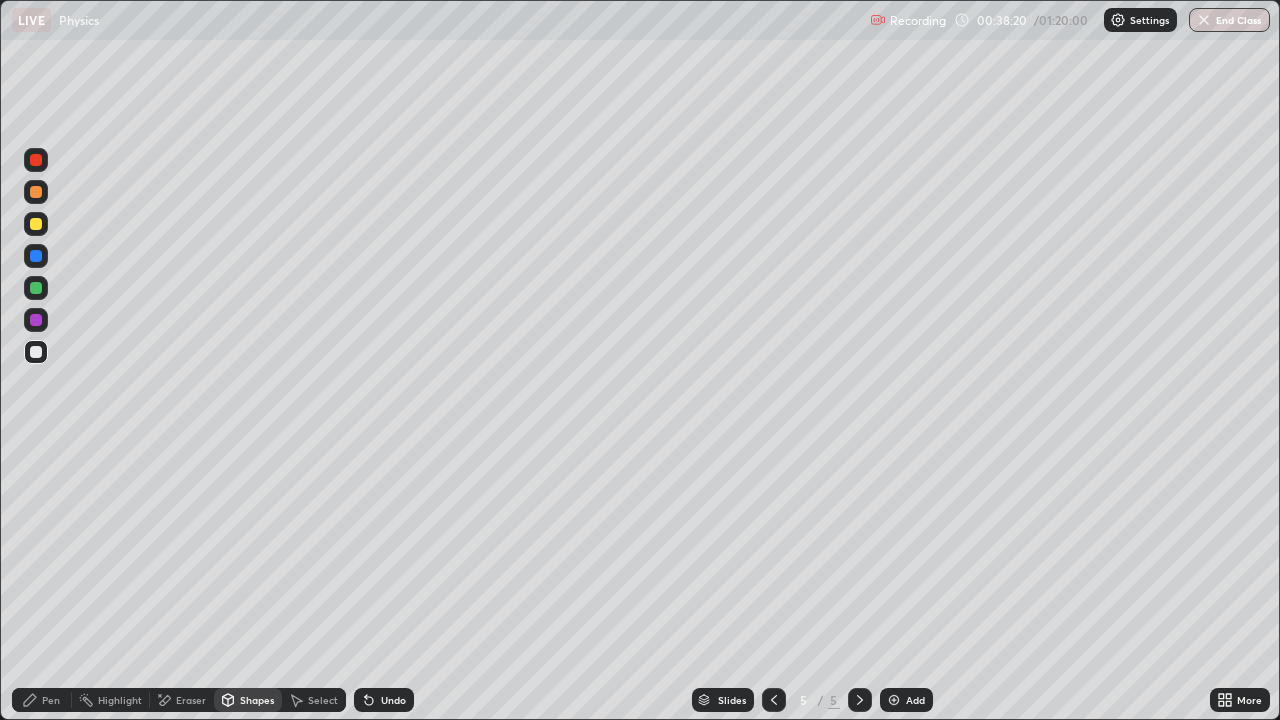 click on "Shapes" at bounding box center (257, 700) 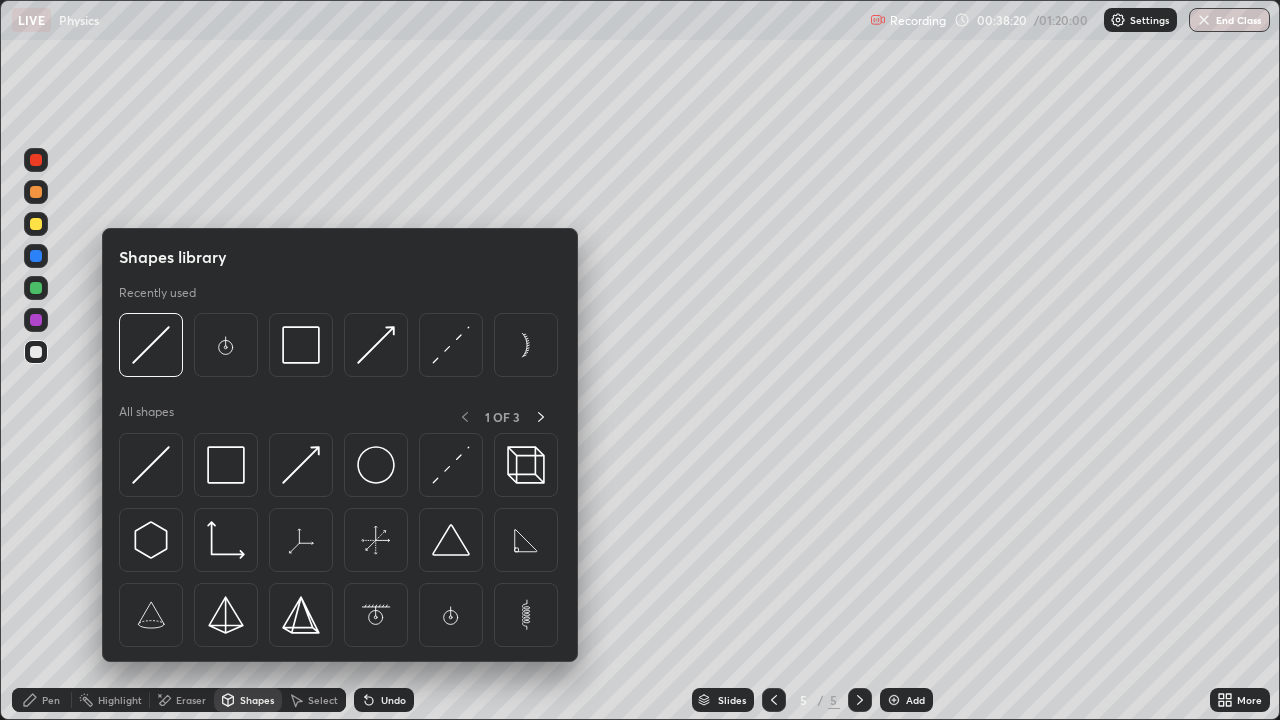 click on "Select" at bounding box center (323, 700) 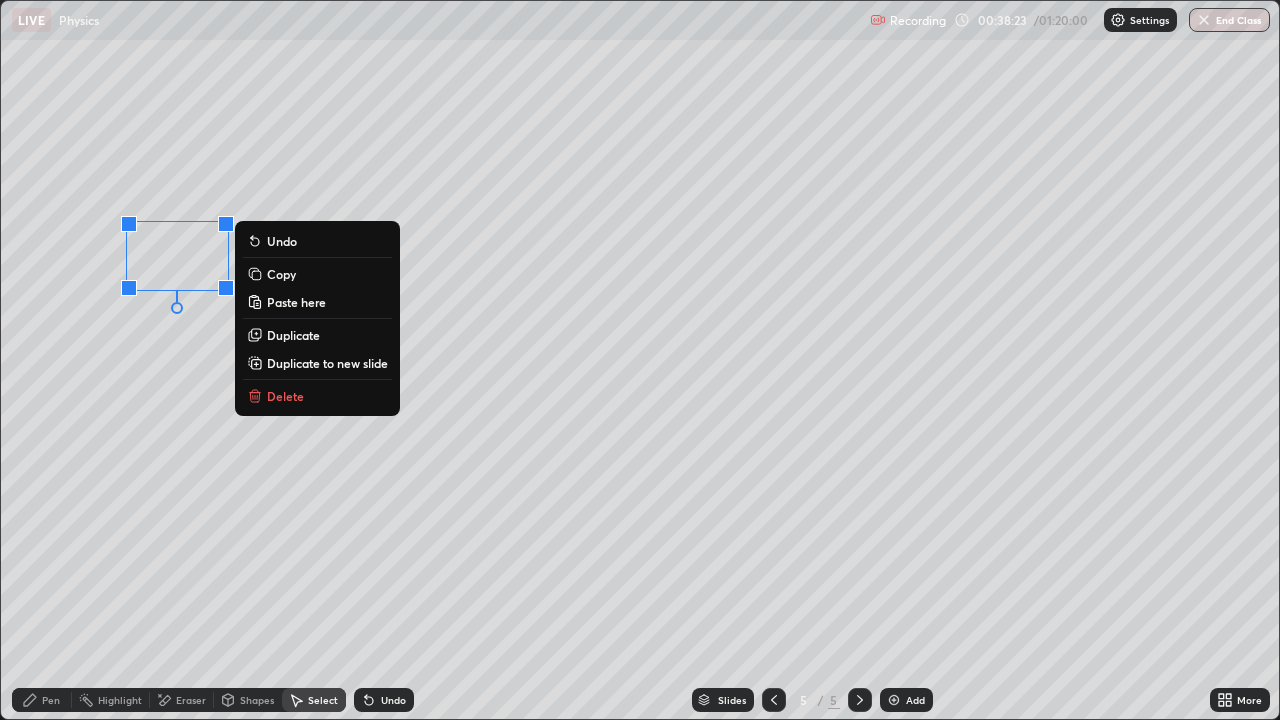 click on "0 ° Undo Copy Paste here Duplicate Duplicate to new slide Delete" at bounding box center [640, 360] 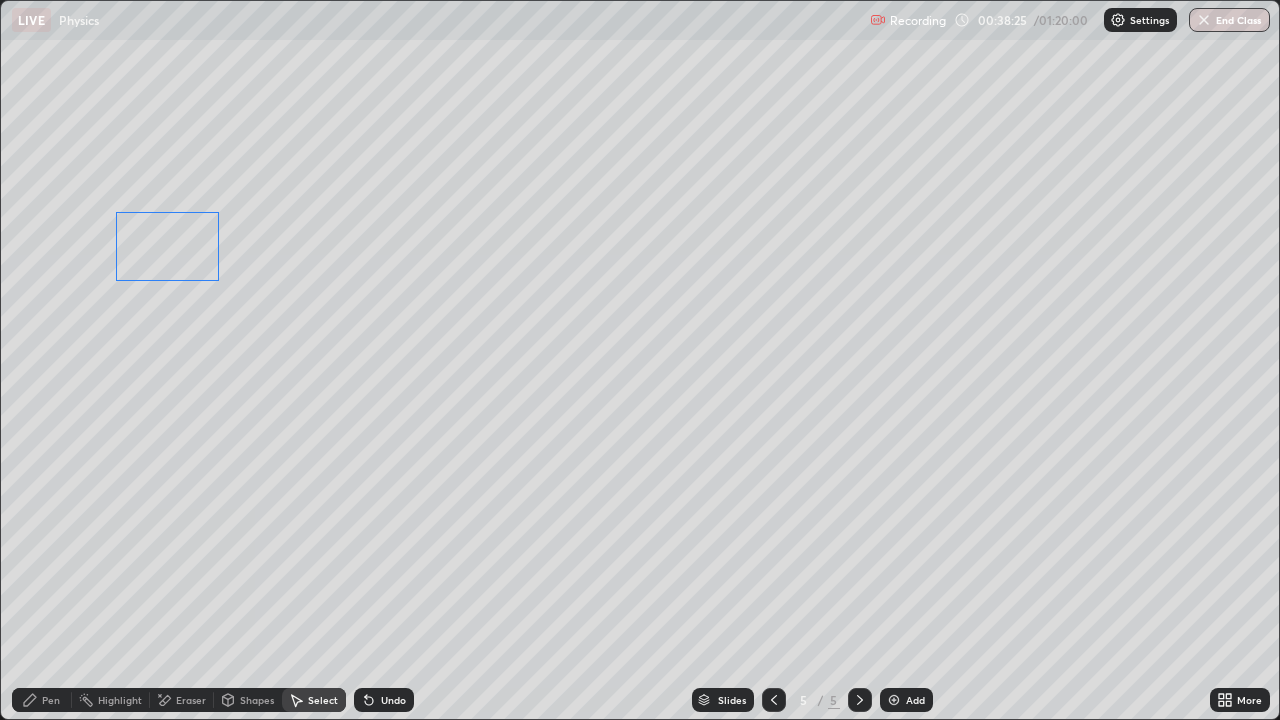 click on "0 ° Undo Copy Paste here Duplicate Duplicate to new slide Delete" at bounding box center (640, 360) 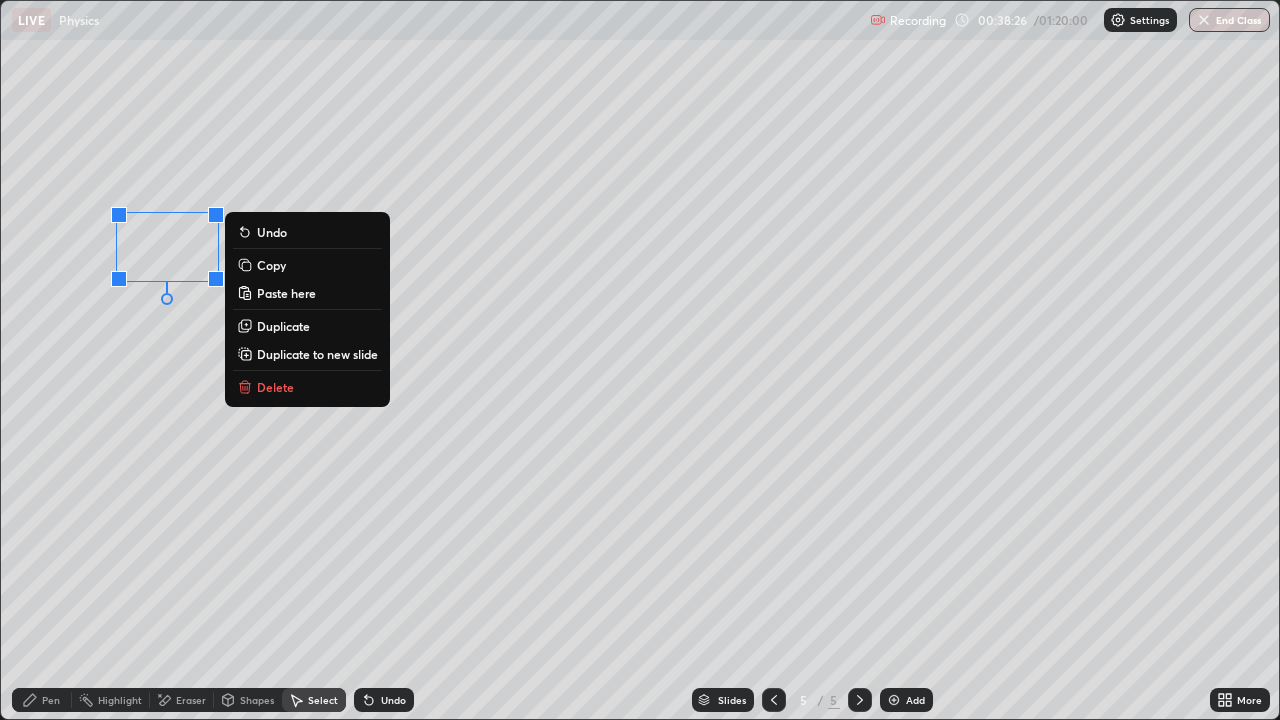 click on "Shapes" at bounding box center (257, 700) 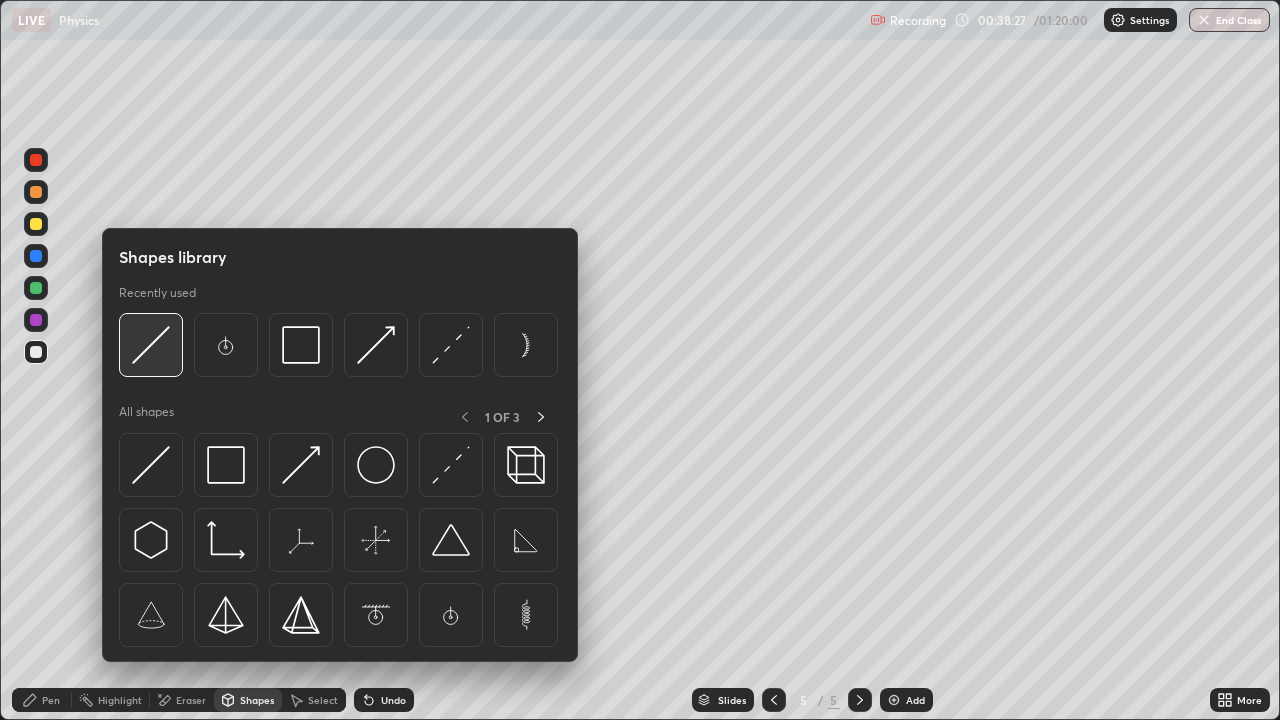 click at bounding box center (151, 345) 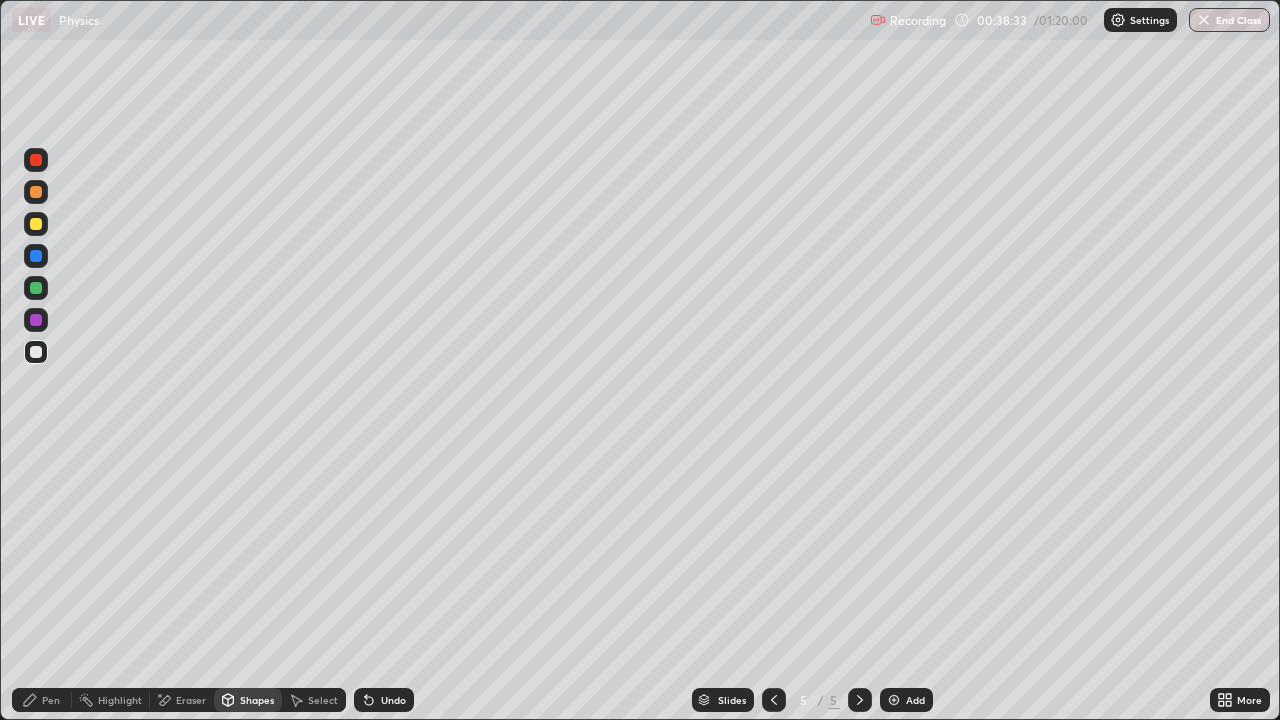 click on "Shapes" at bounding box center (257, 700) 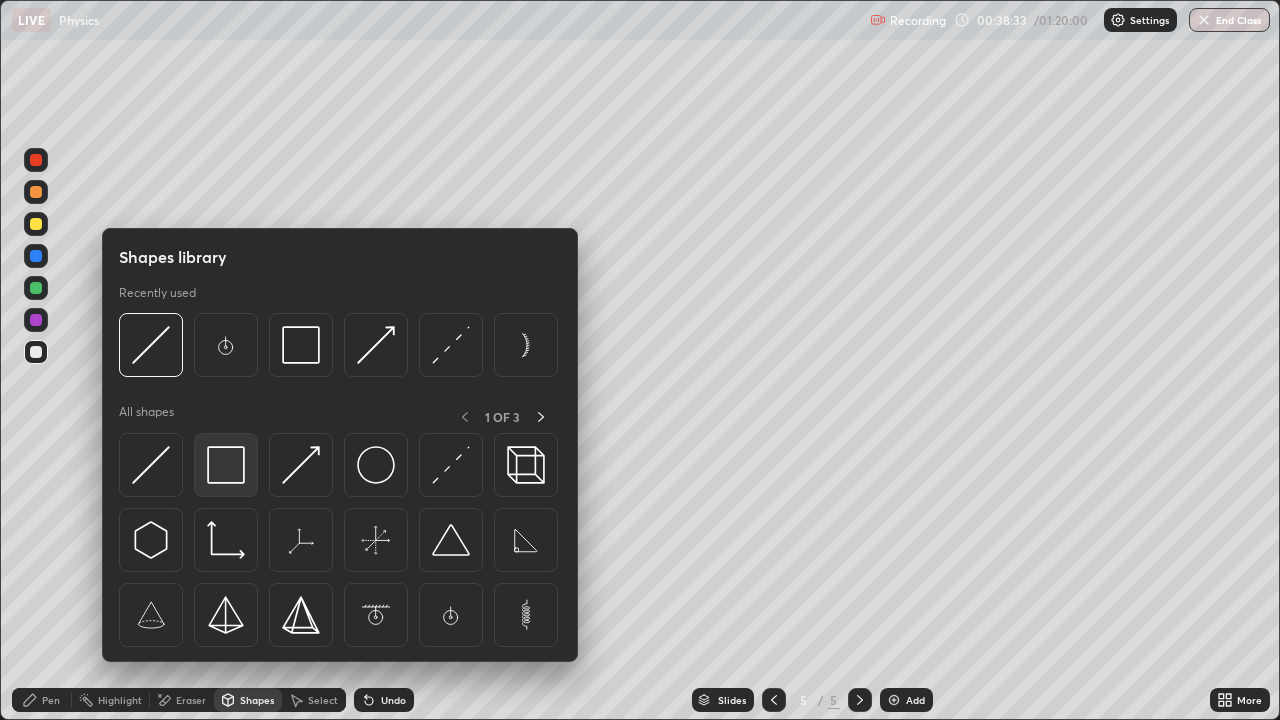 click at bounding box center [226, 465] 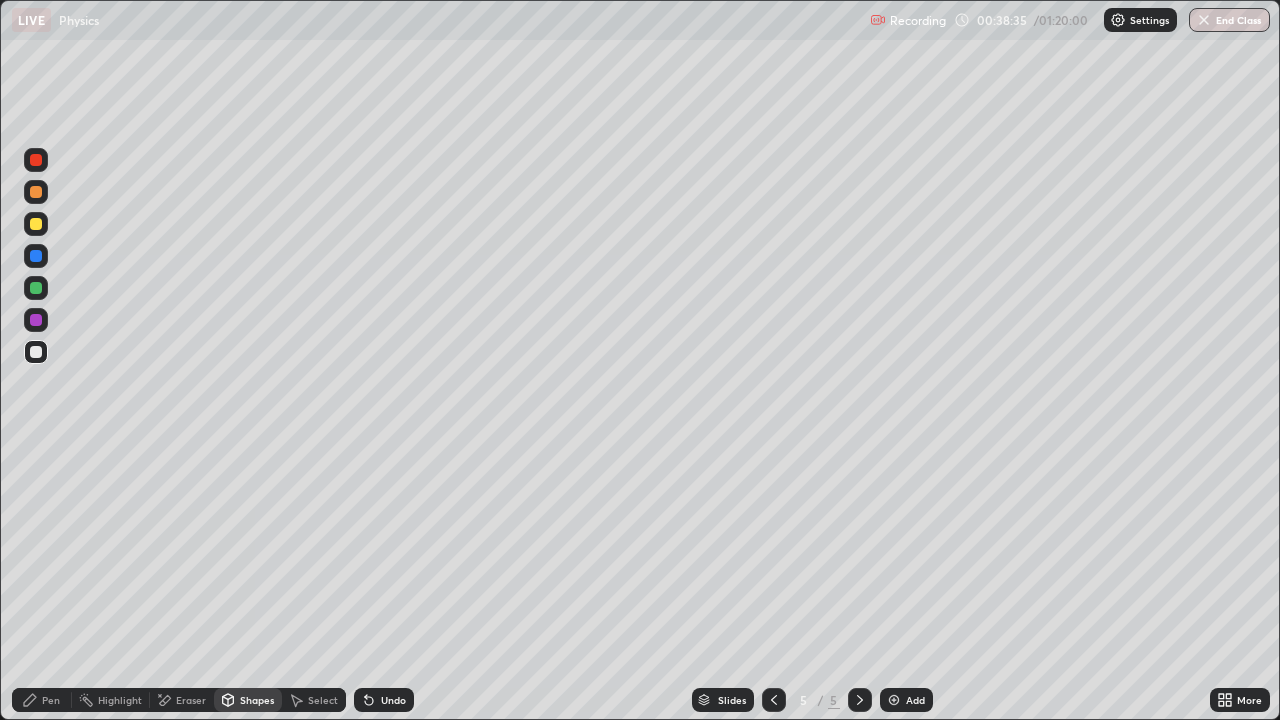 click on "Select" at bounding box center [323, 700] 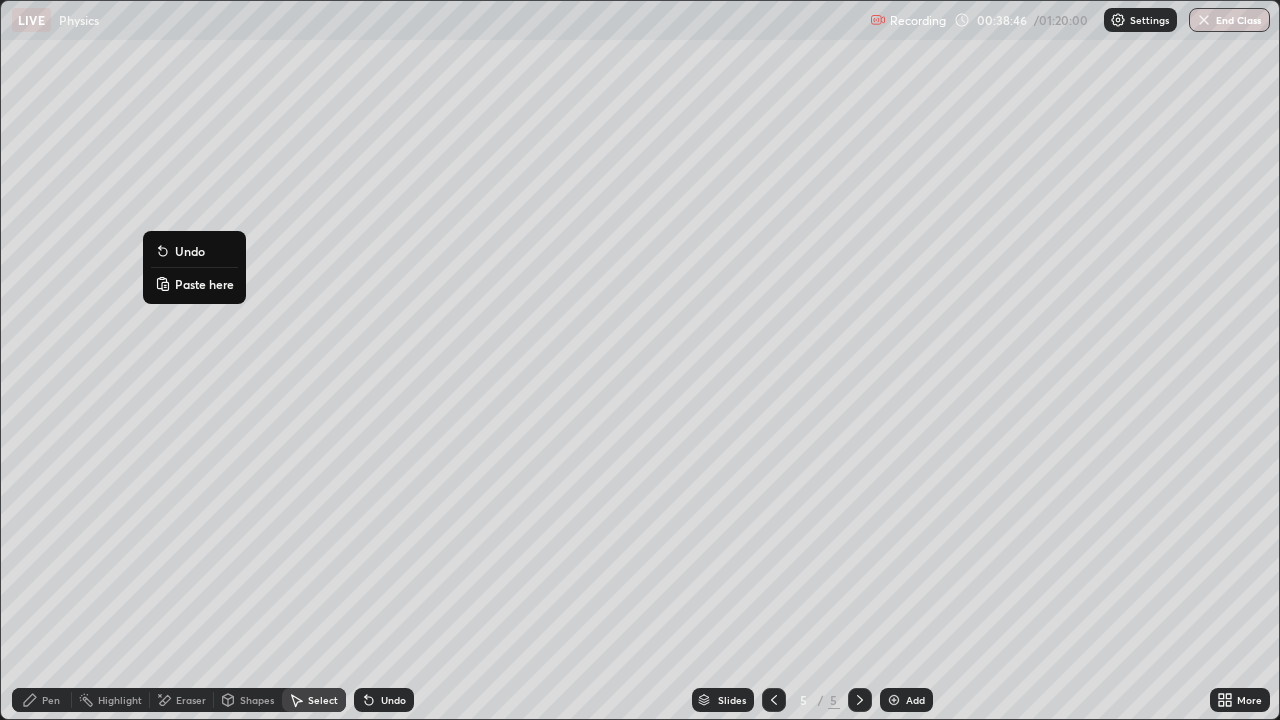 click on "0 ° Undo Copy Paste here Duplicate Duplicate to new slide Delete" at bounding box center (640, 360) 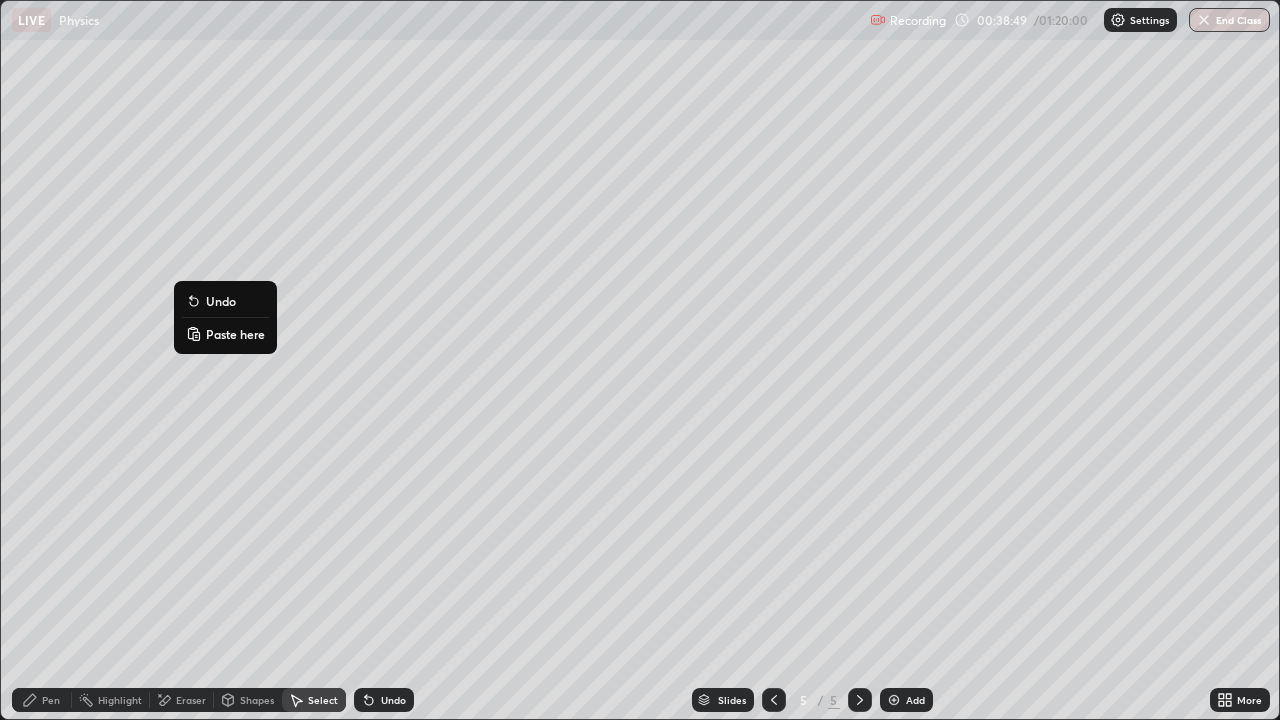 click on "0 ° Undo Copy Paste here Duplicate Duplicate to new slide Delete" at bounding box center (640, 360) 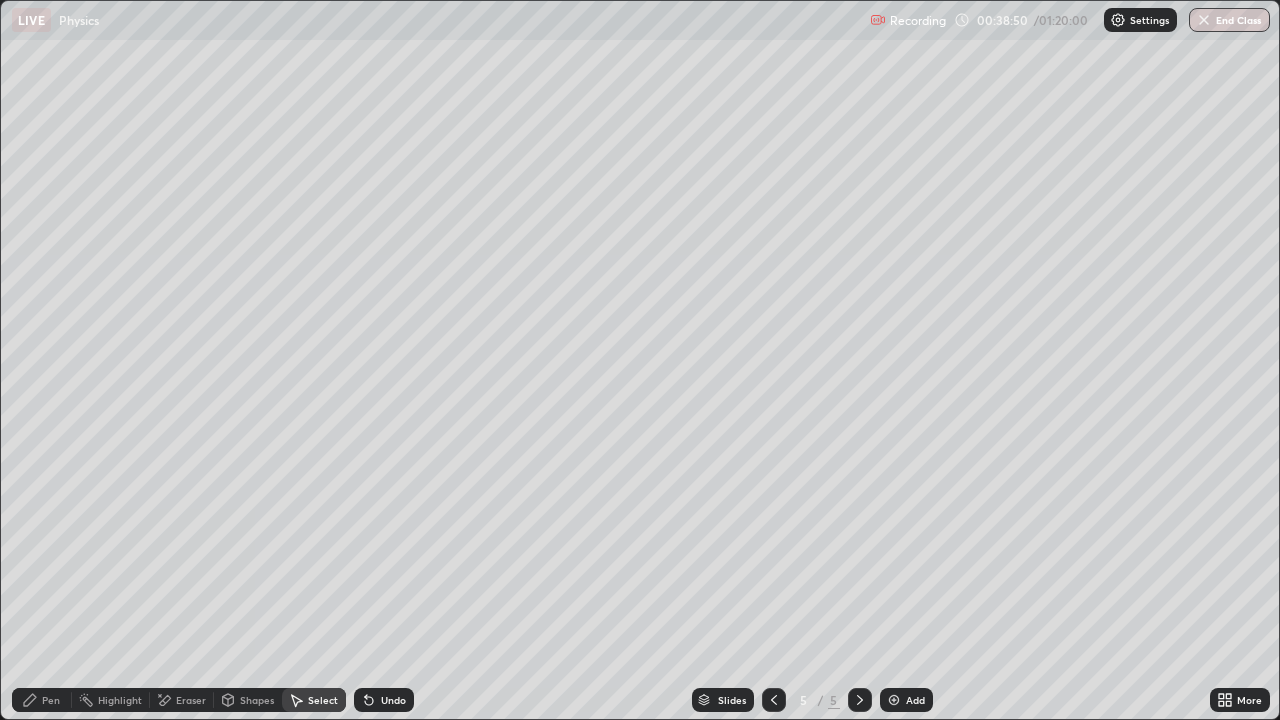 click on "Eraser" at bounding box center [191, 700] 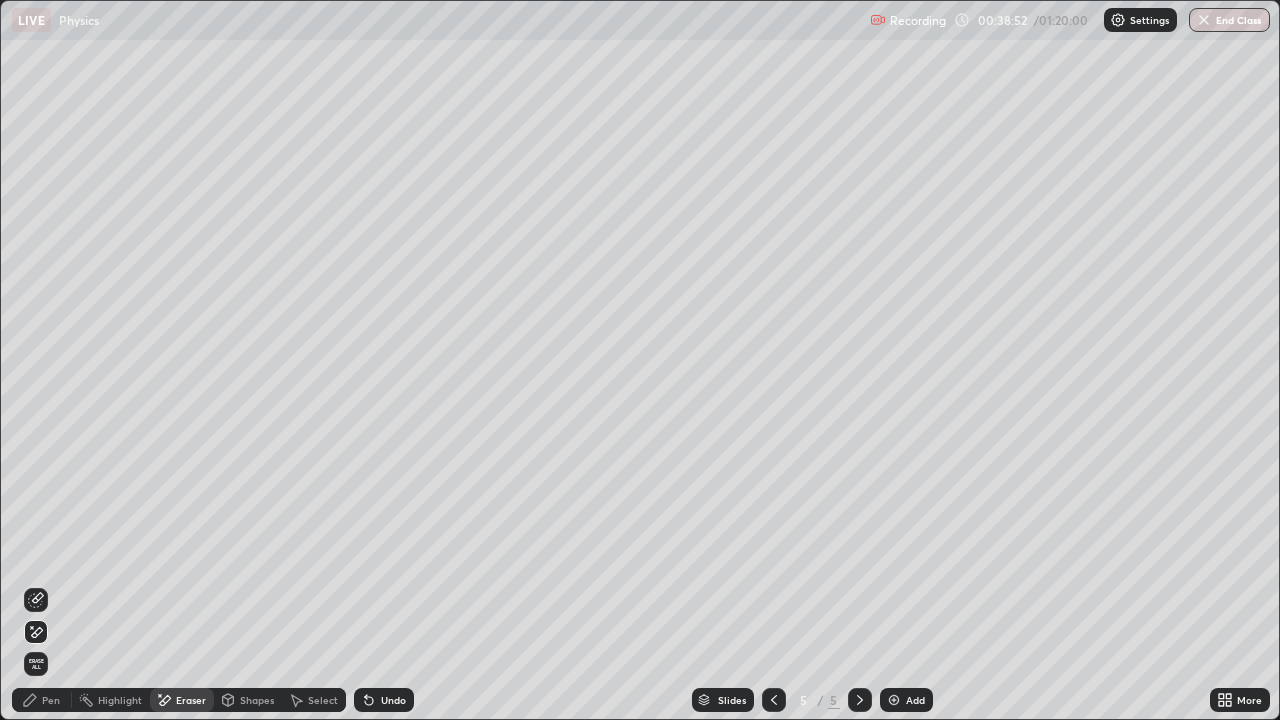 click on "Shapes" at bounding box center (257, 700) 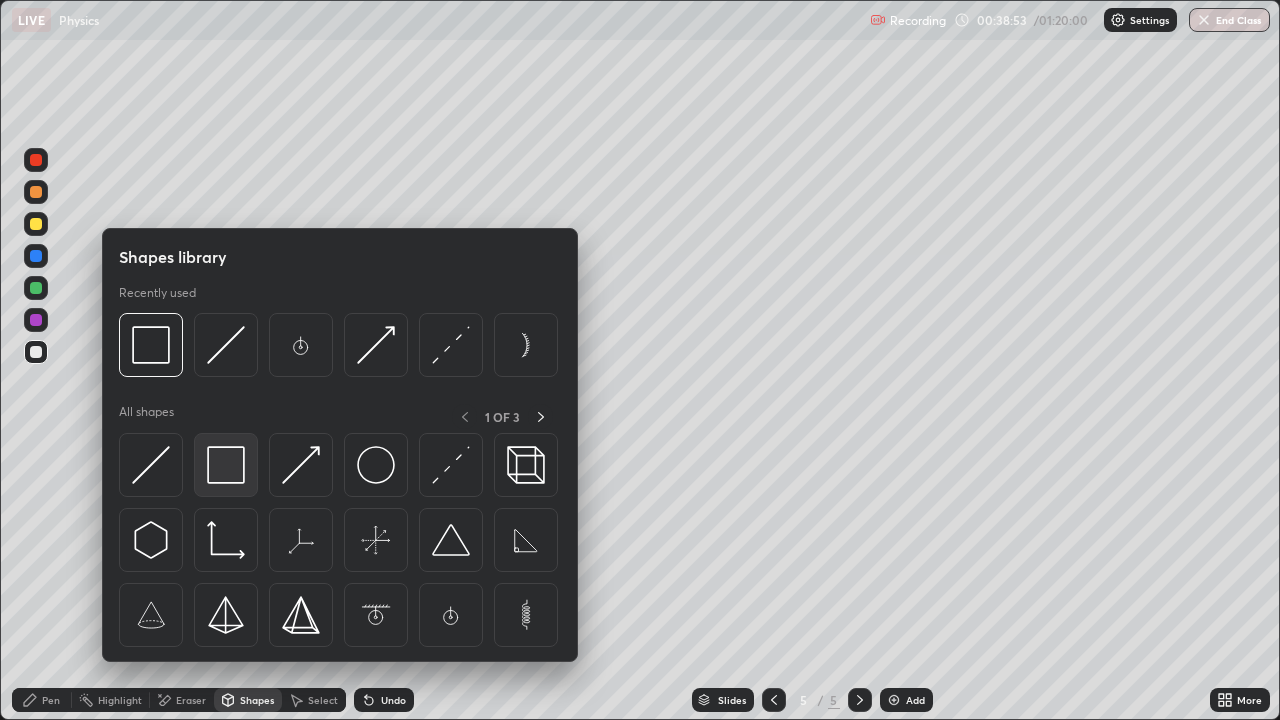 click at bounding box center [226, 465] 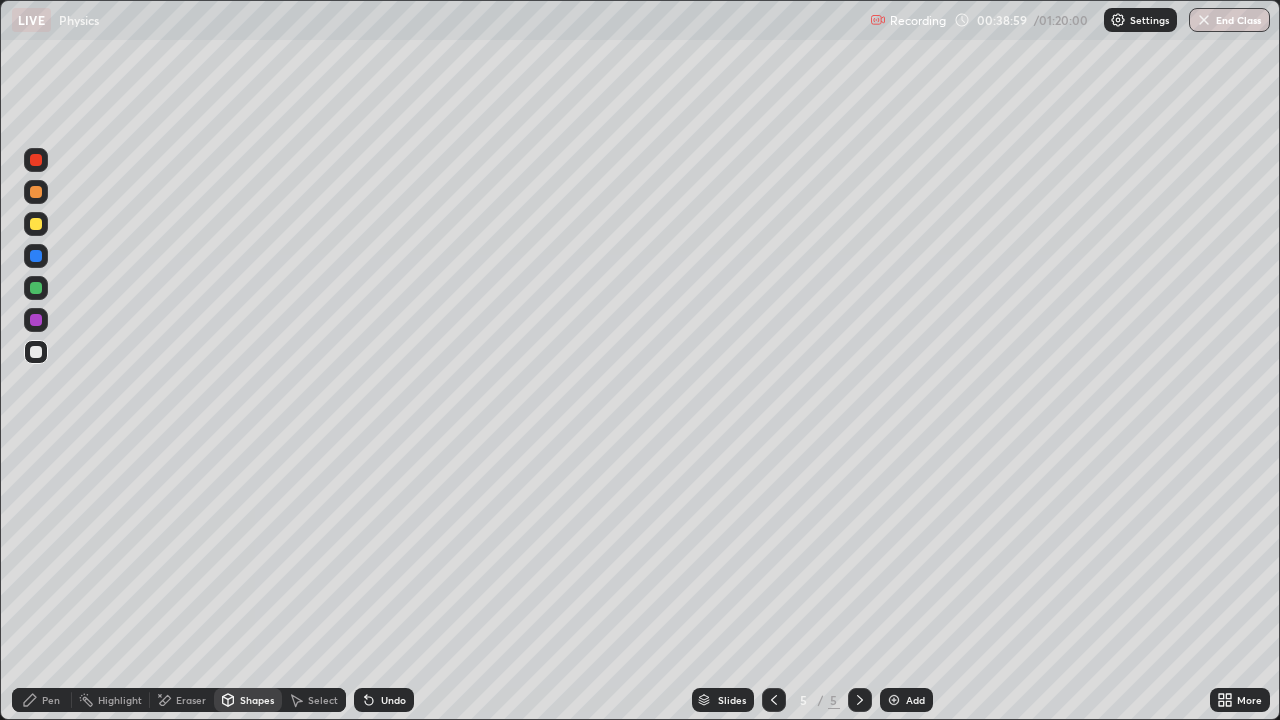 click on "Pen" at bounding box center (51, 700) 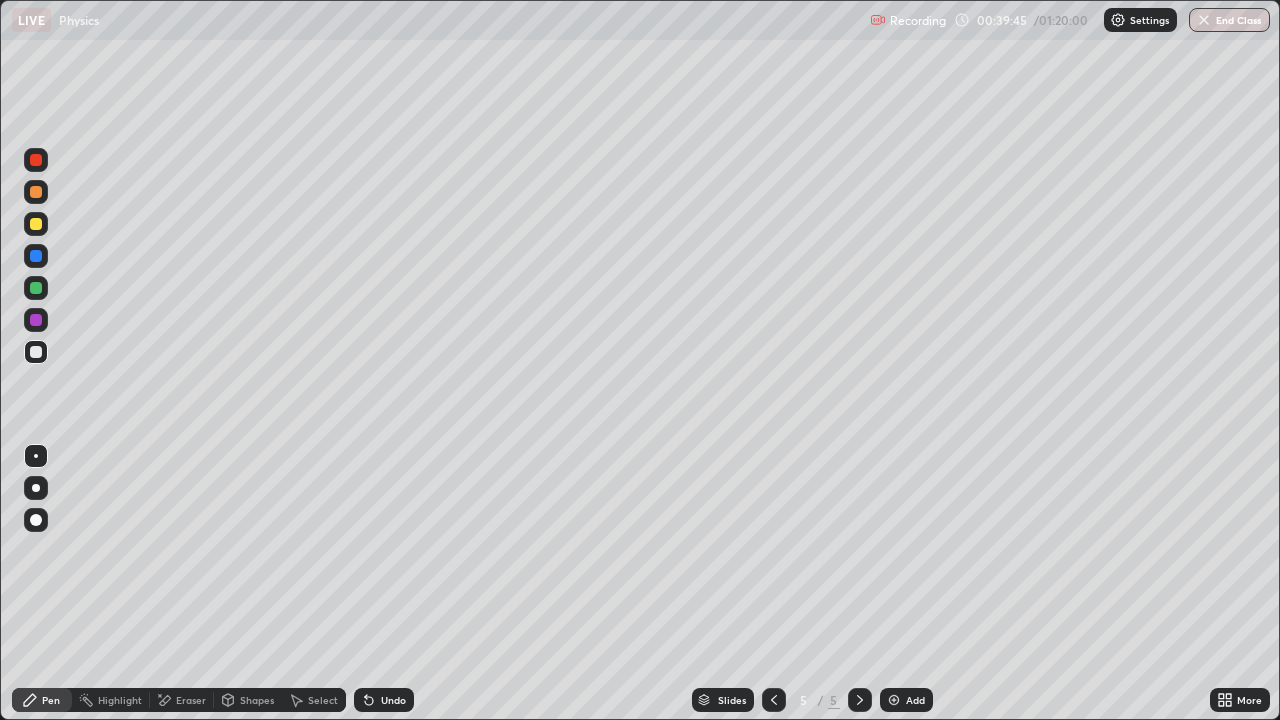 click at bounding box center [36, 160] 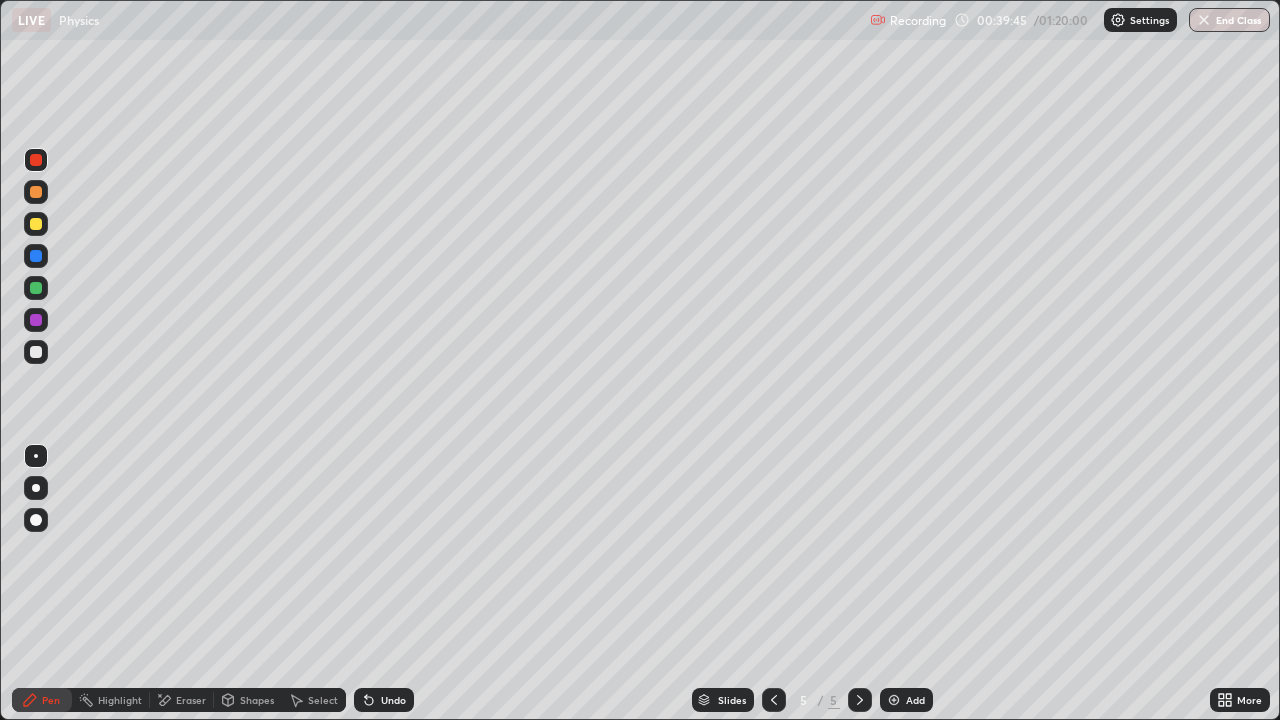 click on "Shapes" at bounding box center (257, 700) 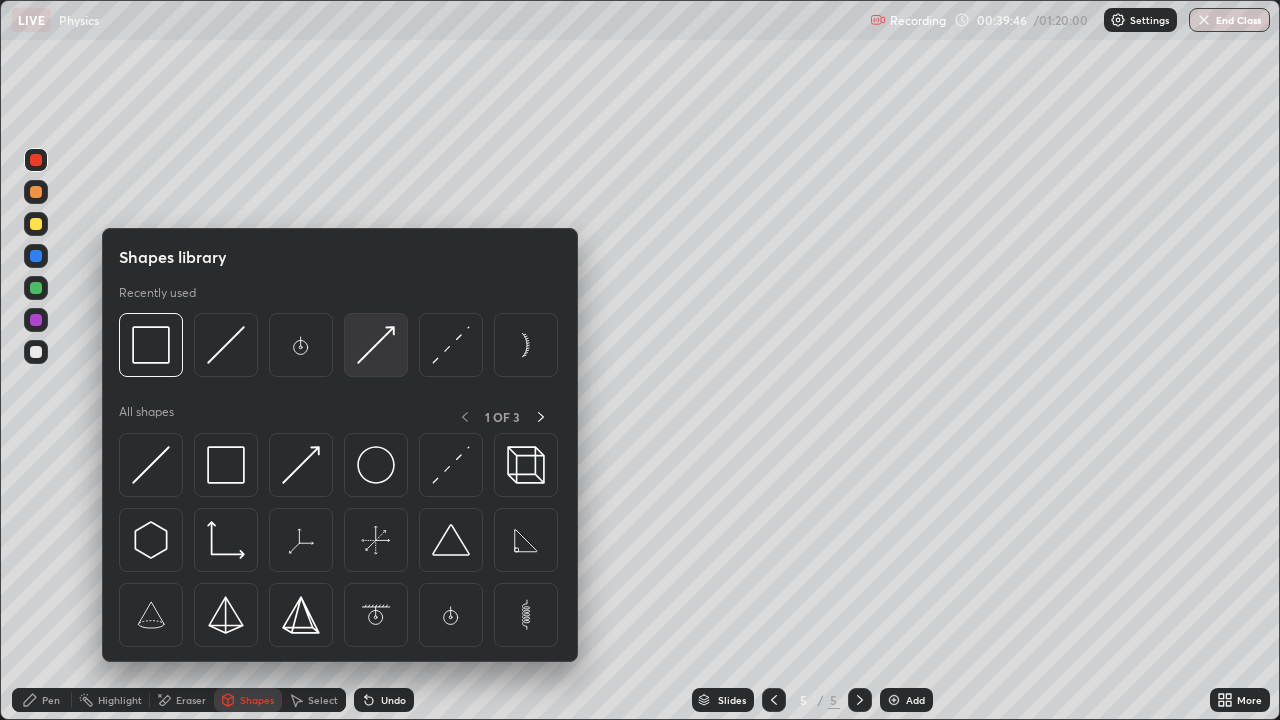 click at bounding box center (376, 345) 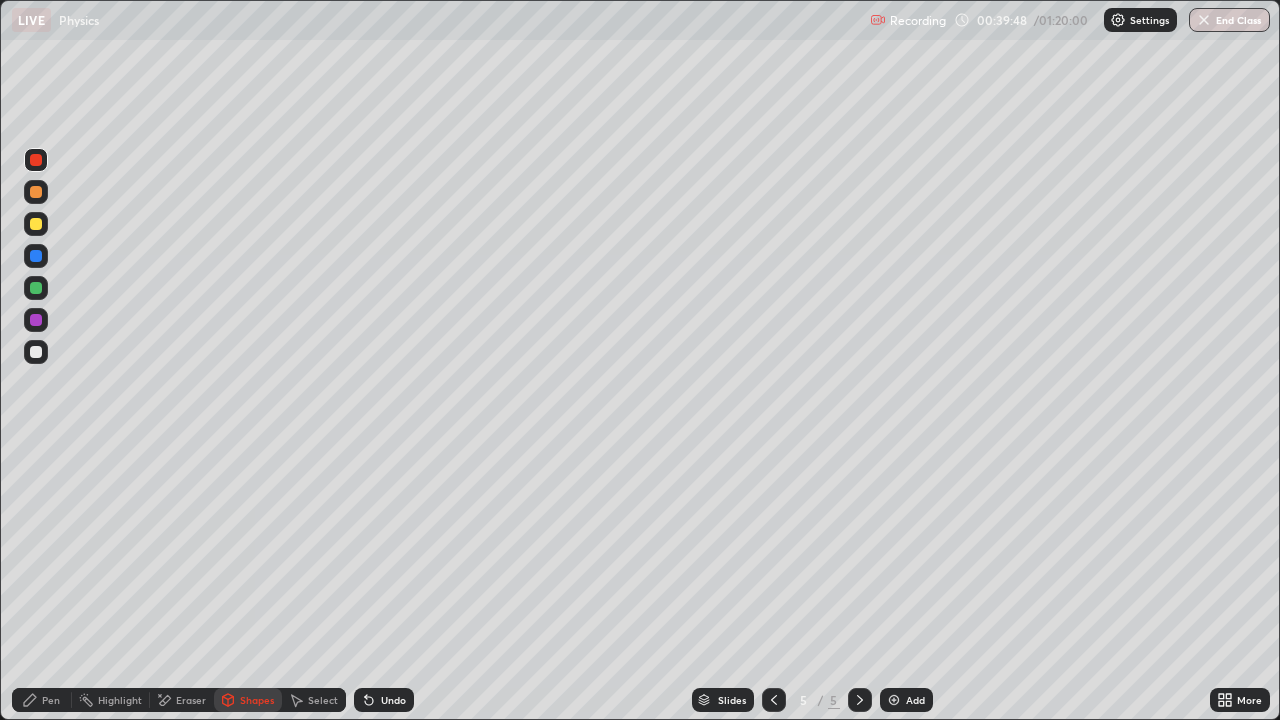 click on "Pen" at bounding box center [51, 700] 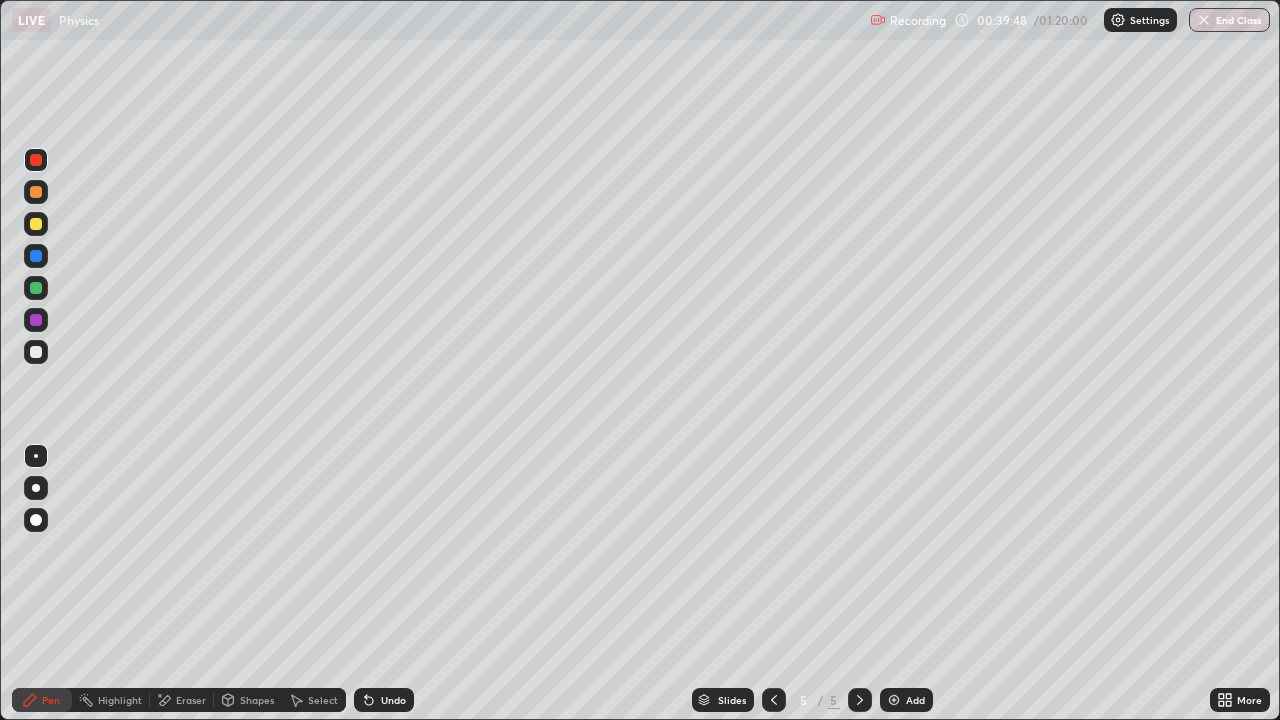 click at bounding box center [36, 488] 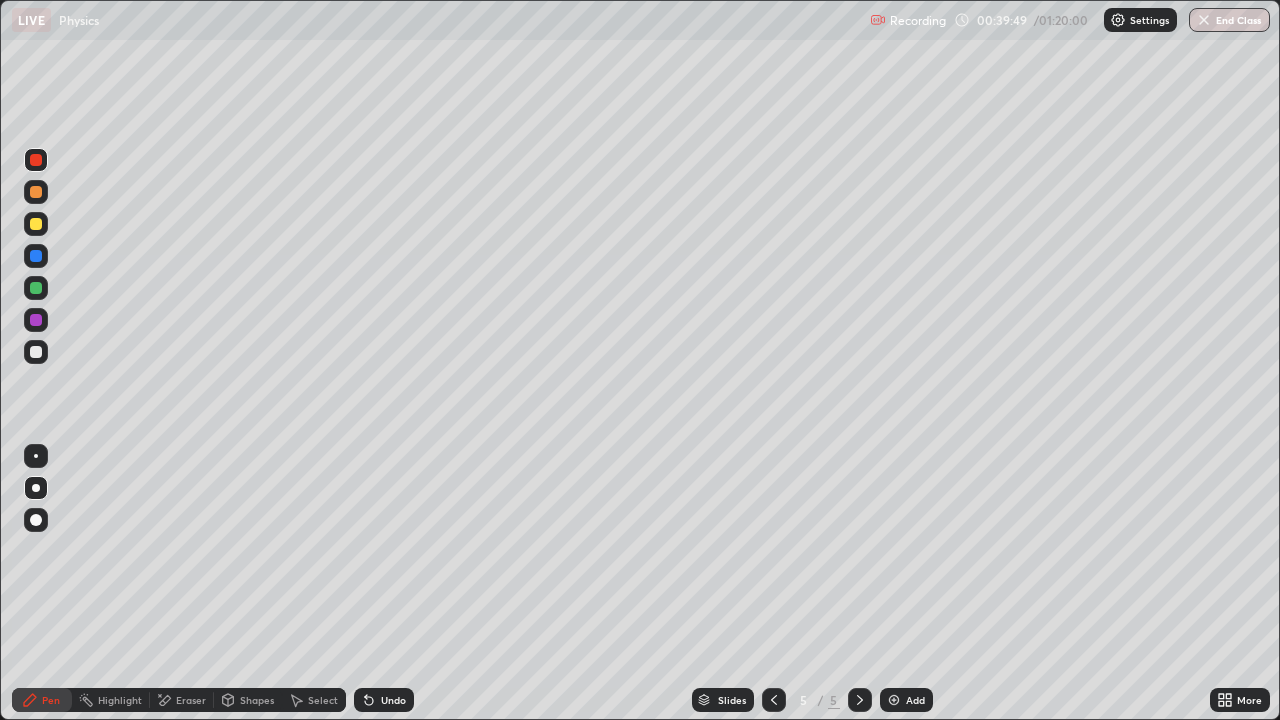 click on "Shapes" at bounding box center [257, 700] 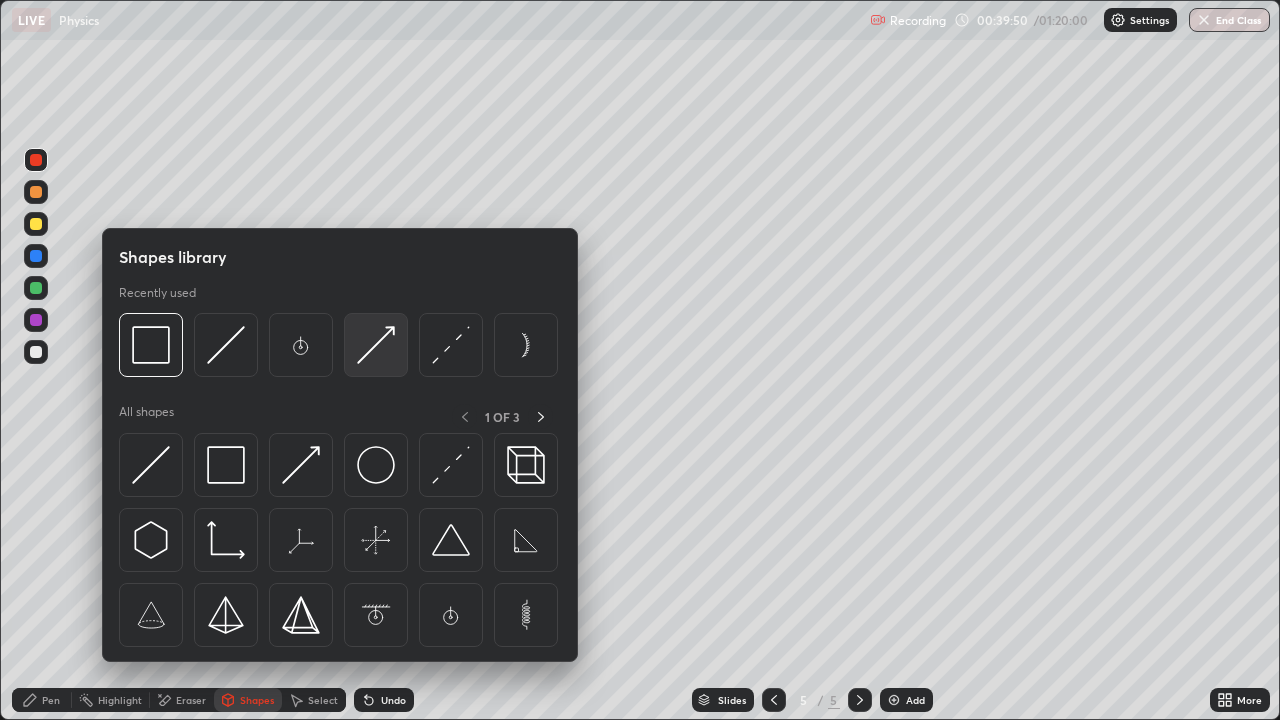 click at bounding box center (376, 345) 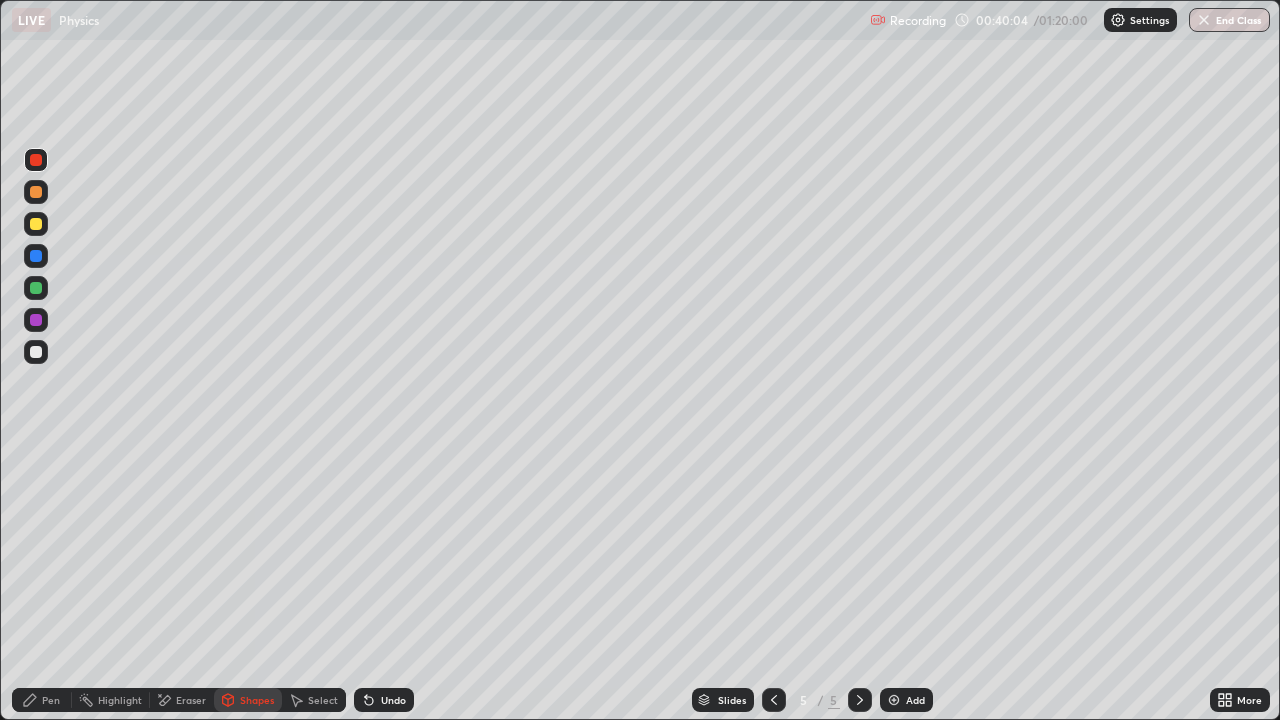 click on "Pen" at bounding box center [51, 700] 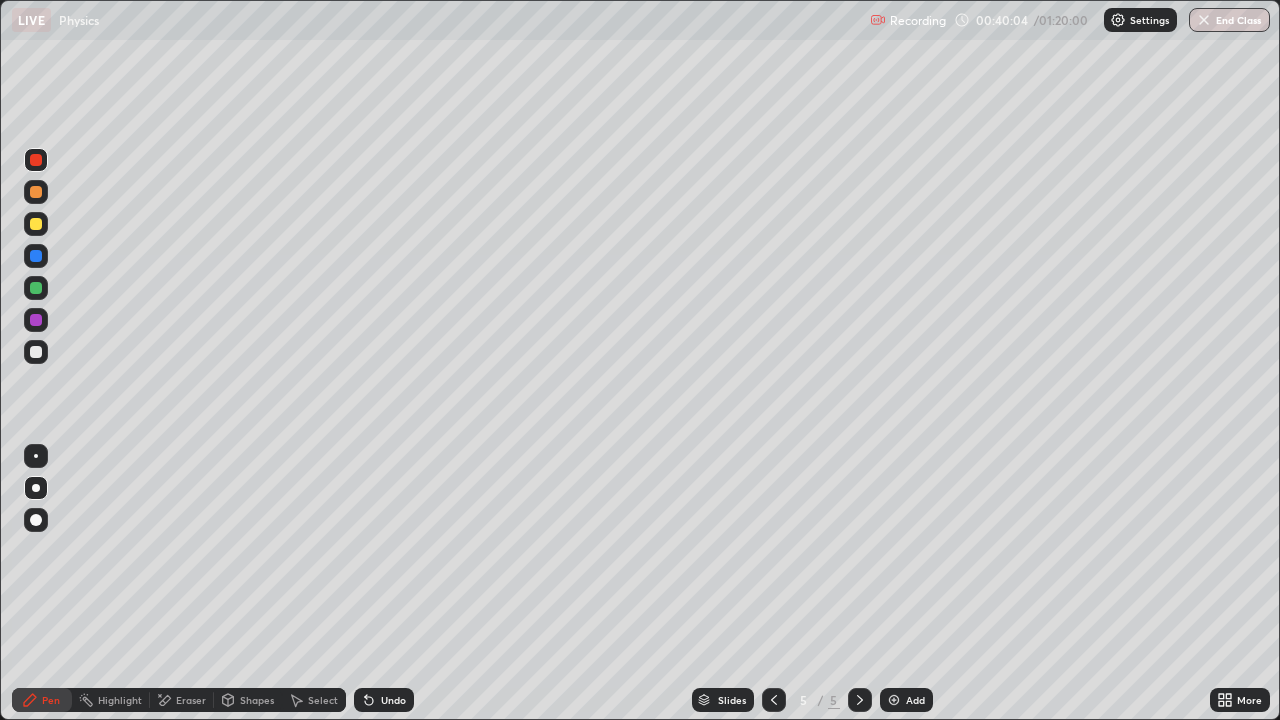 click at bounding box center (36, 456) 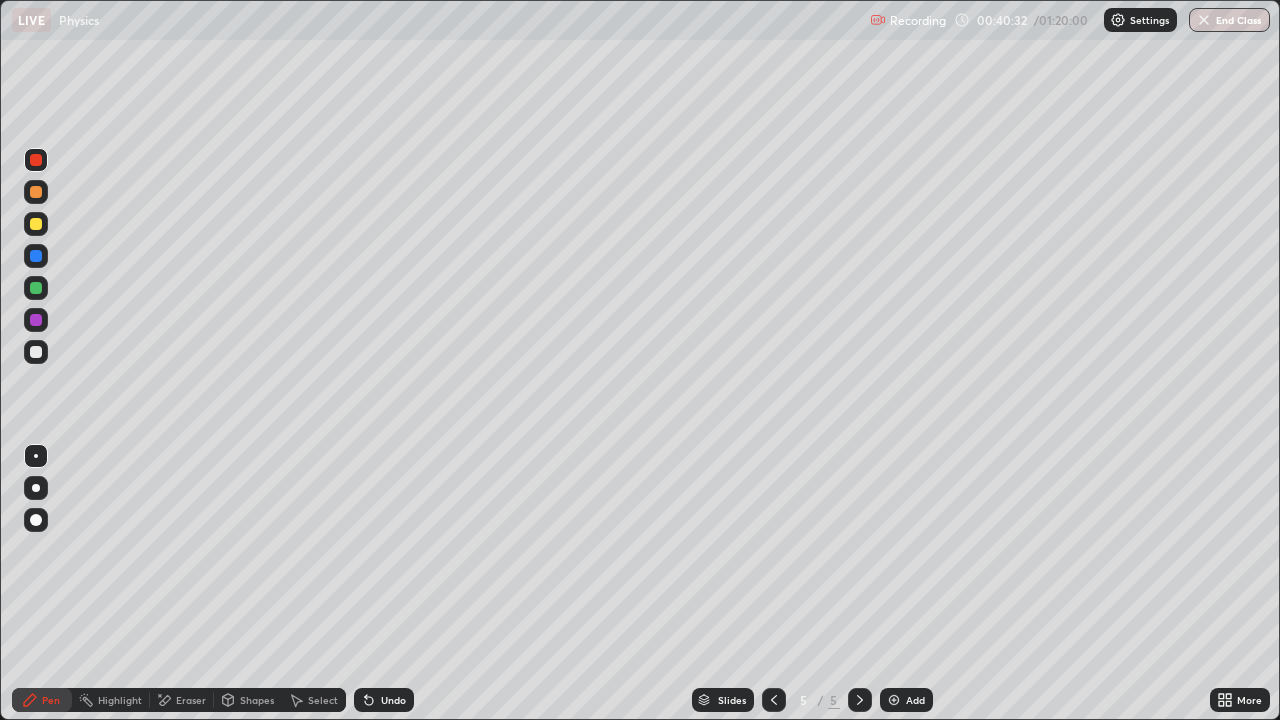 click on "Shapes" at bounding box center [257, 700] 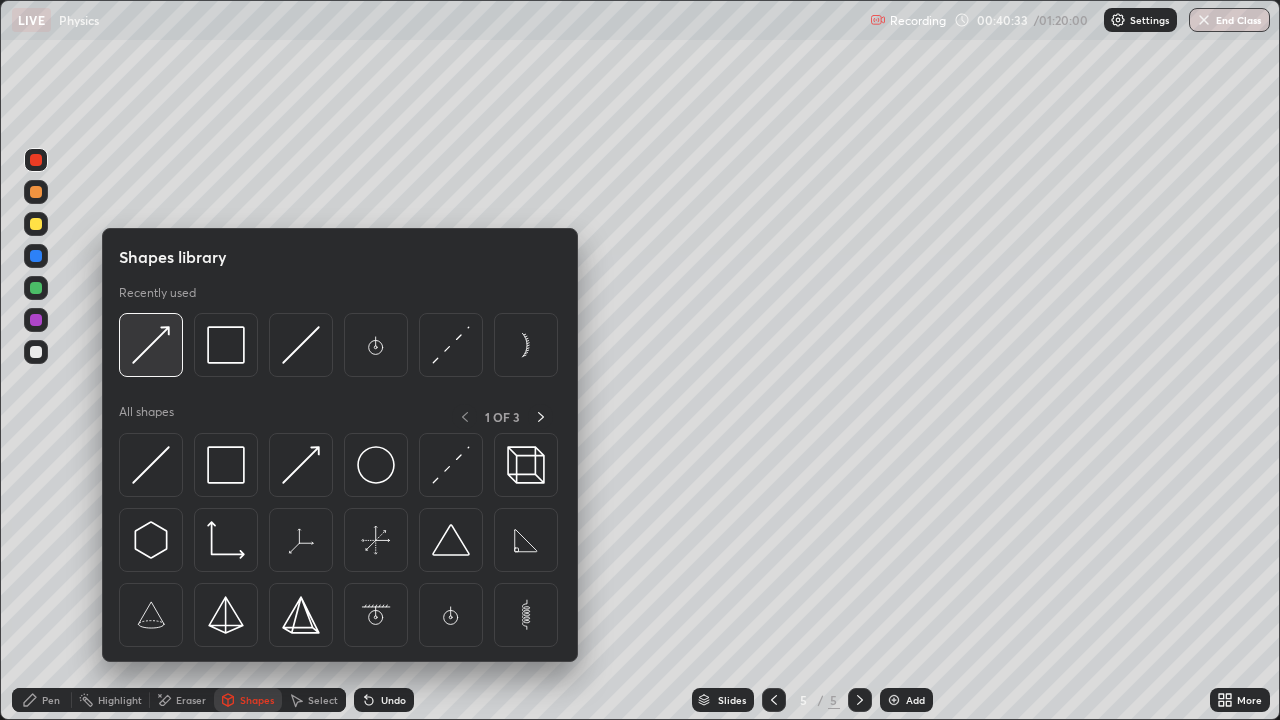 click at bounding box center (151, 345) 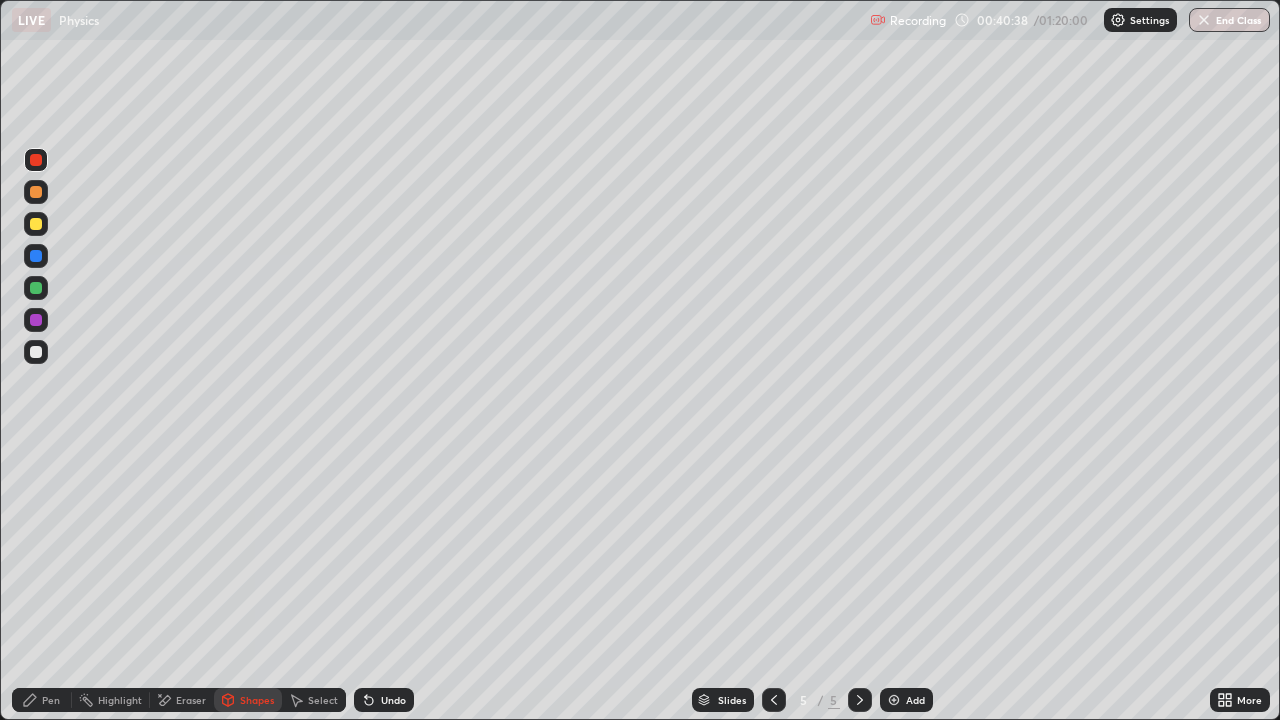 click on "Pen" at bounding box center [42, 700] 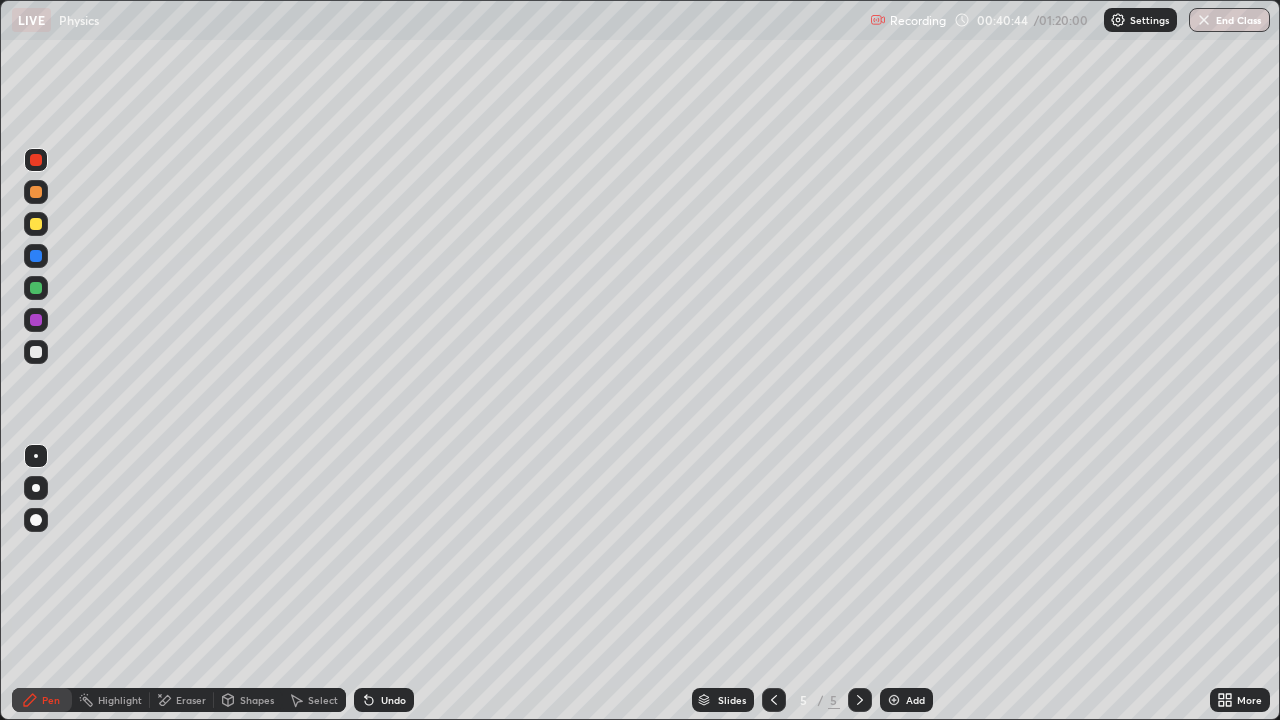 click on "Shapes" at bounding box center [257, 700] 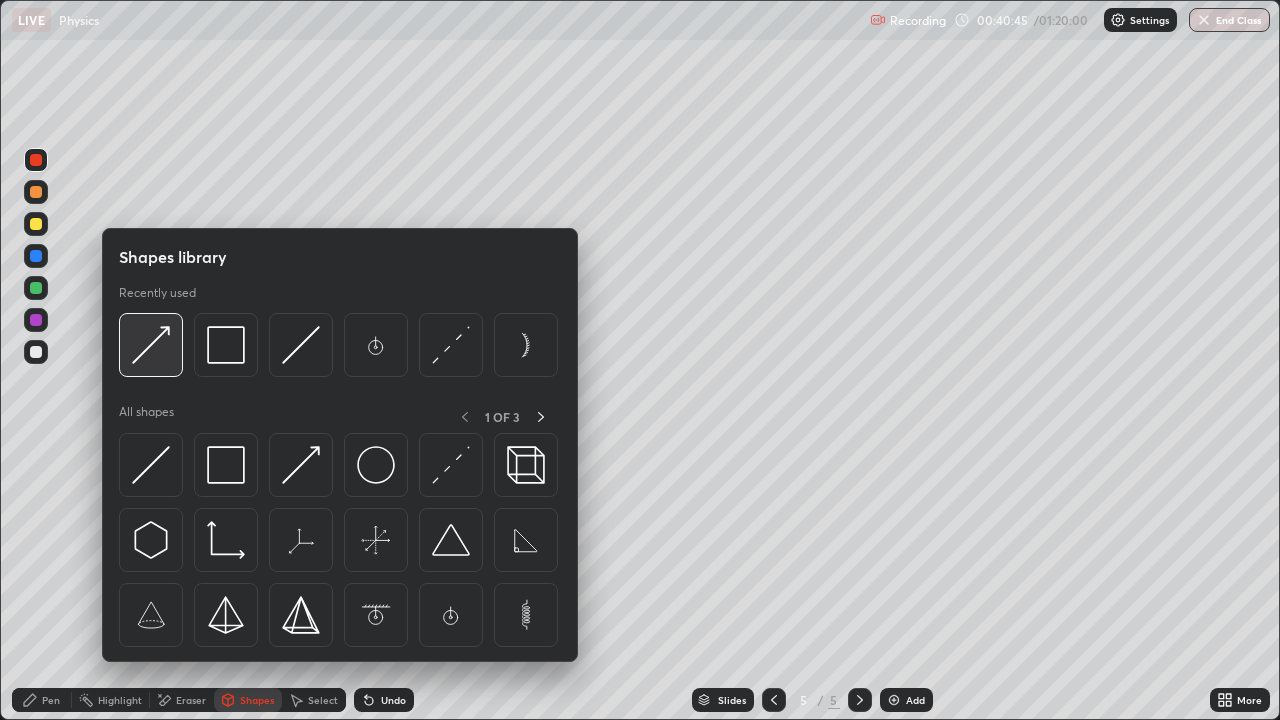 click at bounding box center (151, 345) 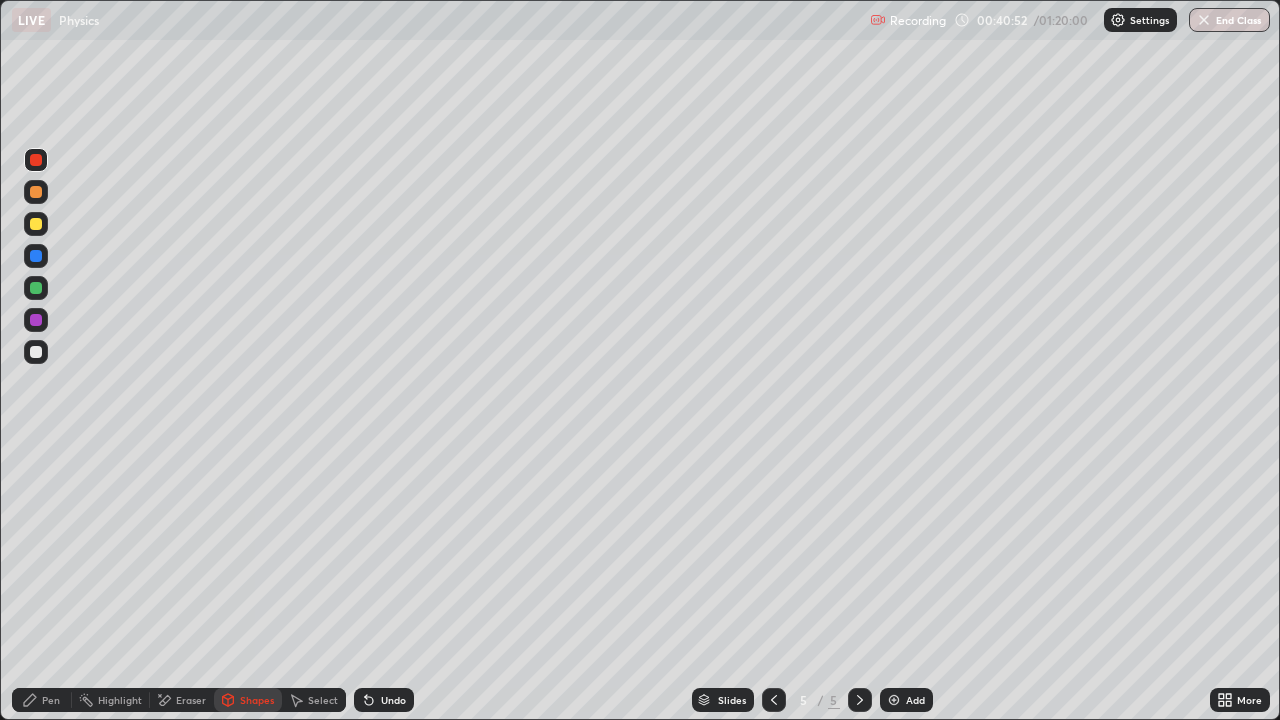 click on "Pen" at bounding box center [42, 700] 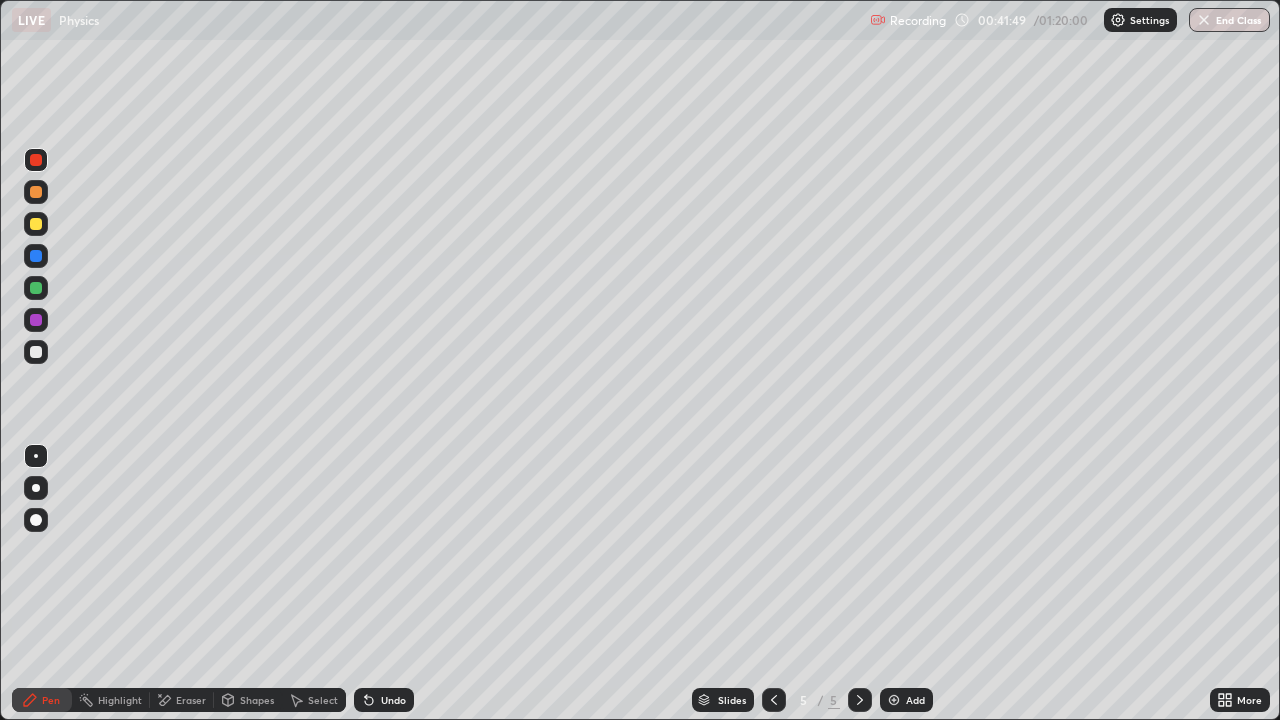 click at bounding box center [36, 288] 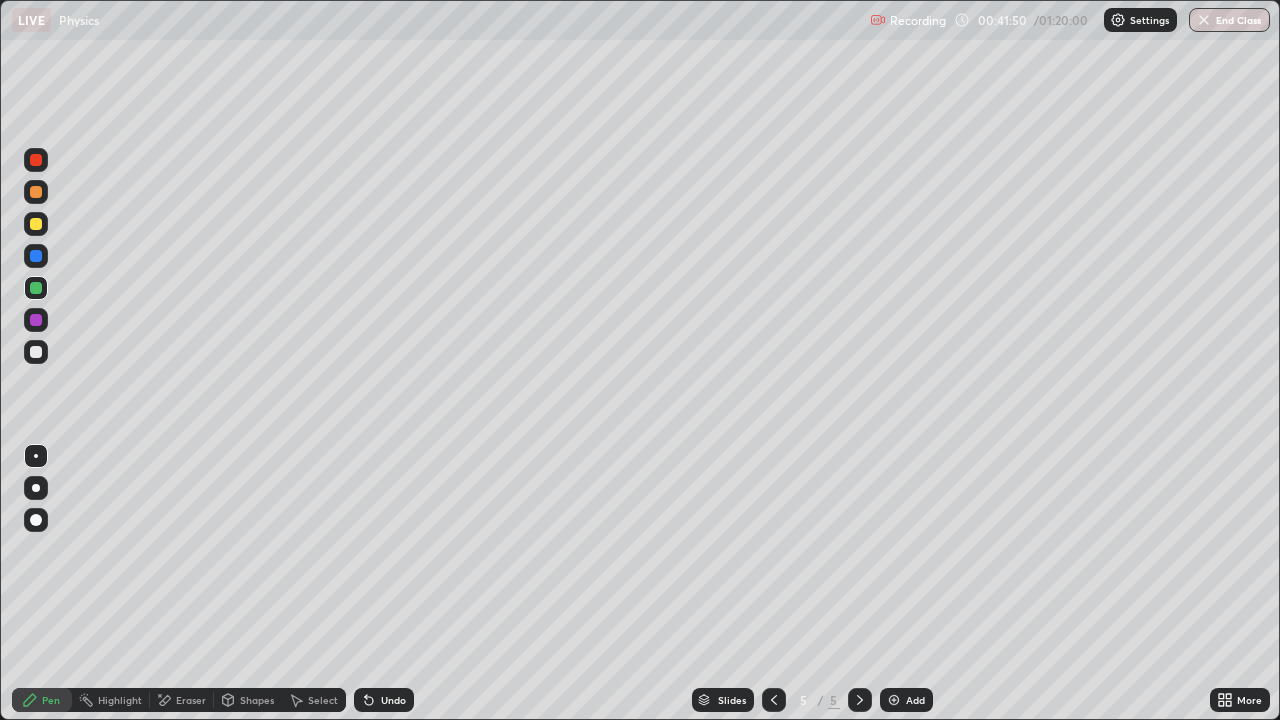 click on "Shapes" at bounding box center (248, 700) 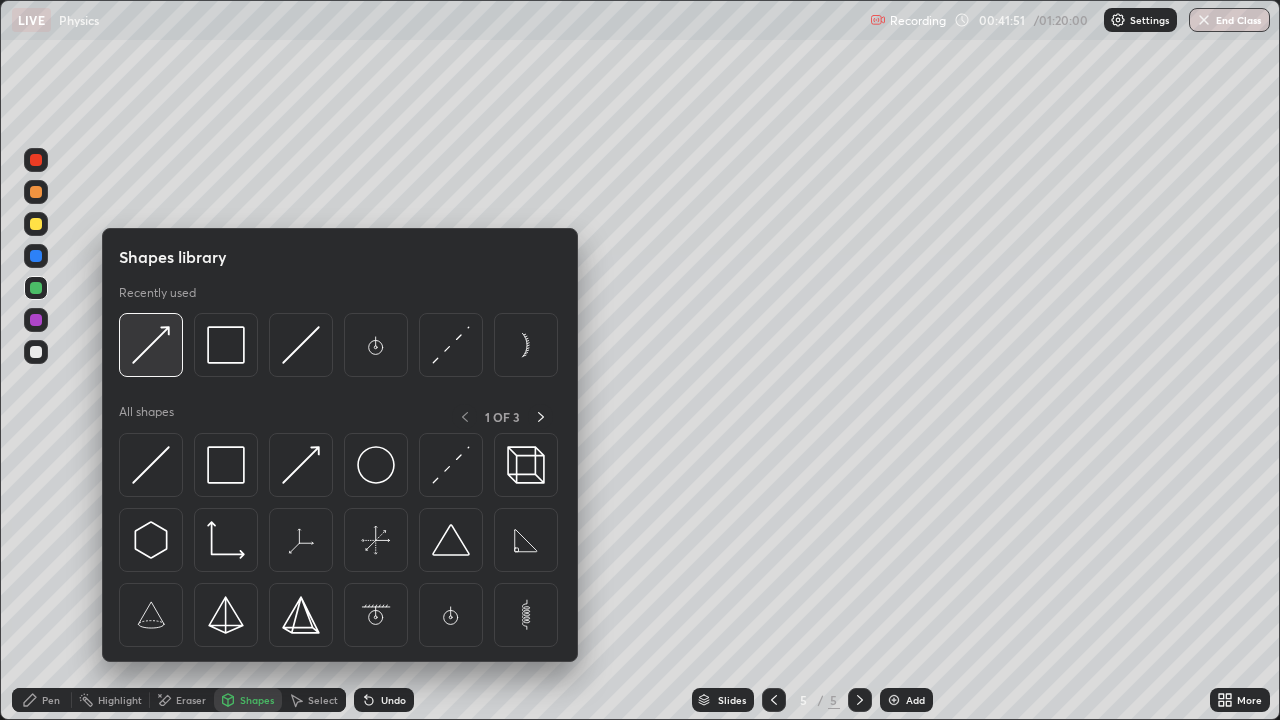 click at bounding box center [151, 345] 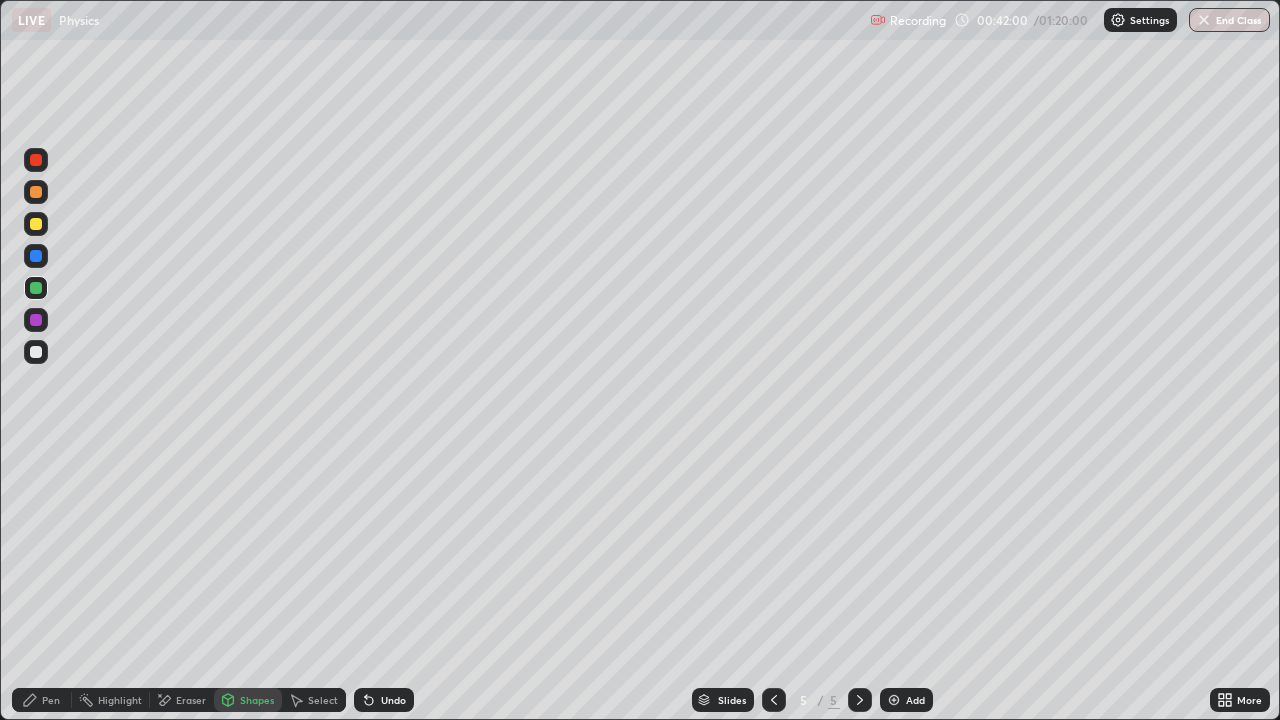 click on "Undo" at bounding box center (393, 700) 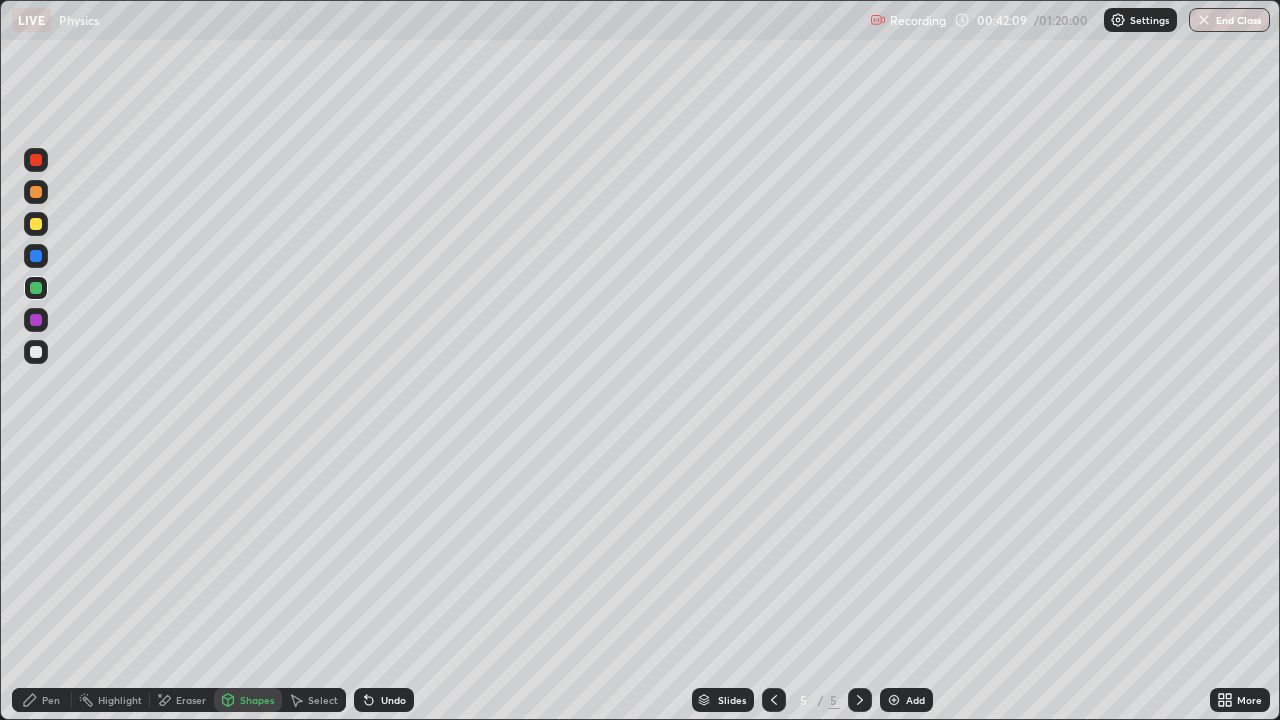 click on "Shapes" at bounding box center [257, 700] 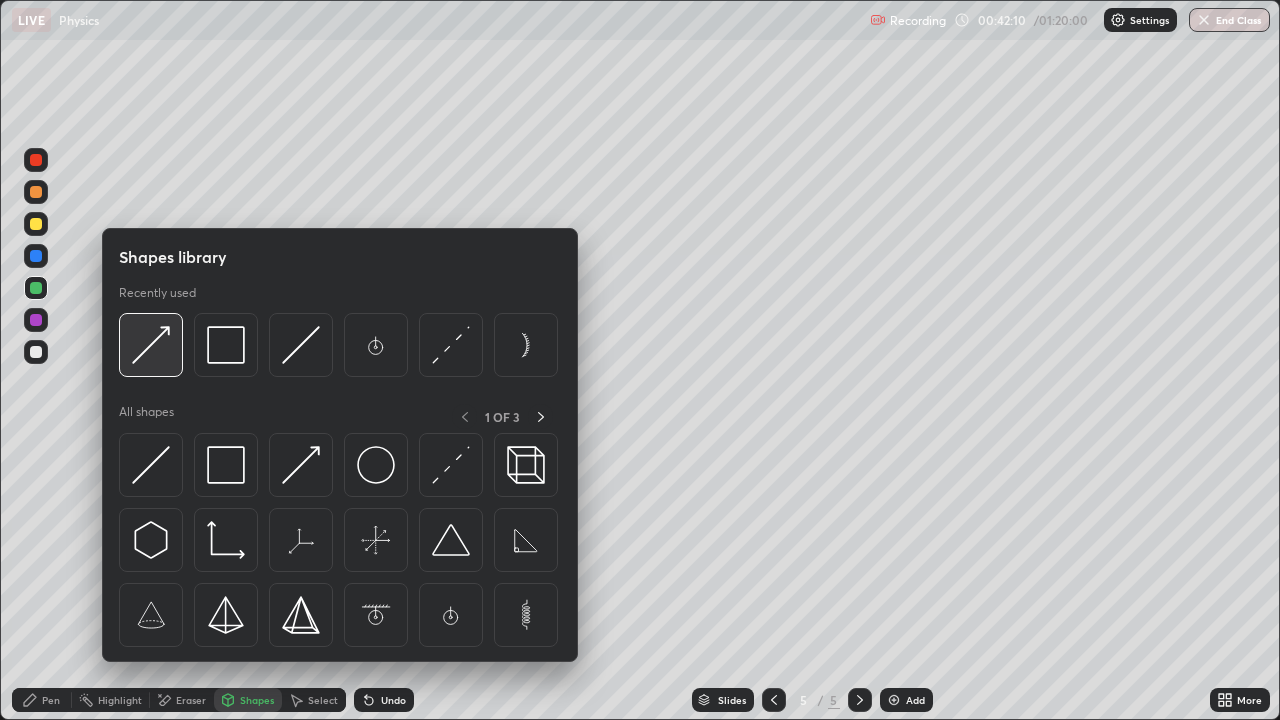 click at bounding box center [151, 345] 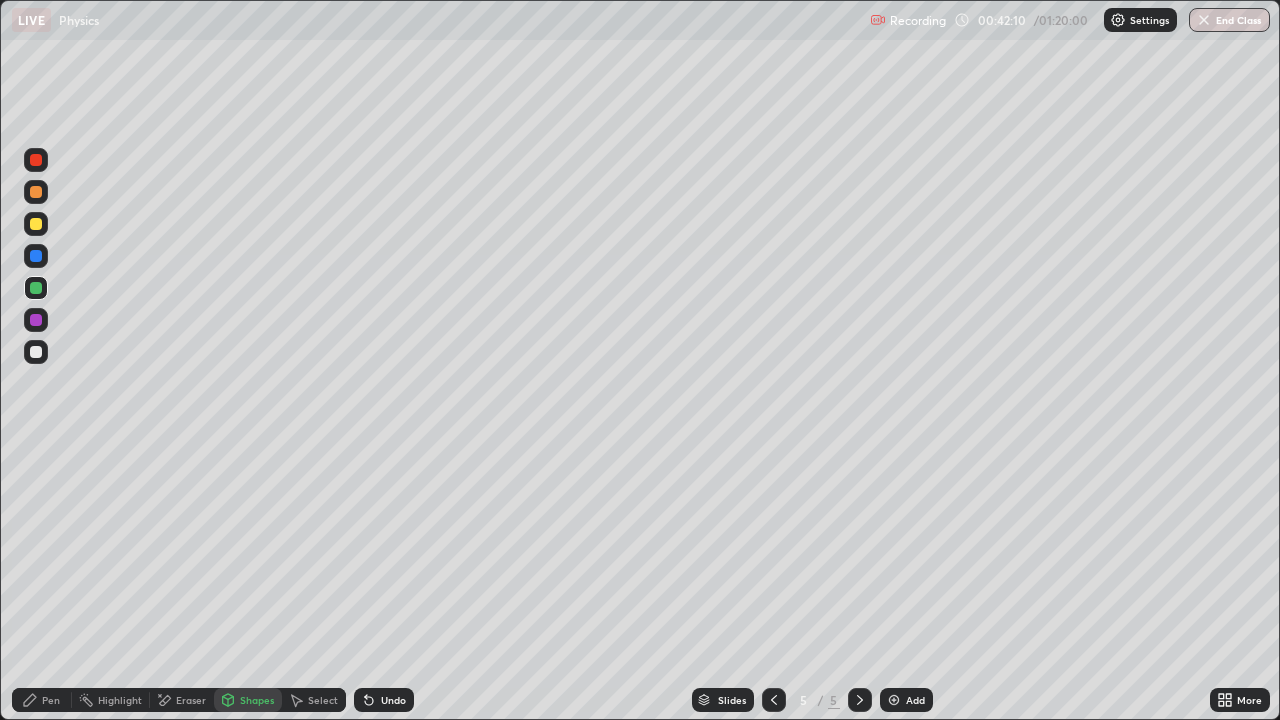 click at bounding box center (36, 160) 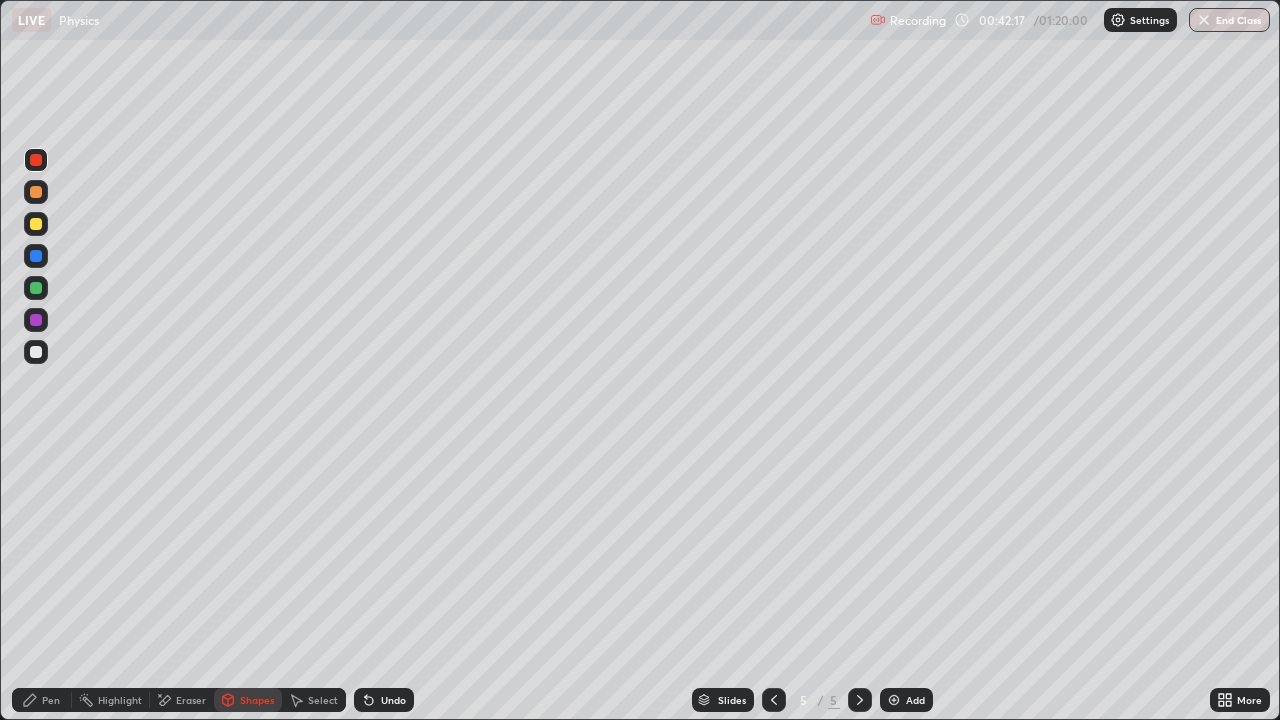 click on "Pen" at bounding box center [42, 700] 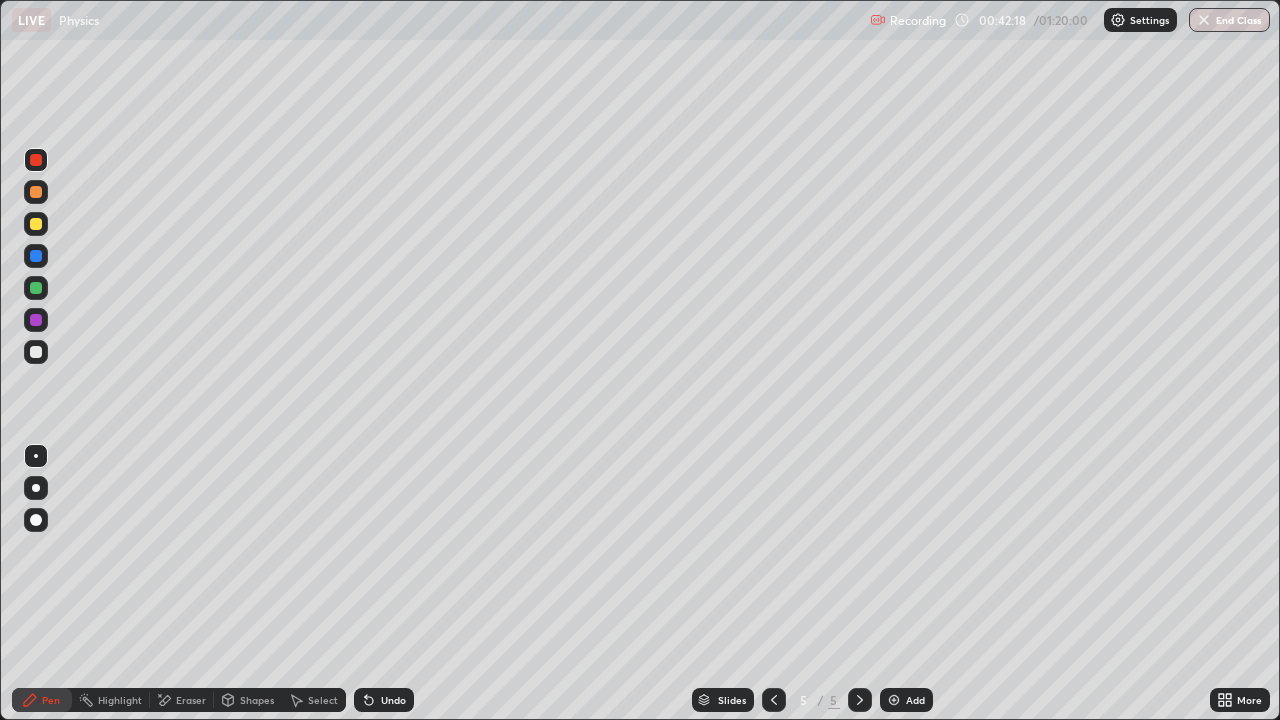 click at bounding box center (36, 288) 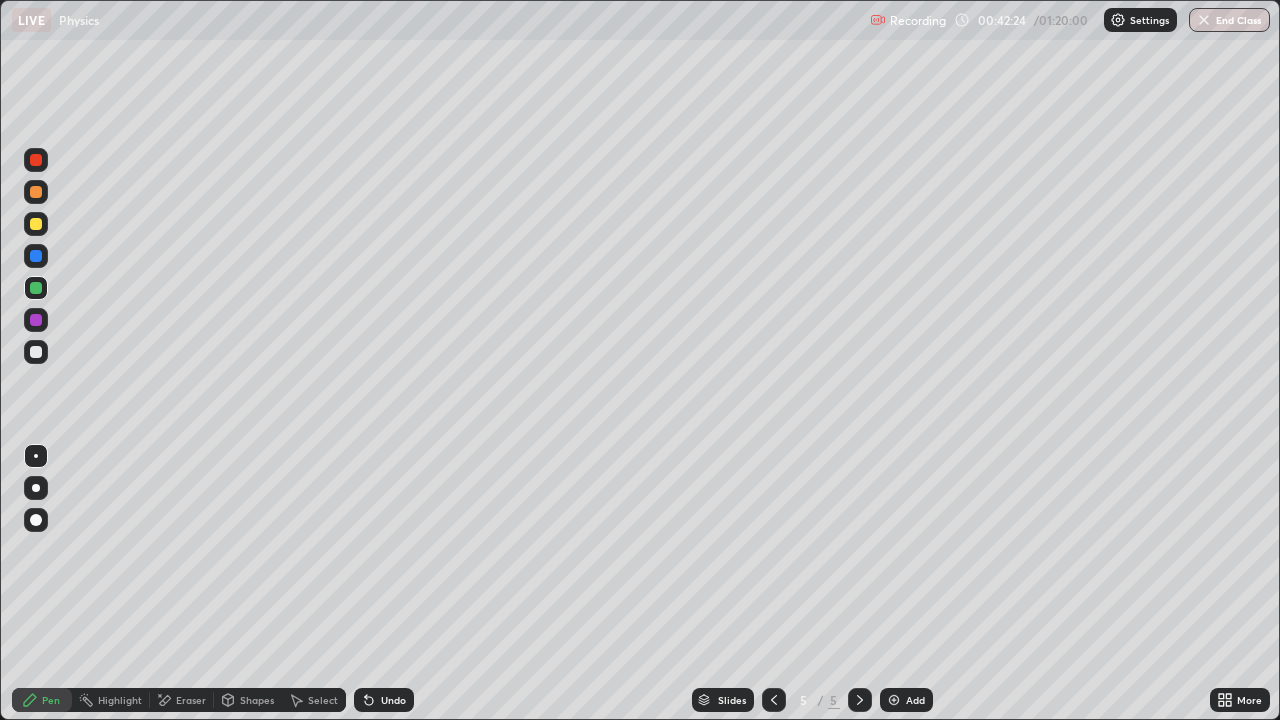 click on "Shapes" at bounding box center [257, 700] 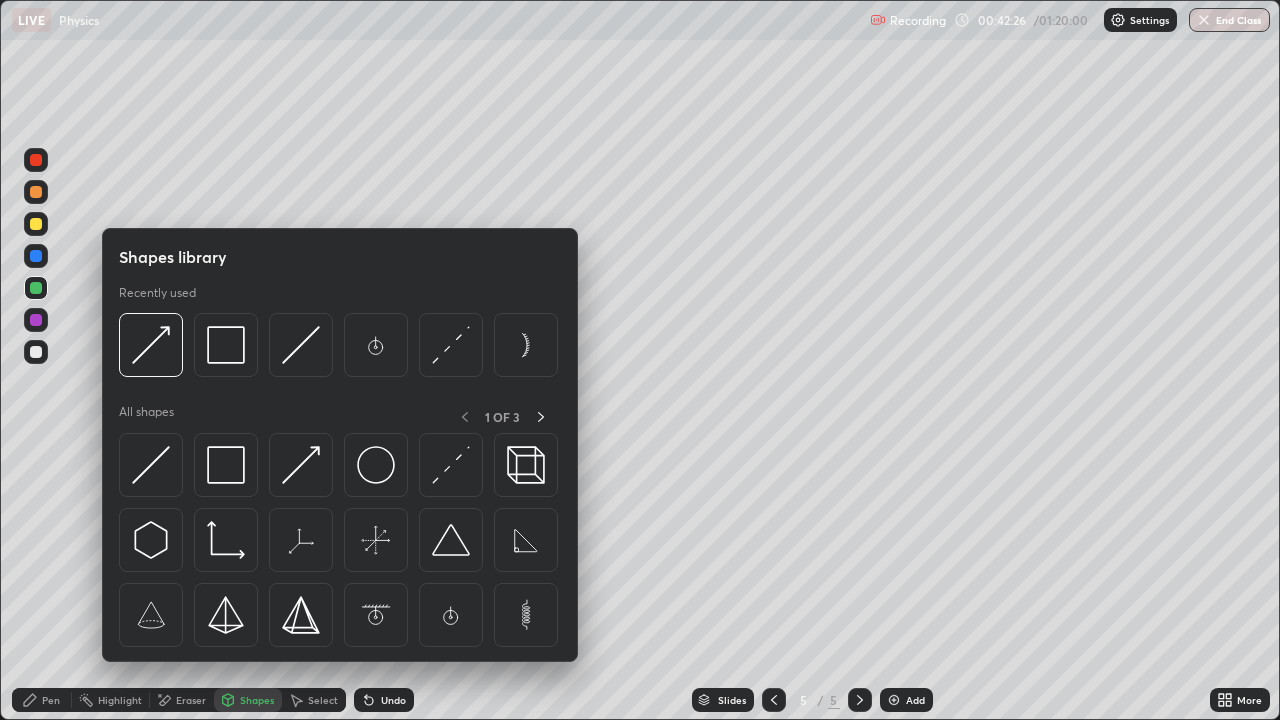 click 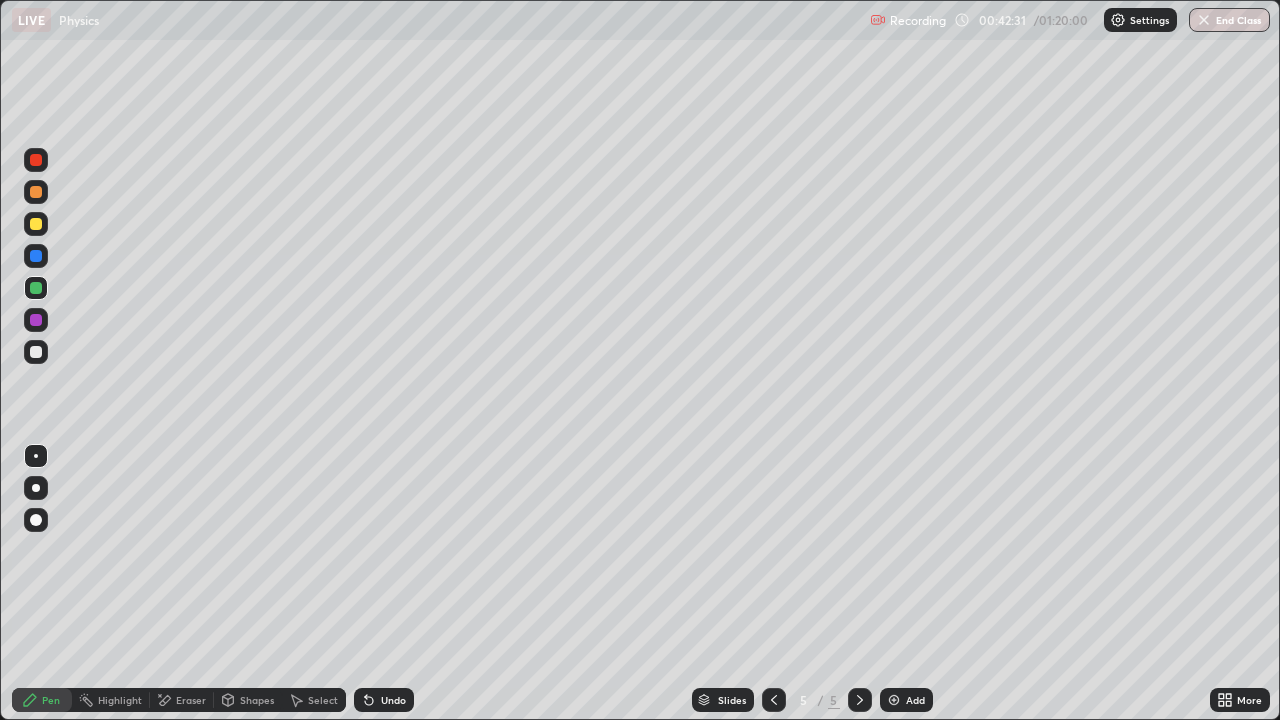 click on "Shapes" at bounding box center (248, 700) 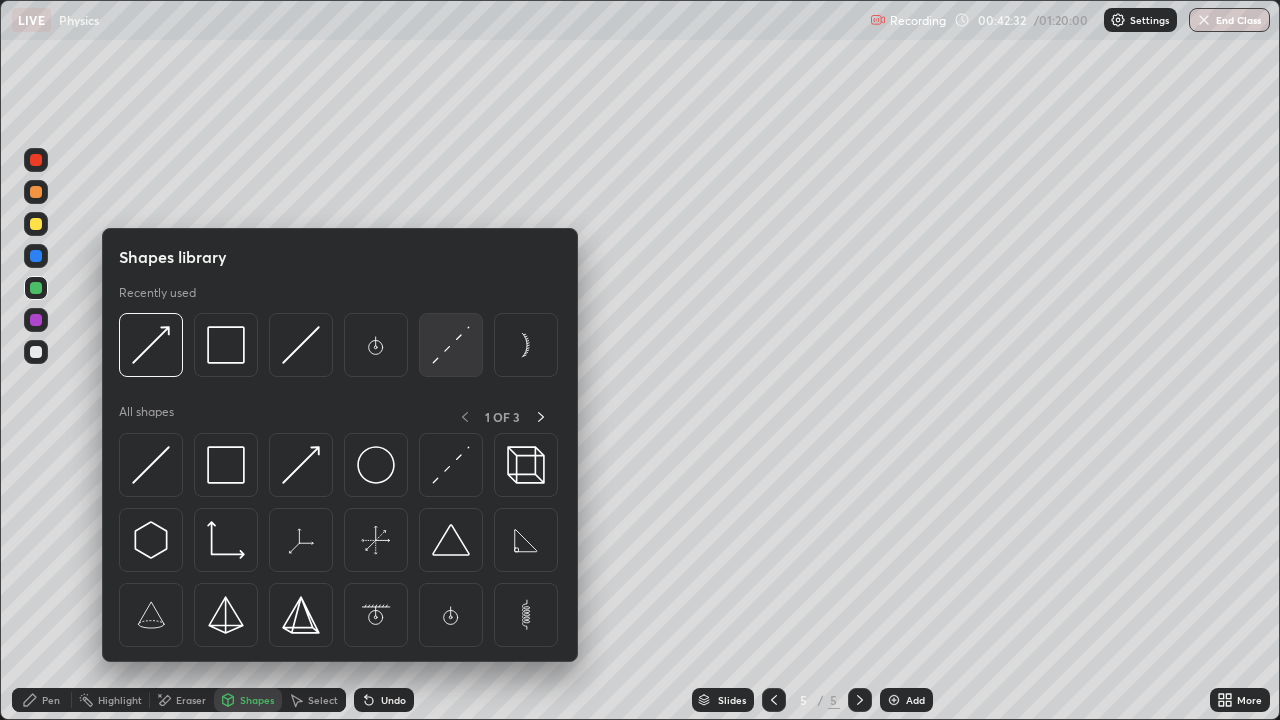click at bounding box center [451, 345] 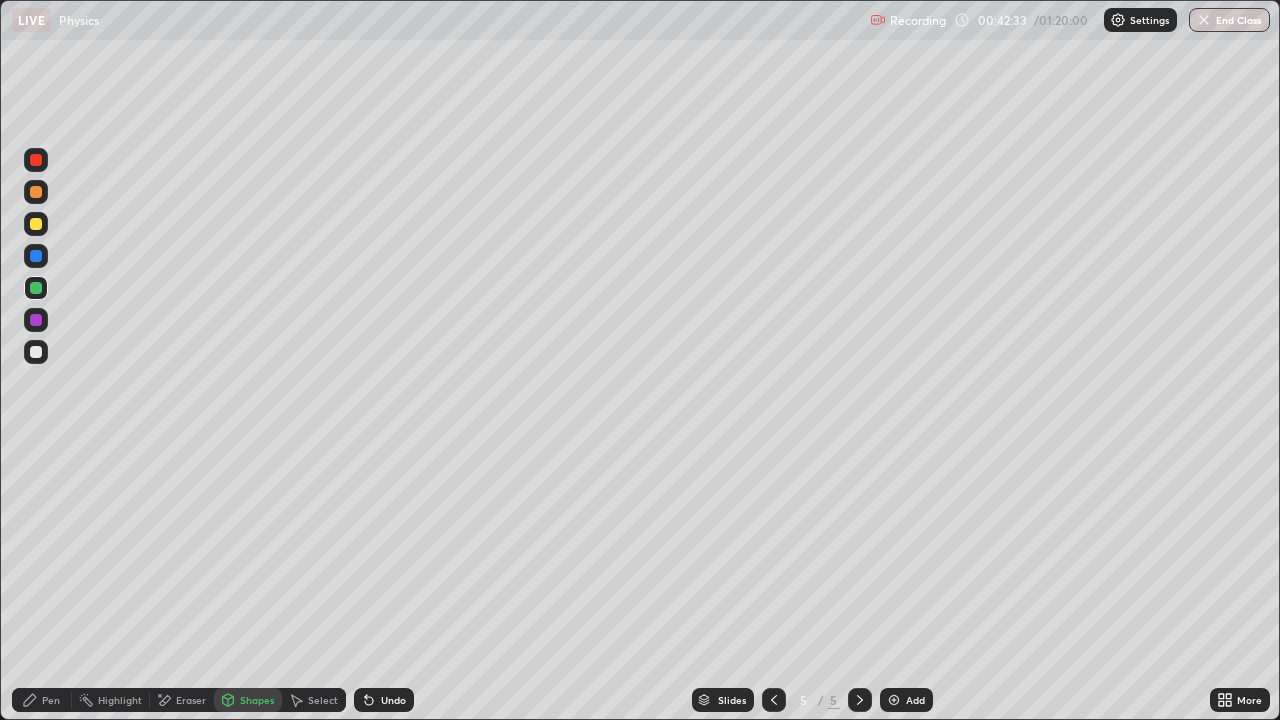 click at bounding box center [36, 288] 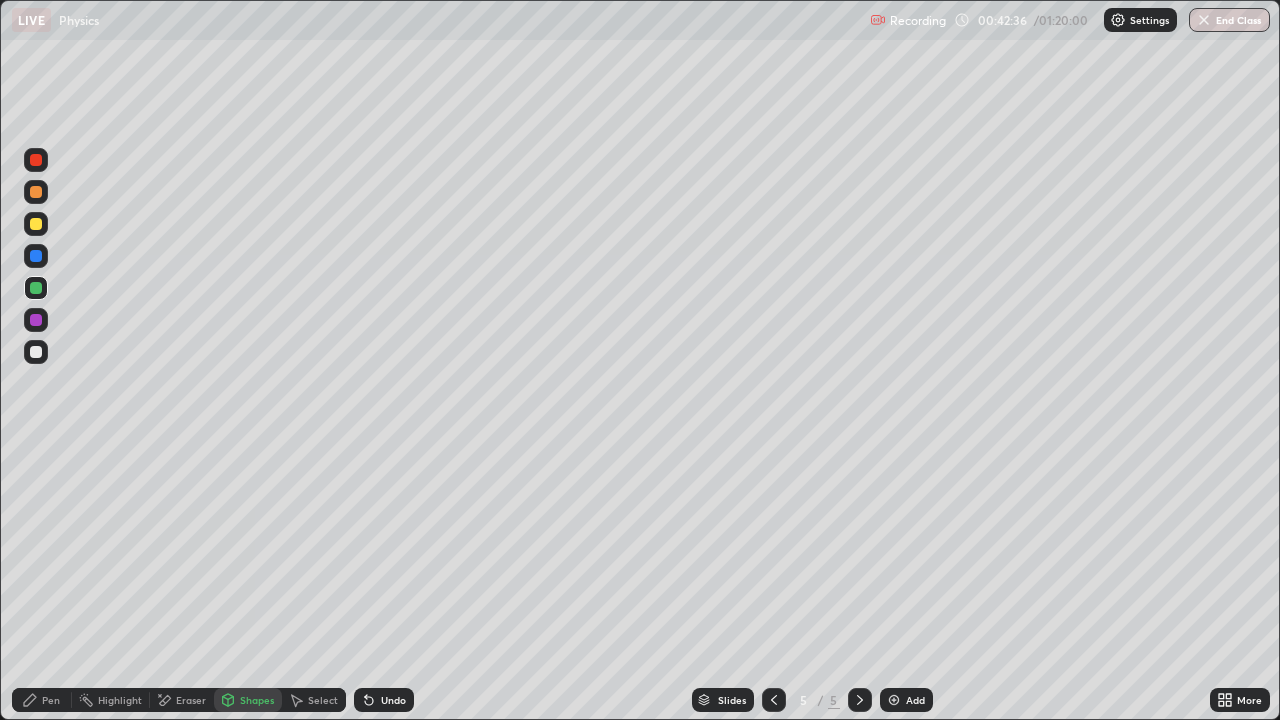 click 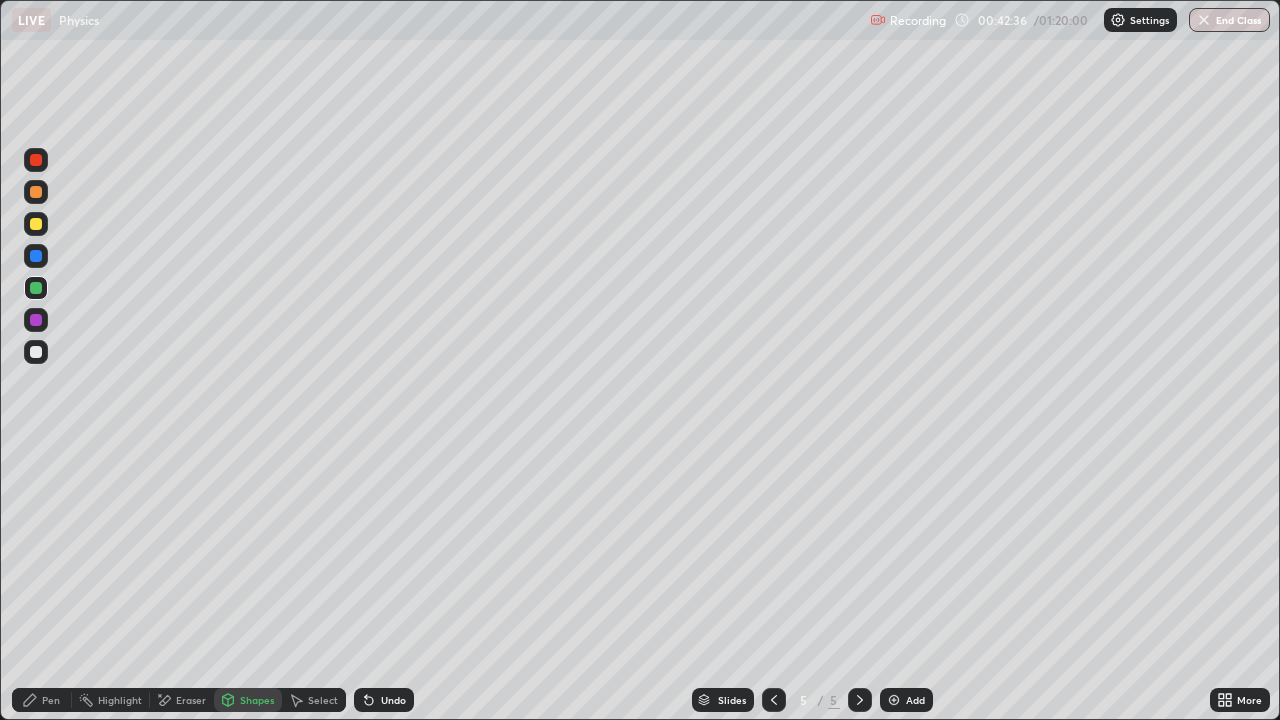 click at bounding box center [36, 352] 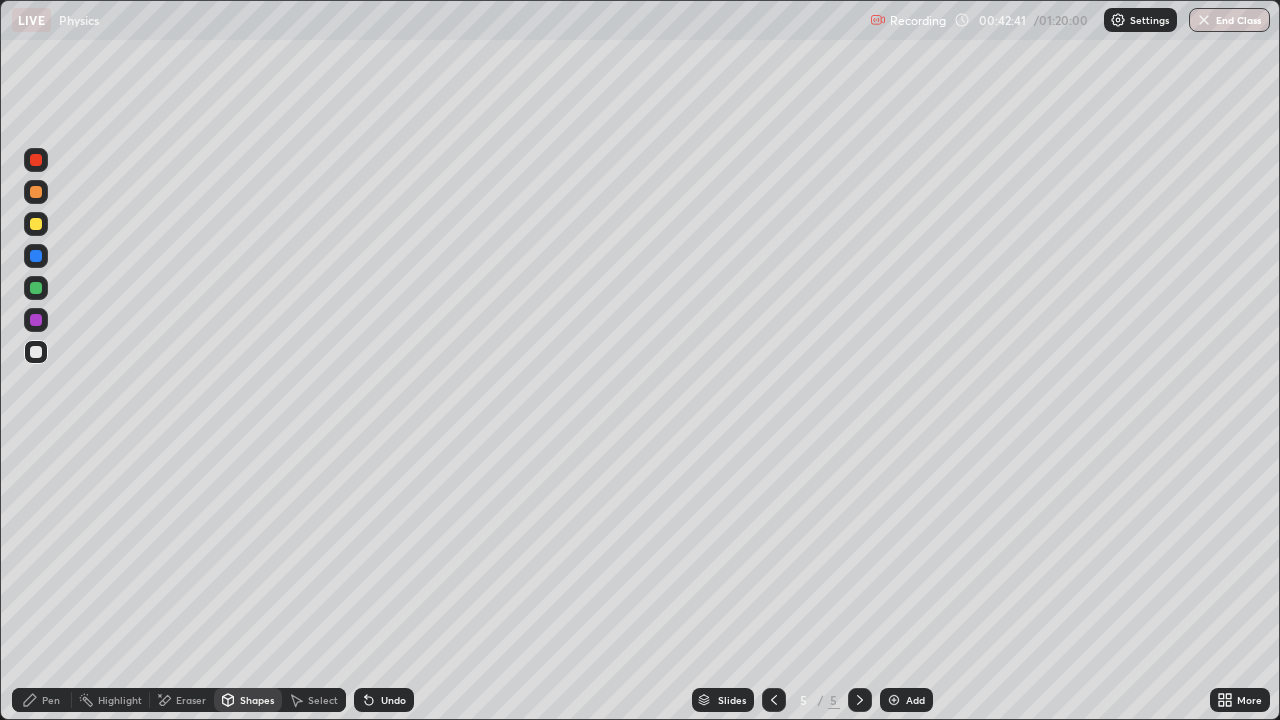click on "Pen" at bounding box center [51, 700] 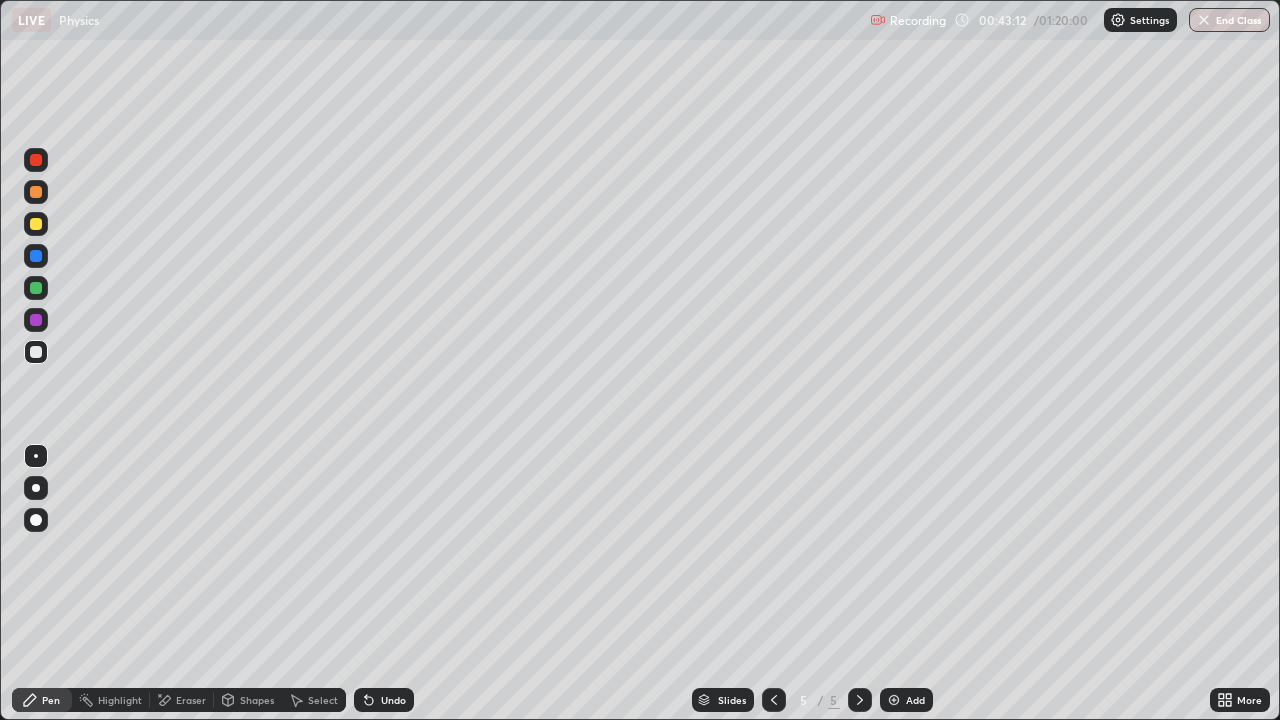 click at bounding box center [36, 288] 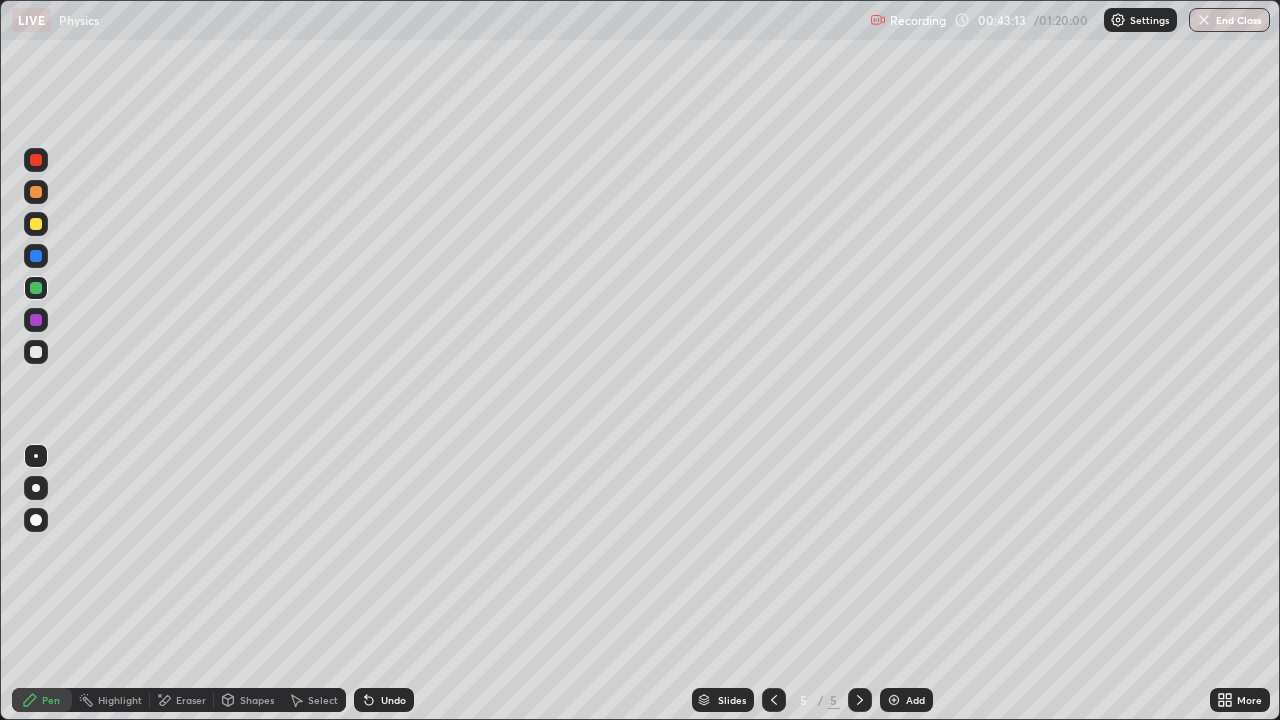 click at bounding box center (36, 160) 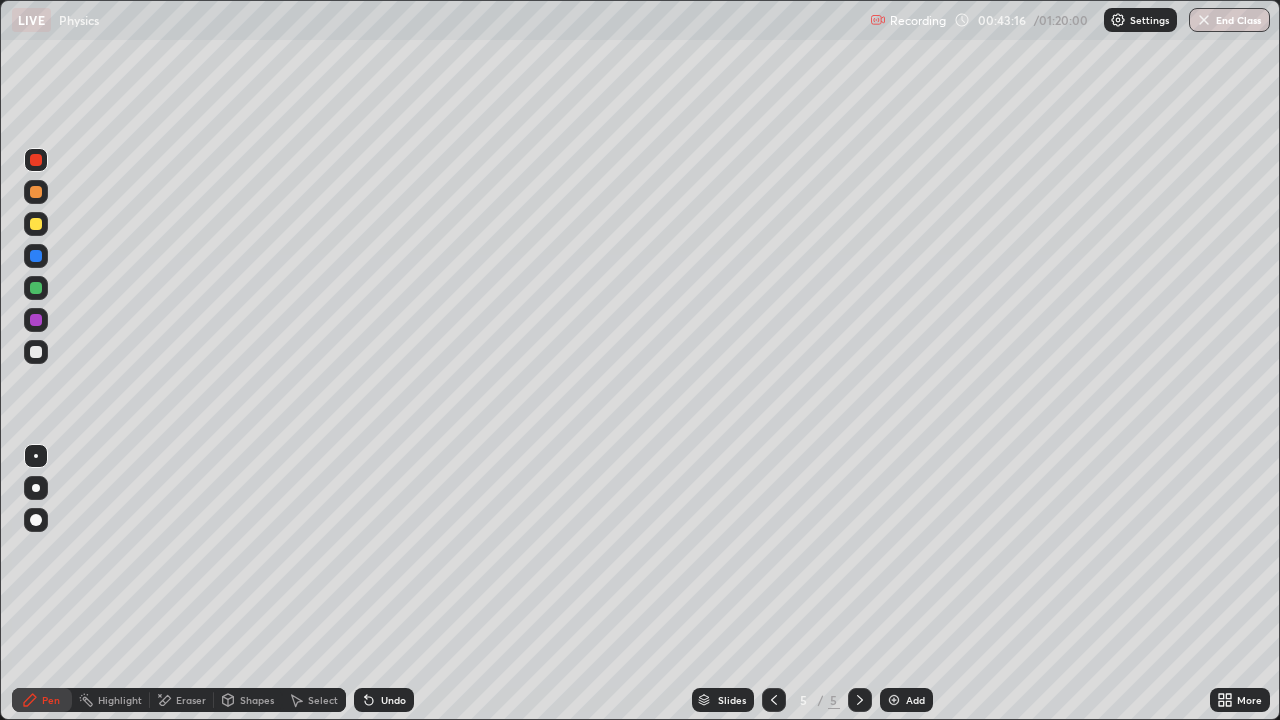 click on "Undo" at bounding box center (393, 700) 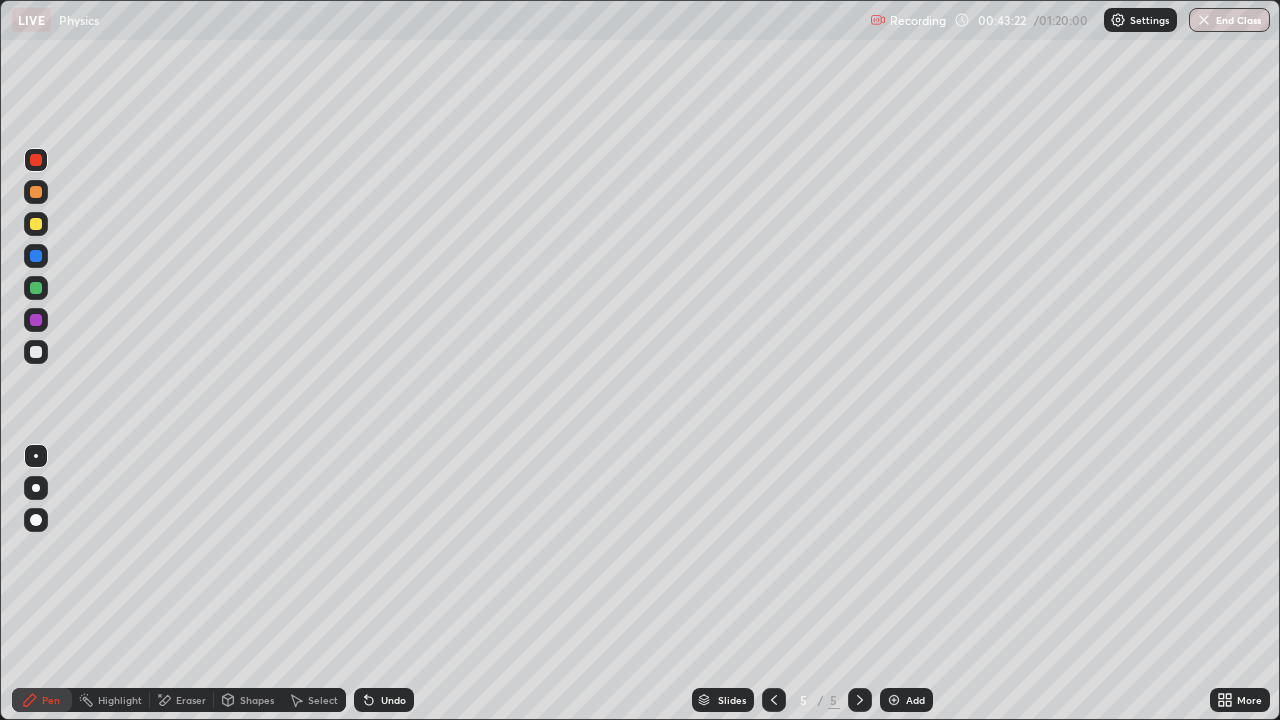 click at bounding box center (36, 288) 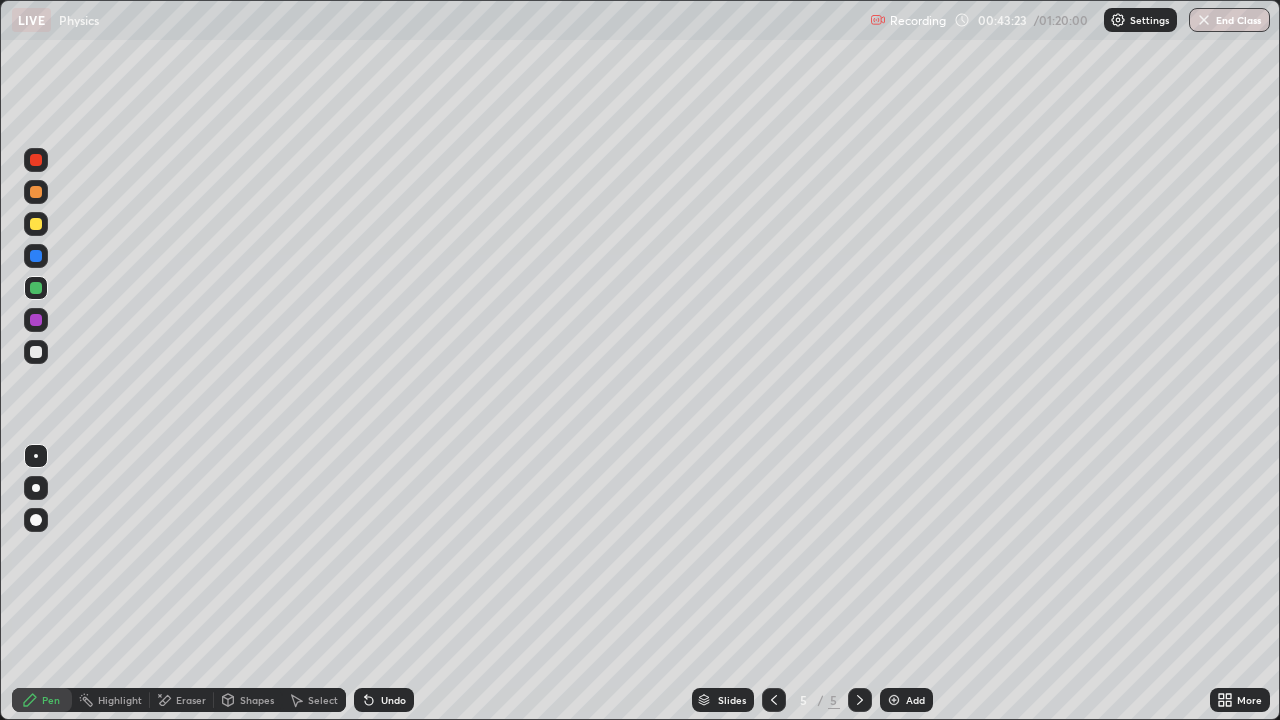 click on "Shapes" at bounding box center (257, 700) 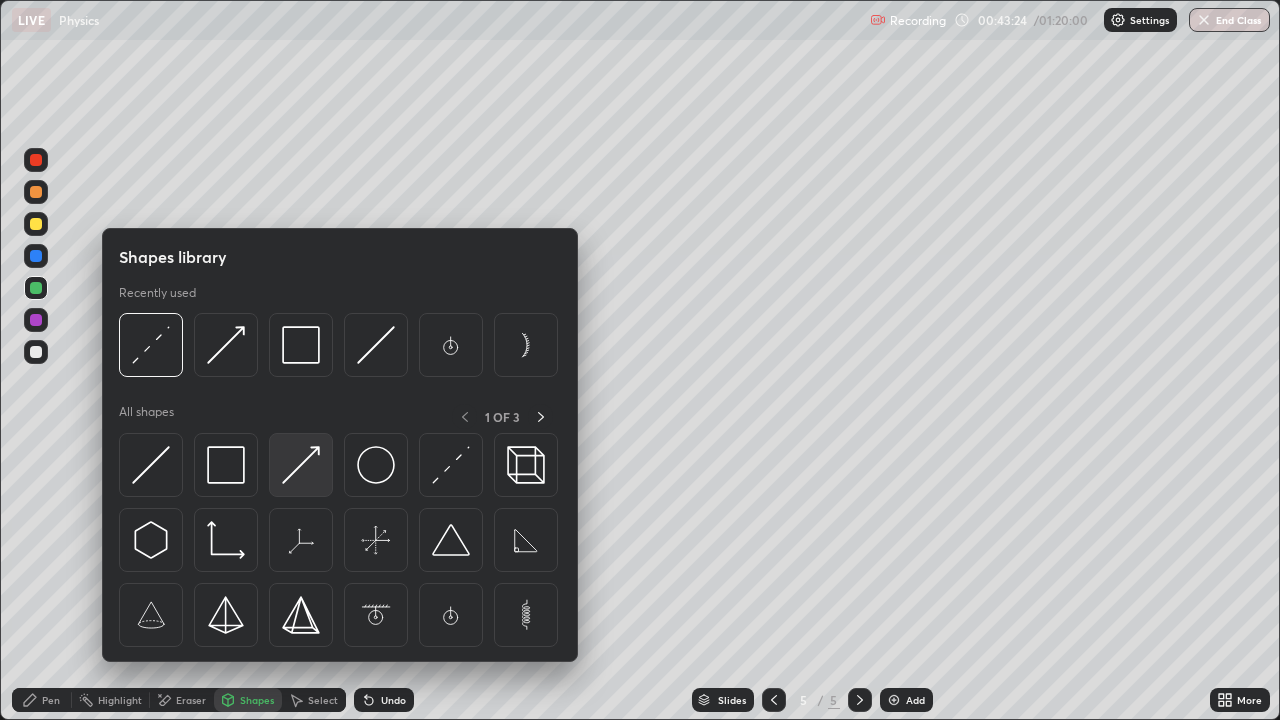 click at bounding box center [301, 465] 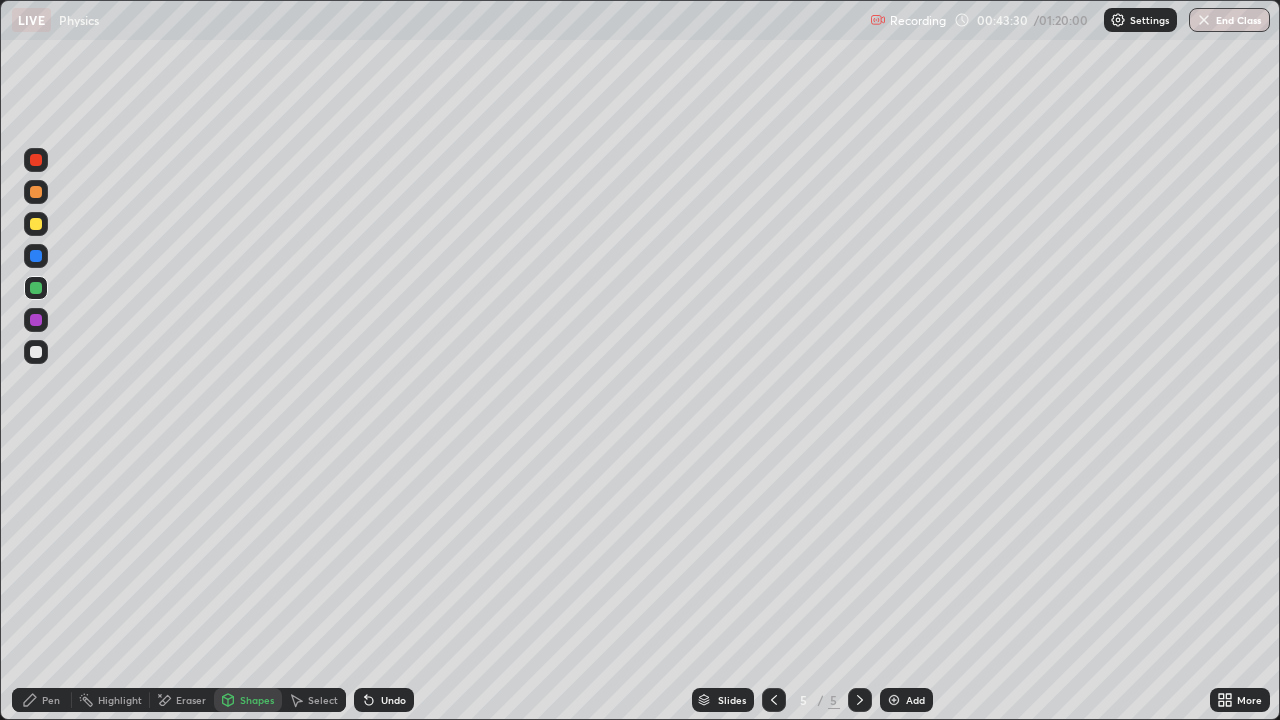 click 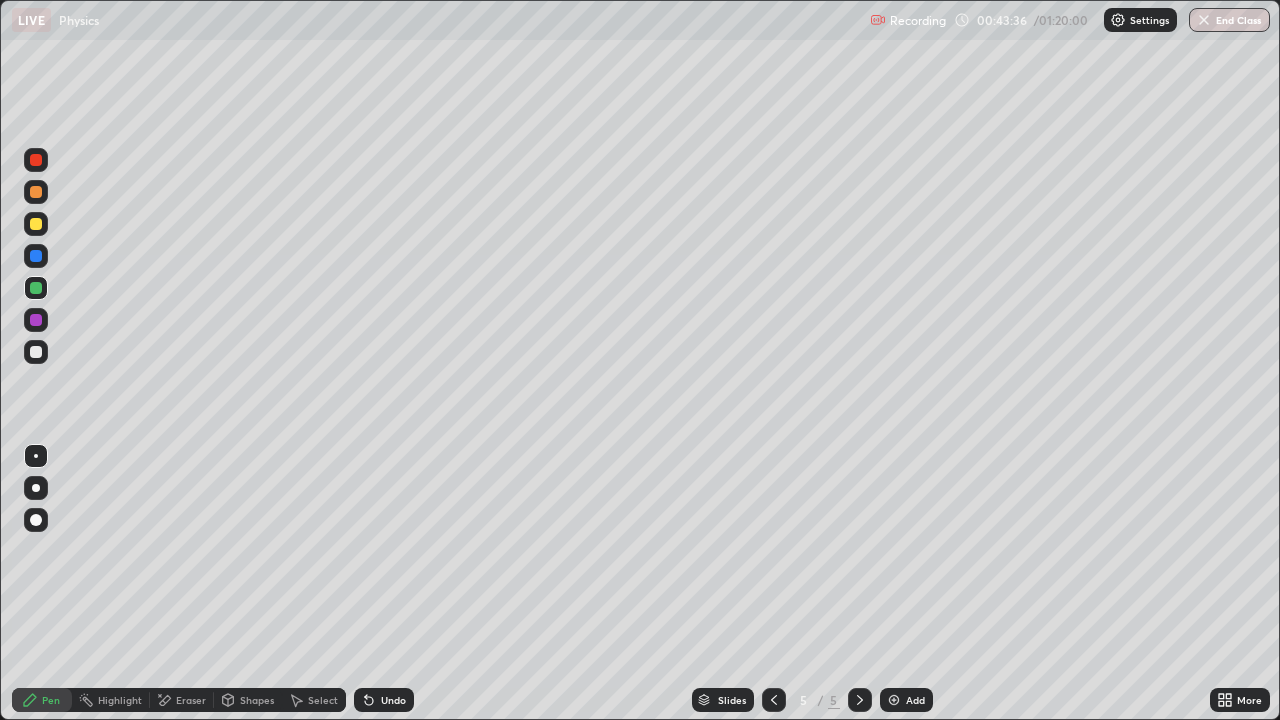 click at bounding box center (36, 288) 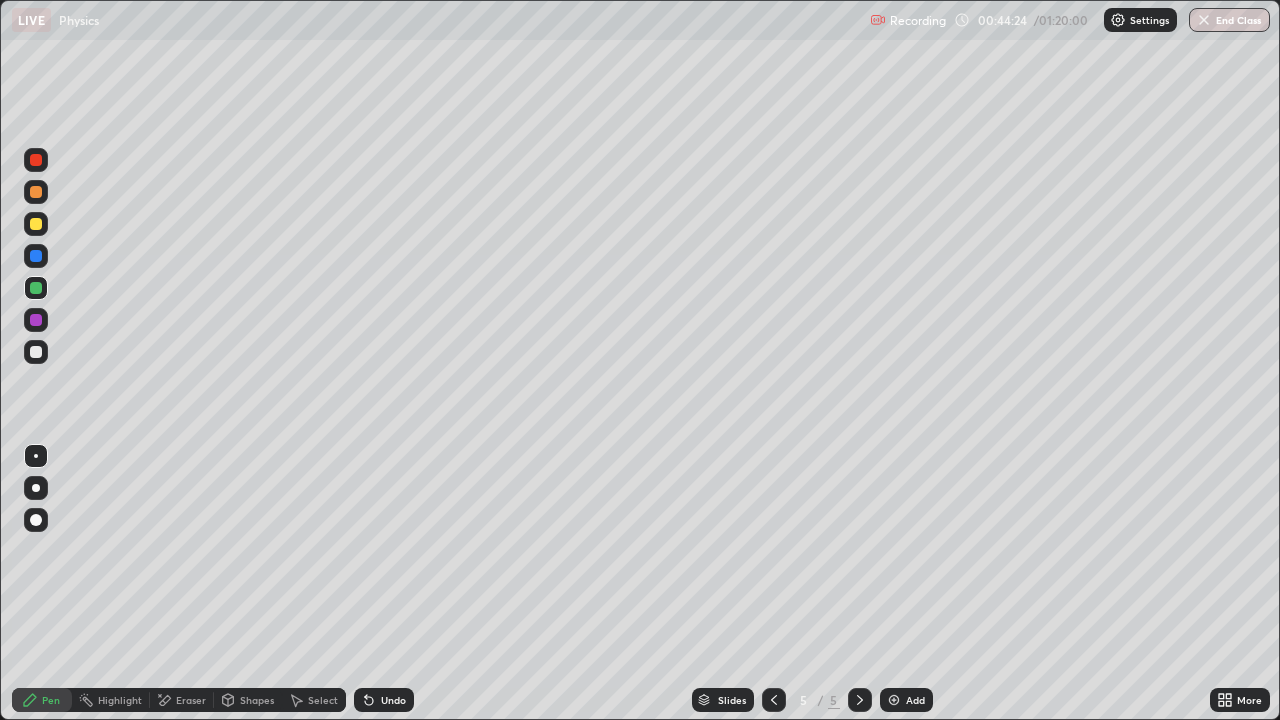 click on "Shapes" at bounding box center [248, 700] 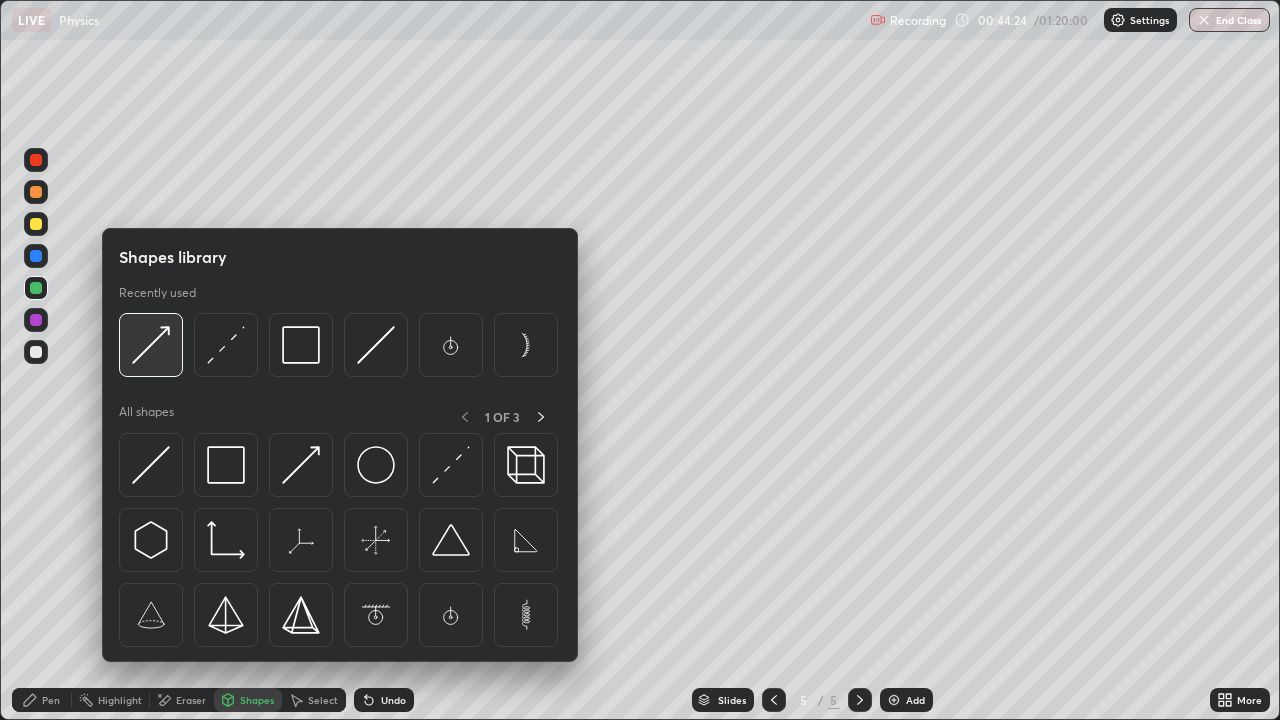 click at bounding box center (151, 345) 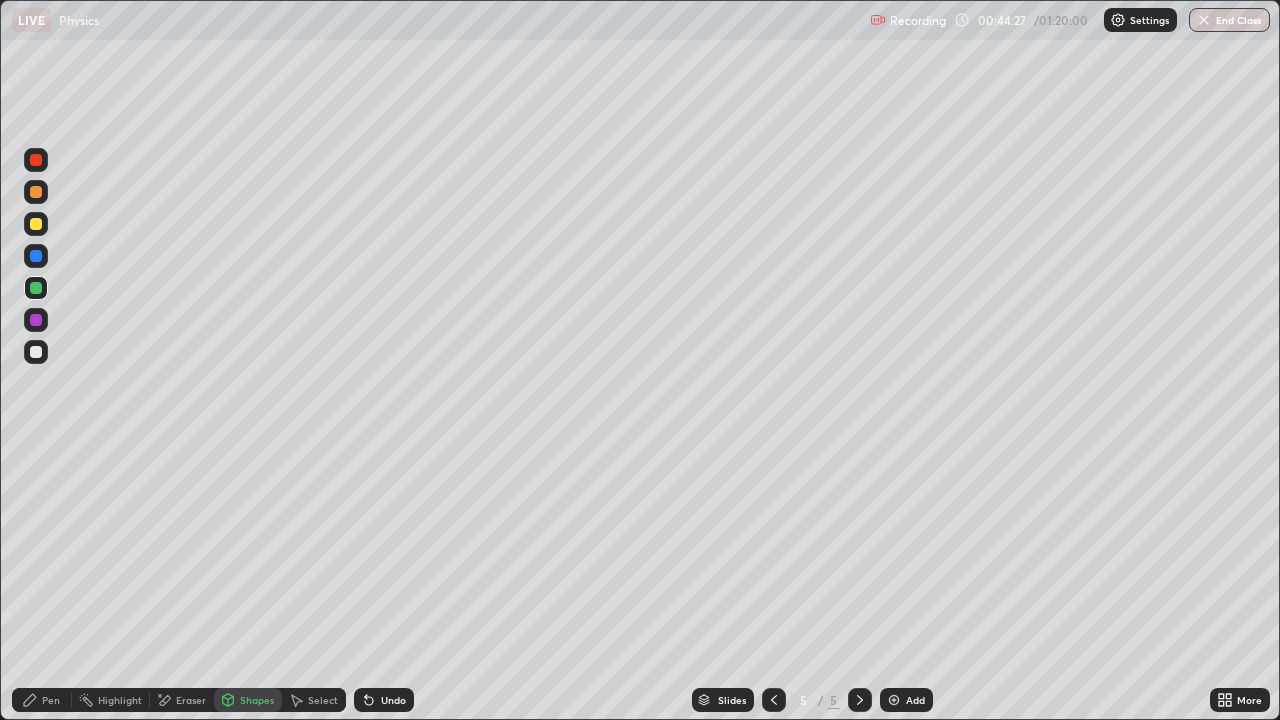 click on "Pen" at bounding box center (42, 700) 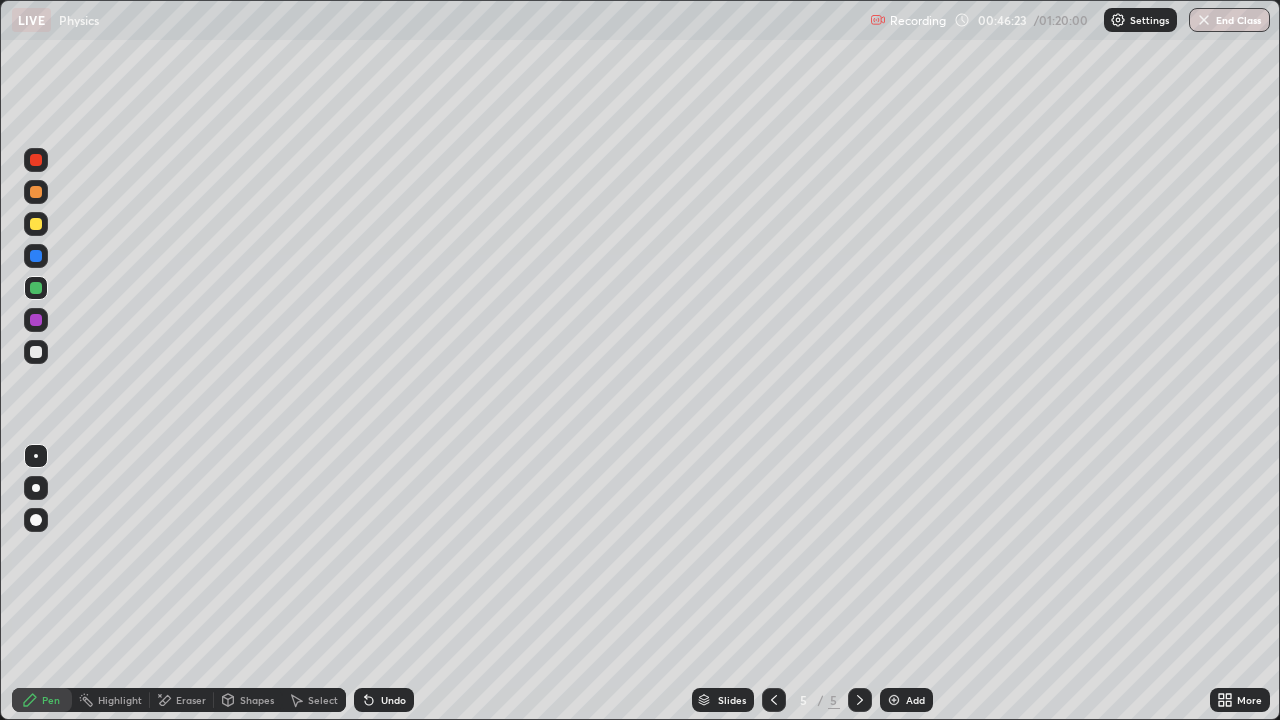 click 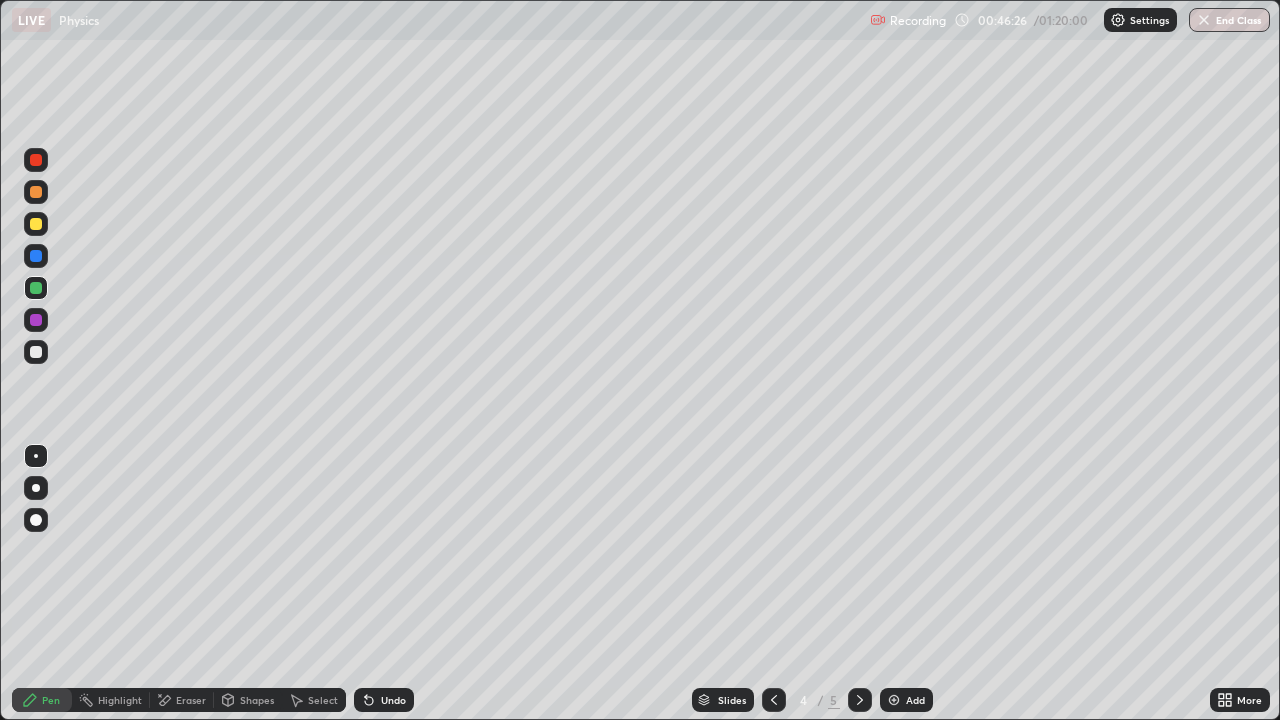 click 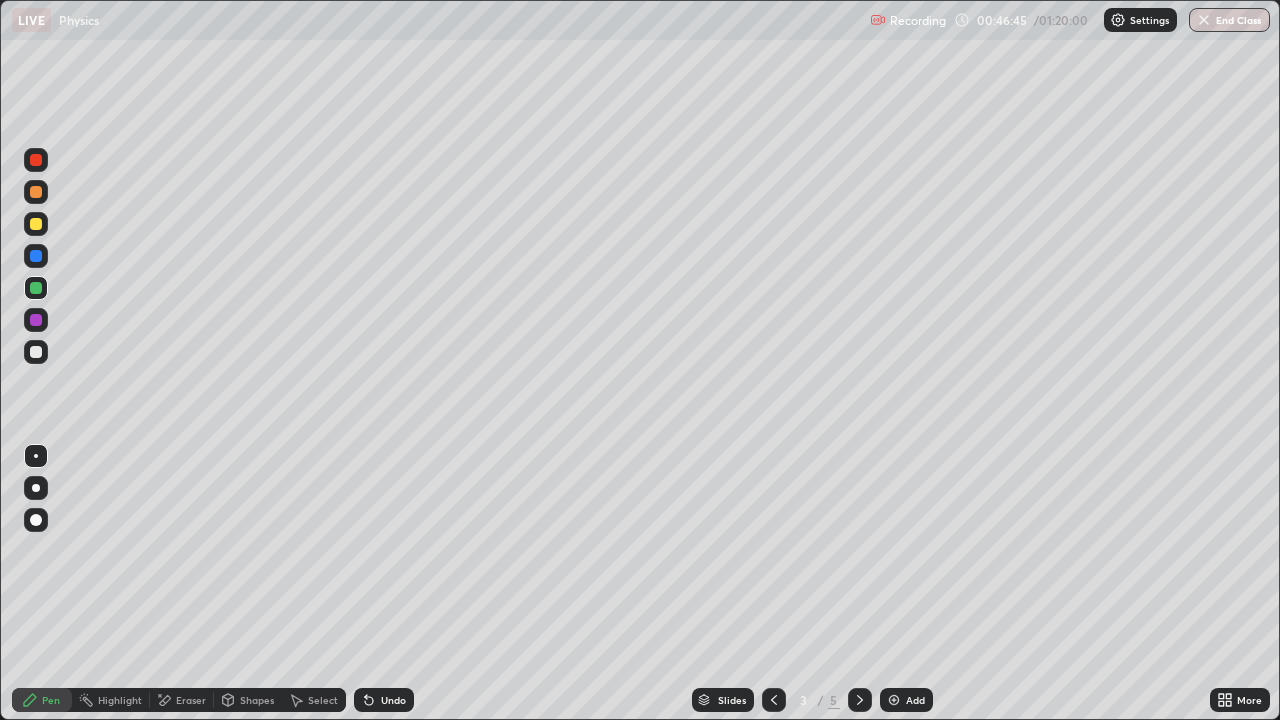 click 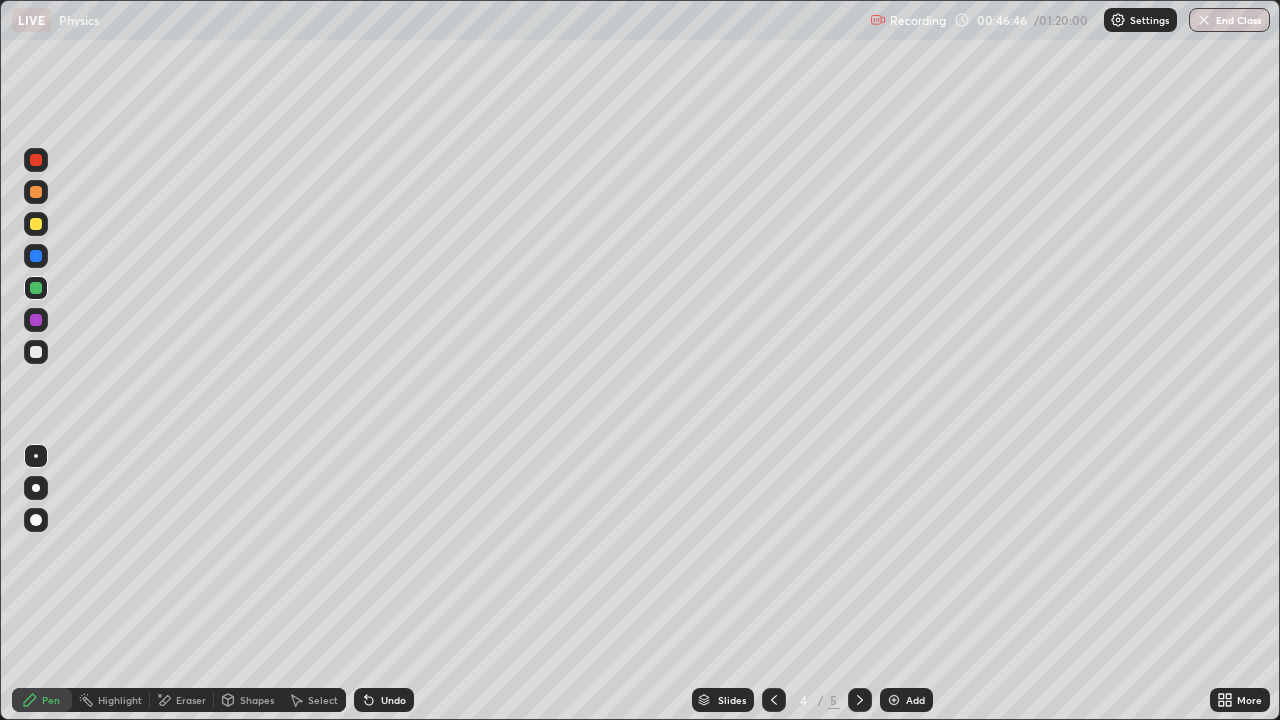click 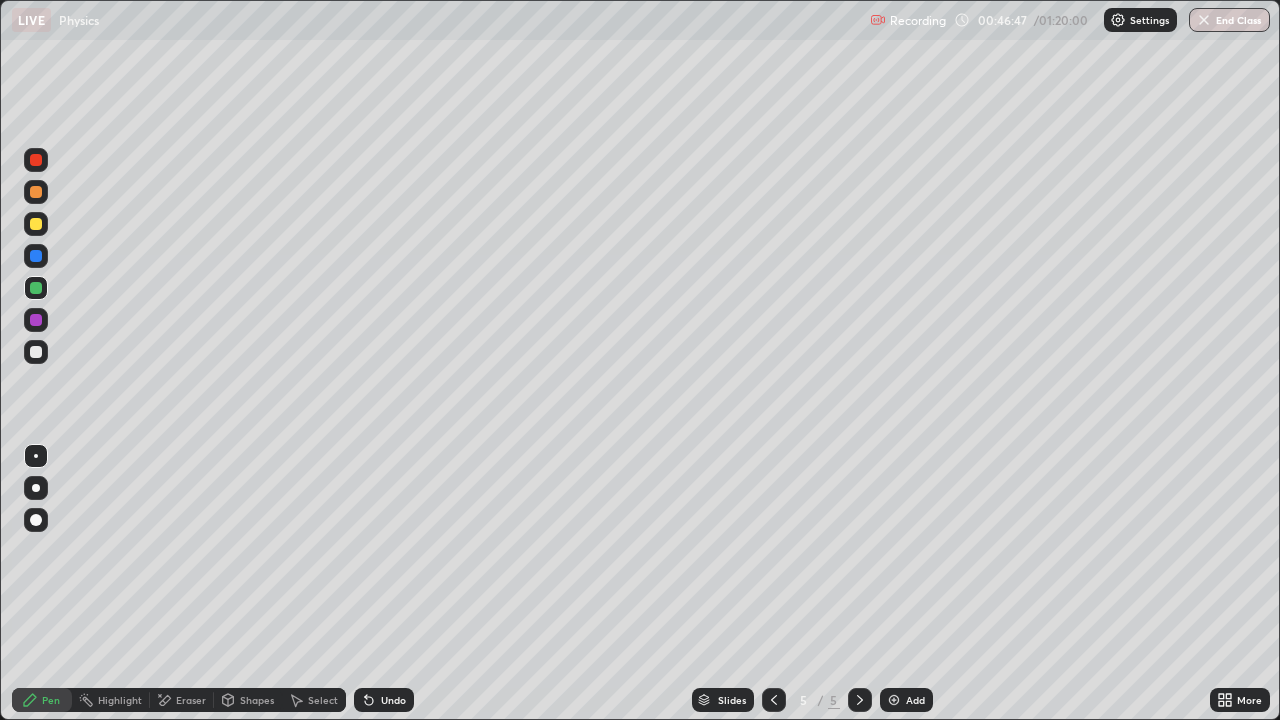 click 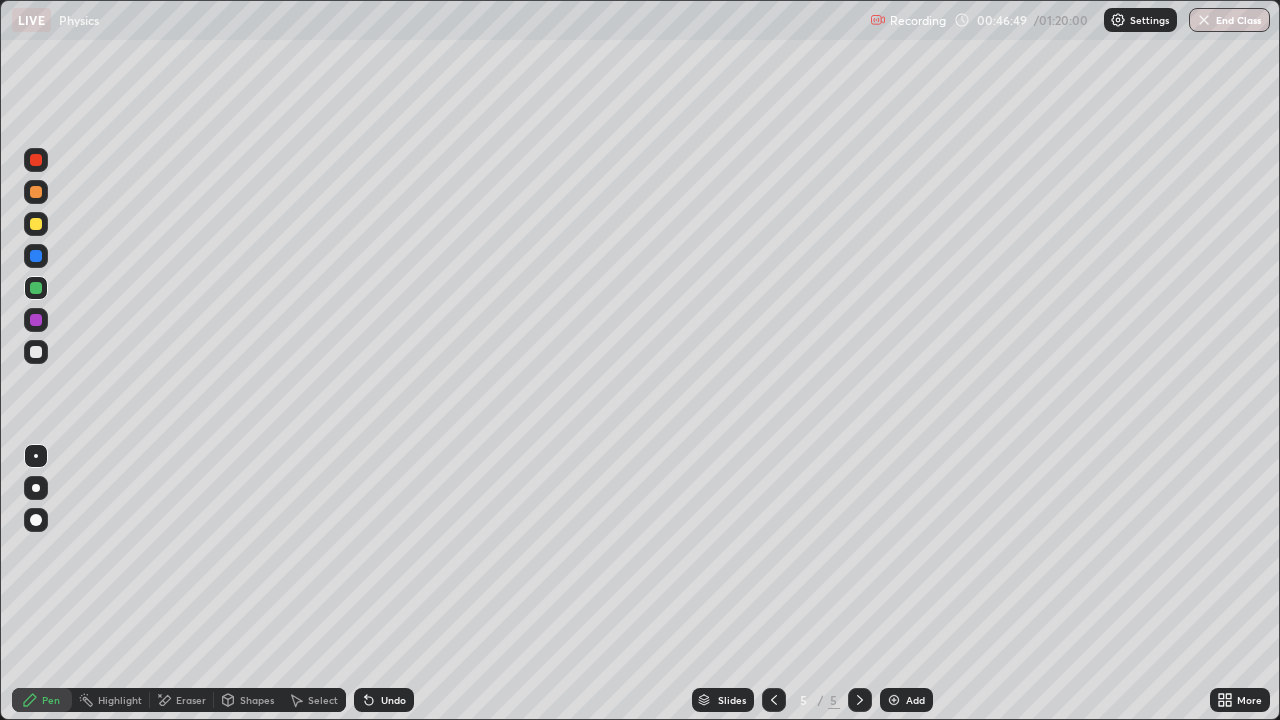 click on "Shapes" at bounding box center (257, 700) 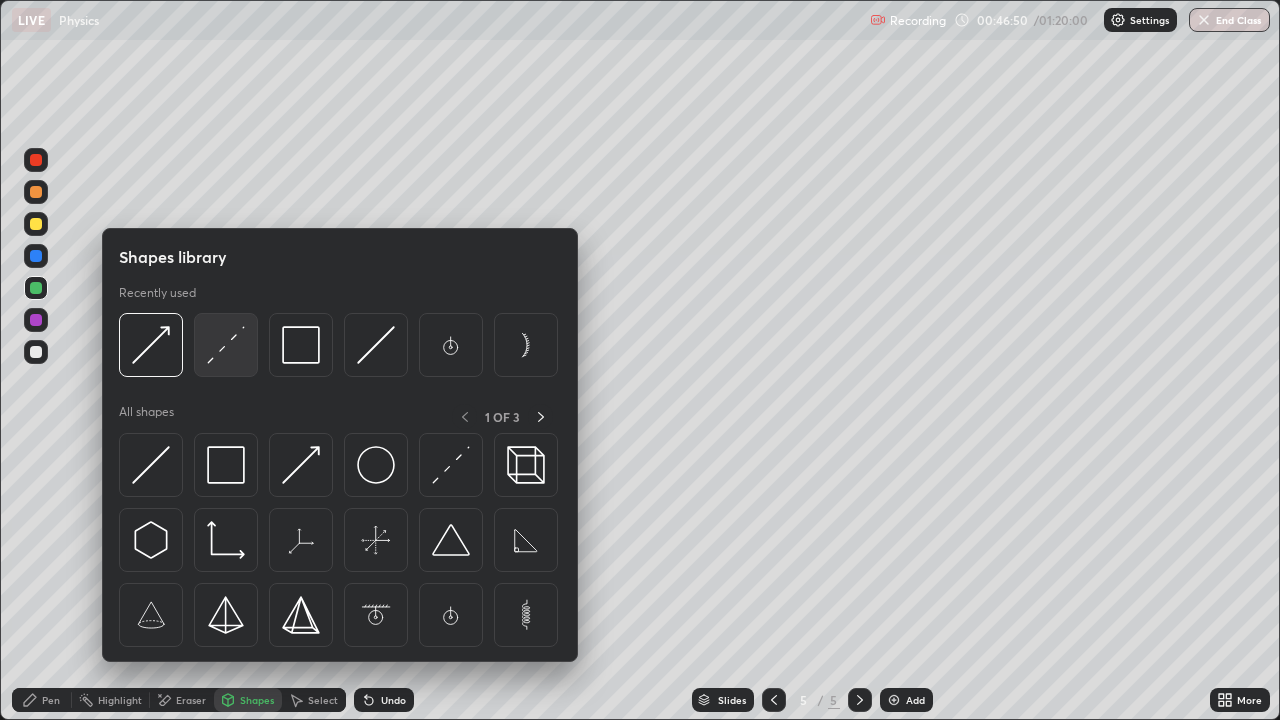 click at bounding box center [226, 345] 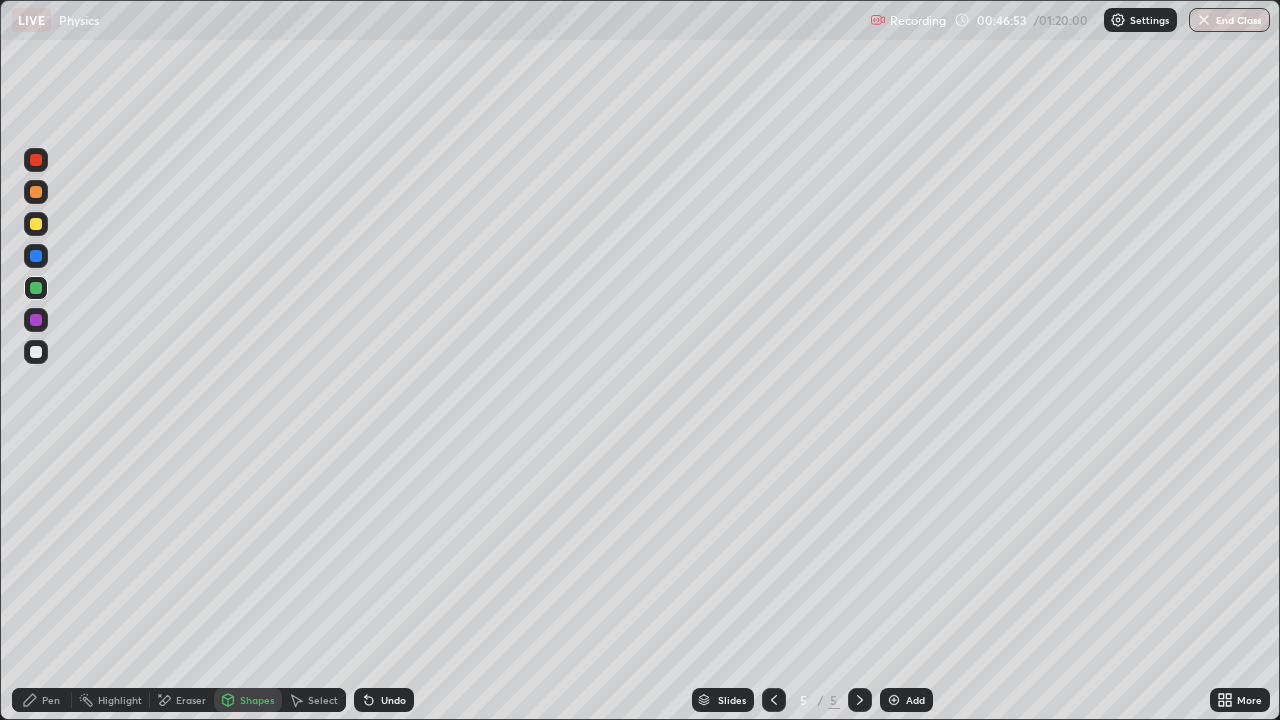 click on "Pen" at bounding box center [51, 700] 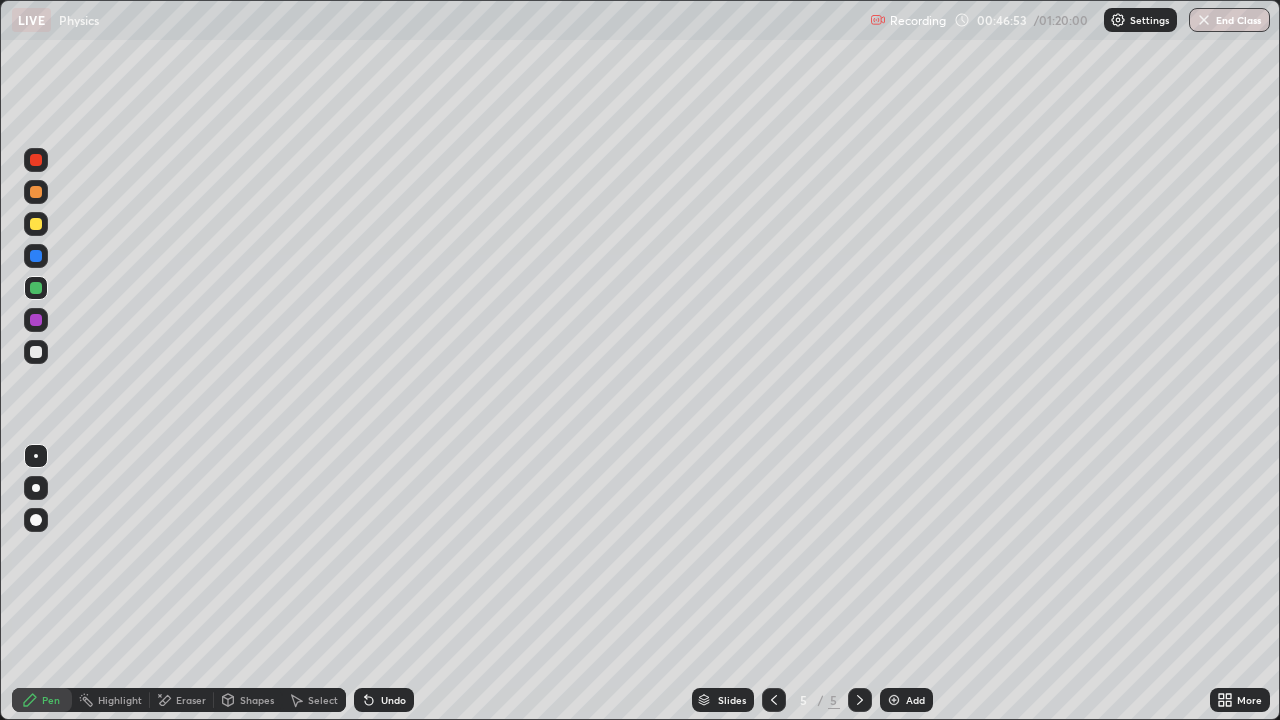 click at bounding box center [36, 456] 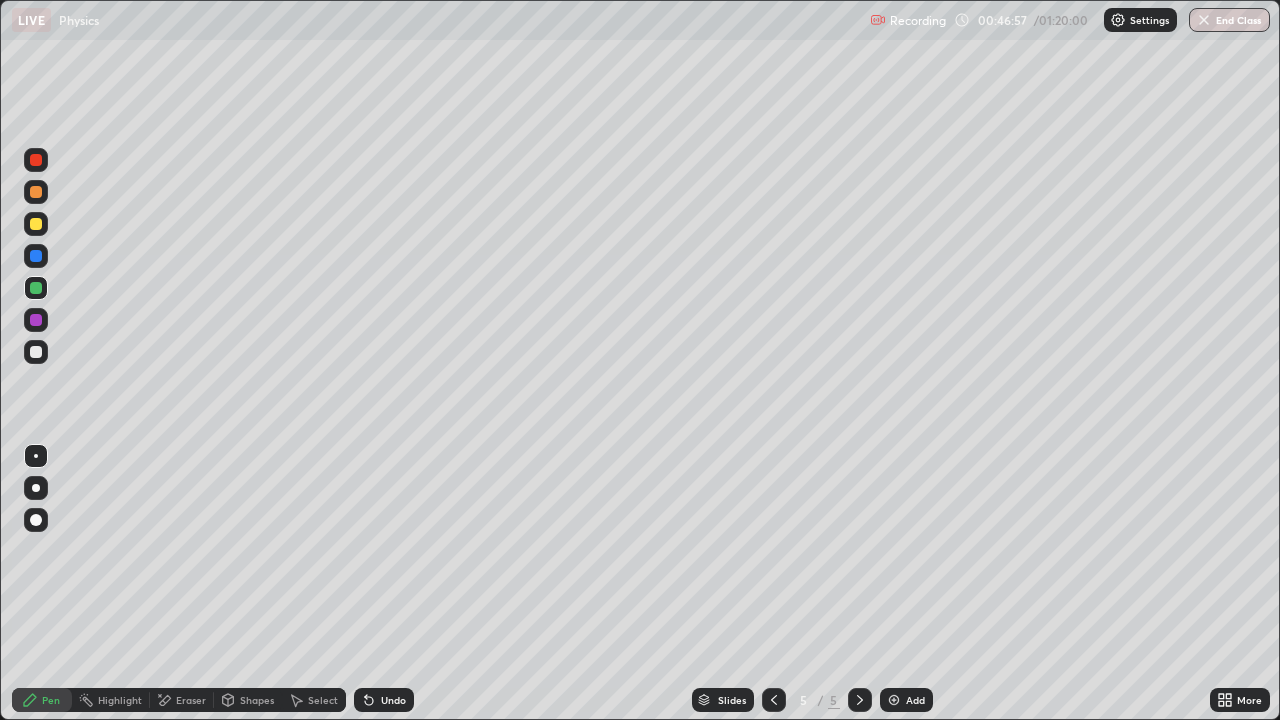 click at bounding box center (36, 352) 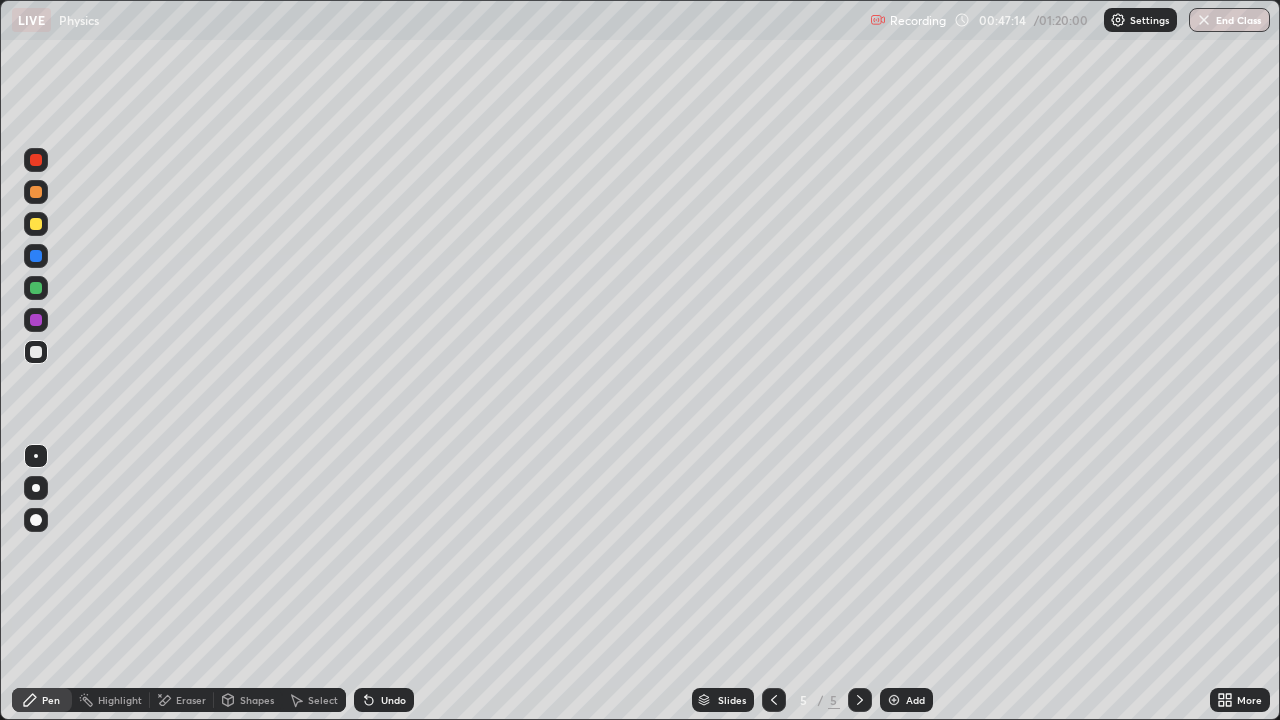 click 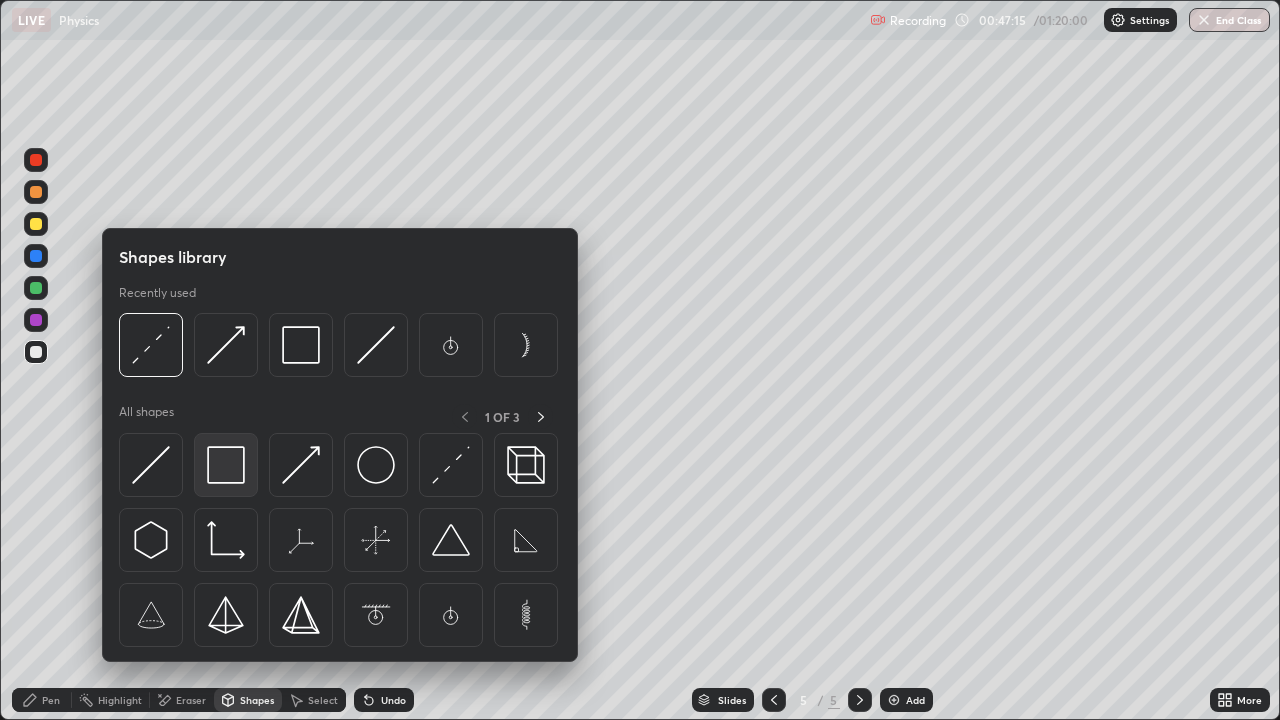 click at bounding box center [226, 465] 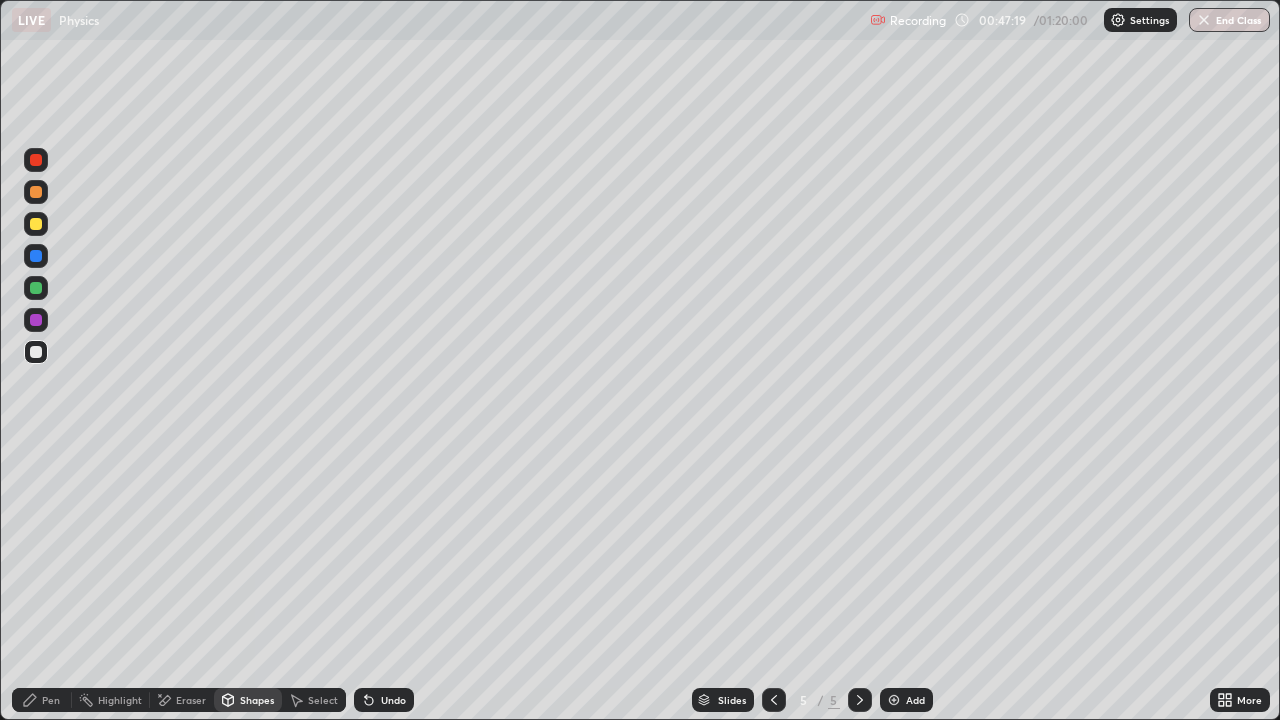 click on "Pen" at bounding box center [42, 700] 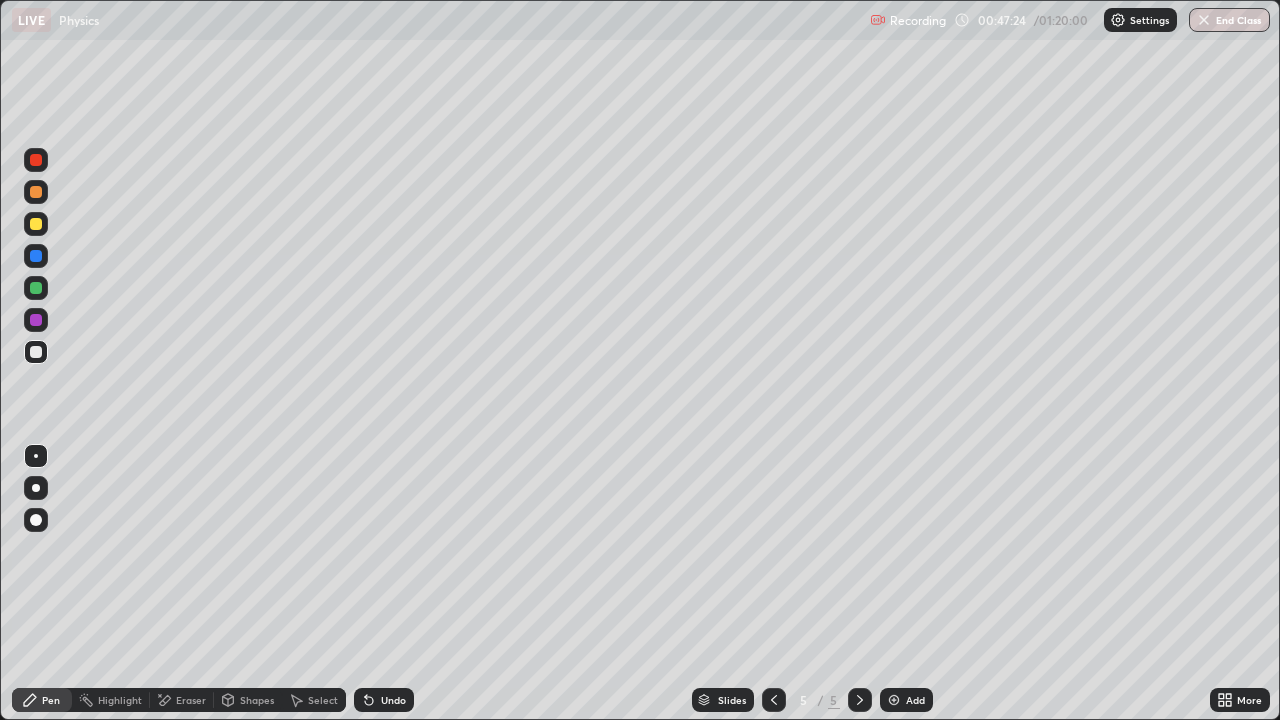 click on "Shapes" at bounding box center [257, 700] 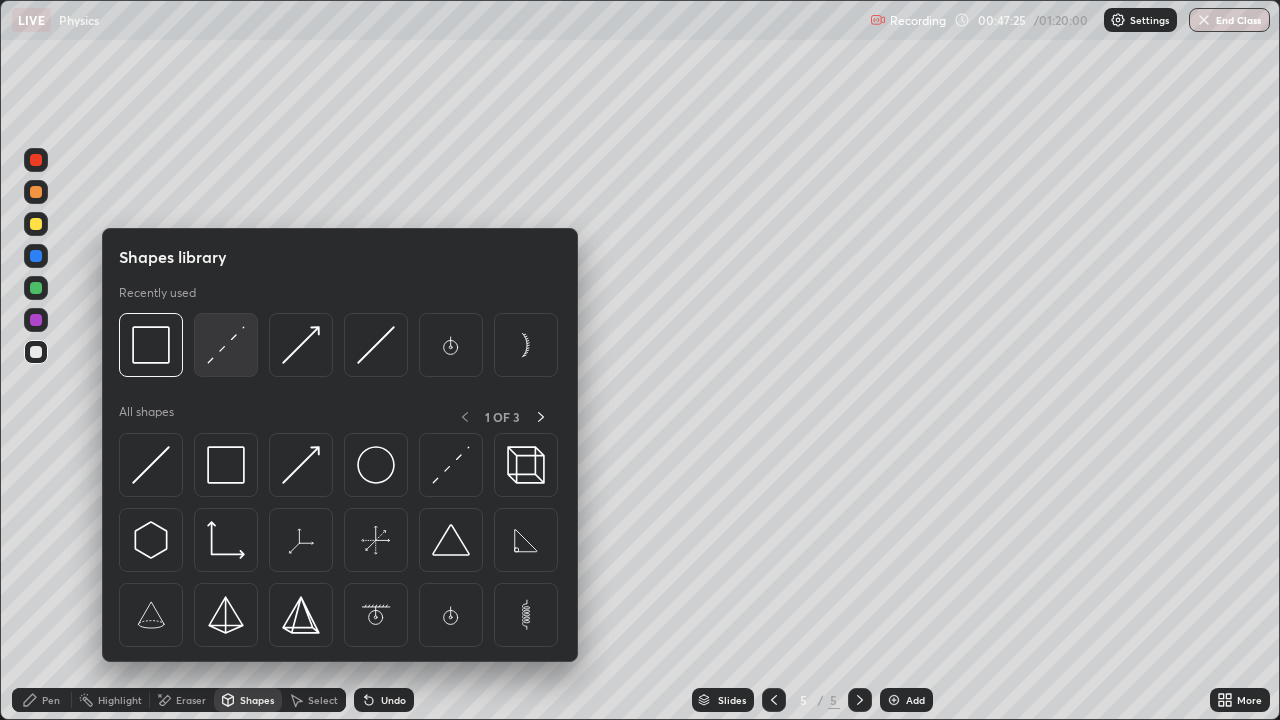 click at bounding box center [226, 345] 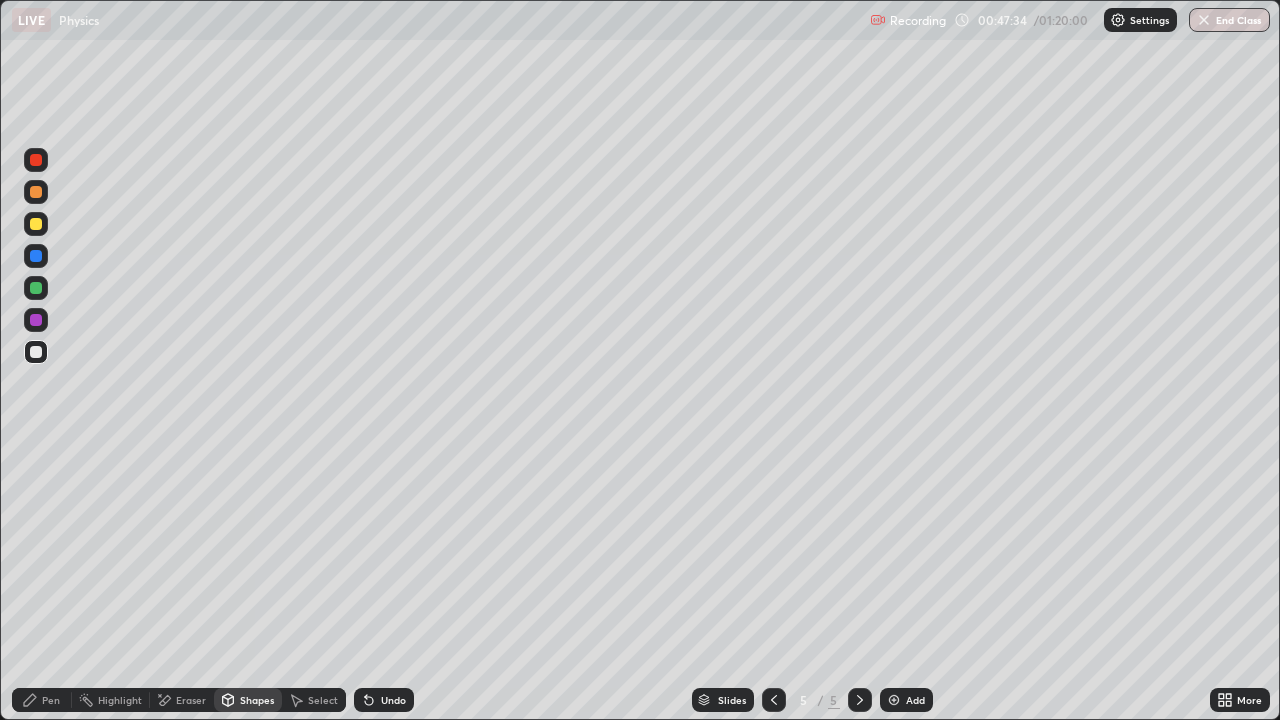 click on "Shapes" at bounding box center (248, 700) 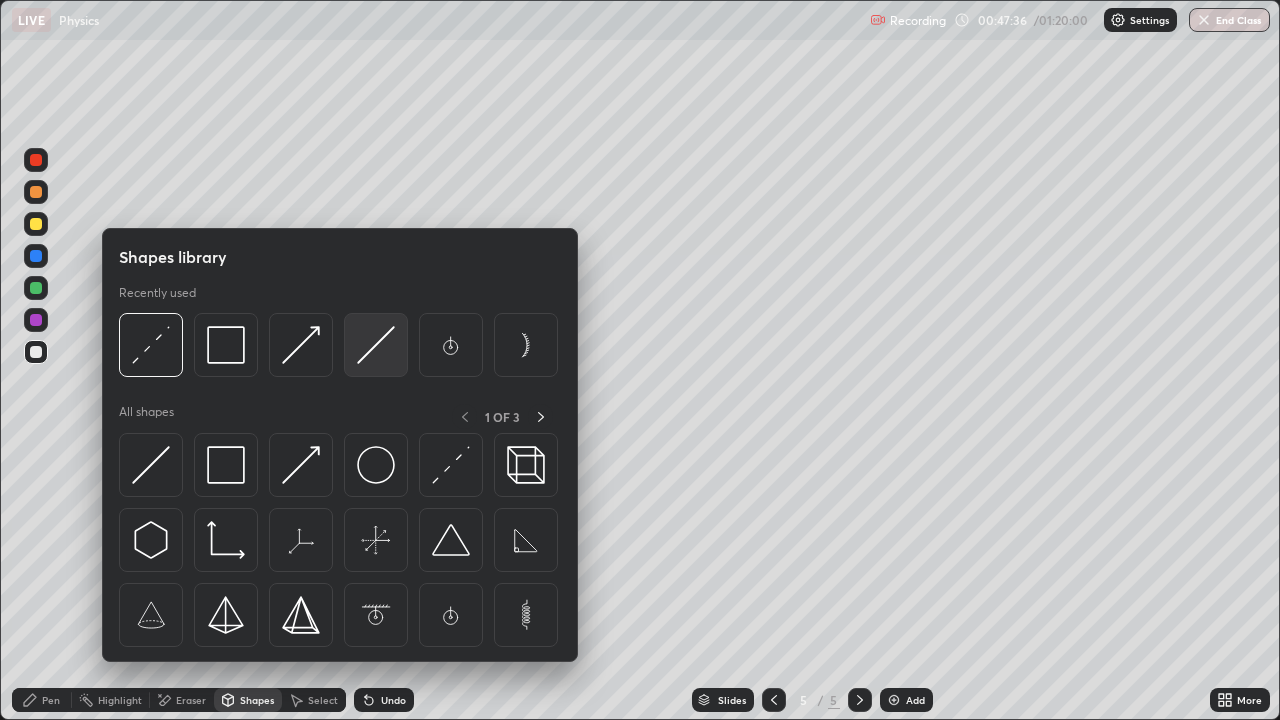 click at bounding box center [376, 345] 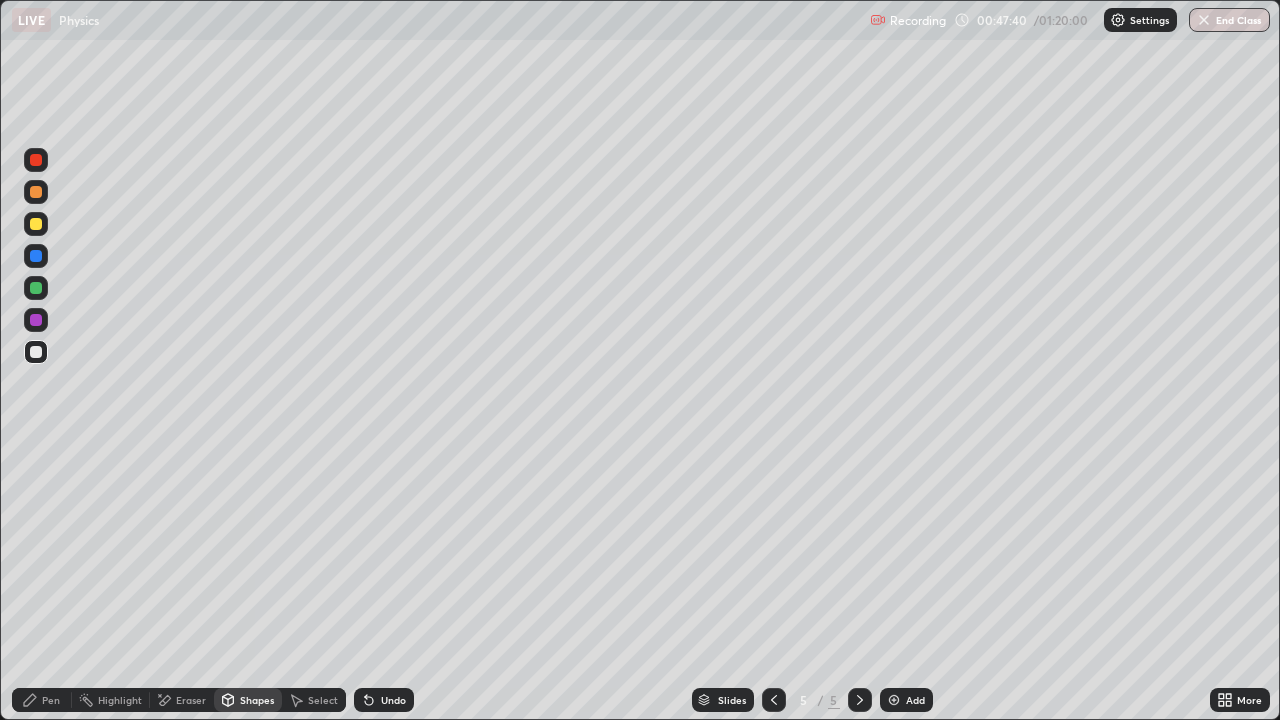 click on "Shapes" at bounding box center [257, 700] 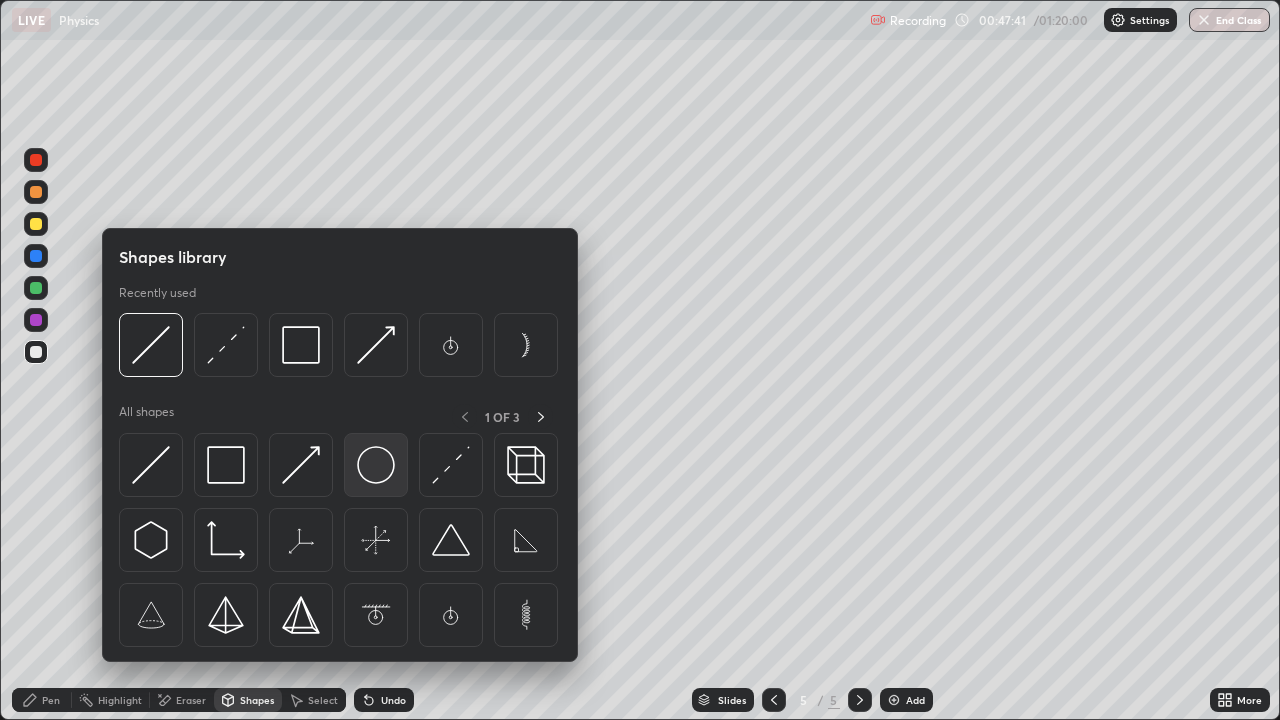 click at bounding box center [376, 465] 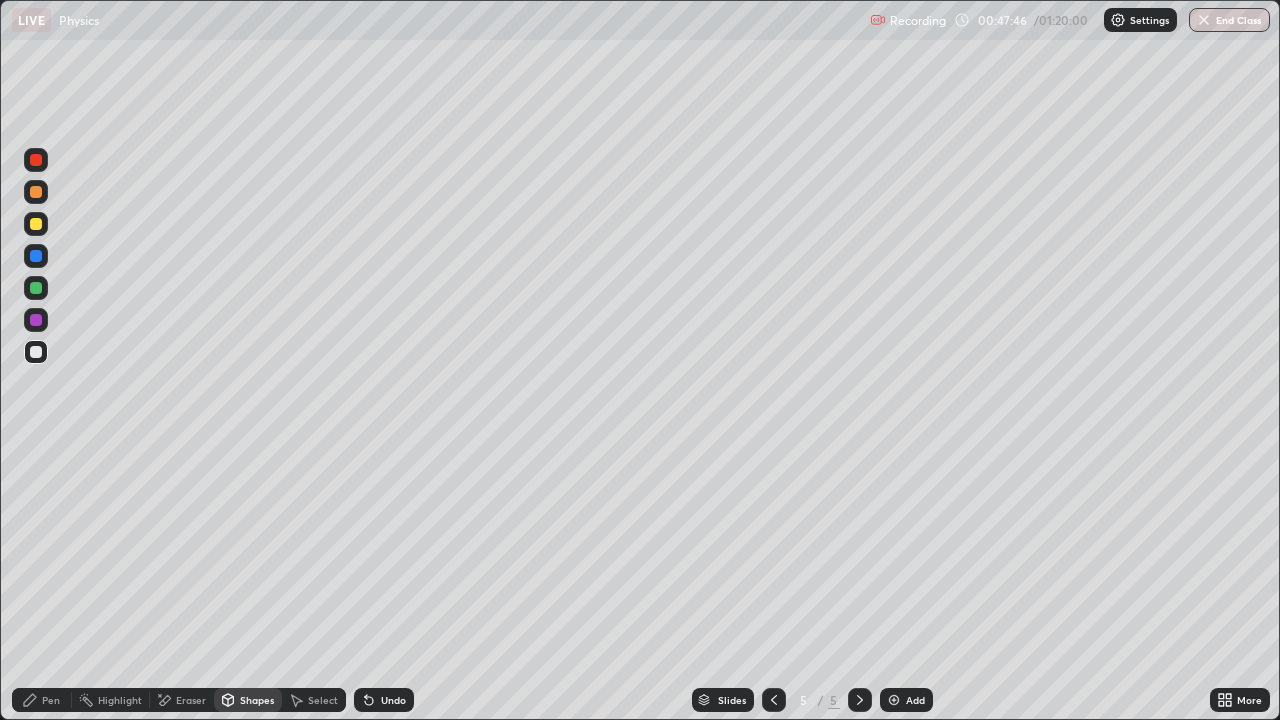 click on "Shapes" at bounding box center [257, 700] 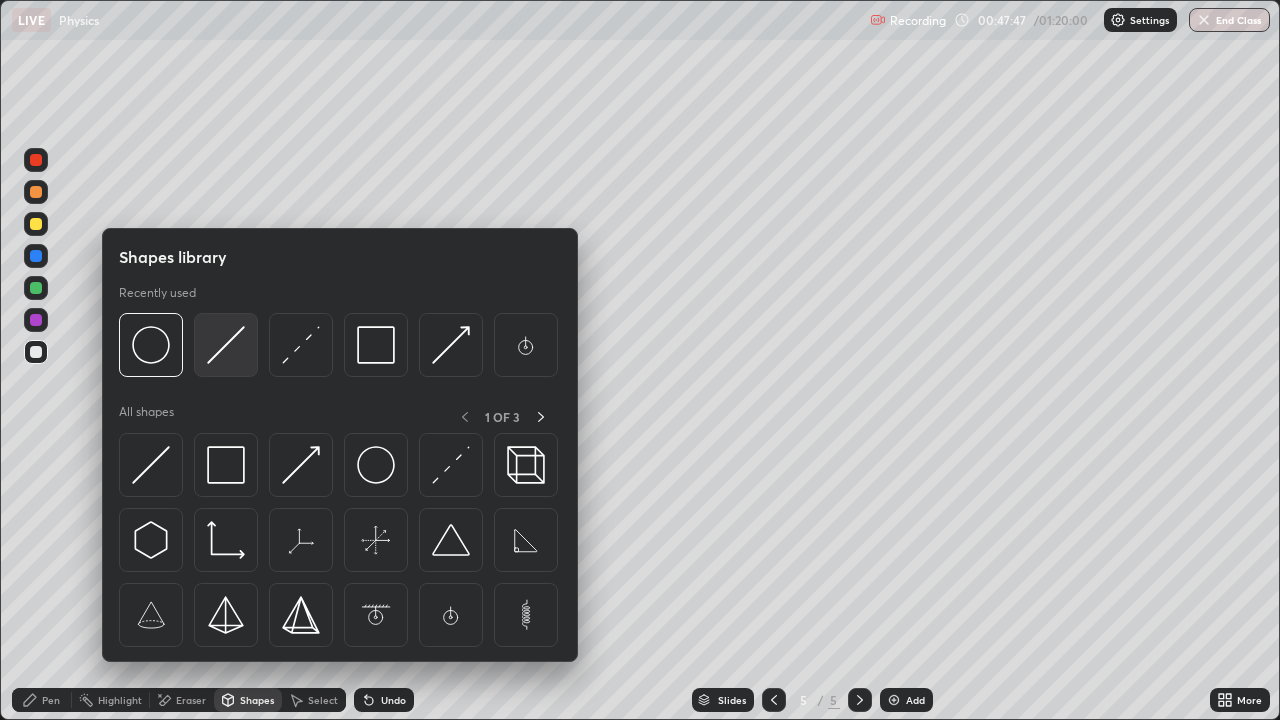 click at bounding box center (226, 345) 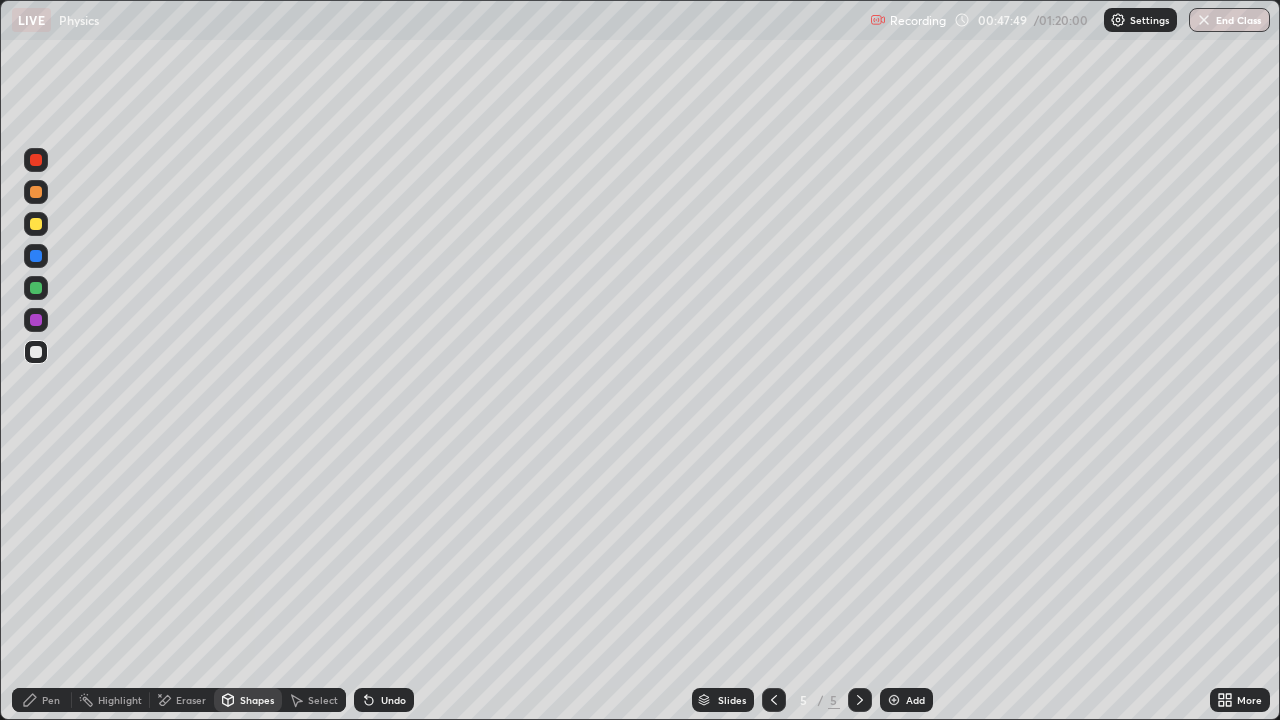 click on "Undo" at bounding box center [393, 700] 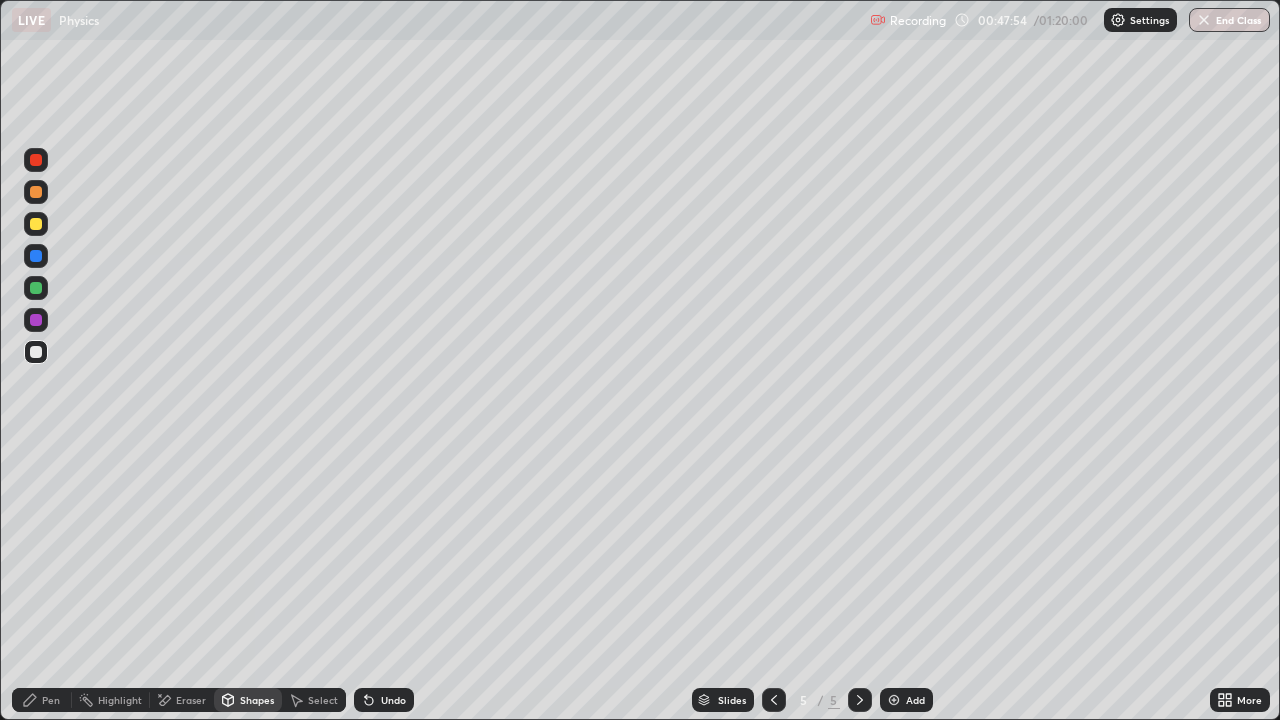 click on "Shapes" at bounding box center [257, 700] 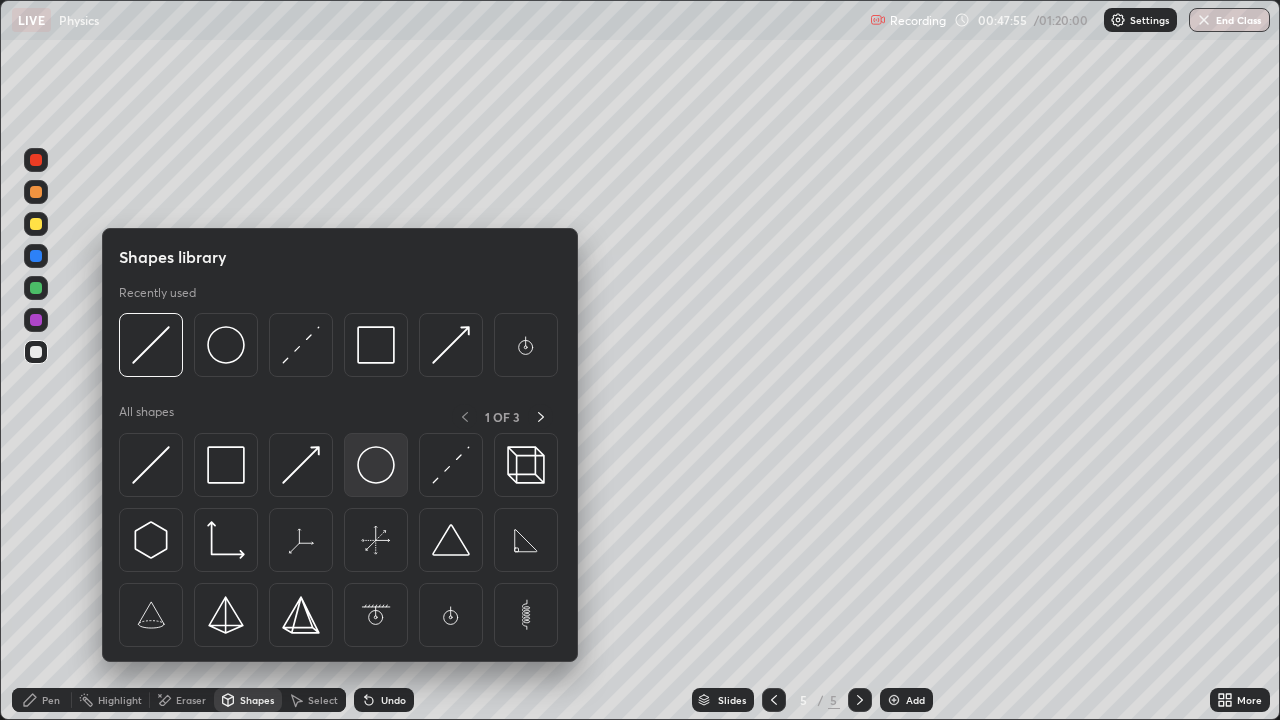 click at bounding box center (376, 465) 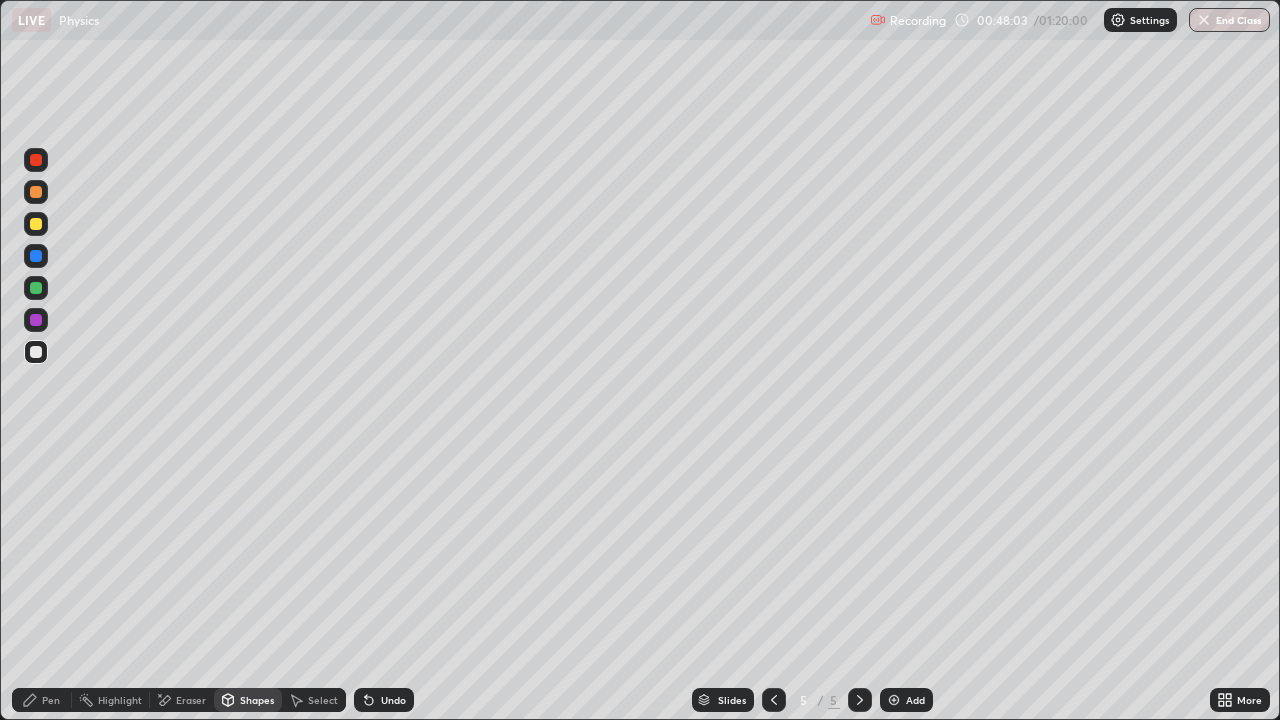 click on "Shapes" at bounding box center (257, 700) 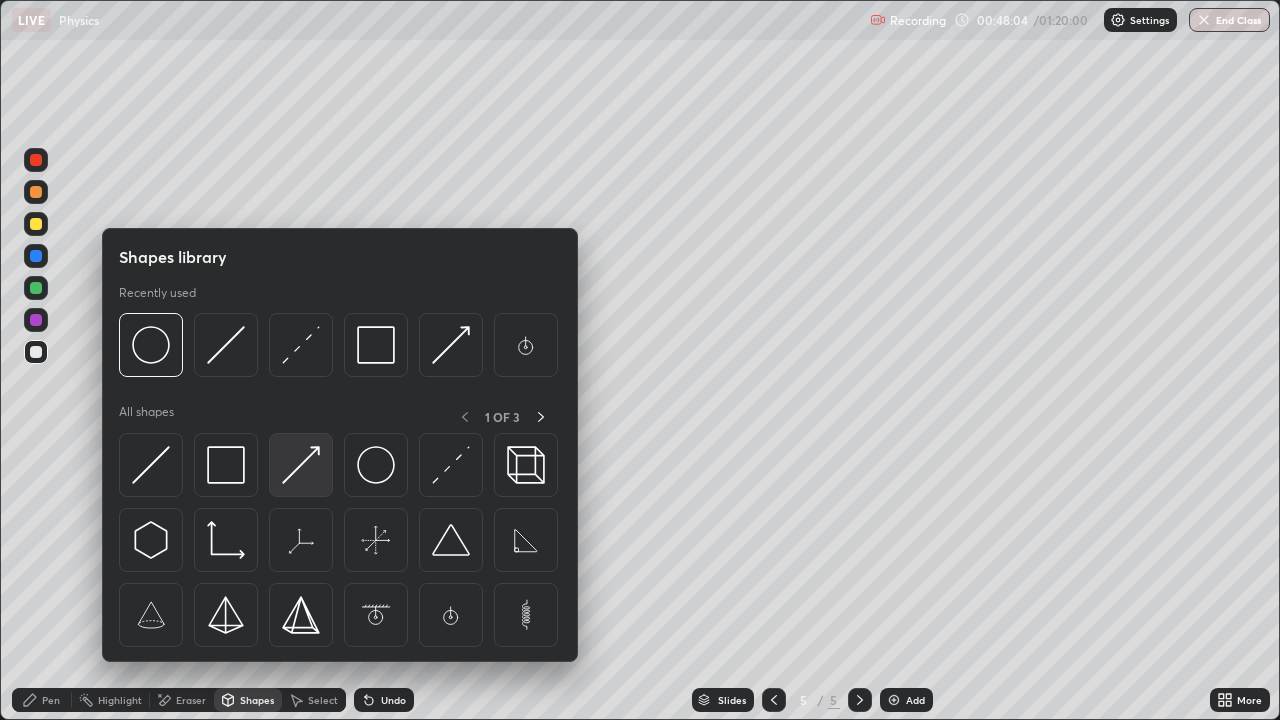 click at bounding box center [301, 465] 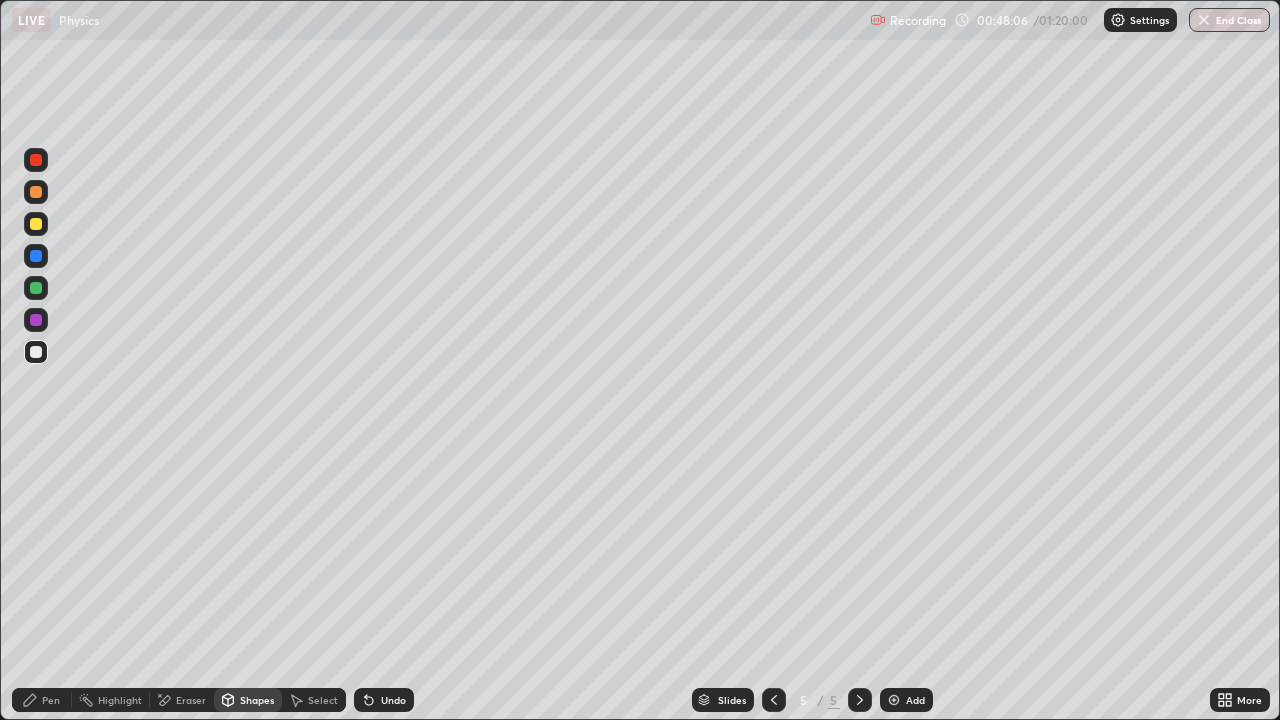 click on "Select" at bounding box center [323, 700] 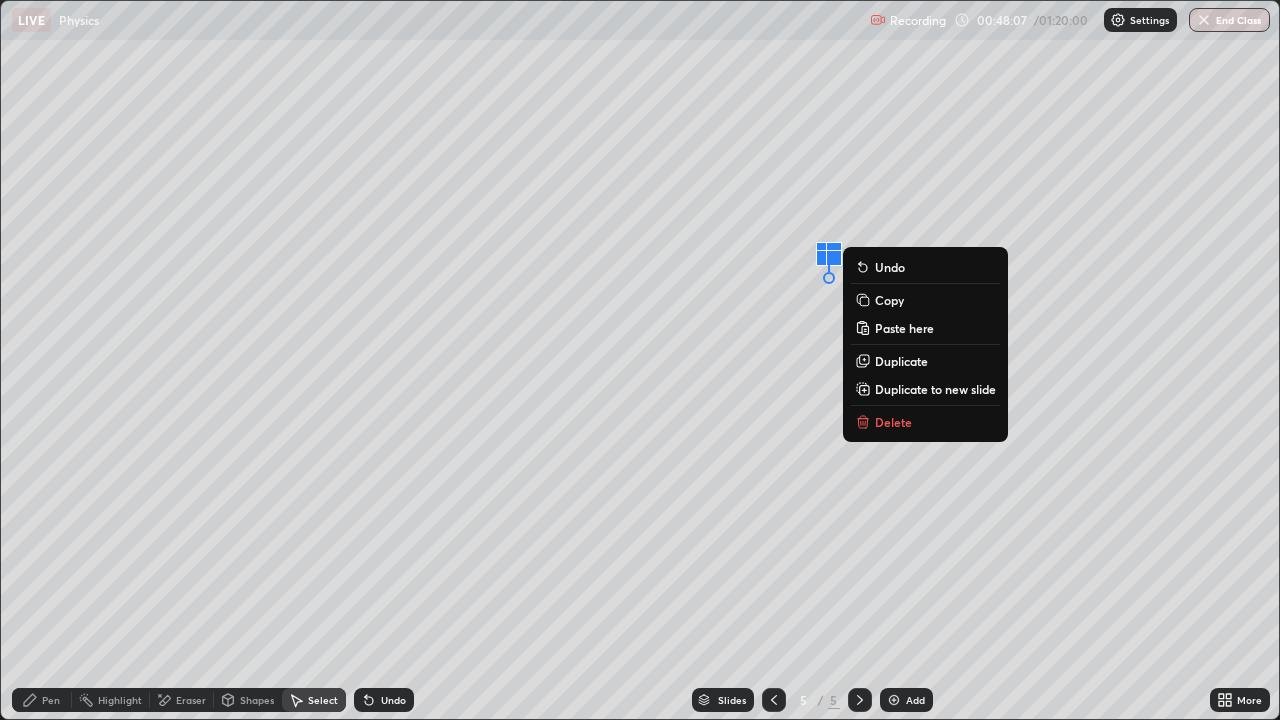 click on "0 ° Undo Copy Paste here Duplicate Duplicate to new slide Delete" at bounding box center [640, 360] 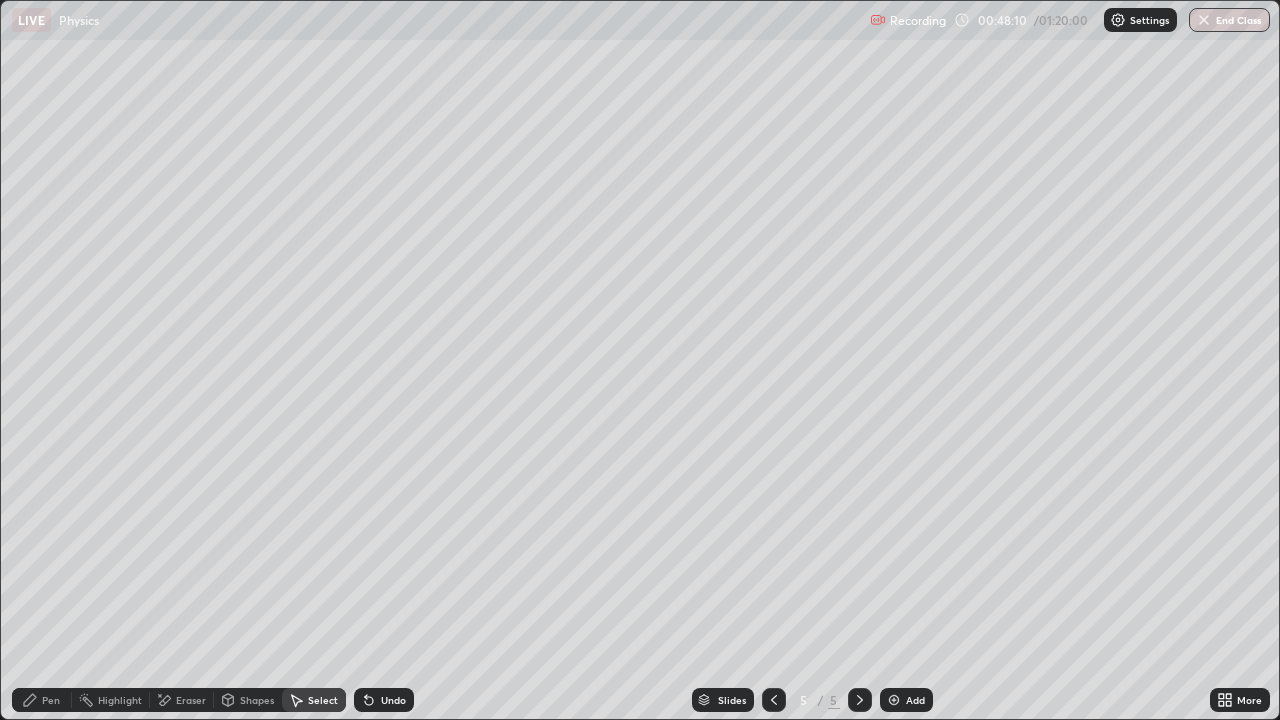 click on "Shapes" at bounding box center (257, 700) 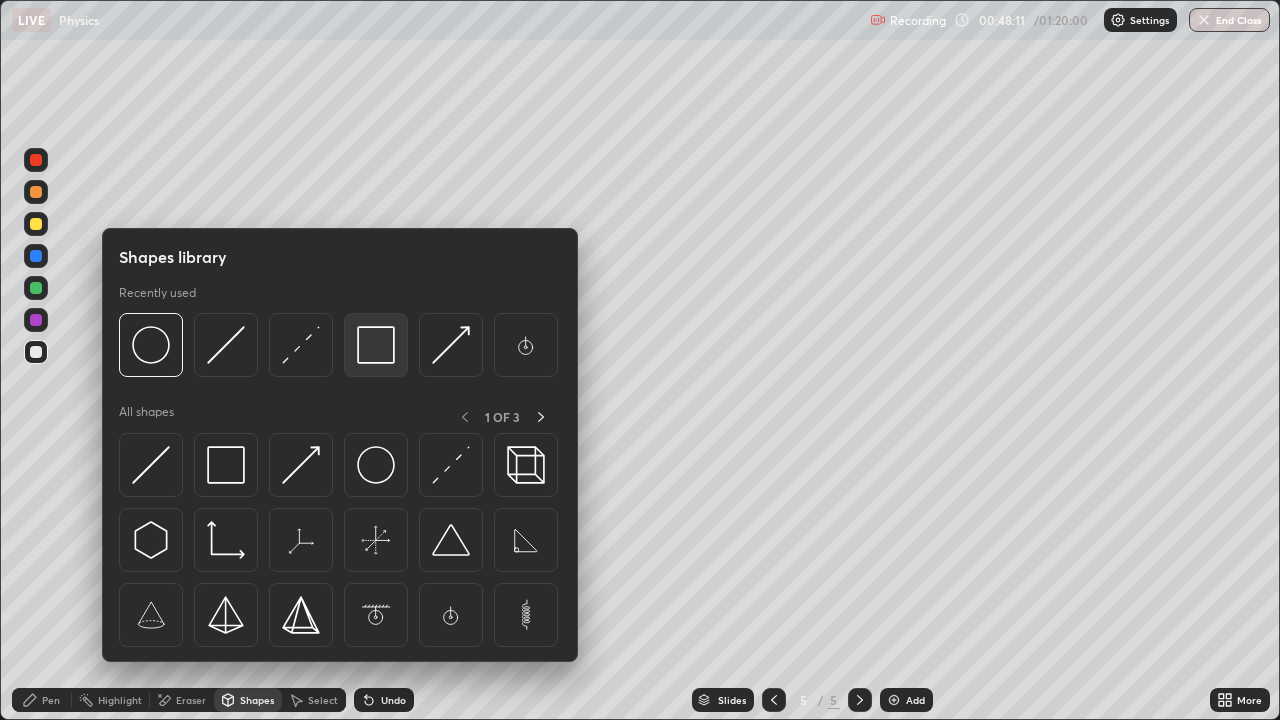 click at bounding box center [376, 345] 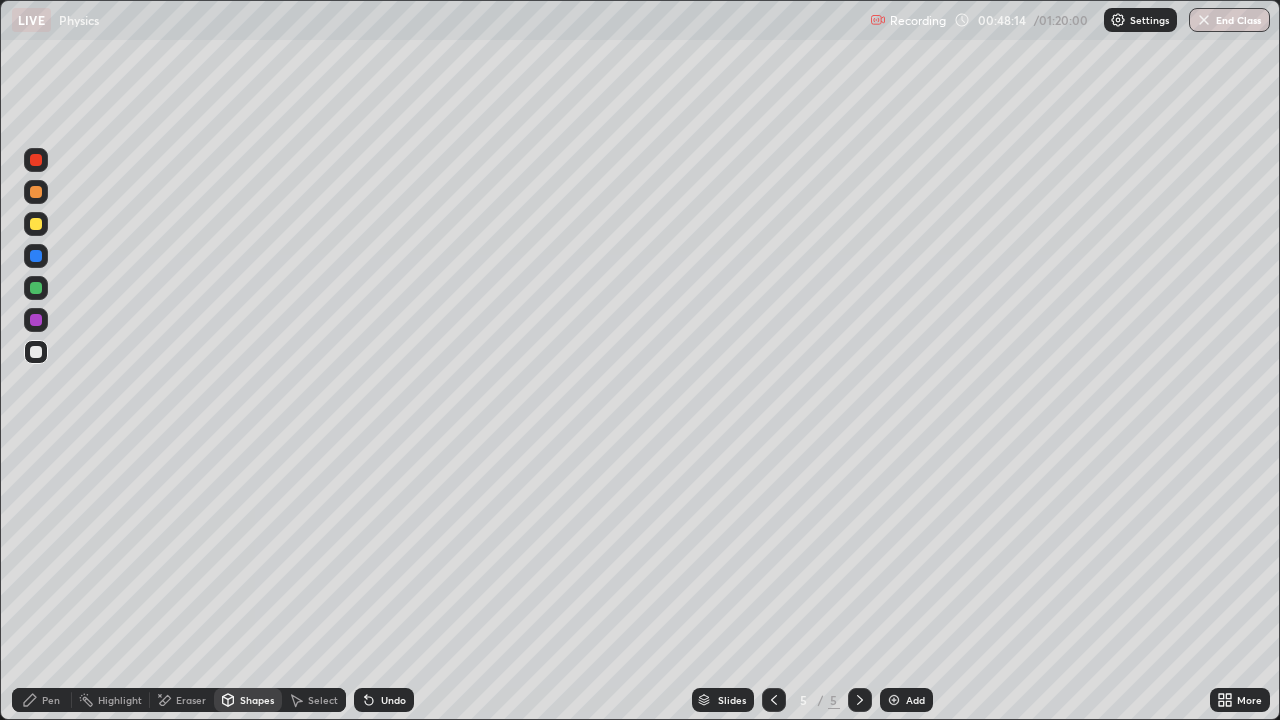 click on "Select" at bounding box center [323, 700] 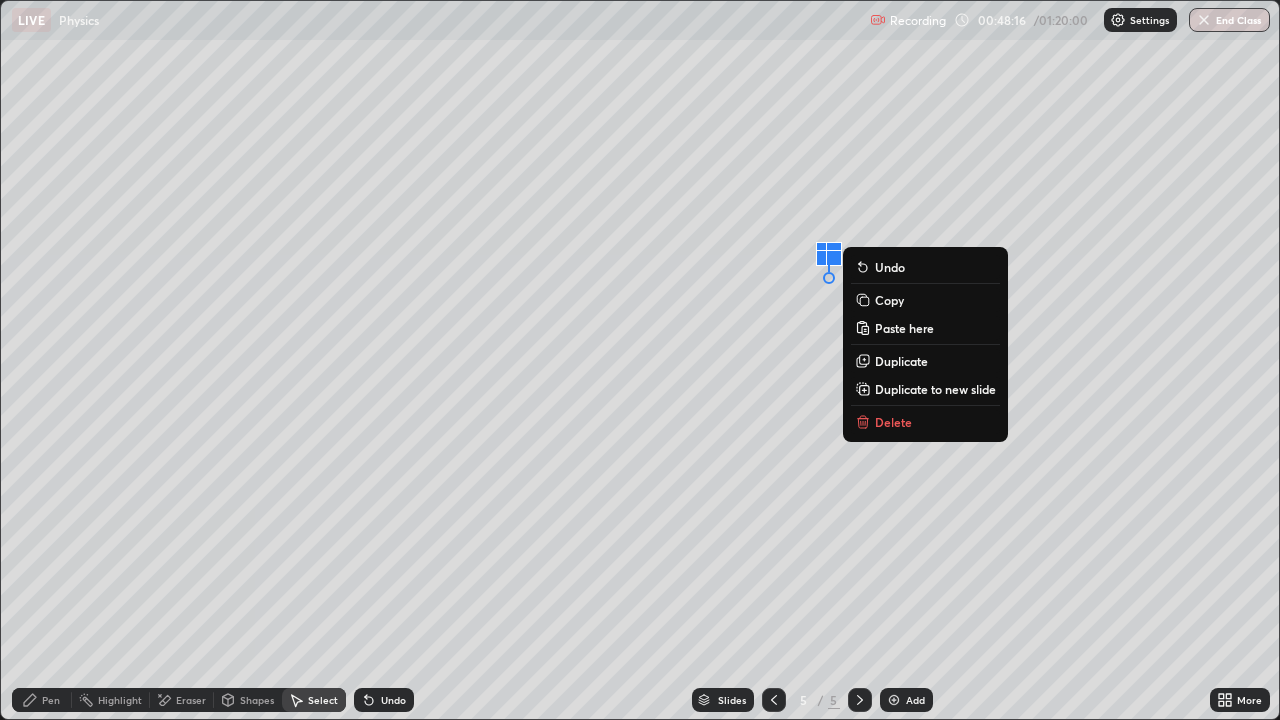 click on "0 ° Undo Copy Paste here Duplicate Duplicate to new slide Delete" at bounding box center (640, 360) 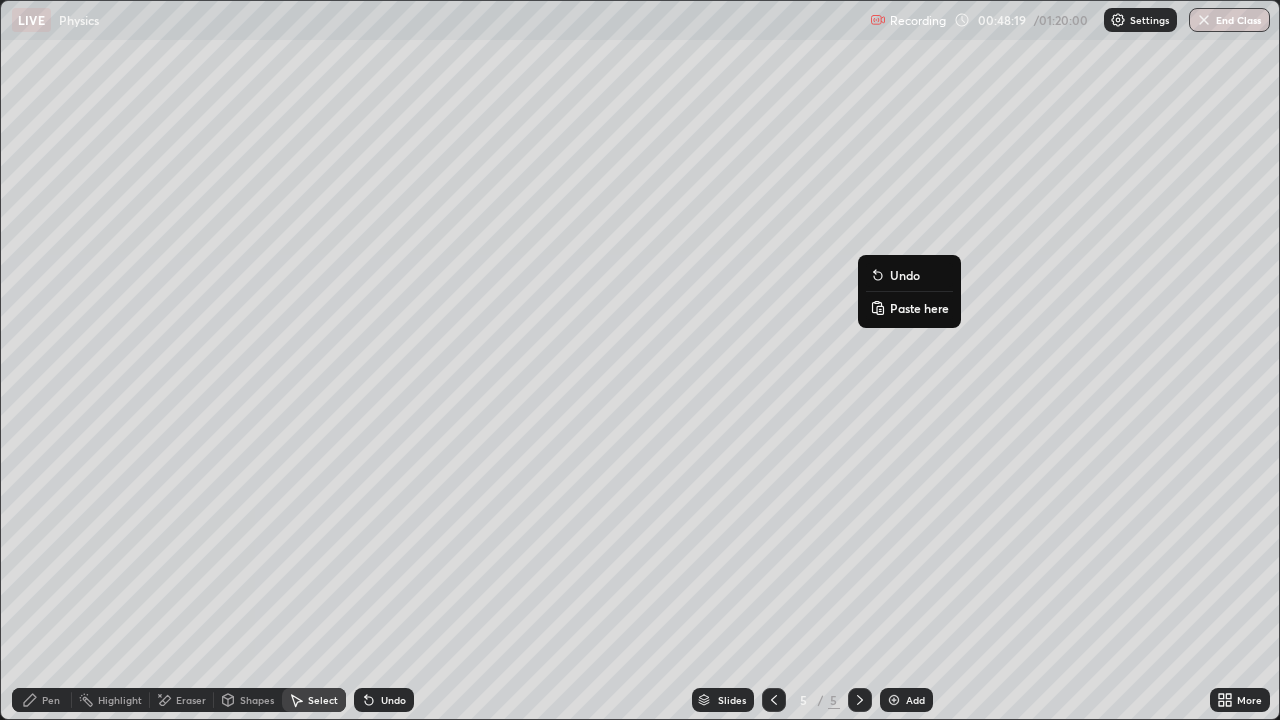click on "0 ° Undo Copy Paste here Duplicate Duplicate to new slide Delete" at bounding box center [640, 360] 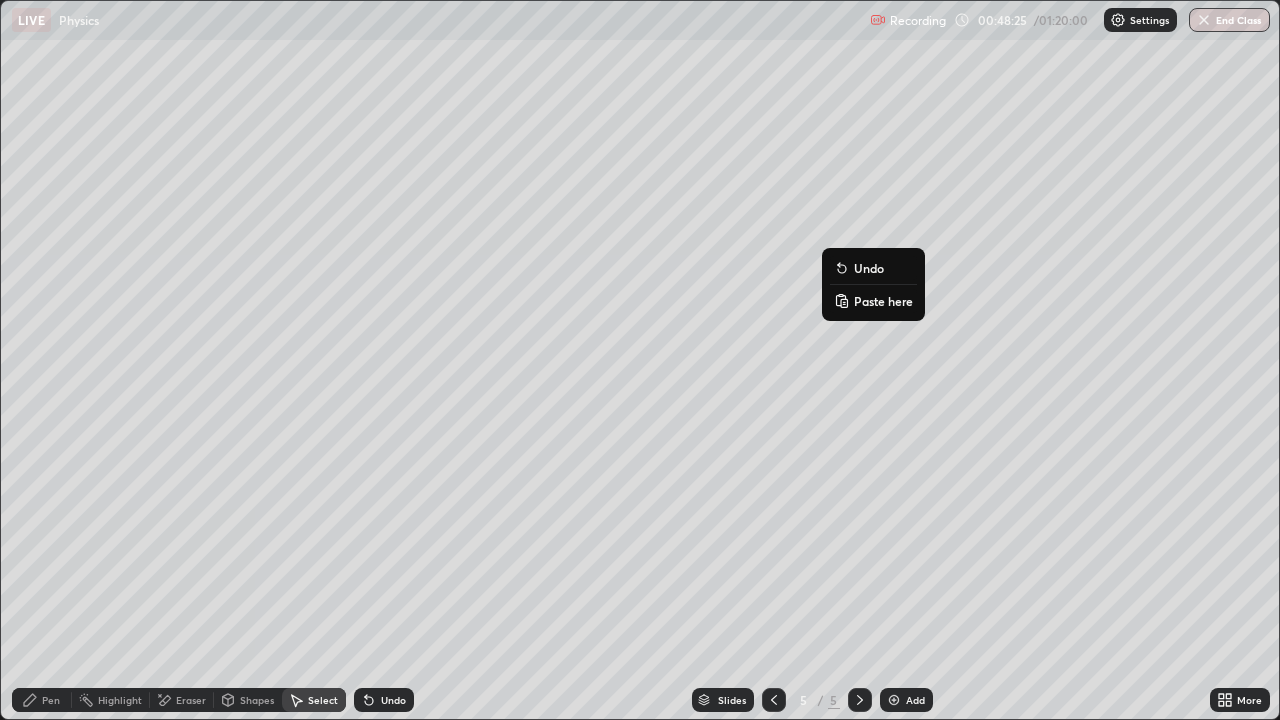 click on "0 ° Undo Copy Paste here Duplicate Duplicate to new slide Delete" at bounding box center [640, 360] 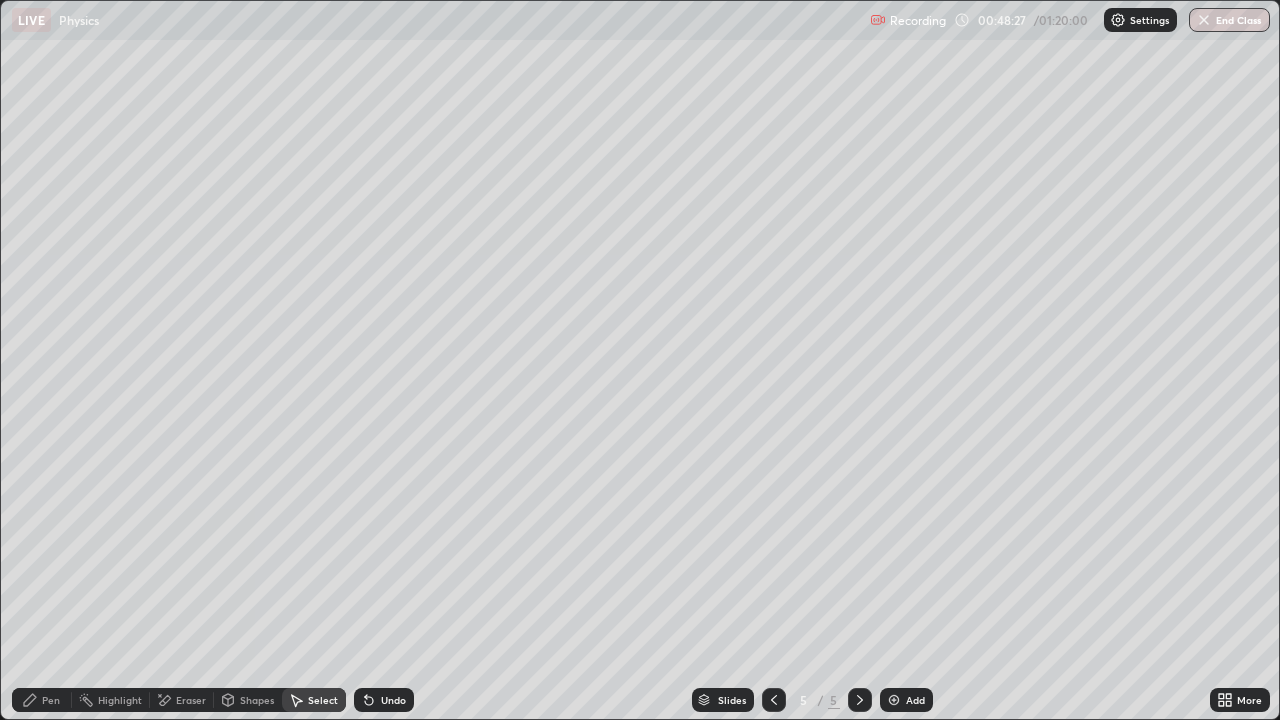 click on "Pen" at bounding box center (51, 700) 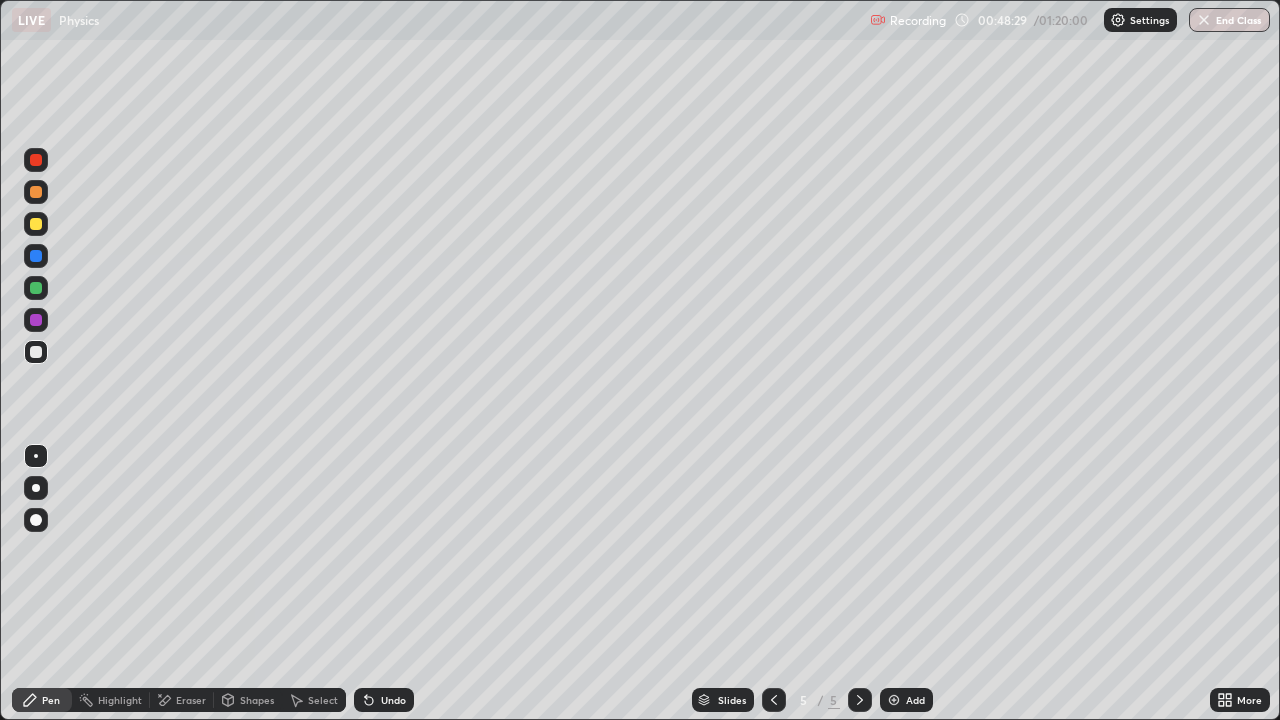 click on "Shapes" at bounding box center (257, 700) 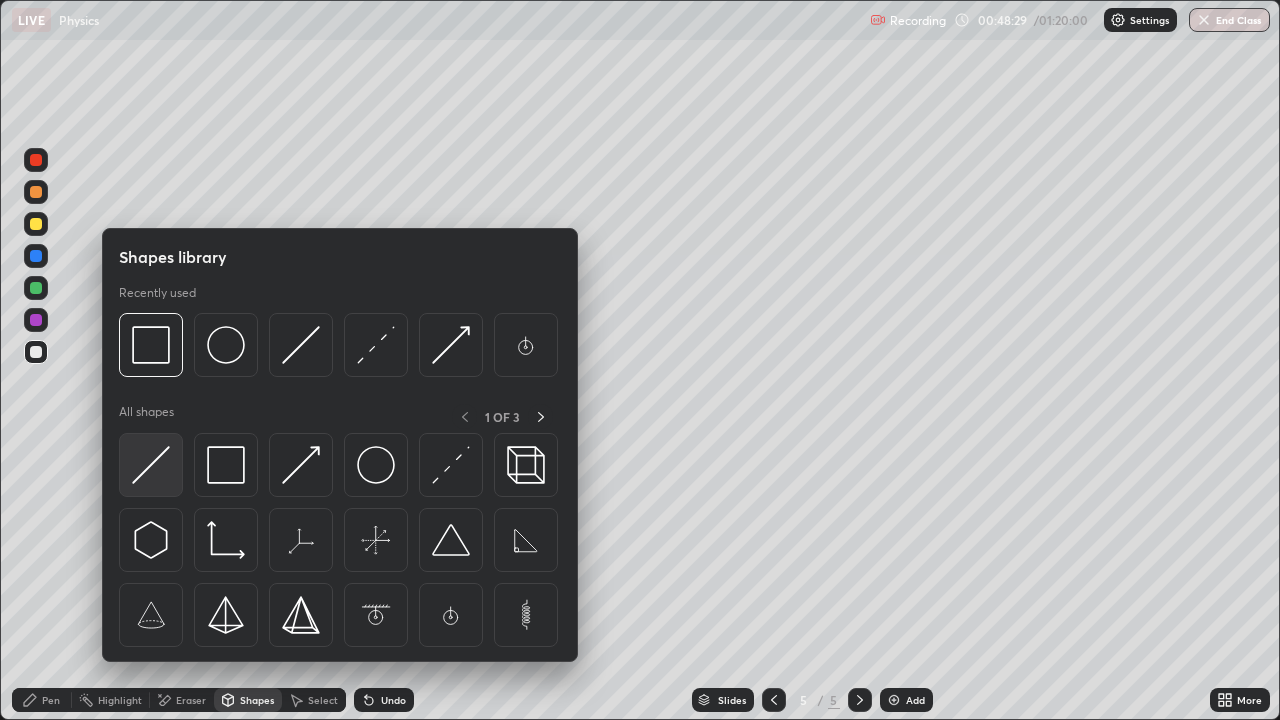 click at bounding box center [151, 465] 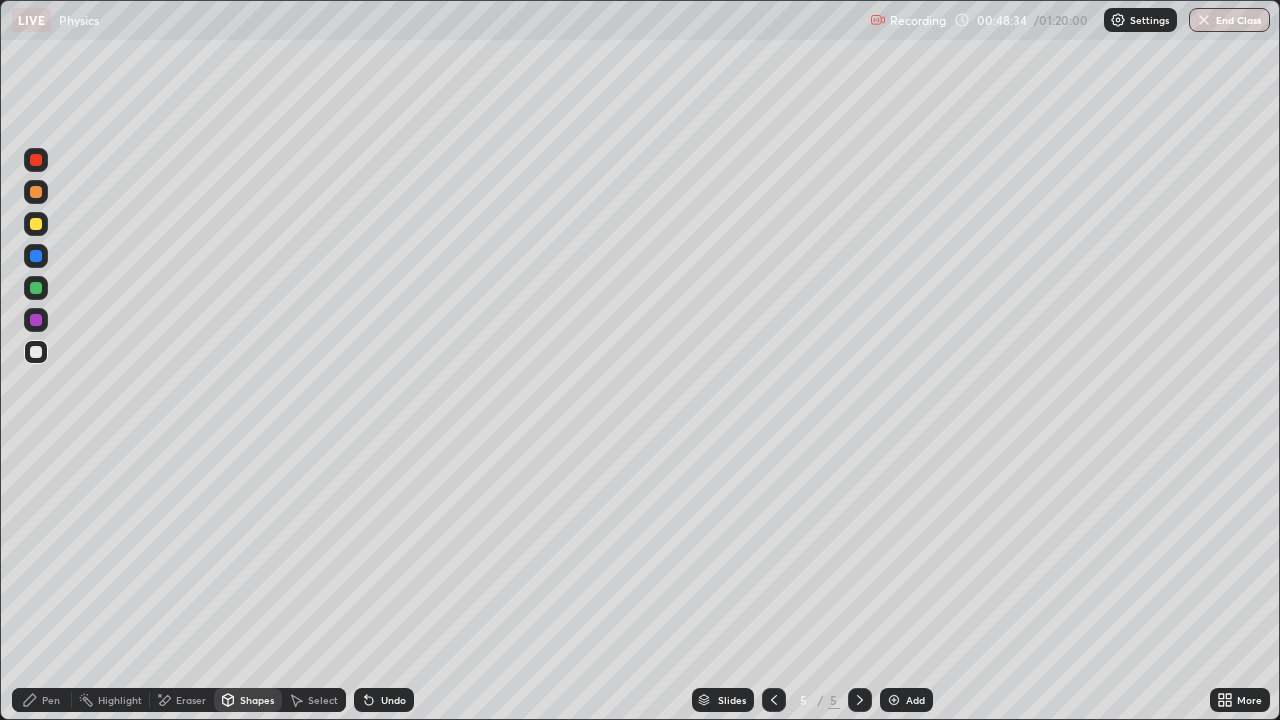 click on "Pen" at bounding box center (51, 700) 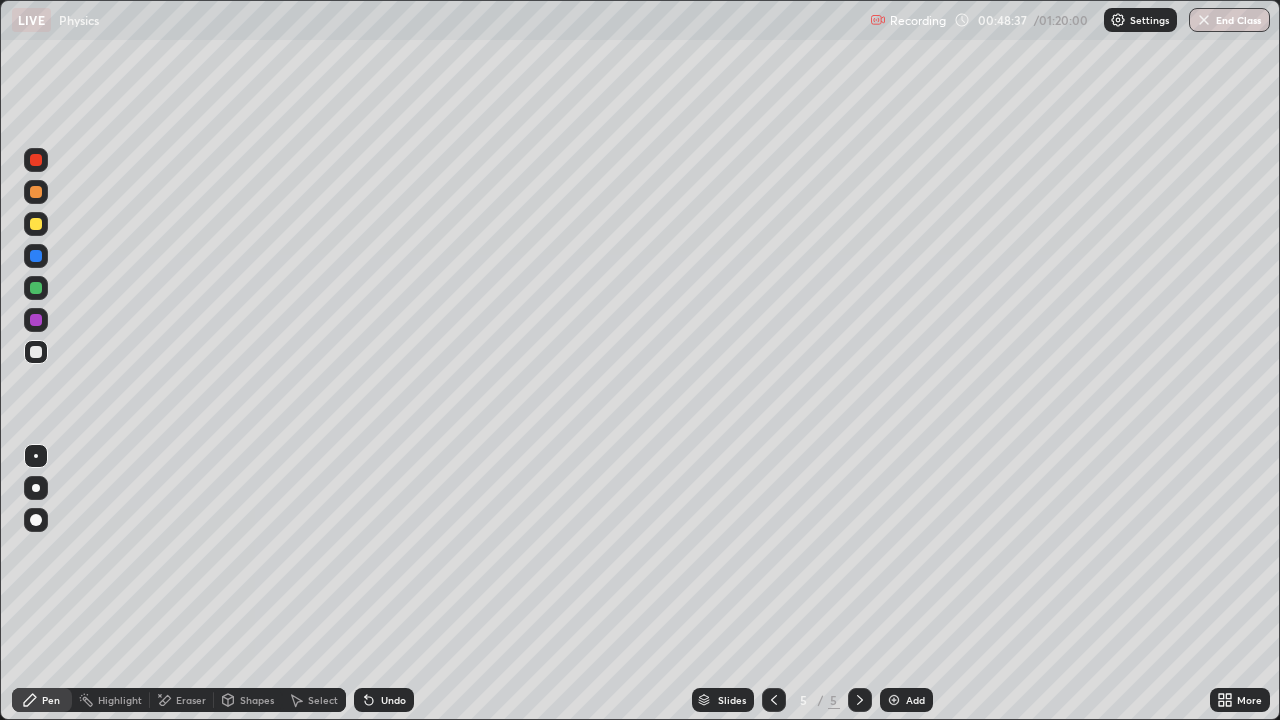 click on "Shapes" at bounding box center [248, 700] 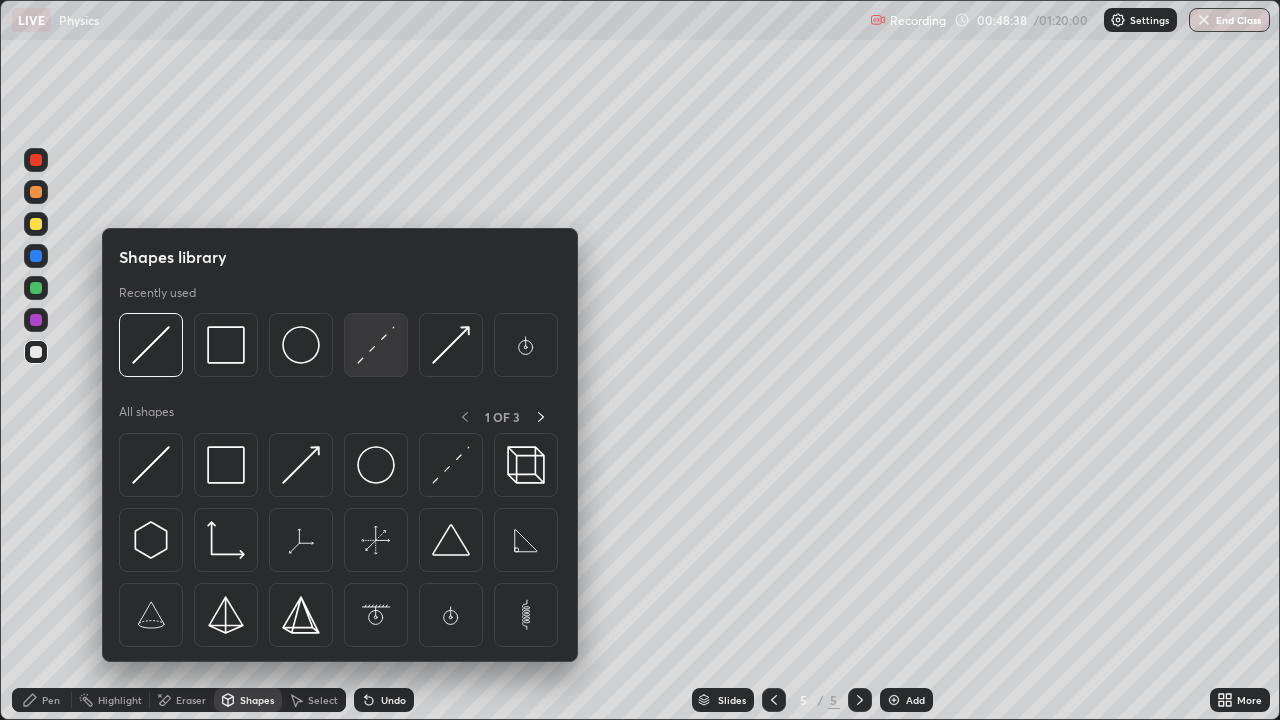 click at bounding box center [376, 345] 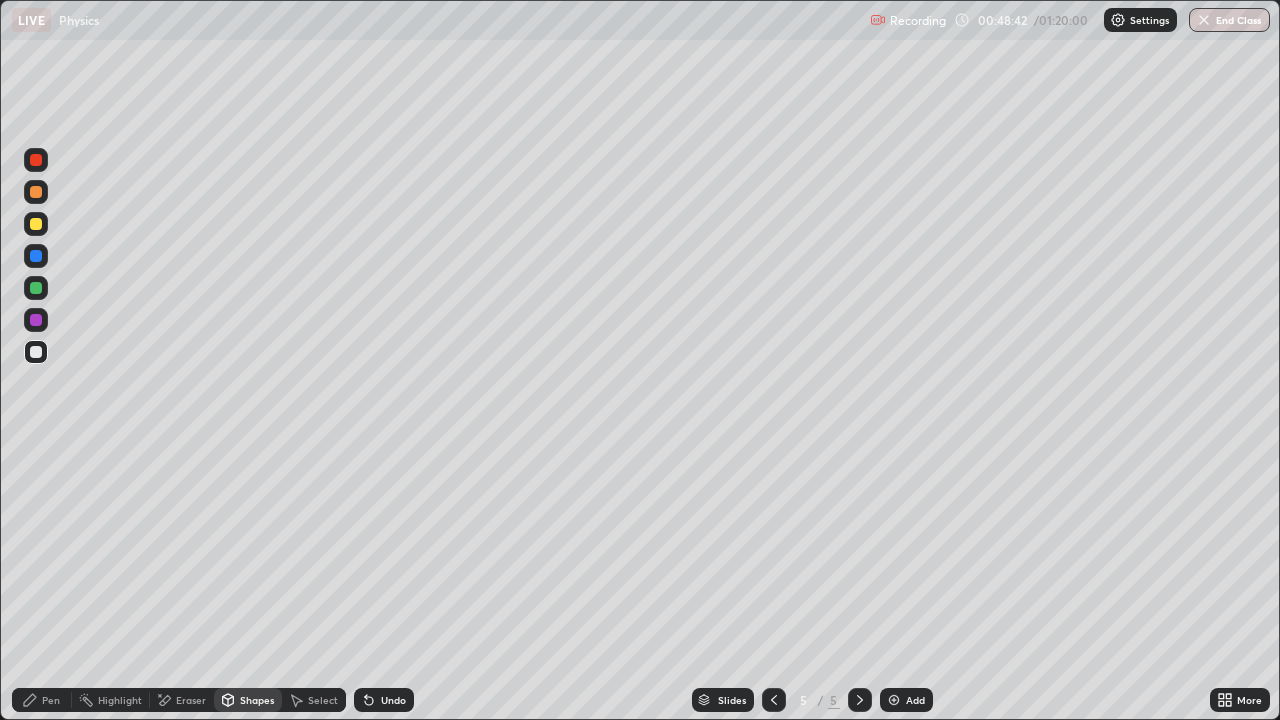 click on "Undo" at bounding box center [384, 700] 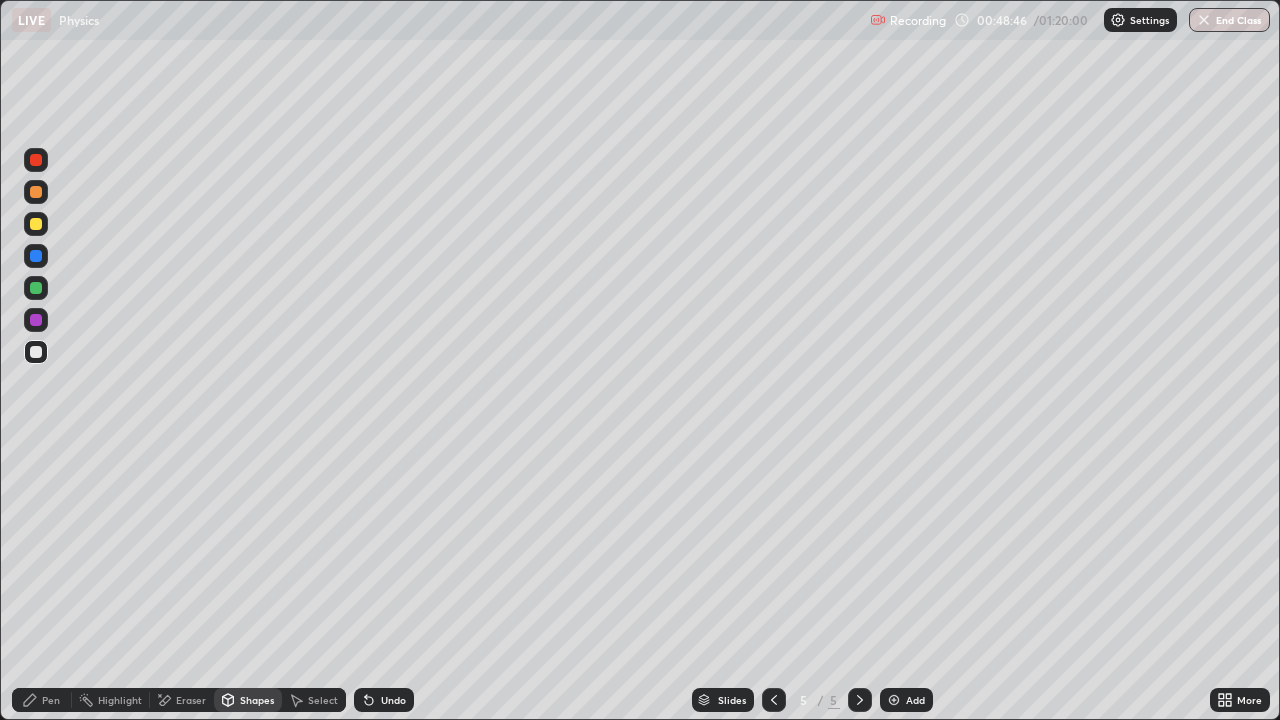 click 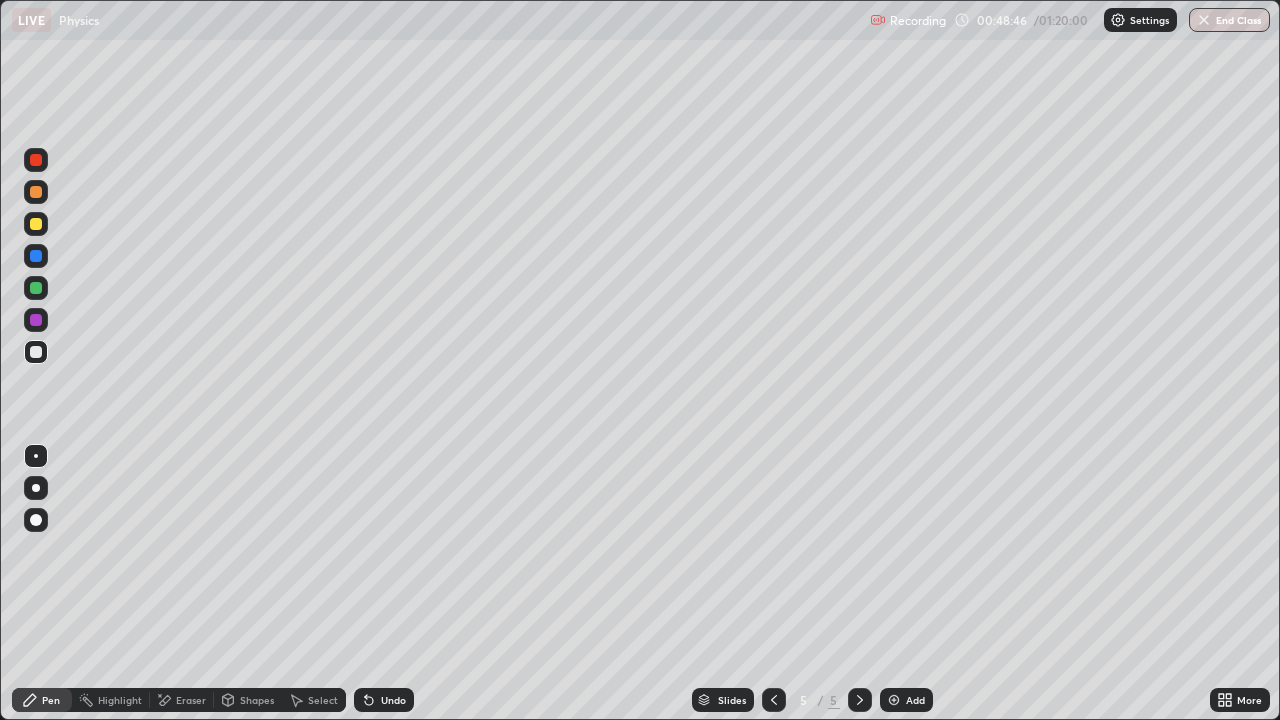 click at bounding box center [36, 456] 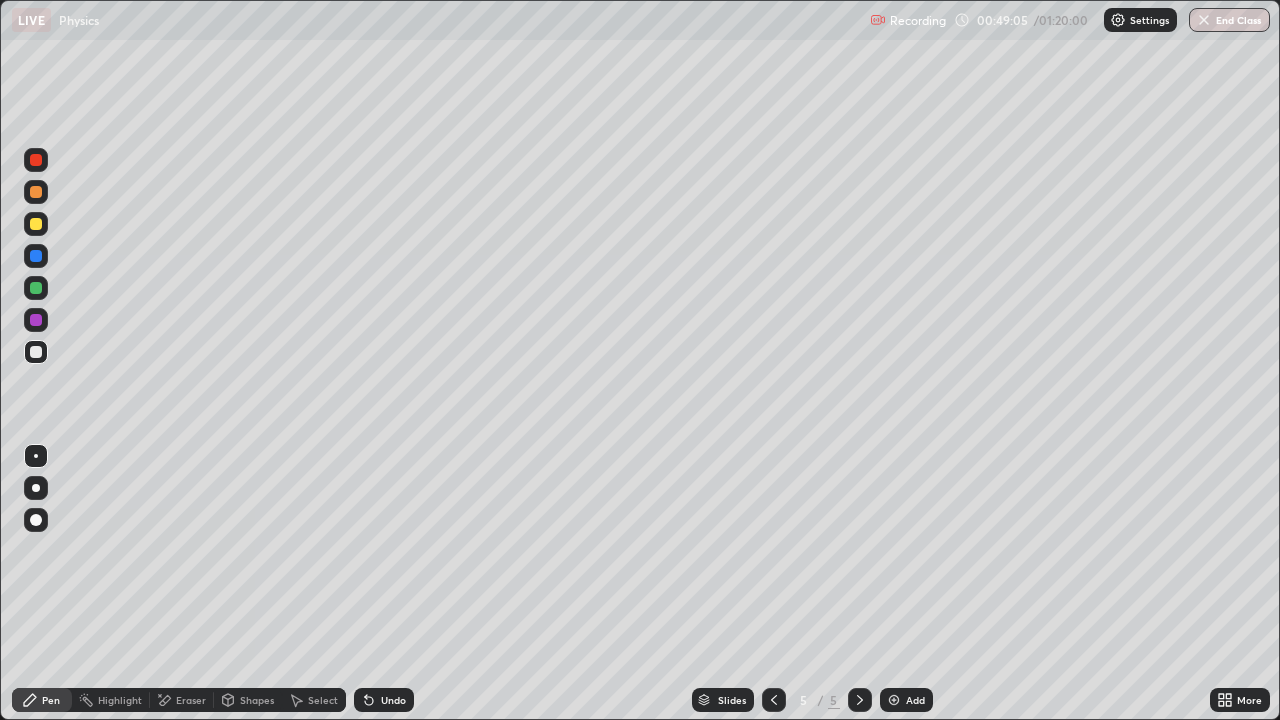 click on "Undo" at bounding box center [384, 700] 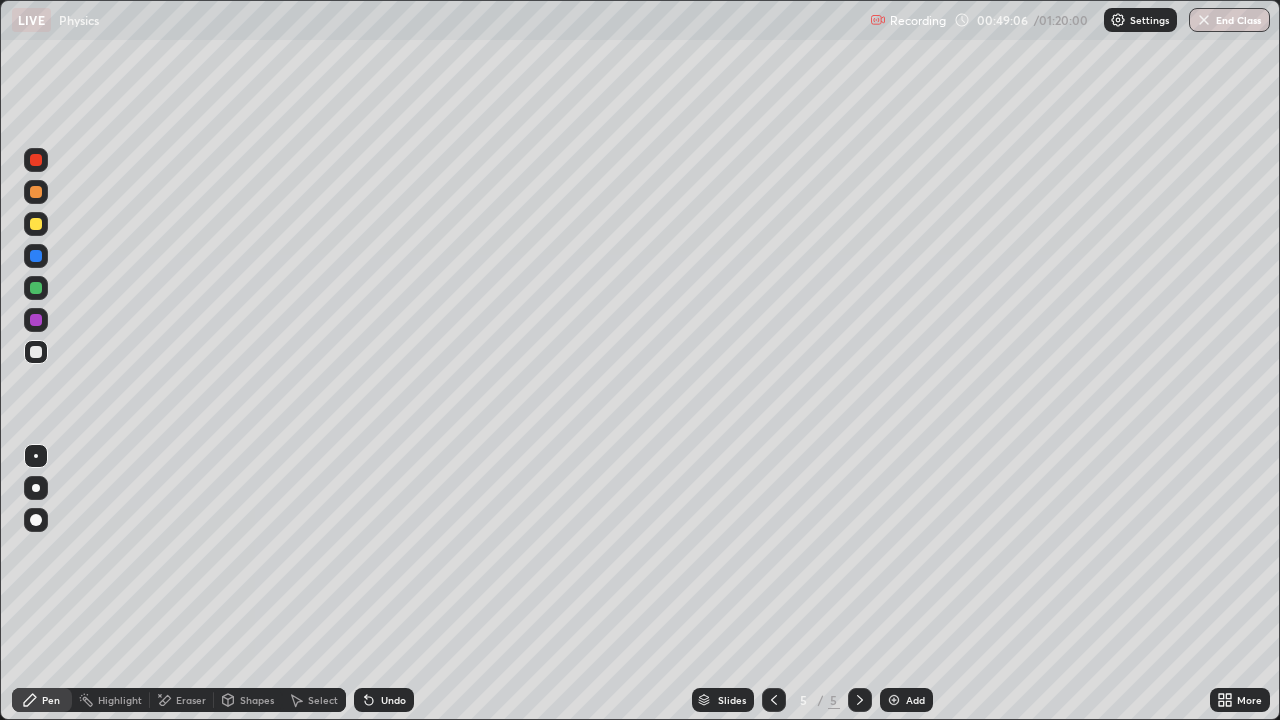 click on "Undo" at bounding box center [393, 700] 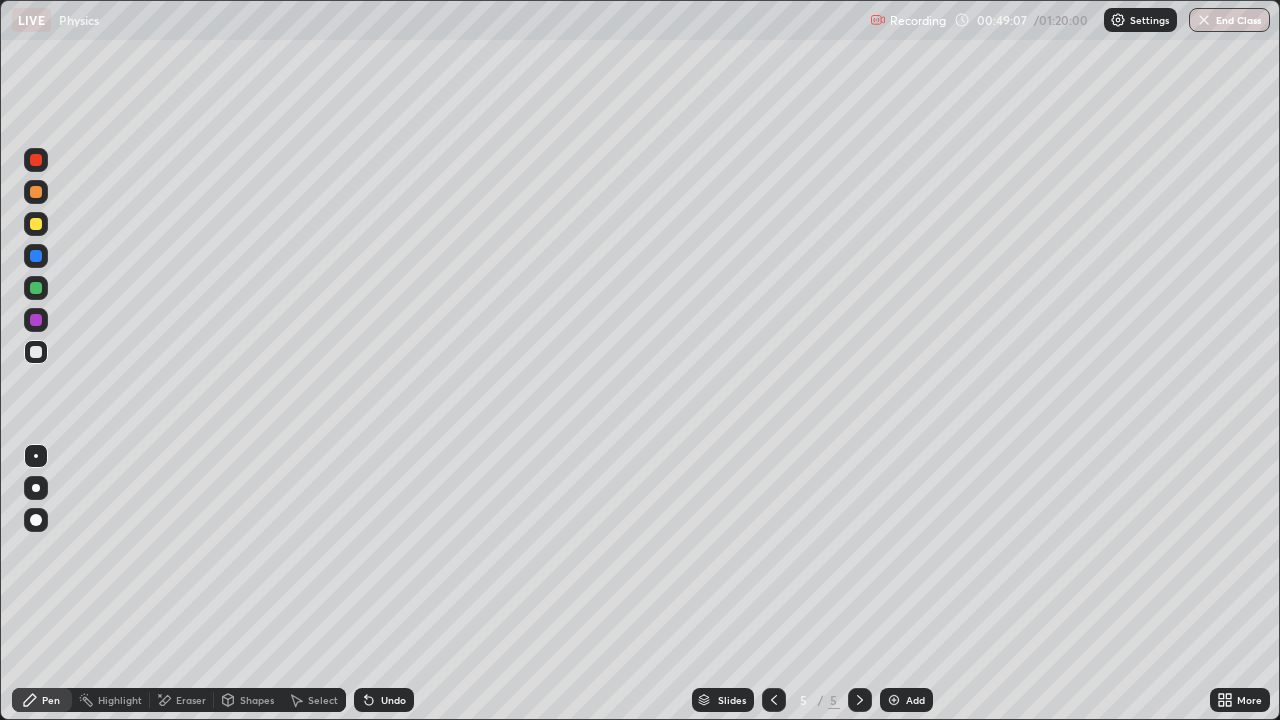 click at bounding box center (36, 224) 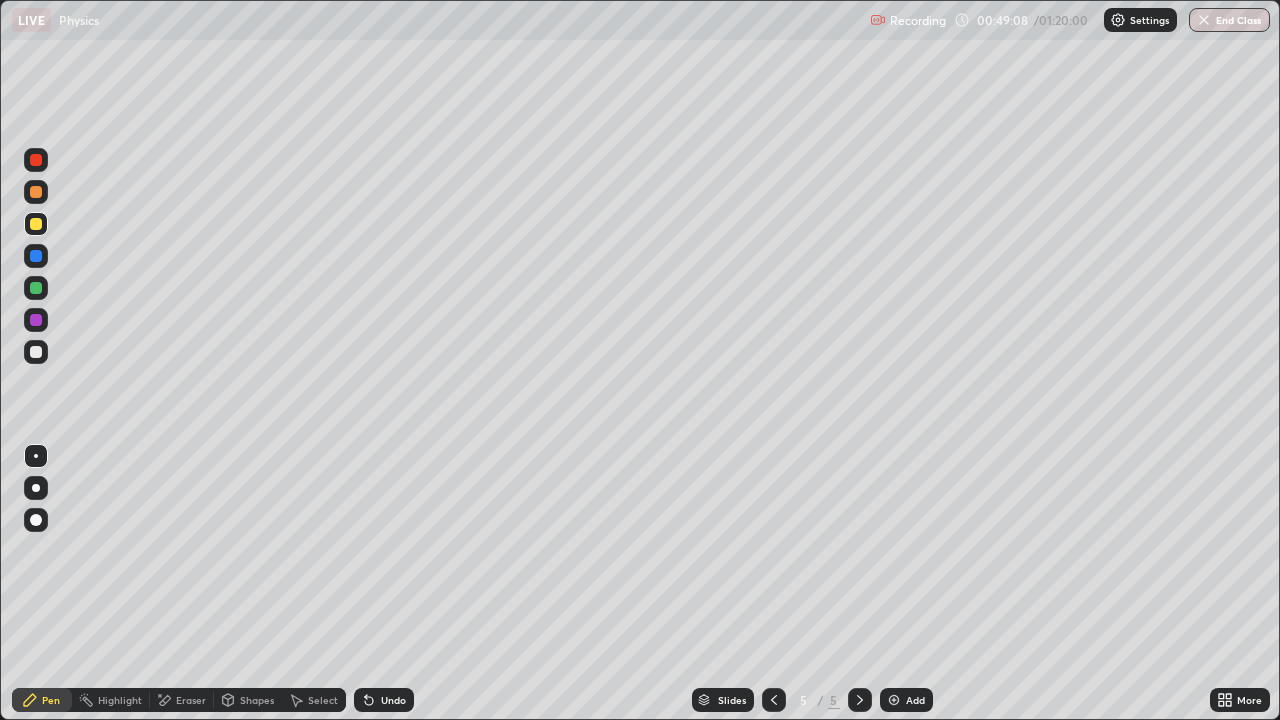 click at bounding box center (36, 160) 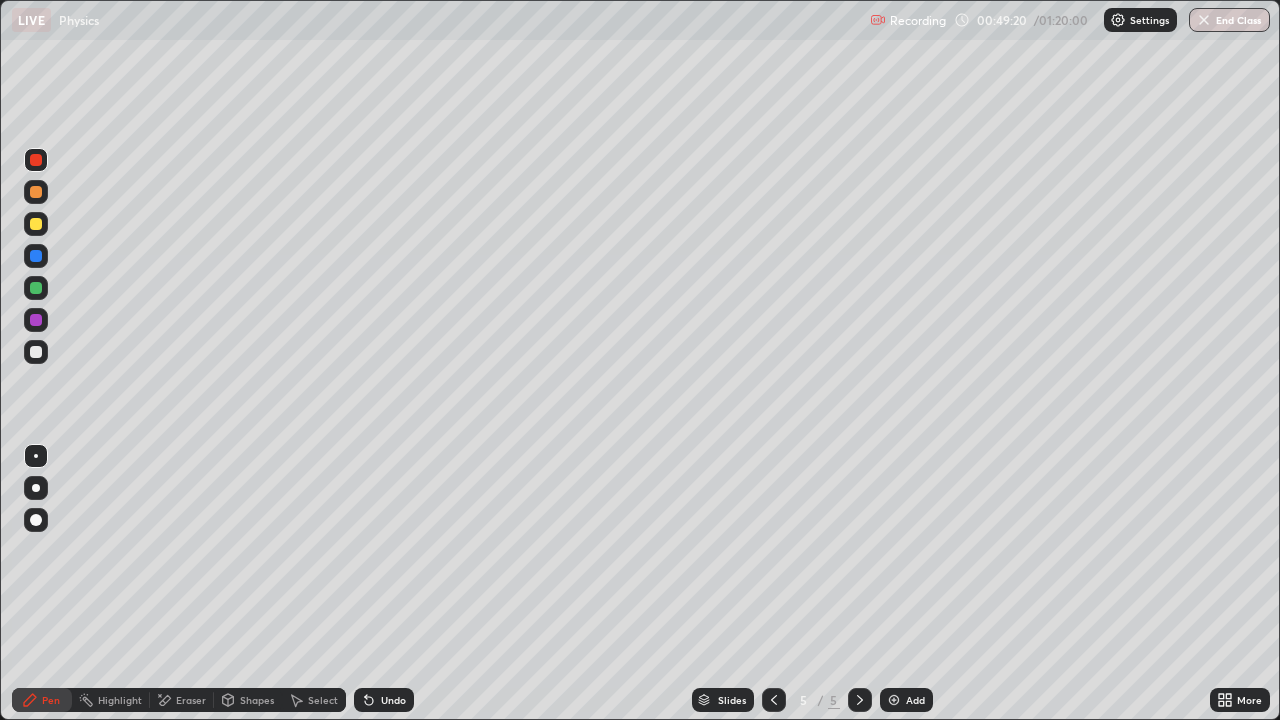 click at bounding box center [36, 352] 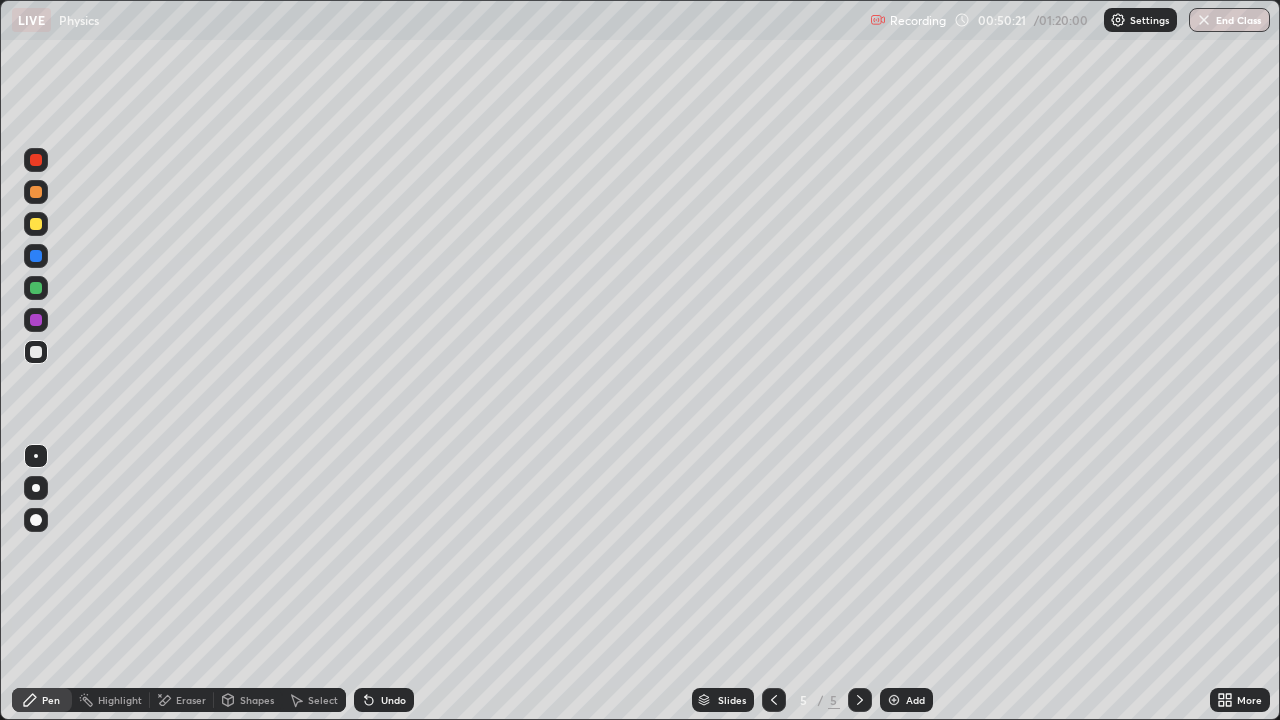 click on "Shapes" at bounding box center (257, 700) 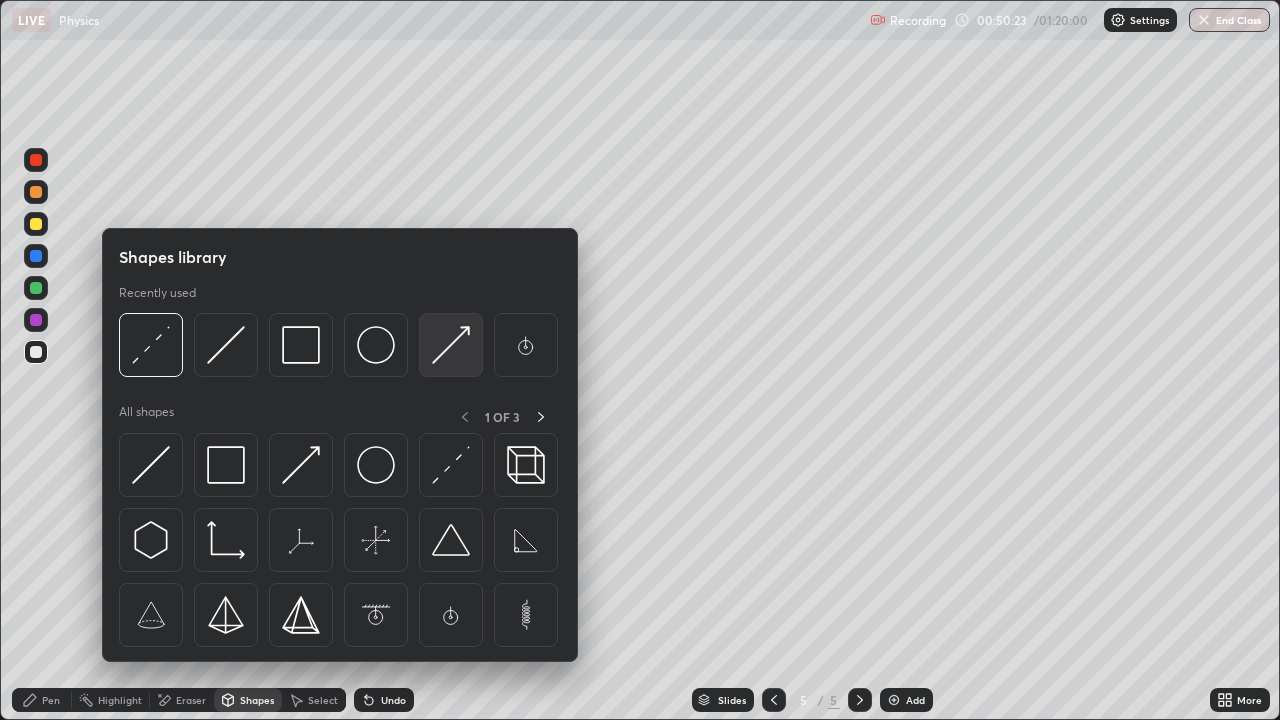 click at bounding box center (451, 345) 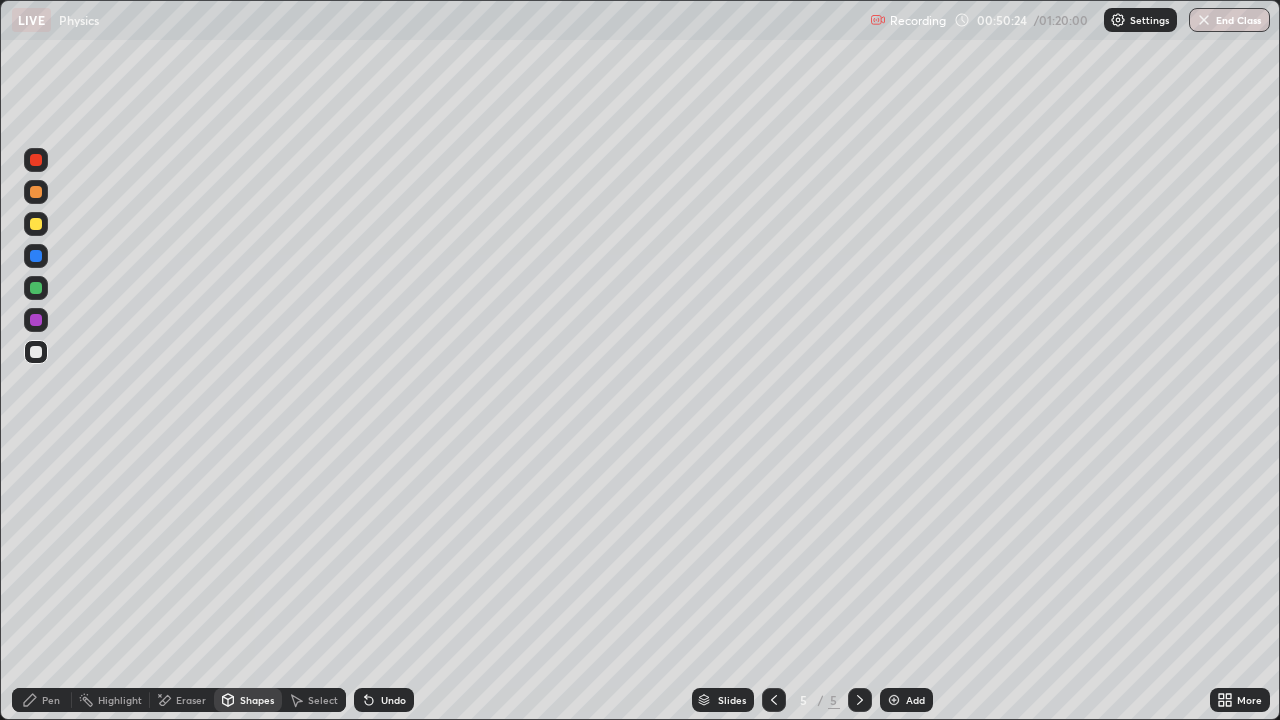 click at bounding box center (36, 160) 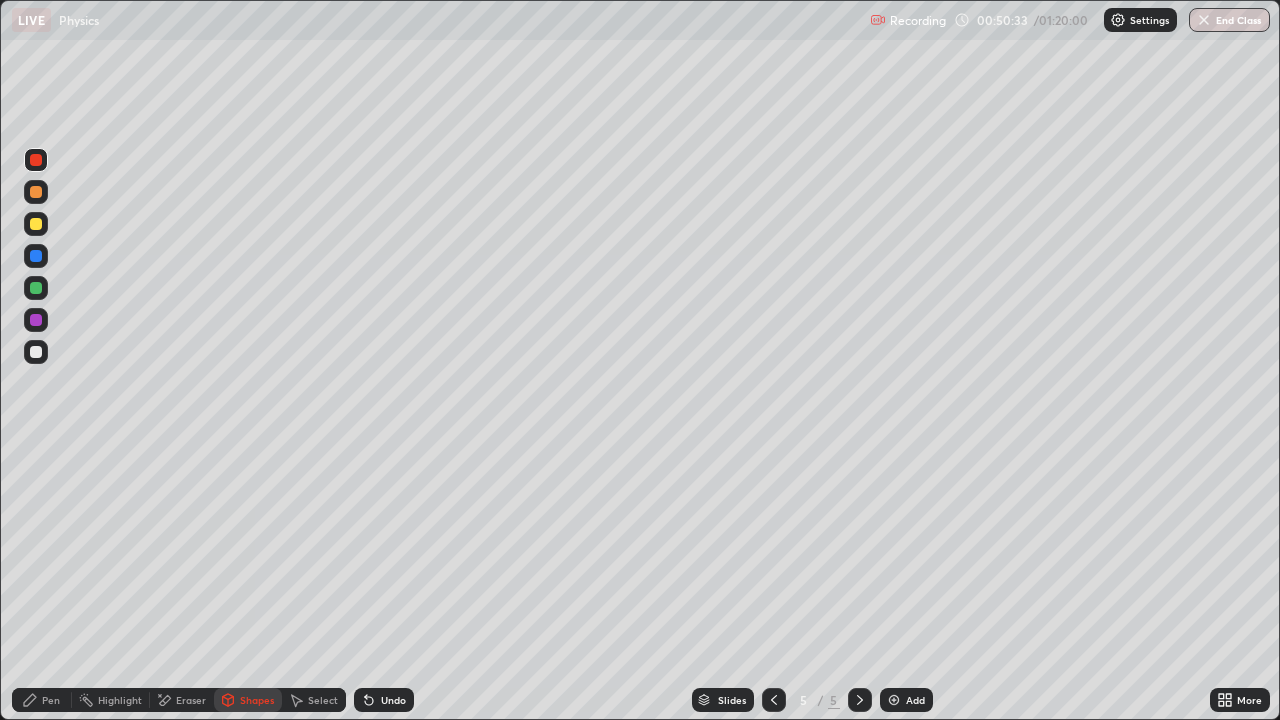 click on "Shapes" at bounding box center (248, 700) 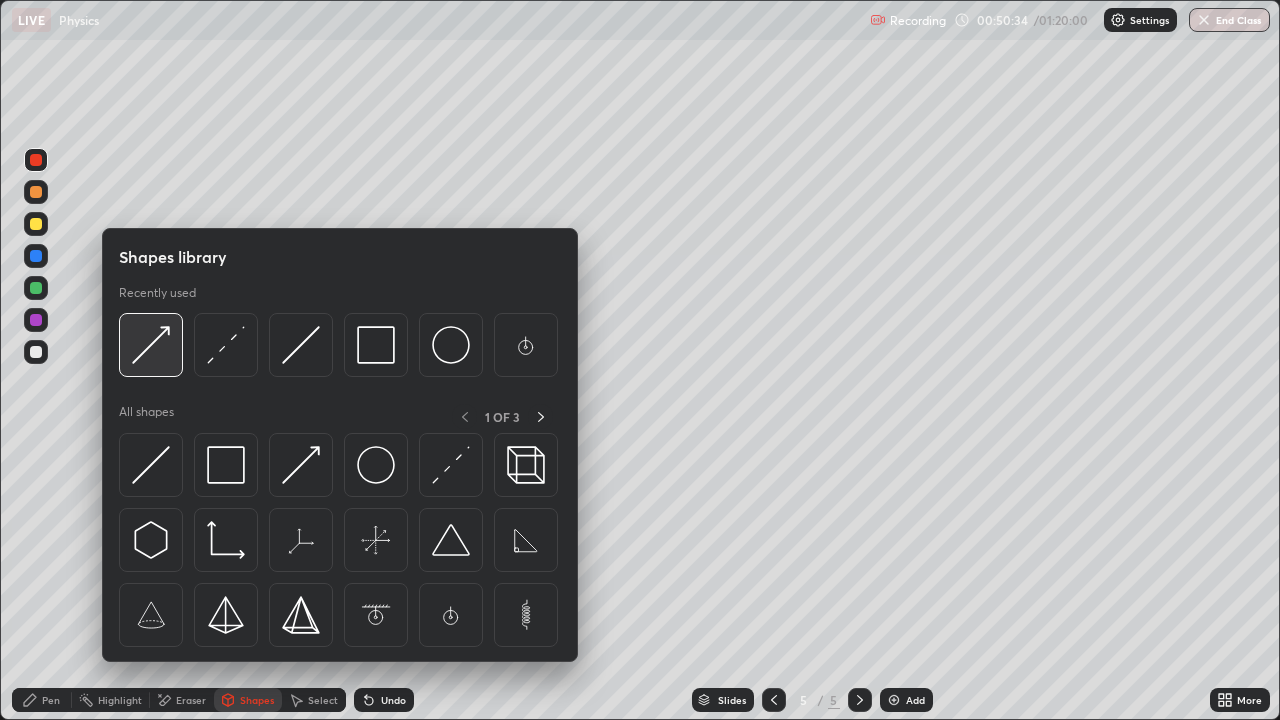 click at bounding box center [151, 345] 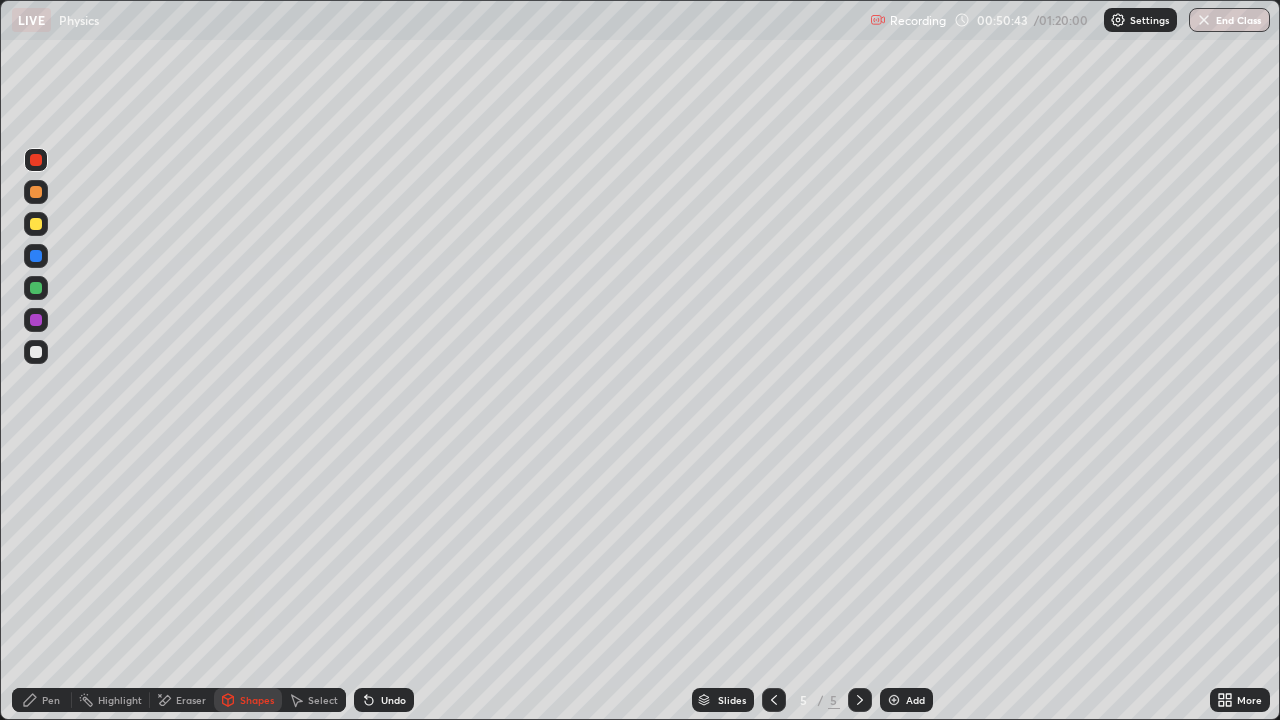 click at bounding box center (36, 224) 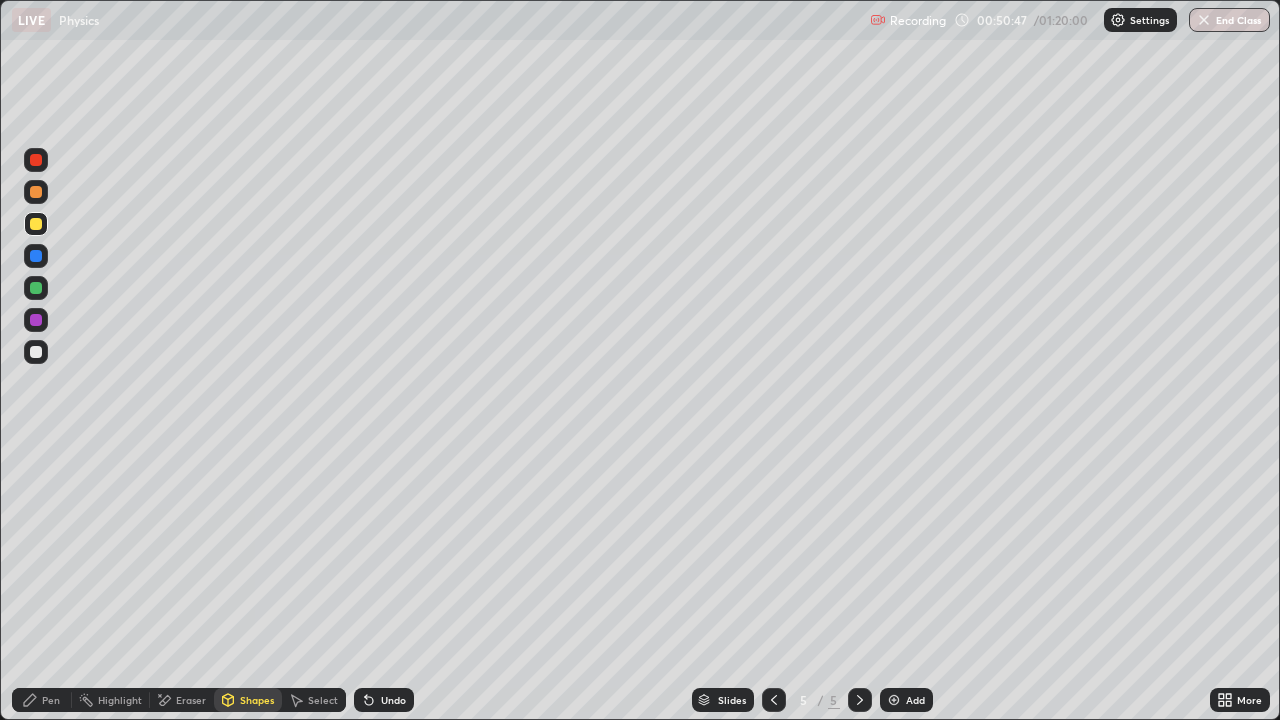 click at bounding box center [36, 160] 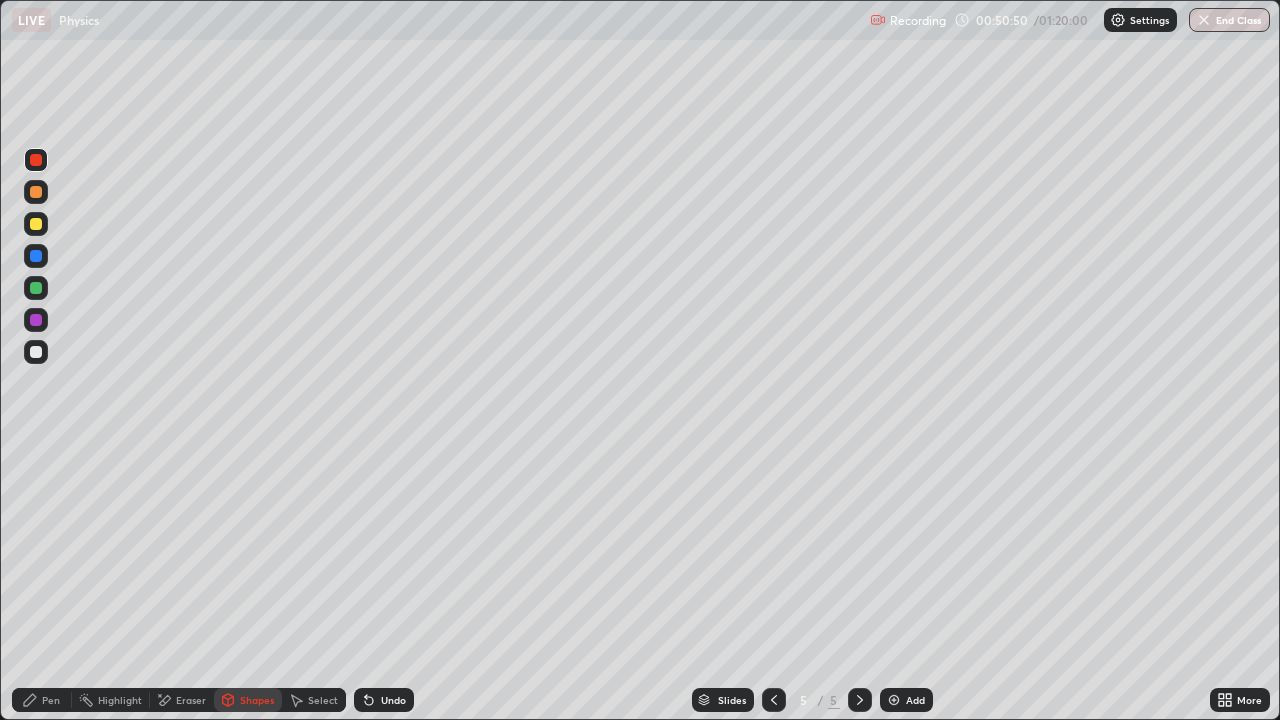 click on "Undo" at bounding box center (393, 700) 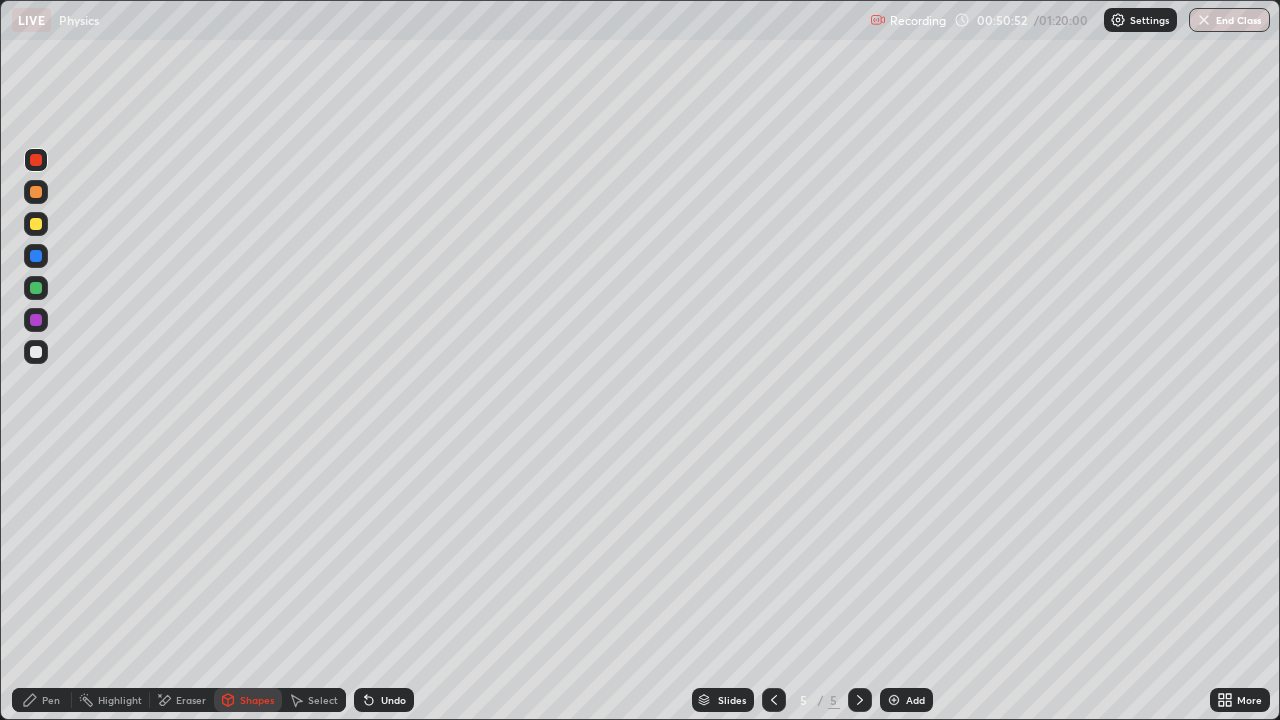 click on "Pen" at bounding box center [42, 700] 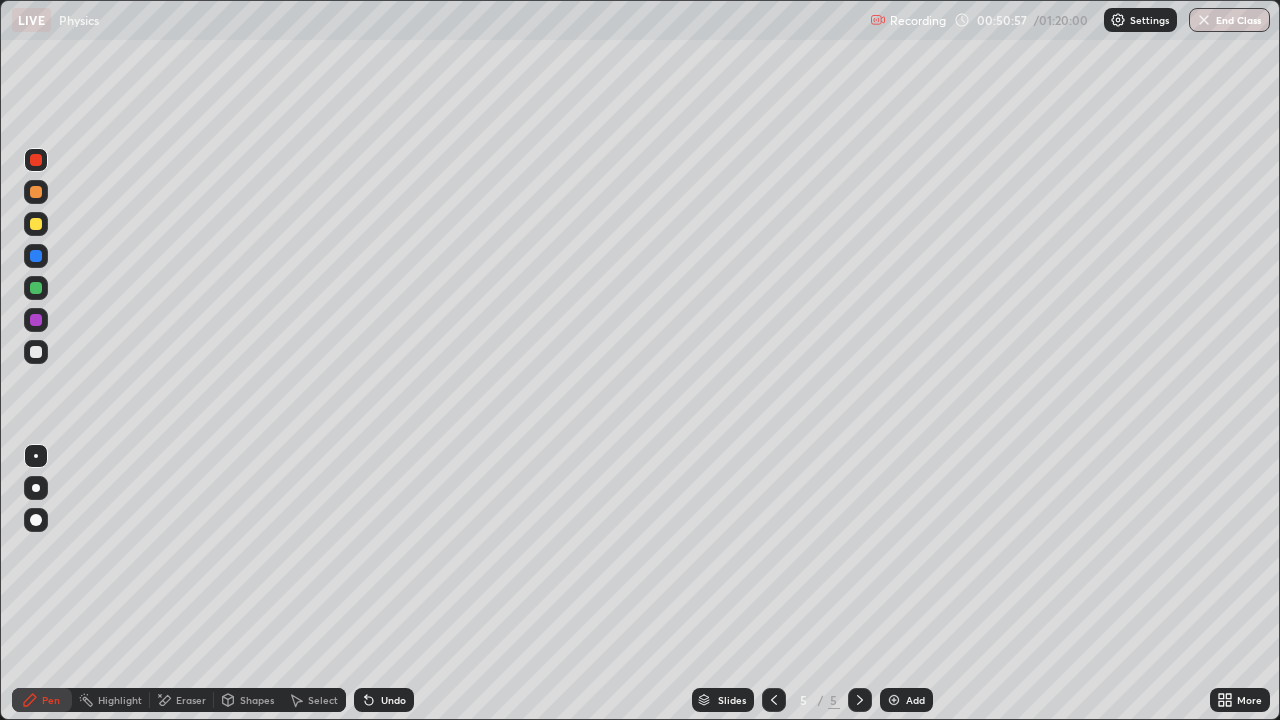click at bounding box center (36, 224) 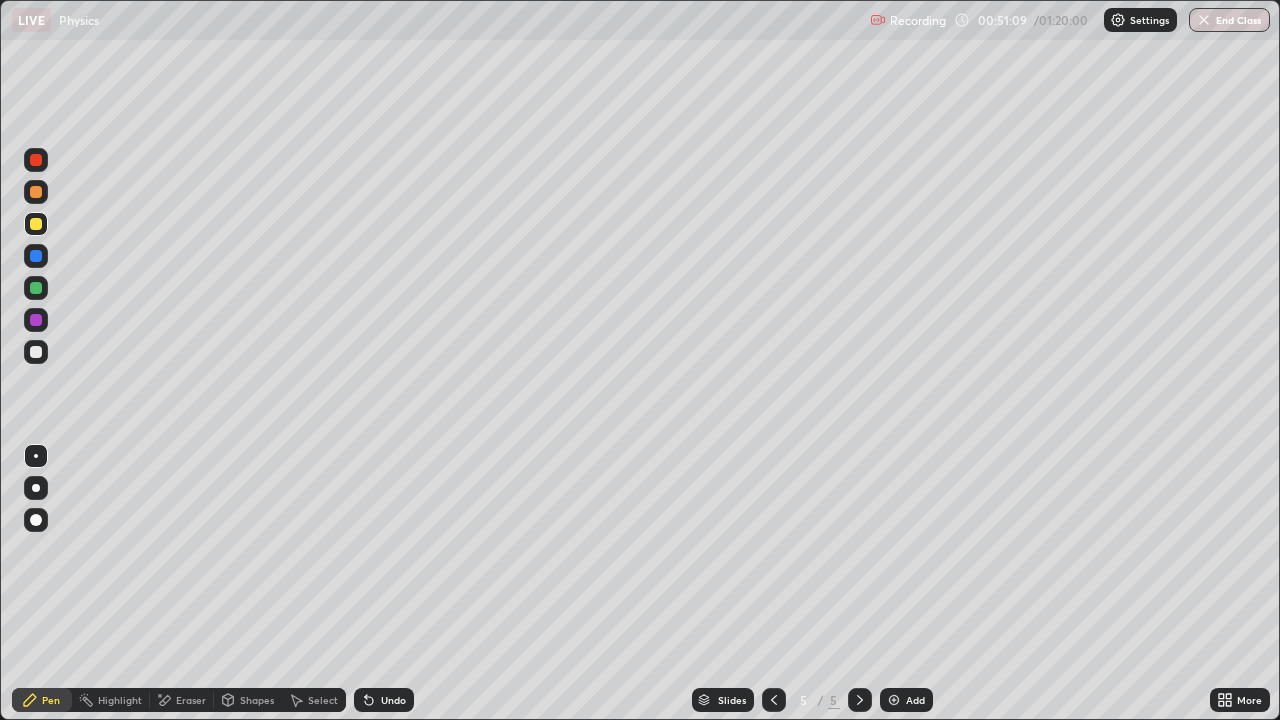 click at bounding box center [36, 352] 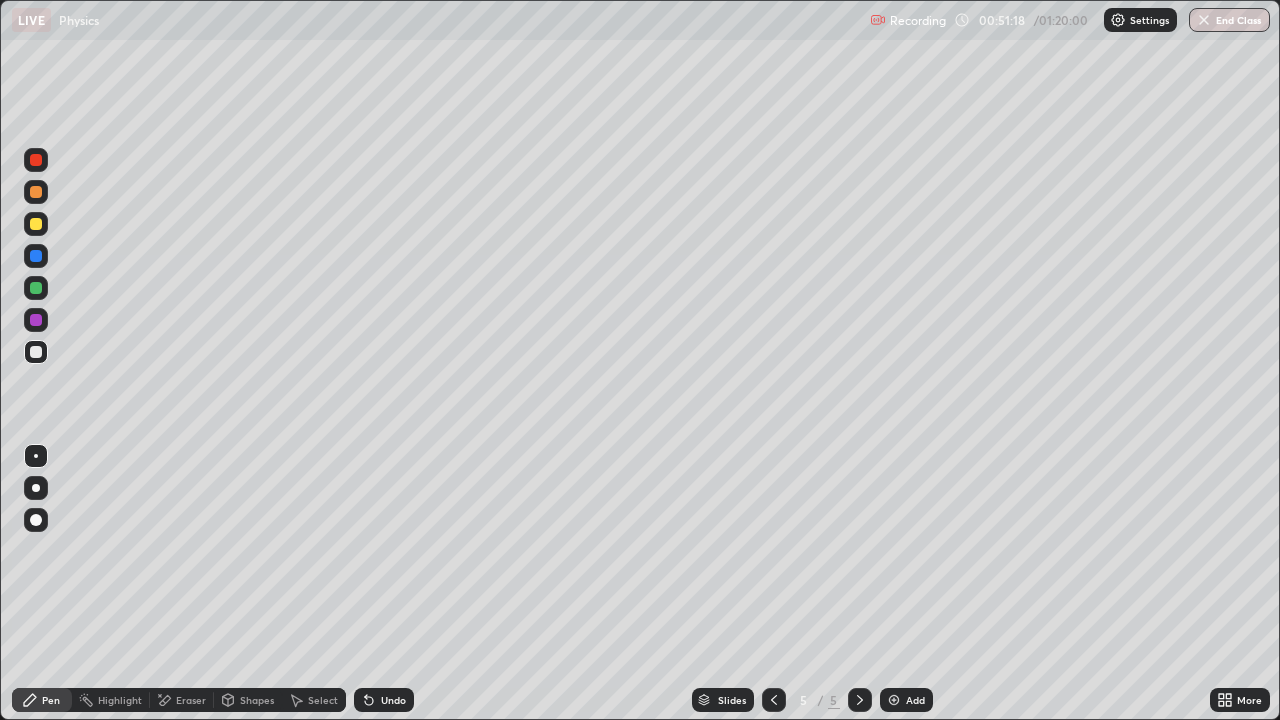 click on "Shapes" at bounding box center (257, 700) 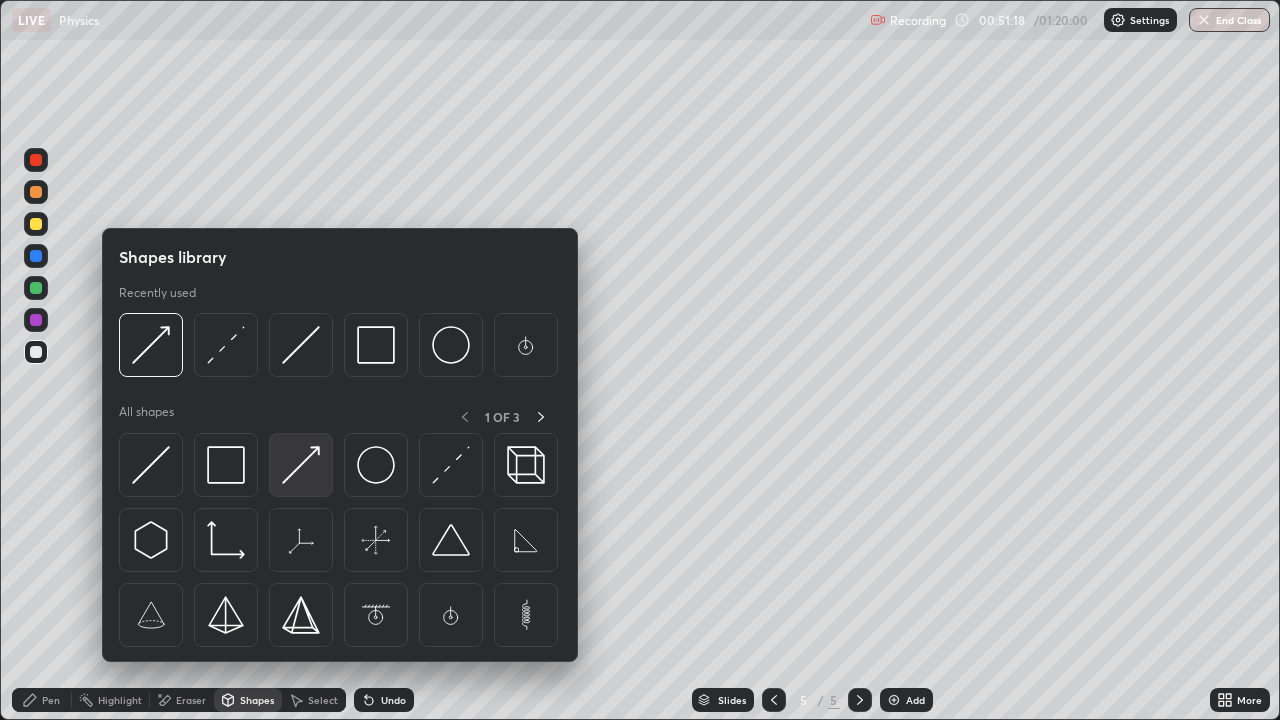 click at bounding box center (301, 465) 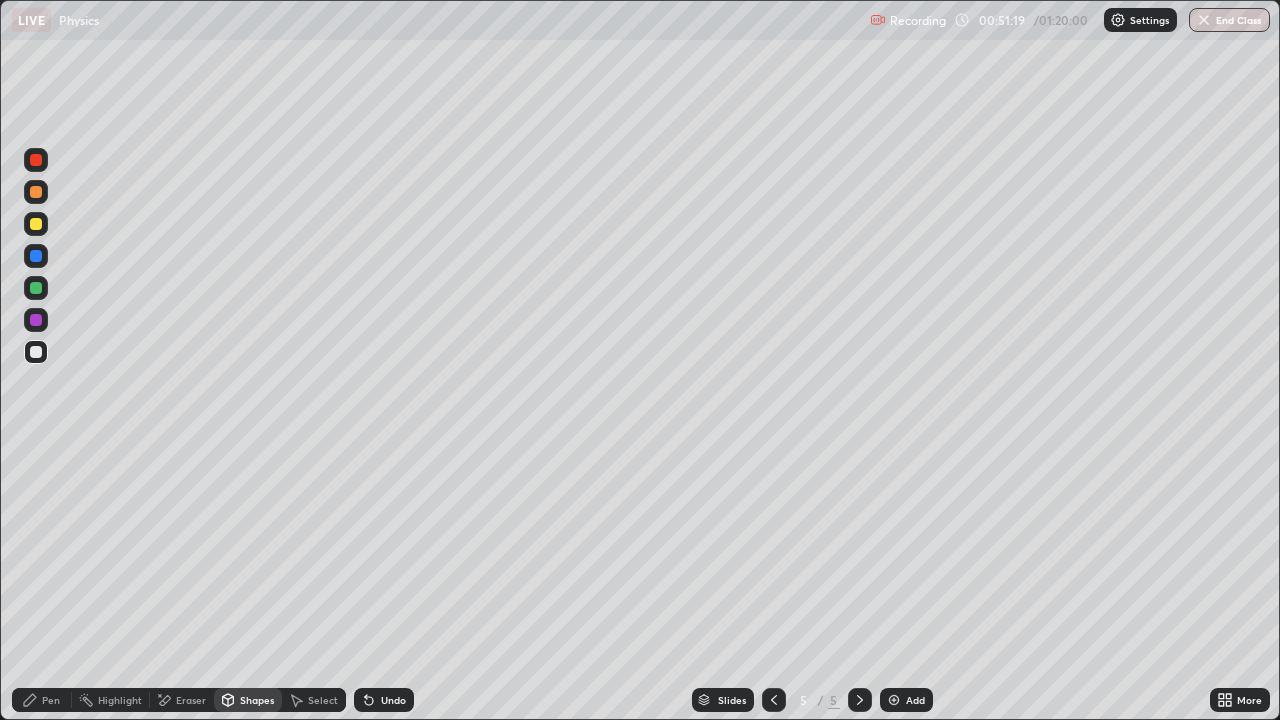 click at bounding box center [36, 288] 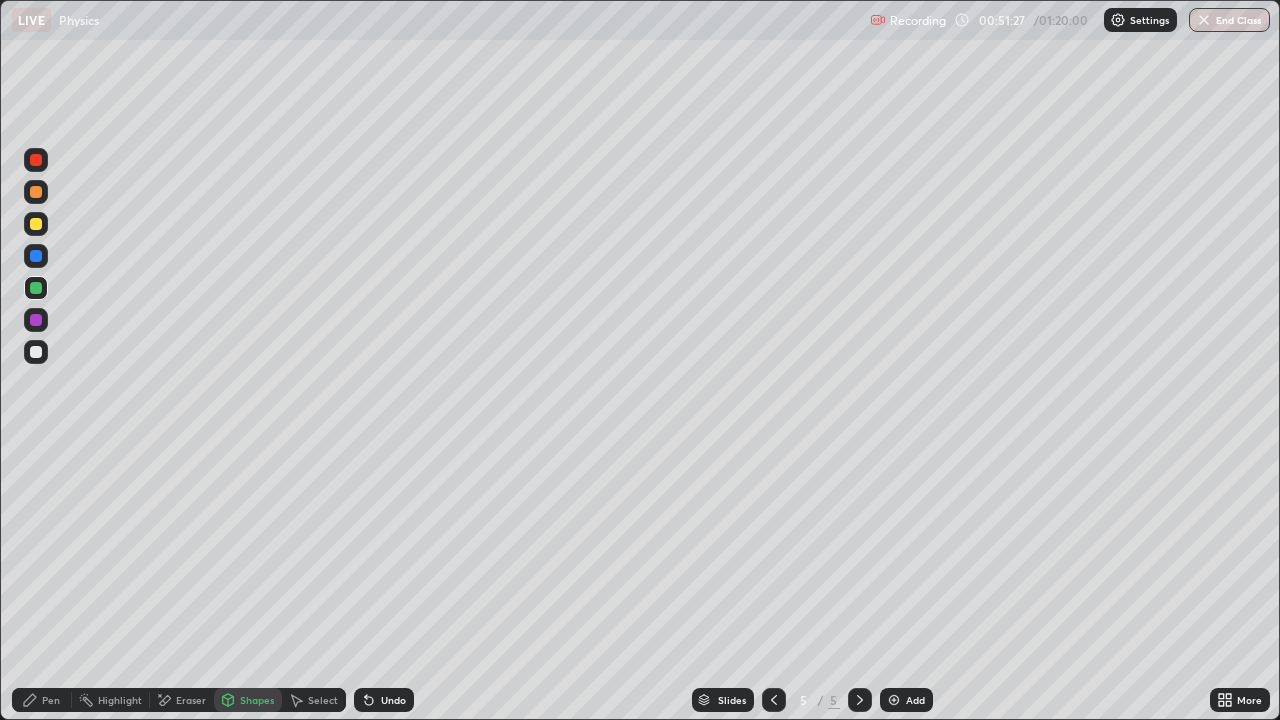 click on "Pen" at bounding box center (51, 700) 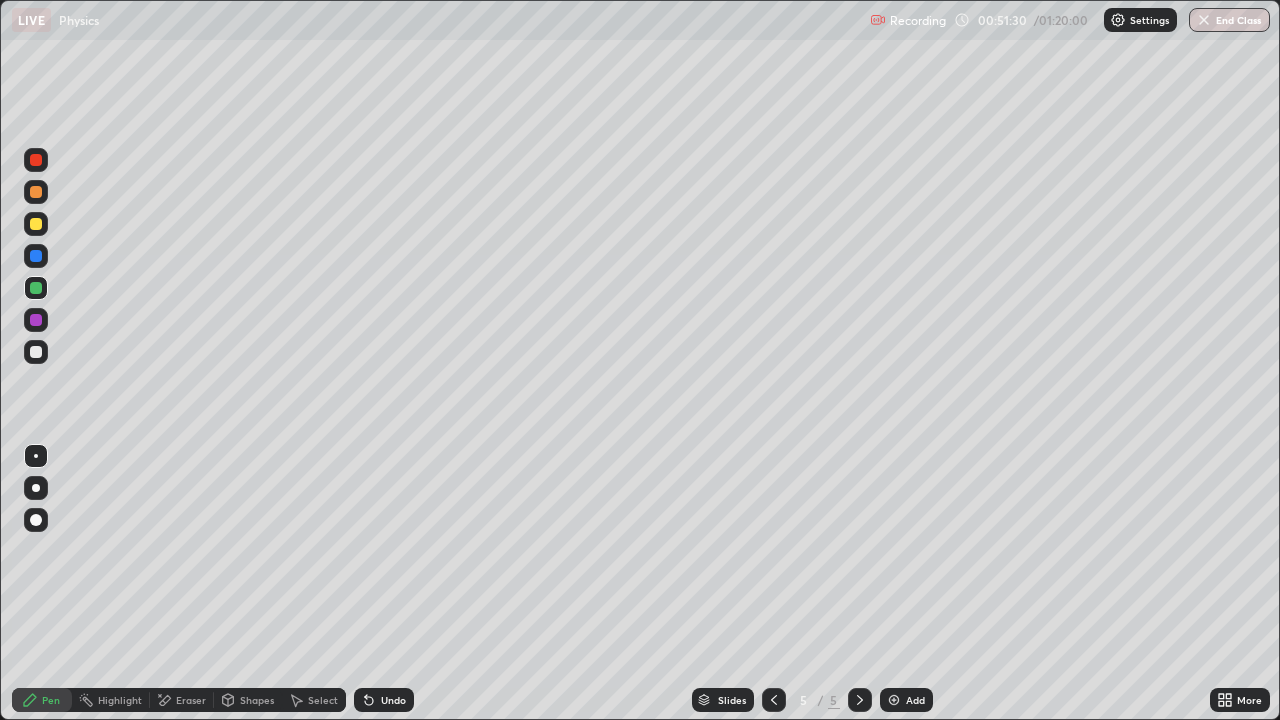 click on "Shapes" at bounding box center (257, 700) 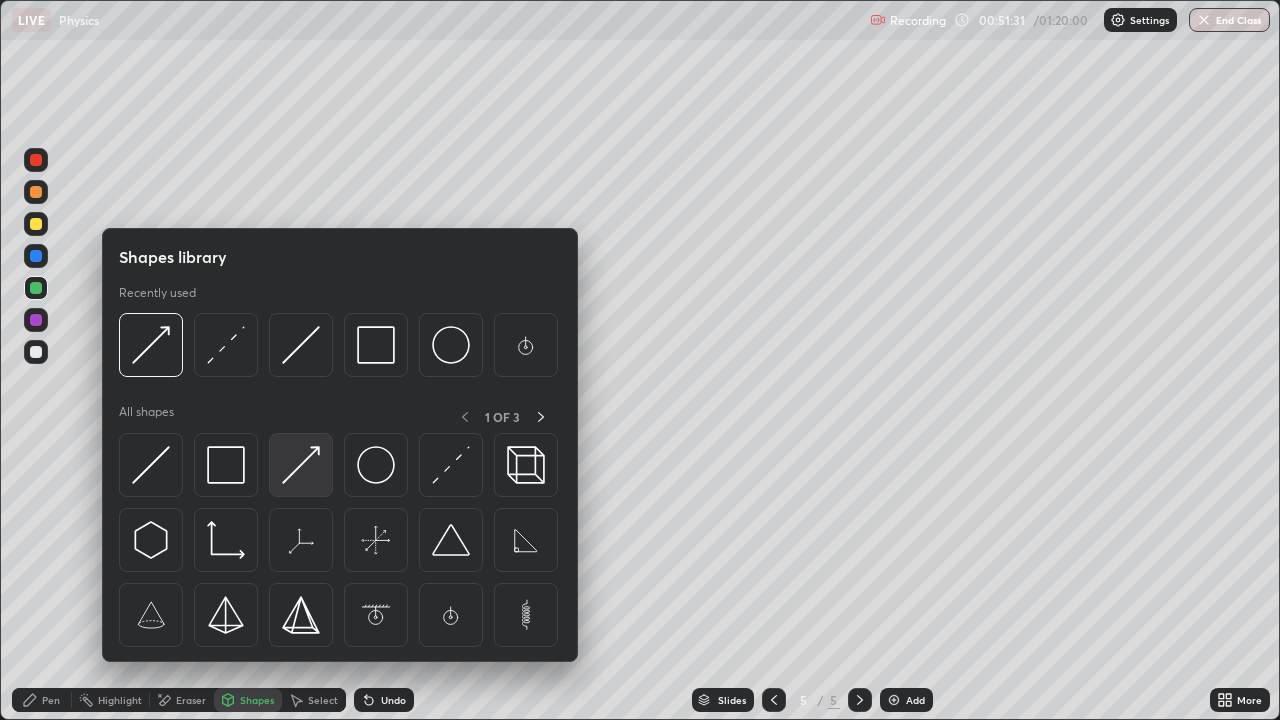 click at bounding box center (301, 465) 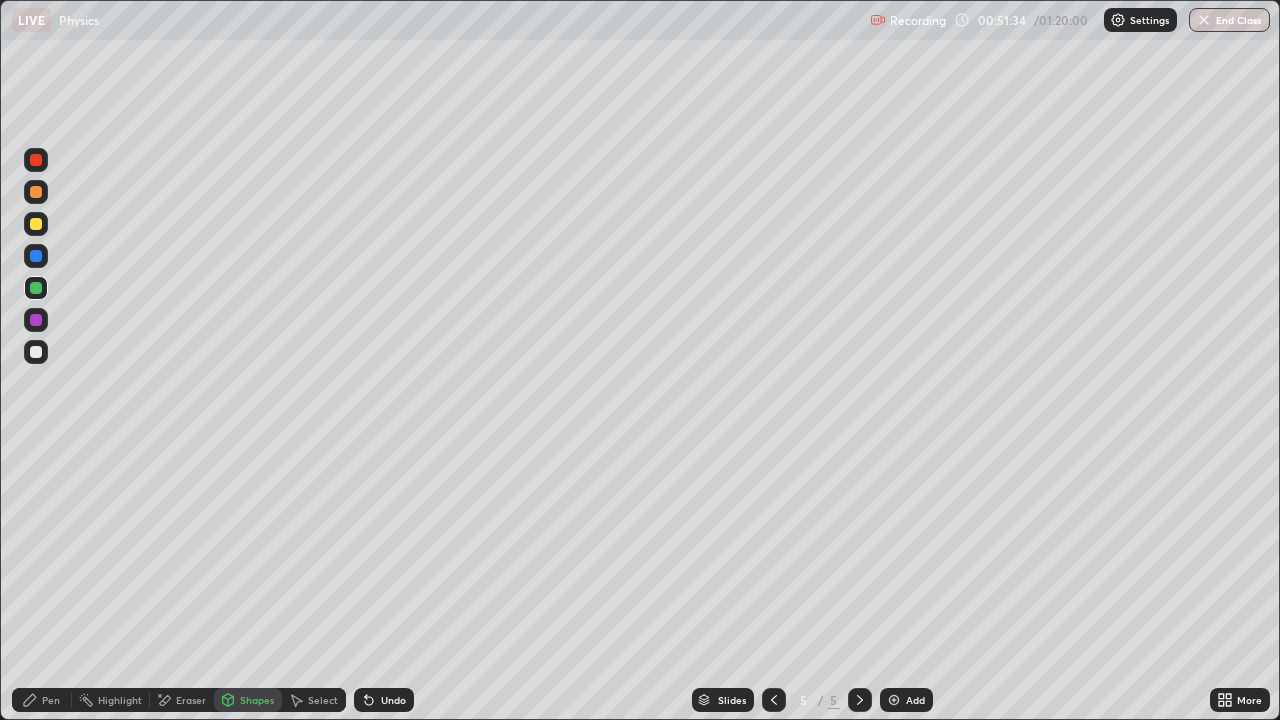 click on "Undo" at bounding box center [393, 700] 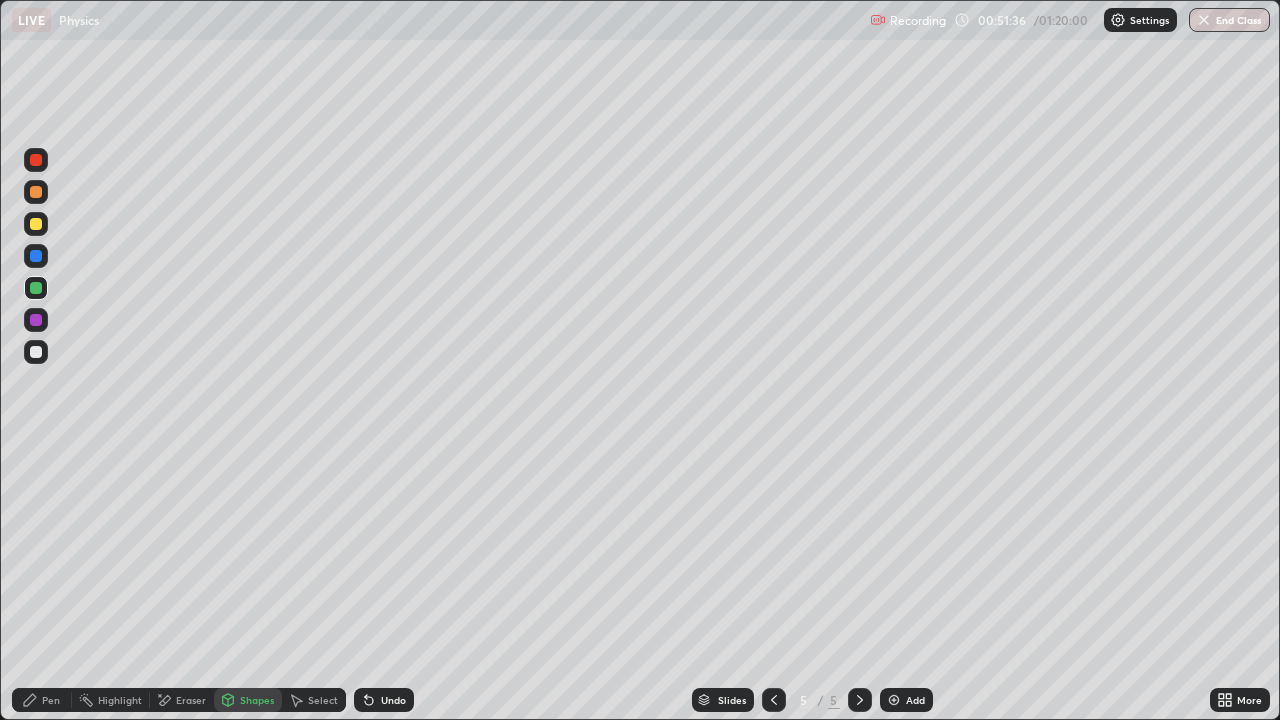 click on "Pen" at bounding box center [42, 700] 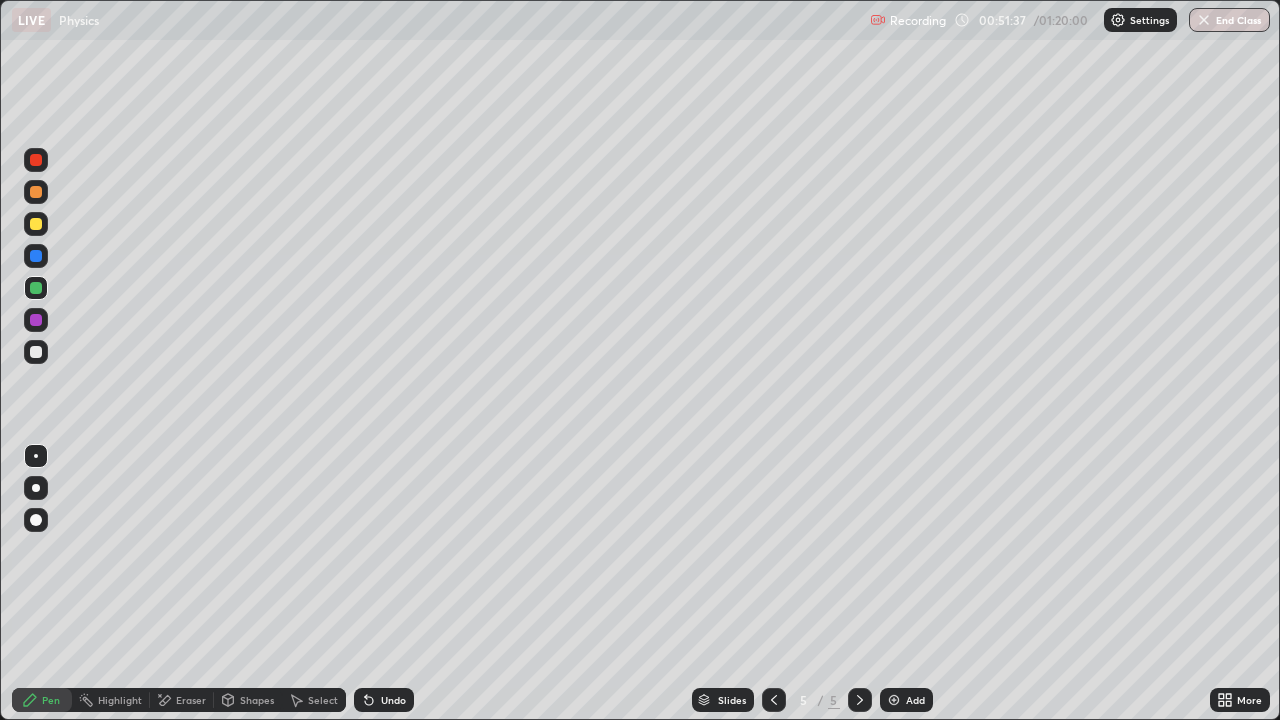 click at bounding box center [36, 456] 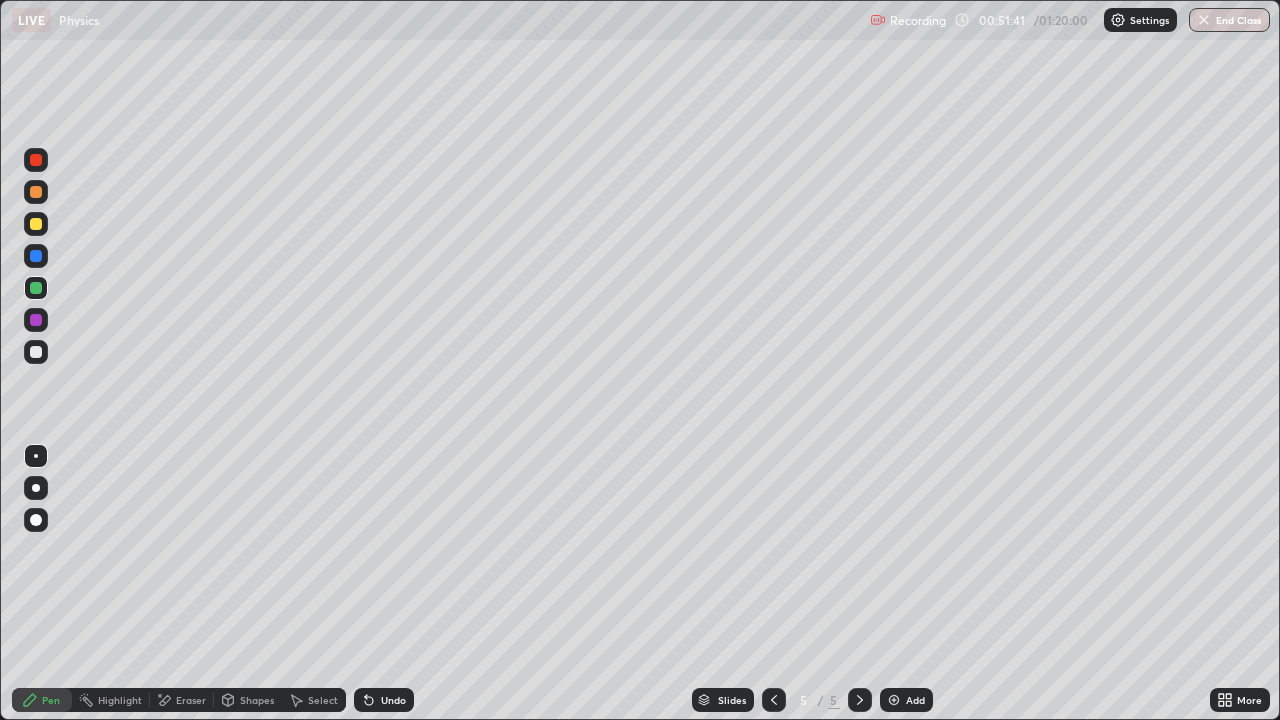 click on "Shapes" at bounding box center [257, 700] 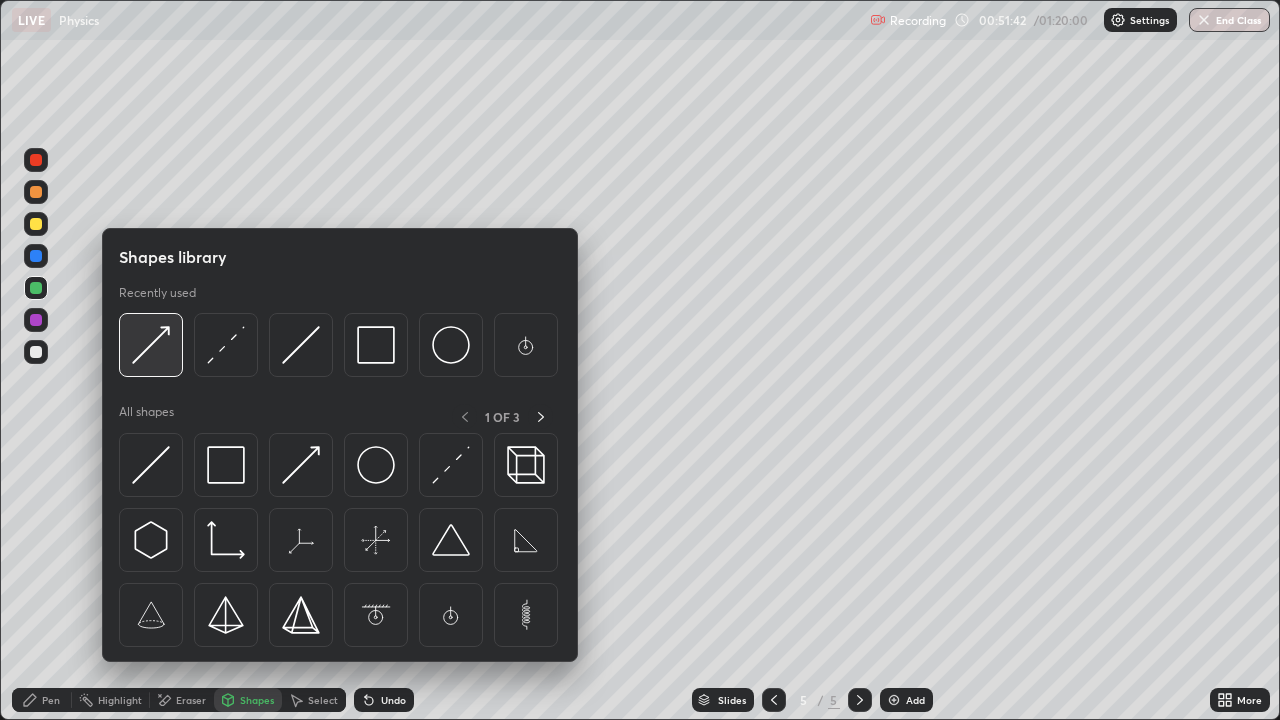 click at bounding box center (151, 345) 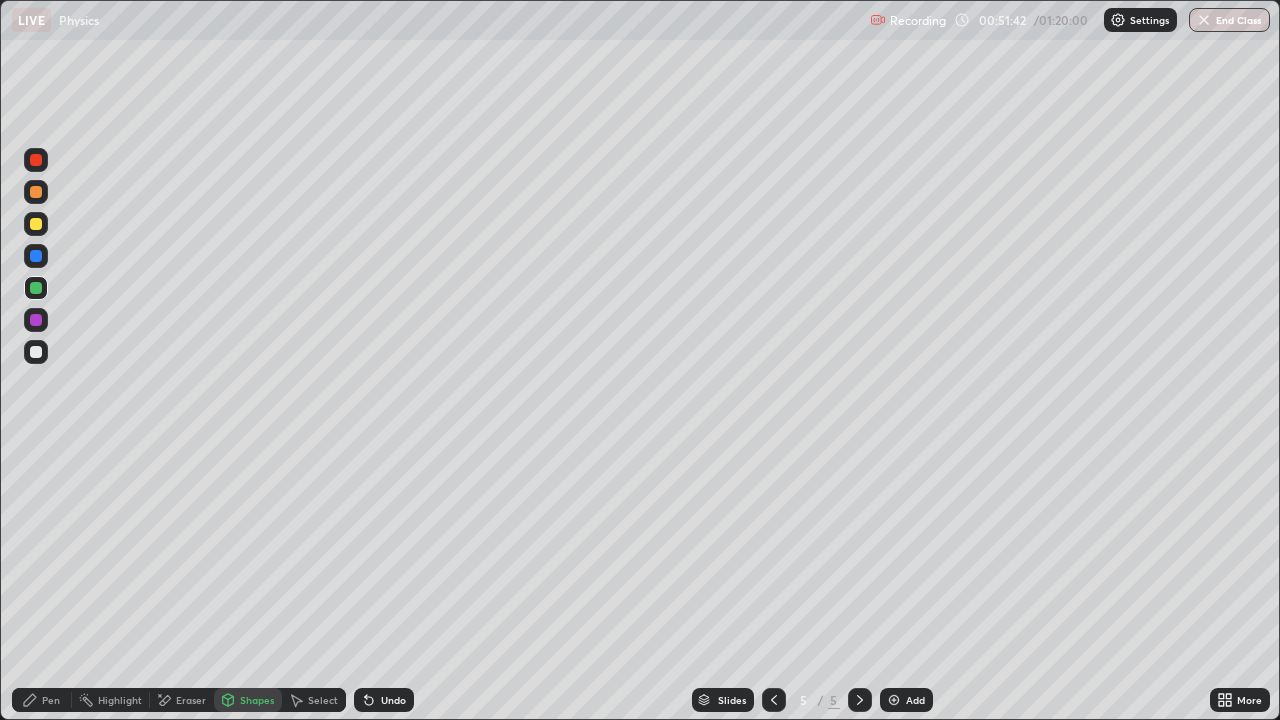 click at bounding box center [36, 160] 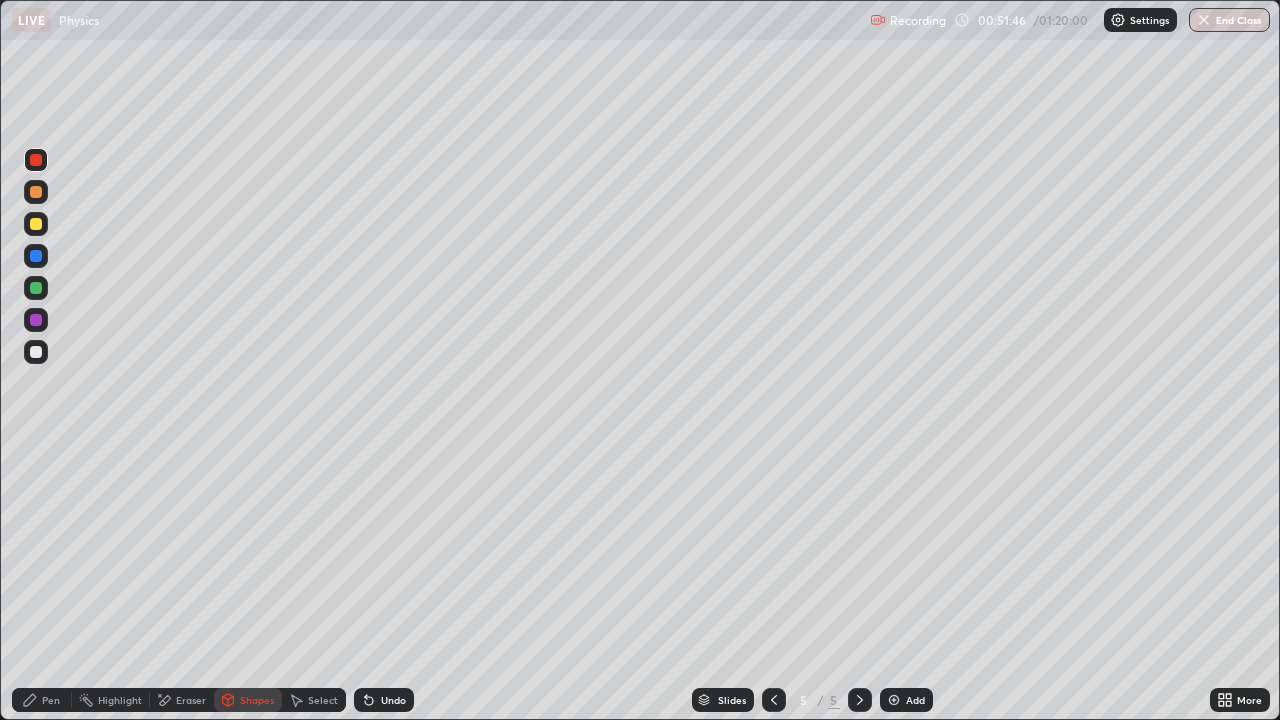 click on "Pen" at bounding box center (42, 700) 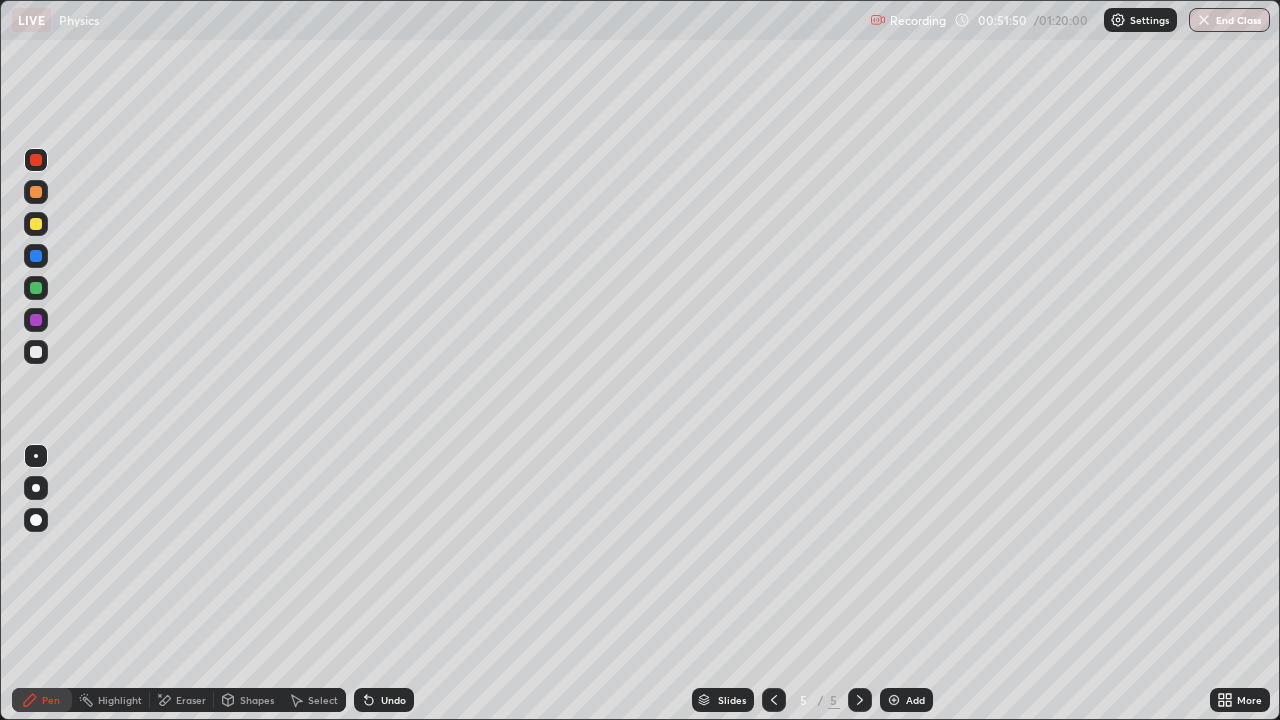 click on "Shapes" at bounding box center (257, 700) 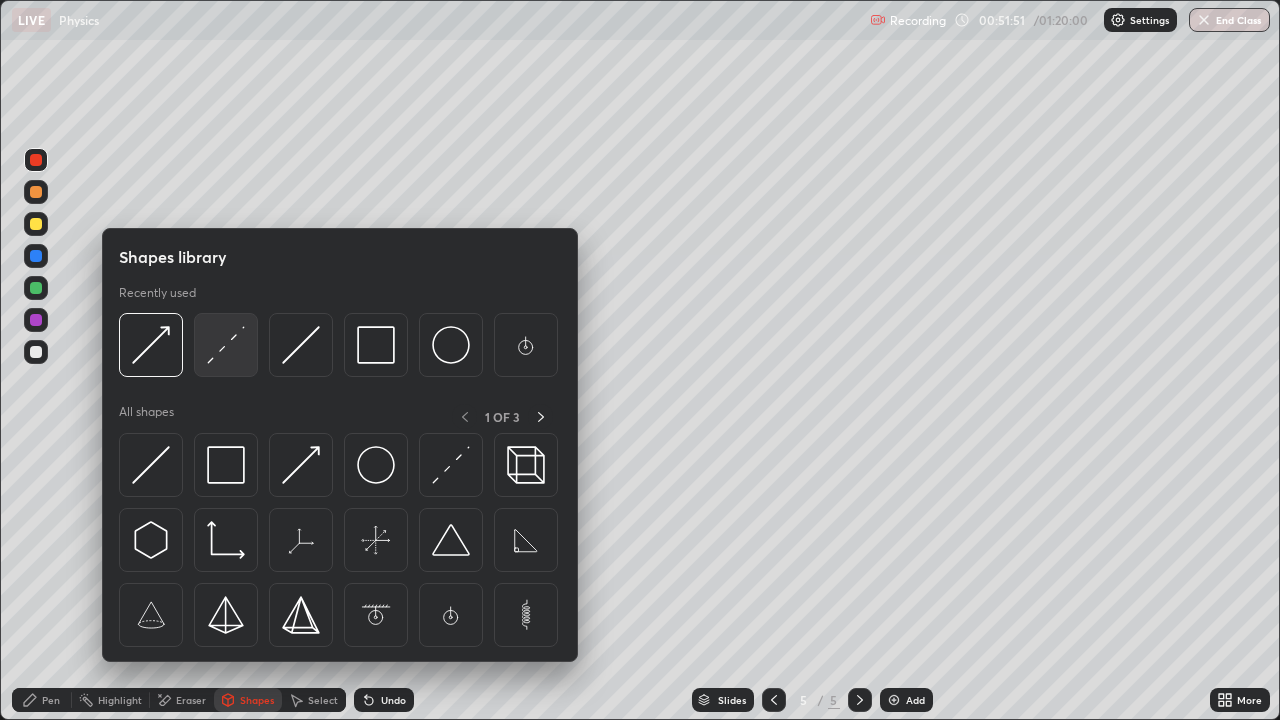 click at bounding box center [226, 345] 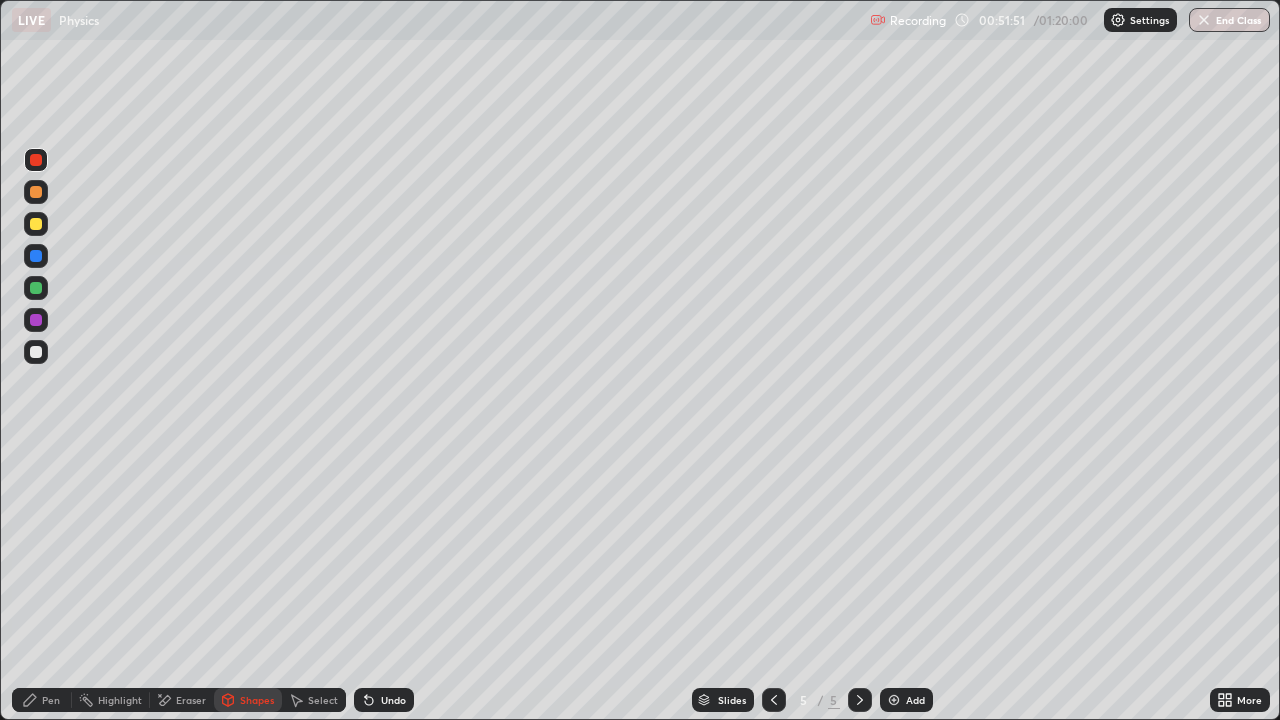 click at bounding box center [36, 352] 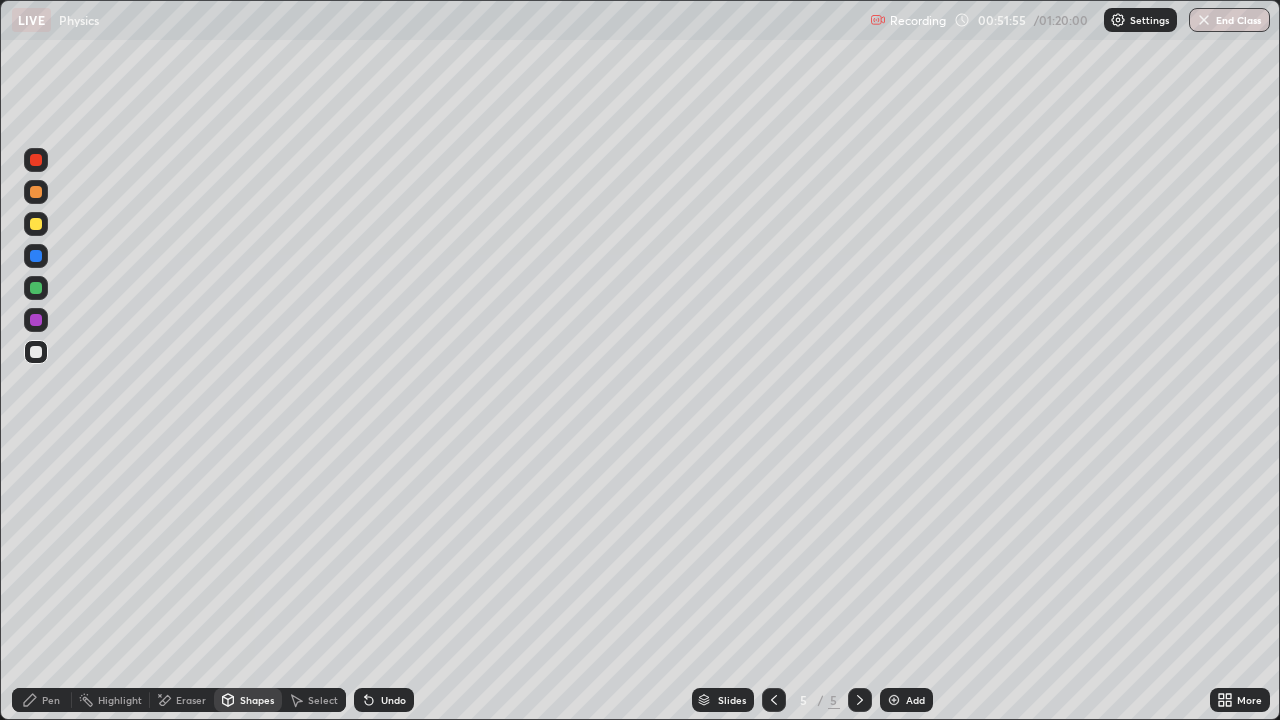 click on "Pen" at bounding box center (51, 700) 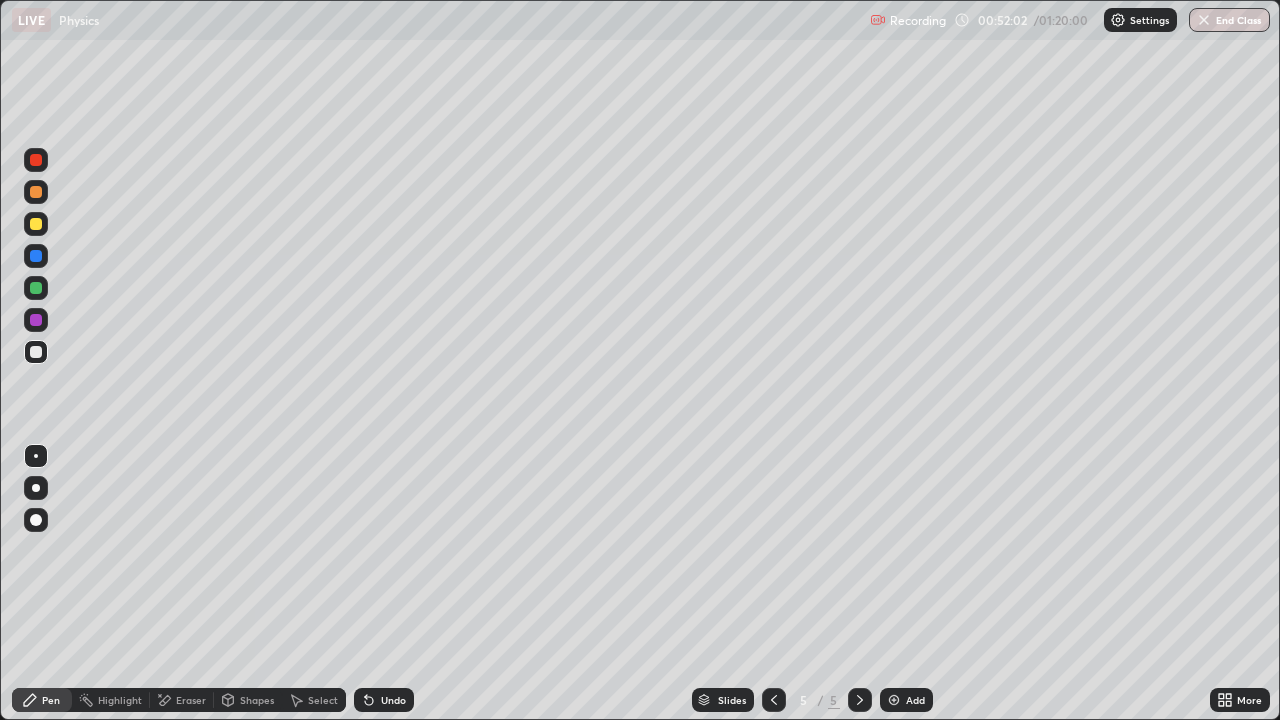 click on "Shapes" at bounding box center (257, 700) 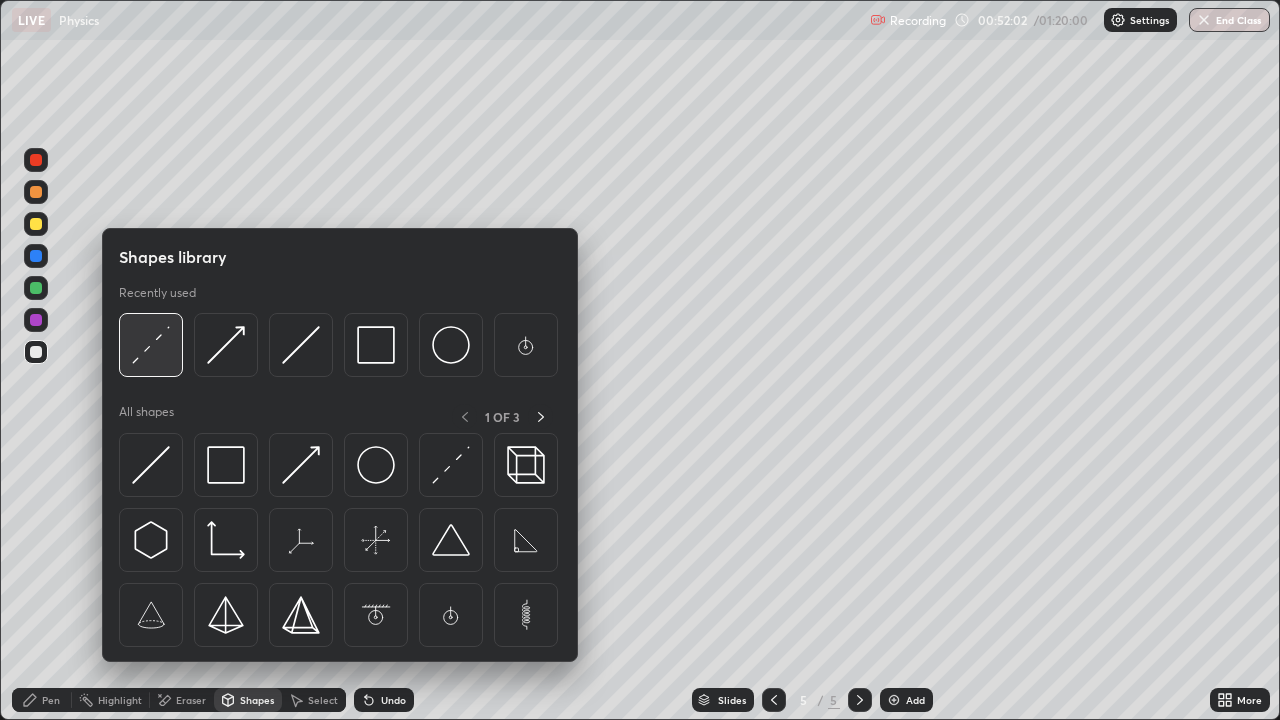 click at bounding box center [151, 345] 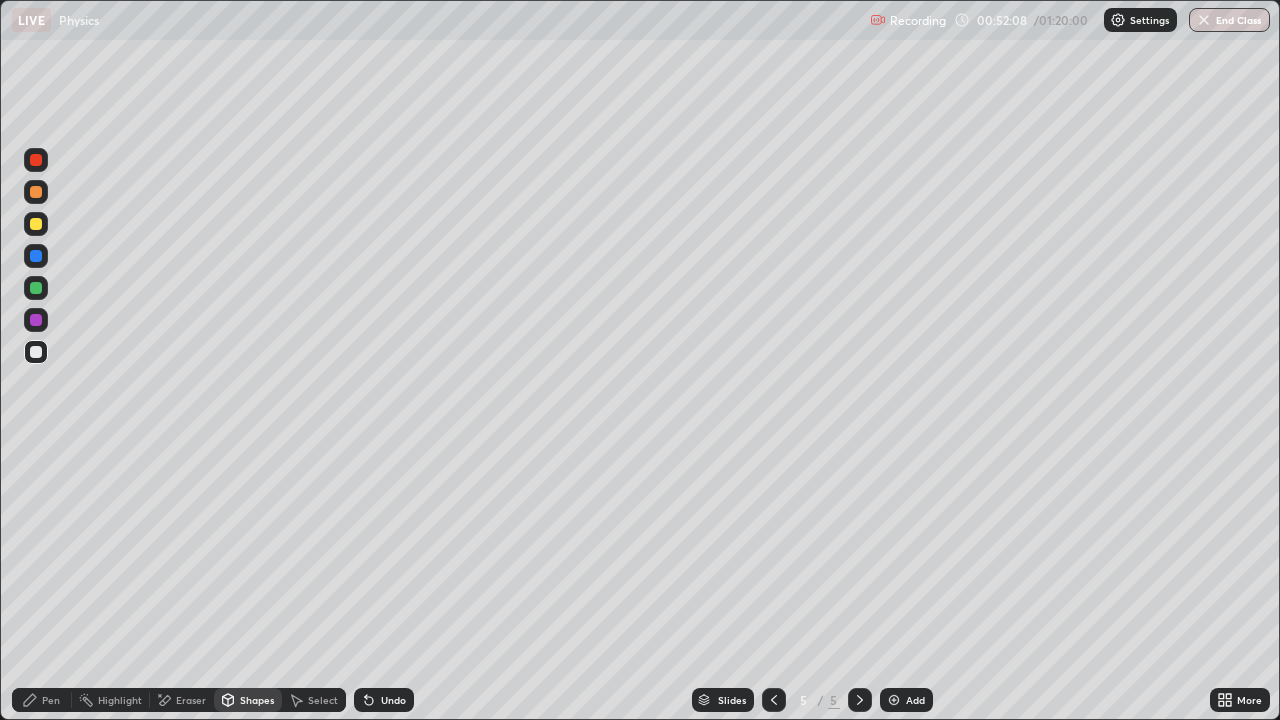 click on "Pen" at bounding box center (42, 700) 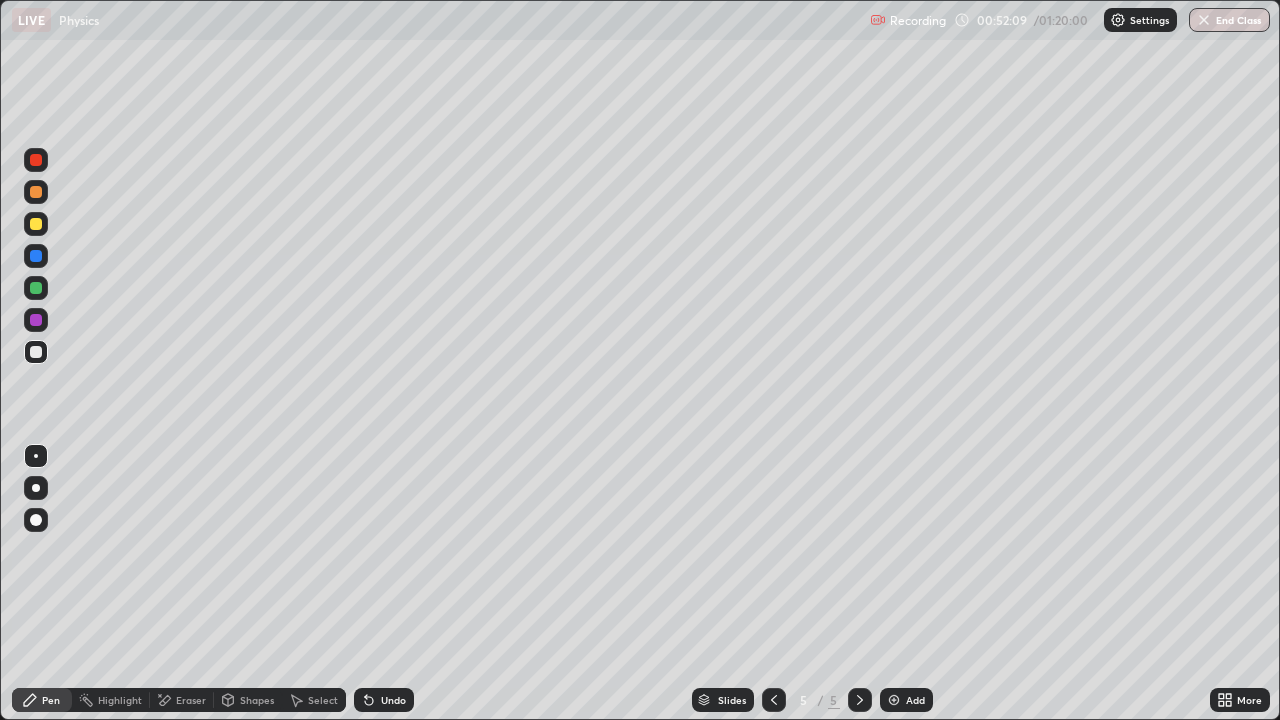 click at bounding box center [36, 456] 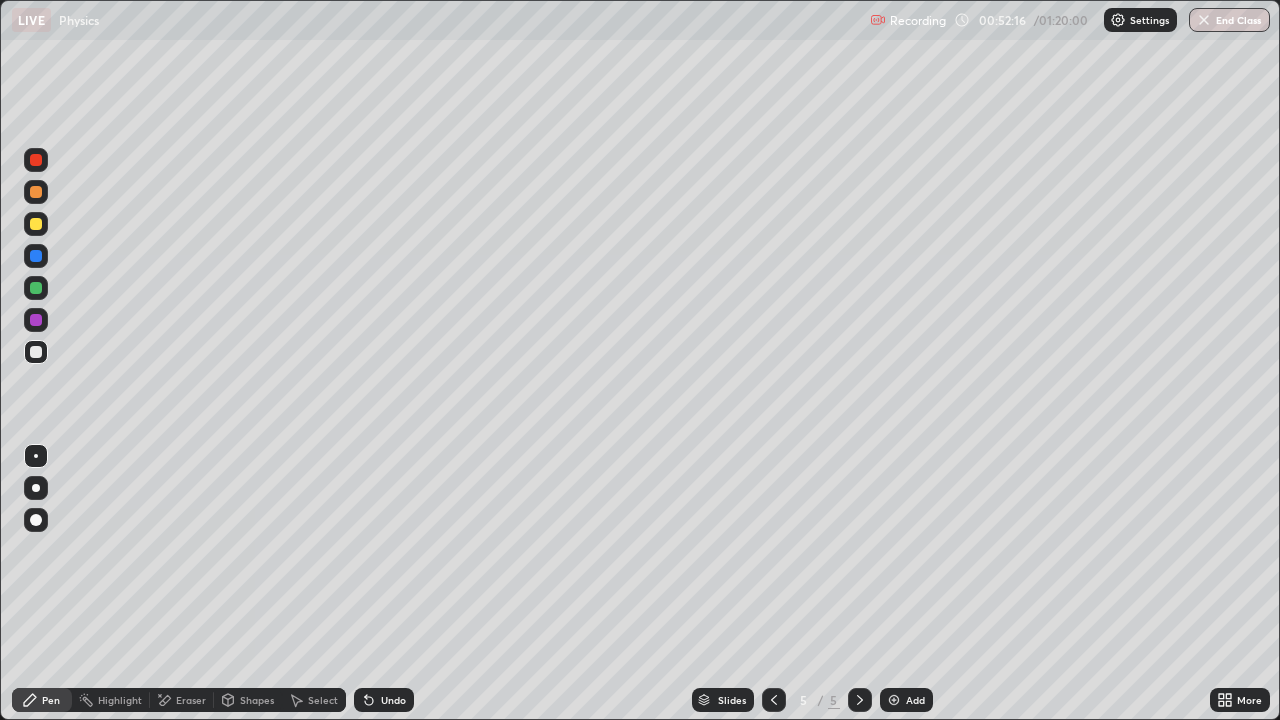 click on "Shapes" at bounding box center [248, 700] 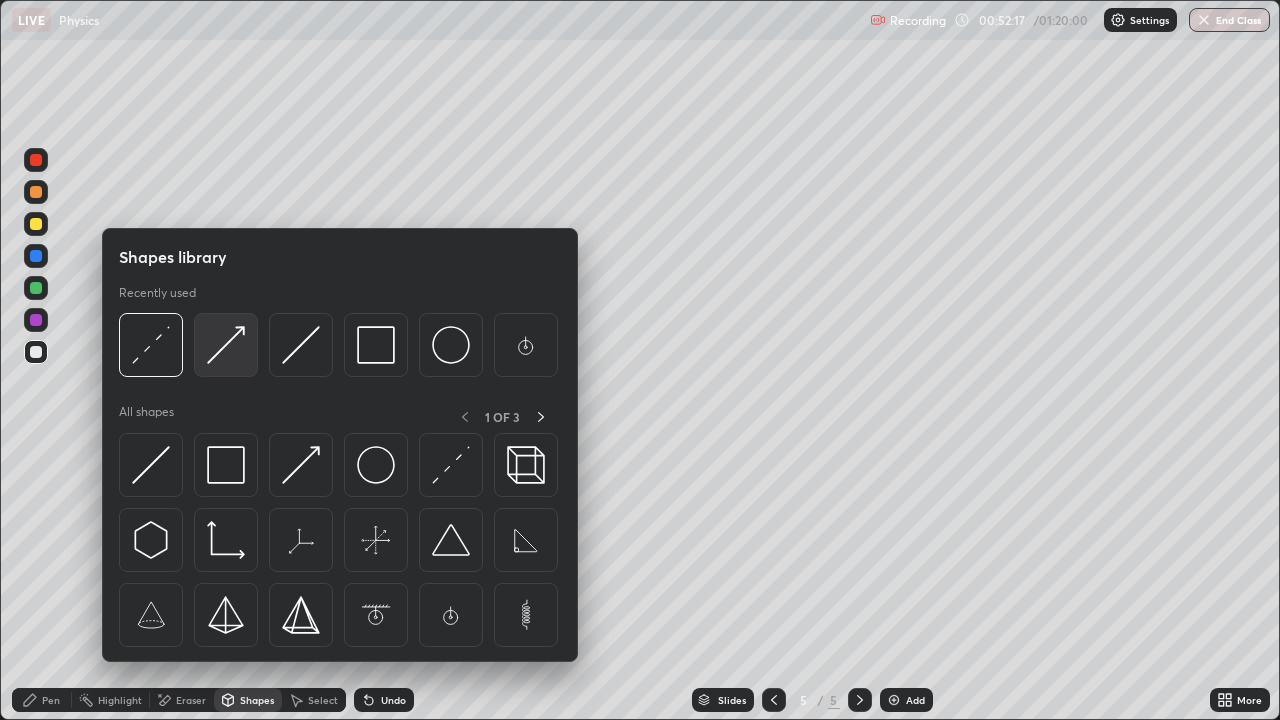 click at bounding box center [226, 345] 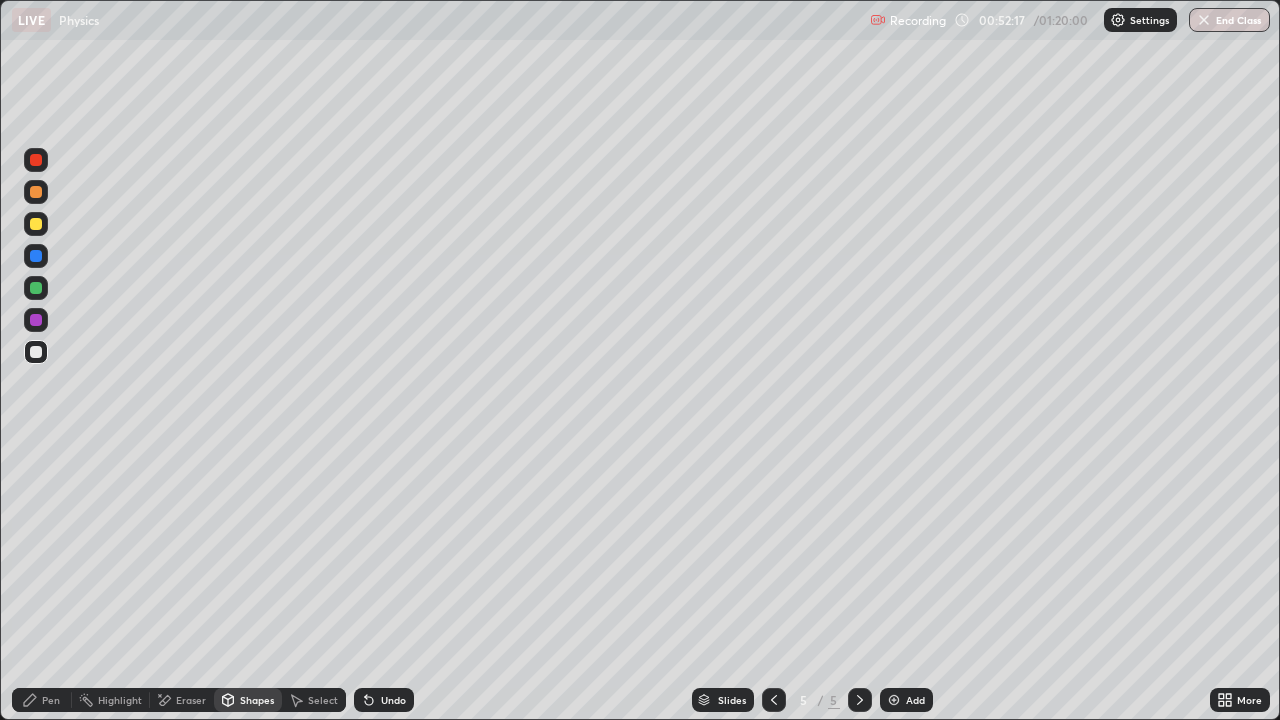 click at bounding box center [36, 160] 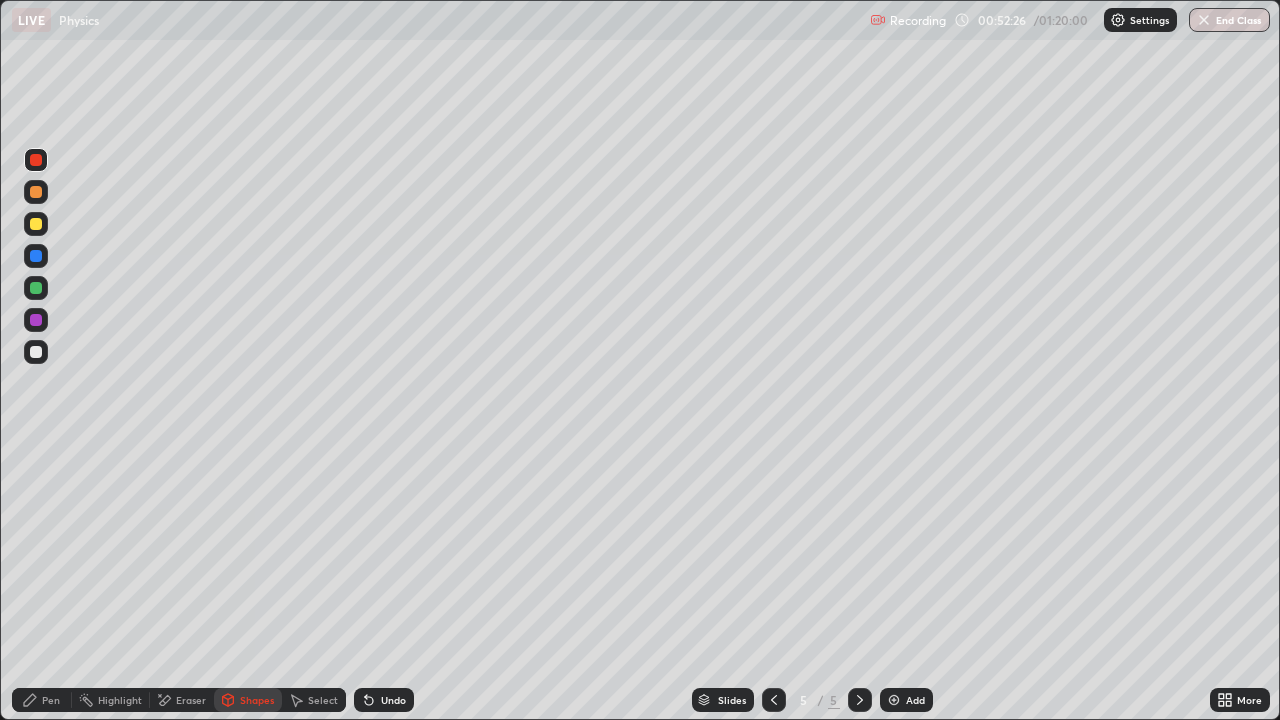 click 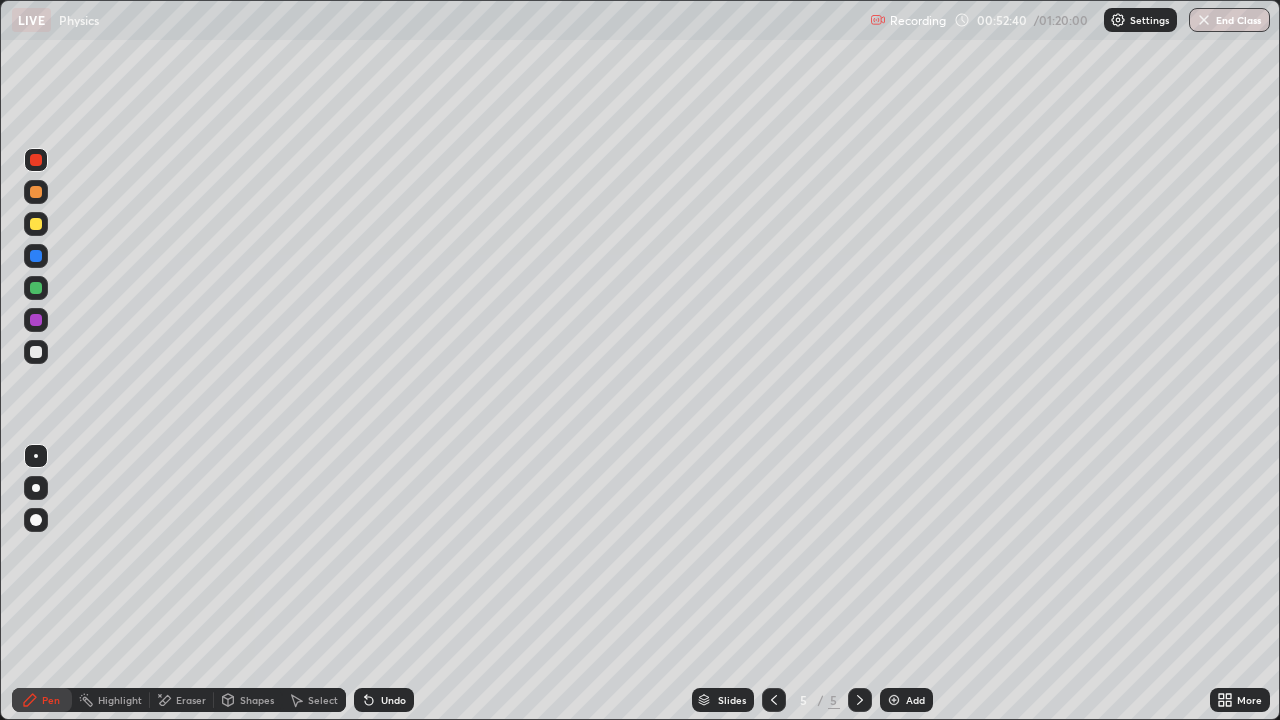 click at bounding box center (36, 352) 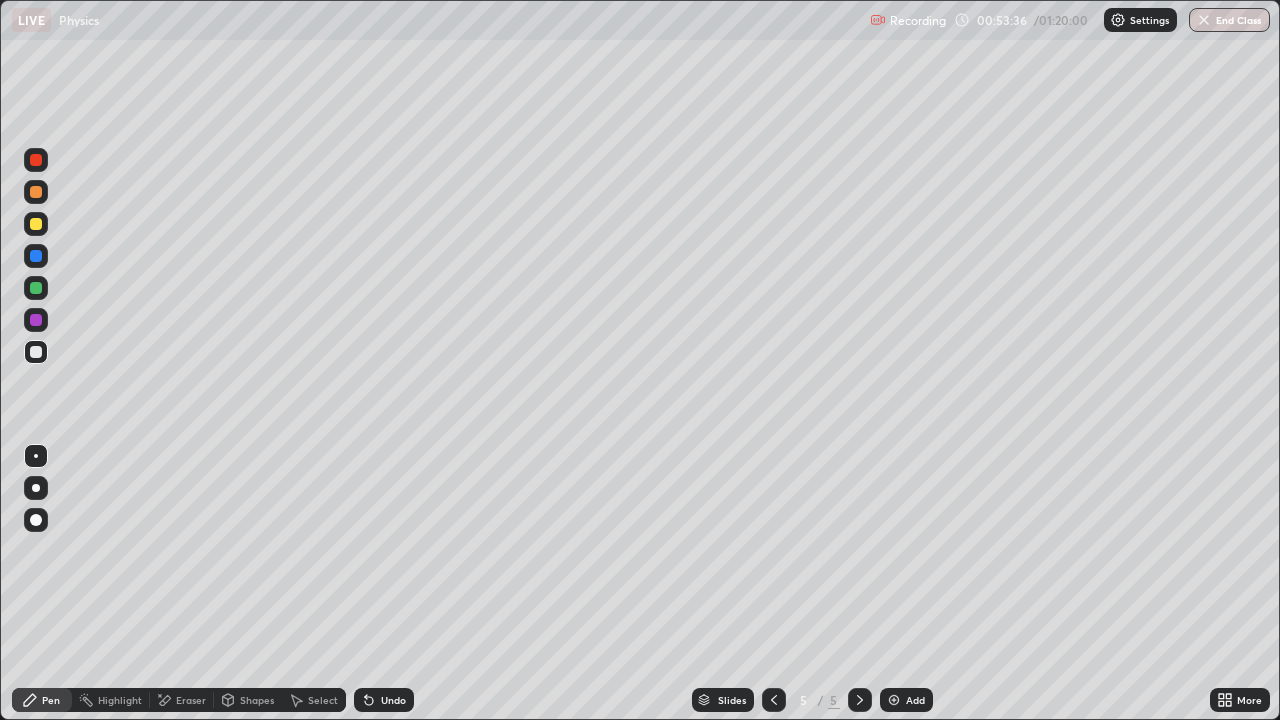 click on "Undo" at bounding box center [393, 700] 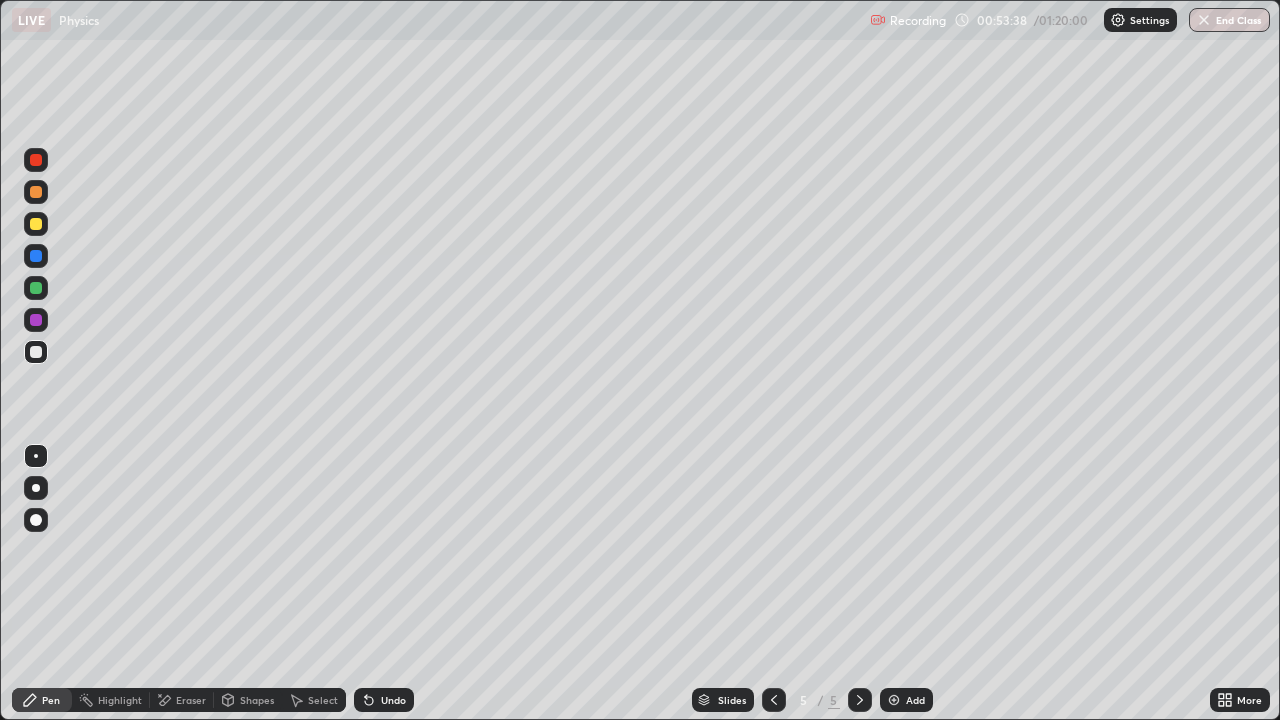 click at bounding box center (36, 256) 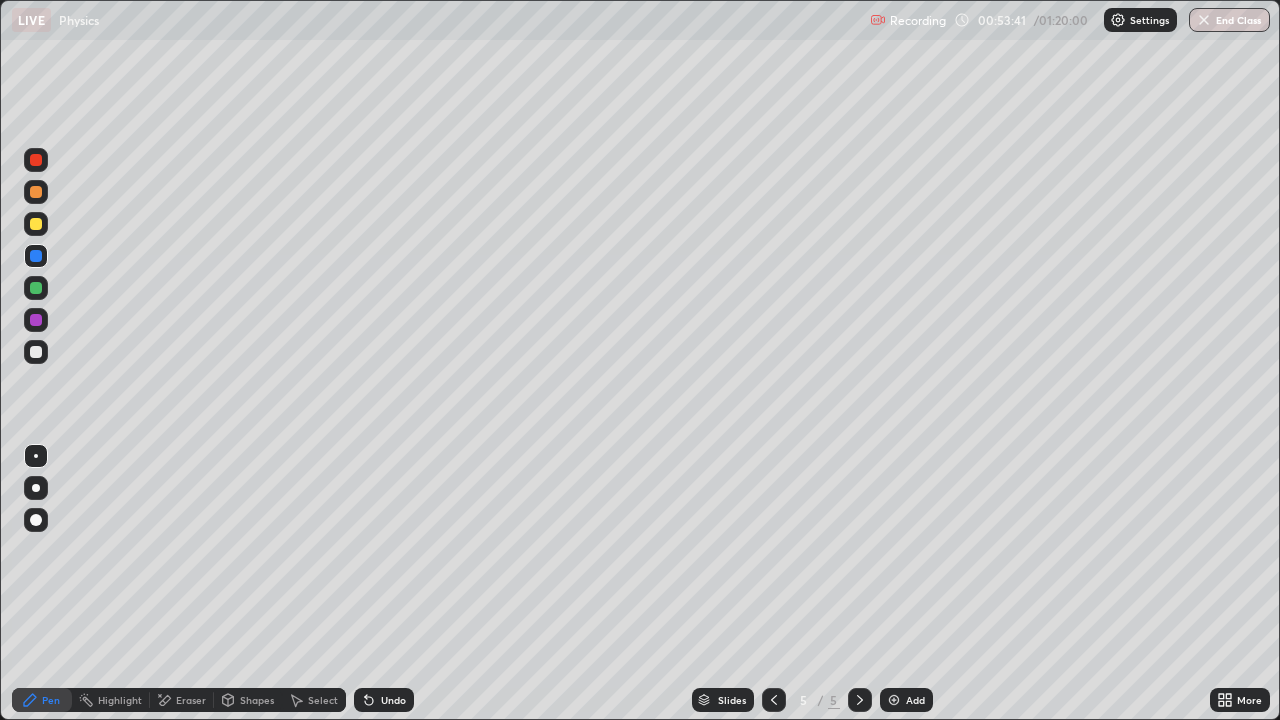 click at bounding box center [36, 456] 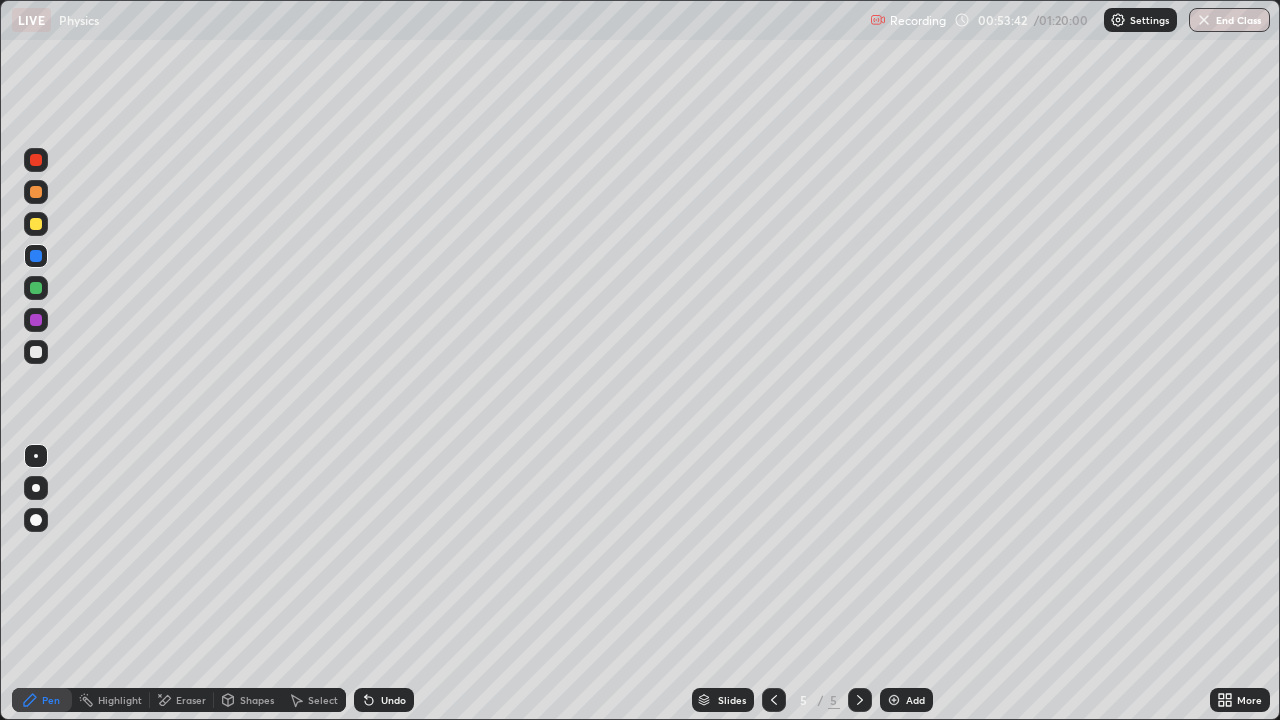 click at bounding box center (36, 352) 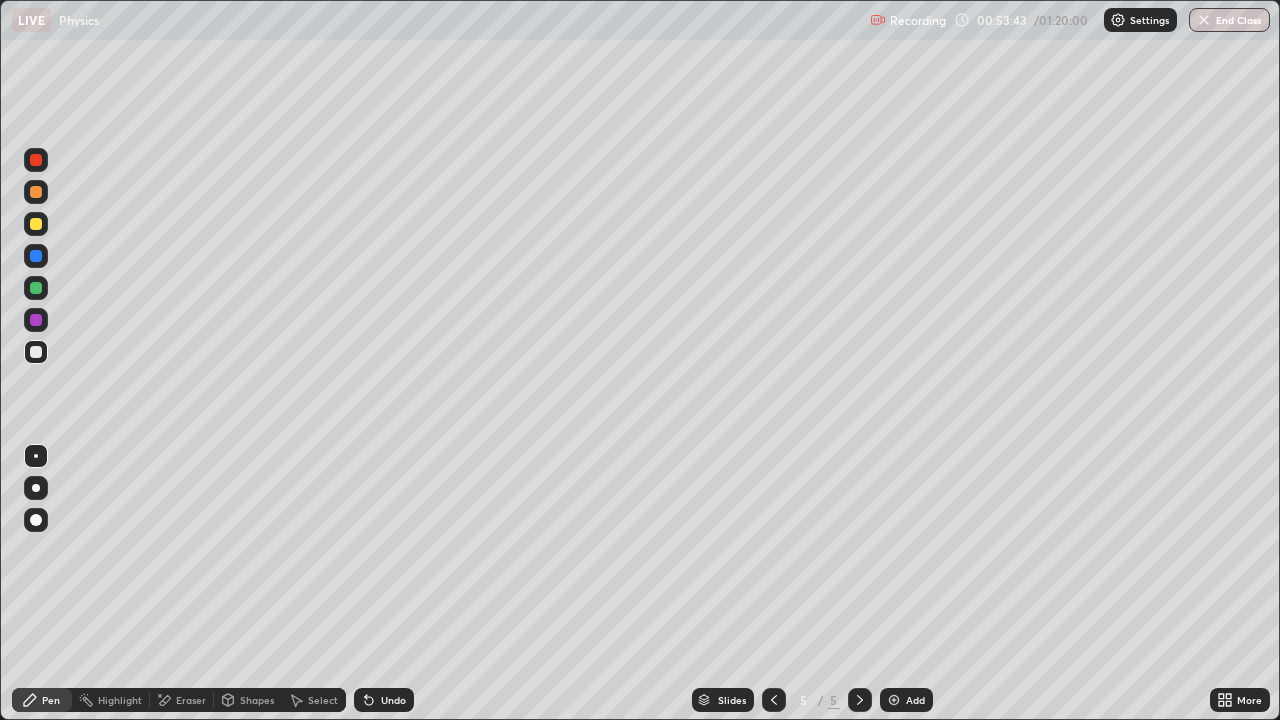 click at bounding box center (36, 224) 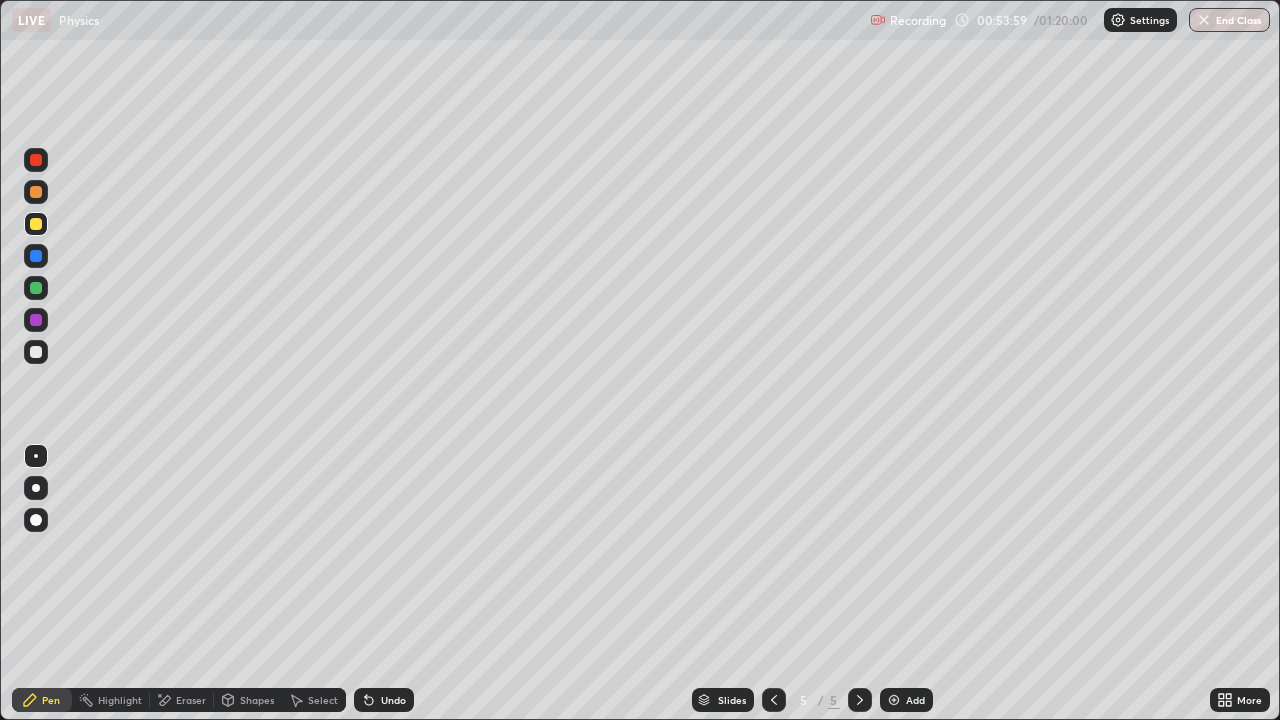 click on "Slides" at bounding box center [723, 700] 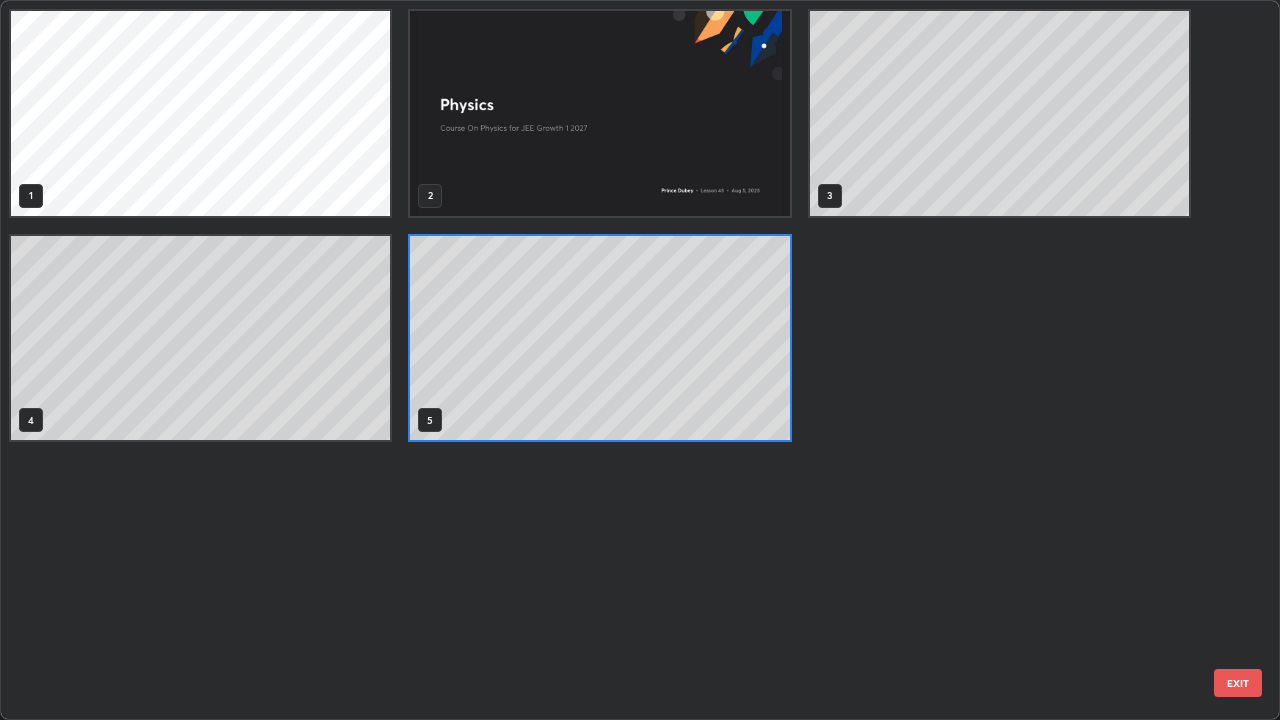 click on "1 2 3 4 5" at bounding box center [622, 360] 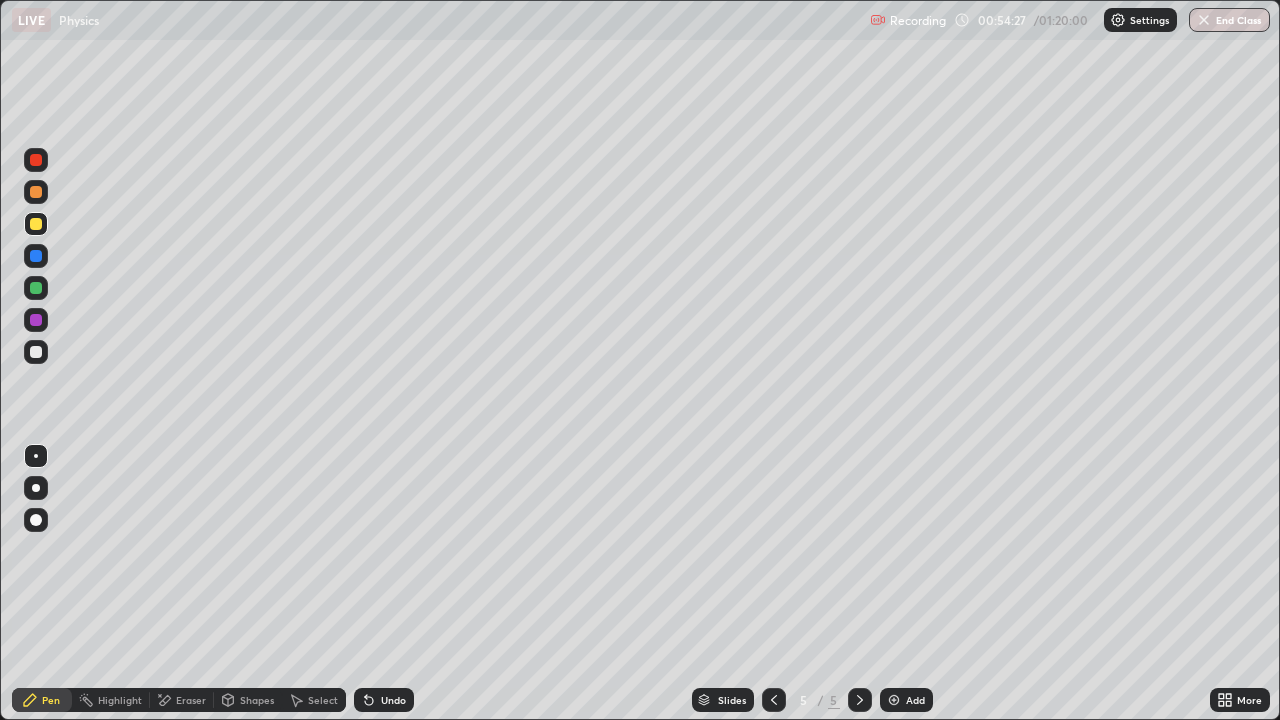 click at bounding box center [36, 352] 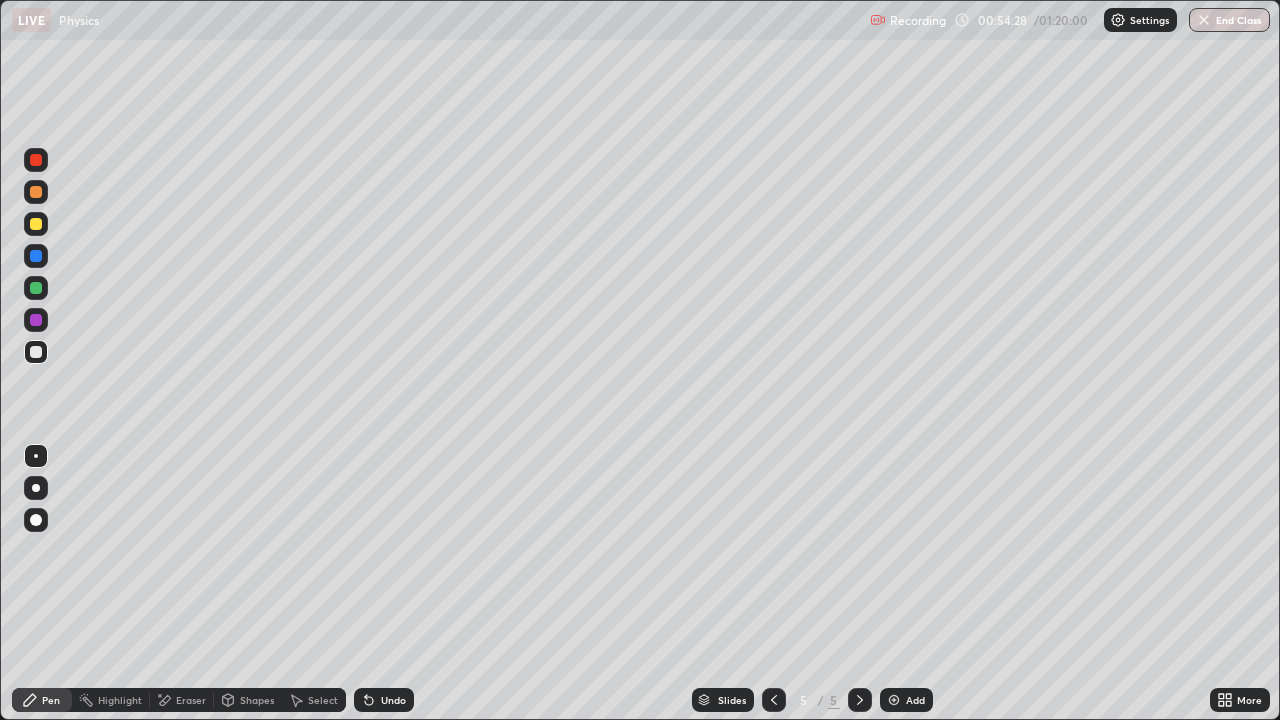click on "Shapes" at bounding box center [257, 700] 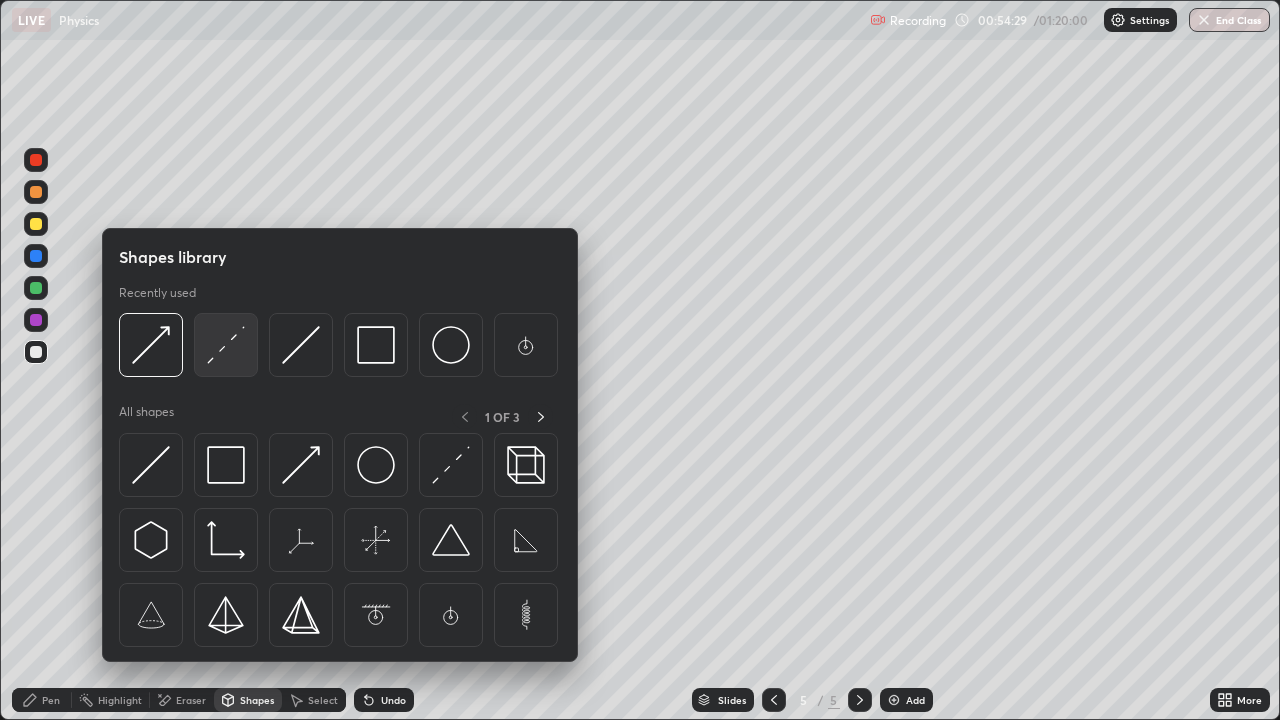 click at bounding box center (226, 345) 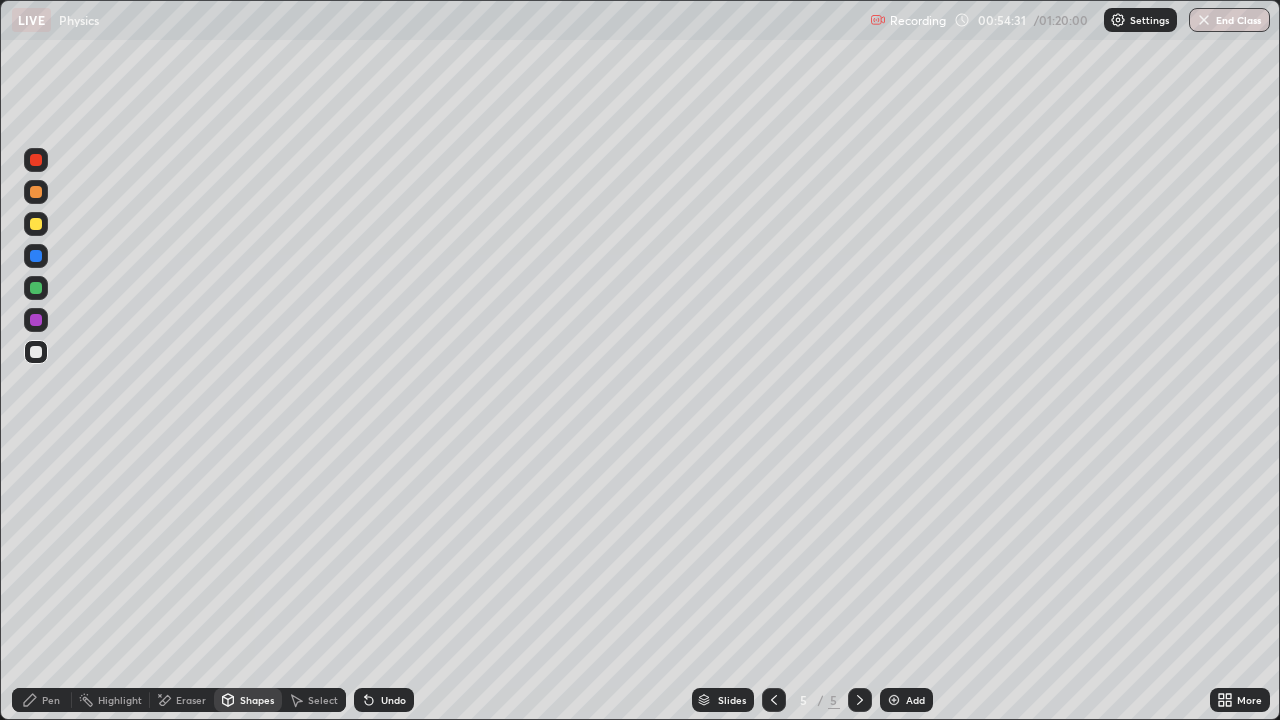 click 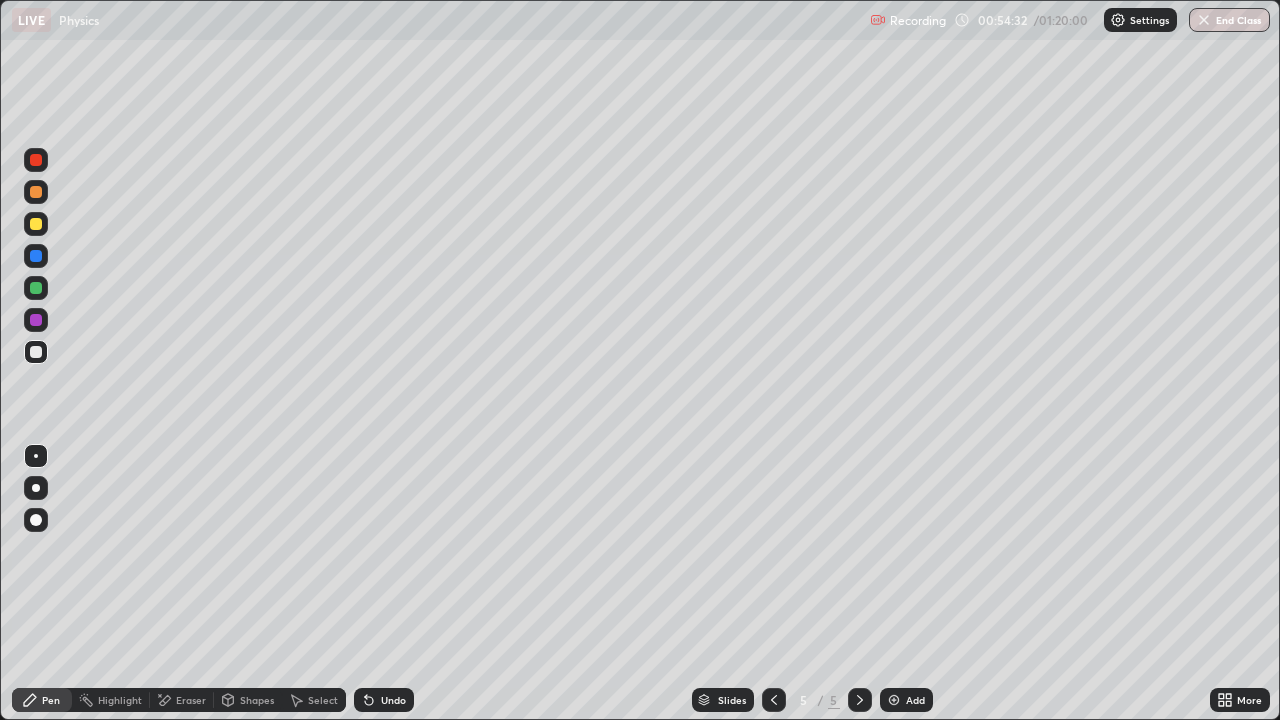 click at bounding box center [36, 352] 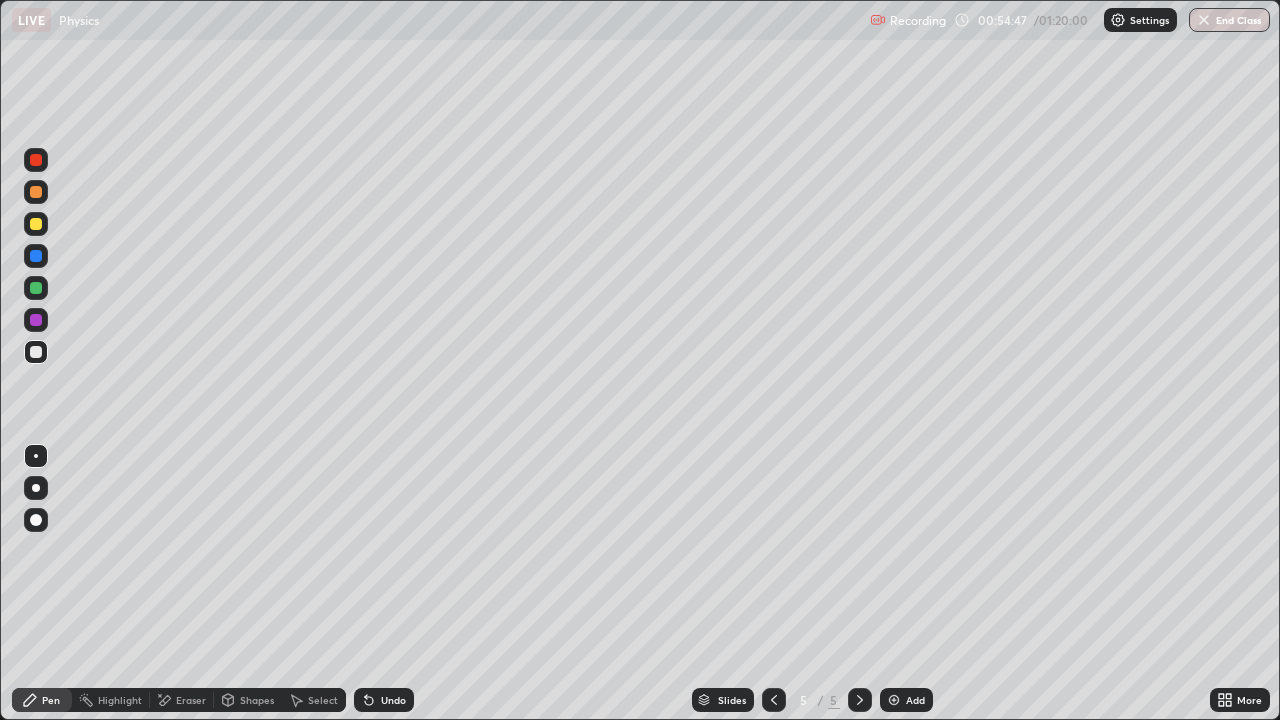 click on "Shapes" at bounding box center (257, 700) 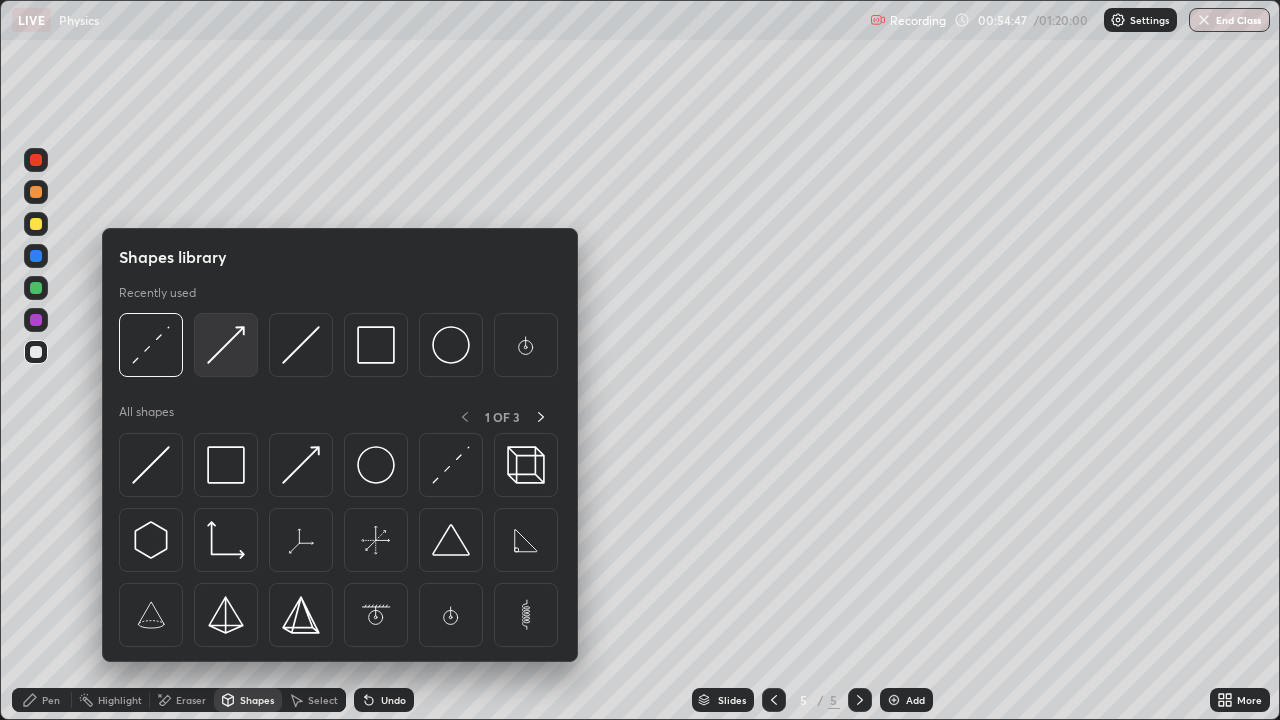 click at bounding box center [226, 345] 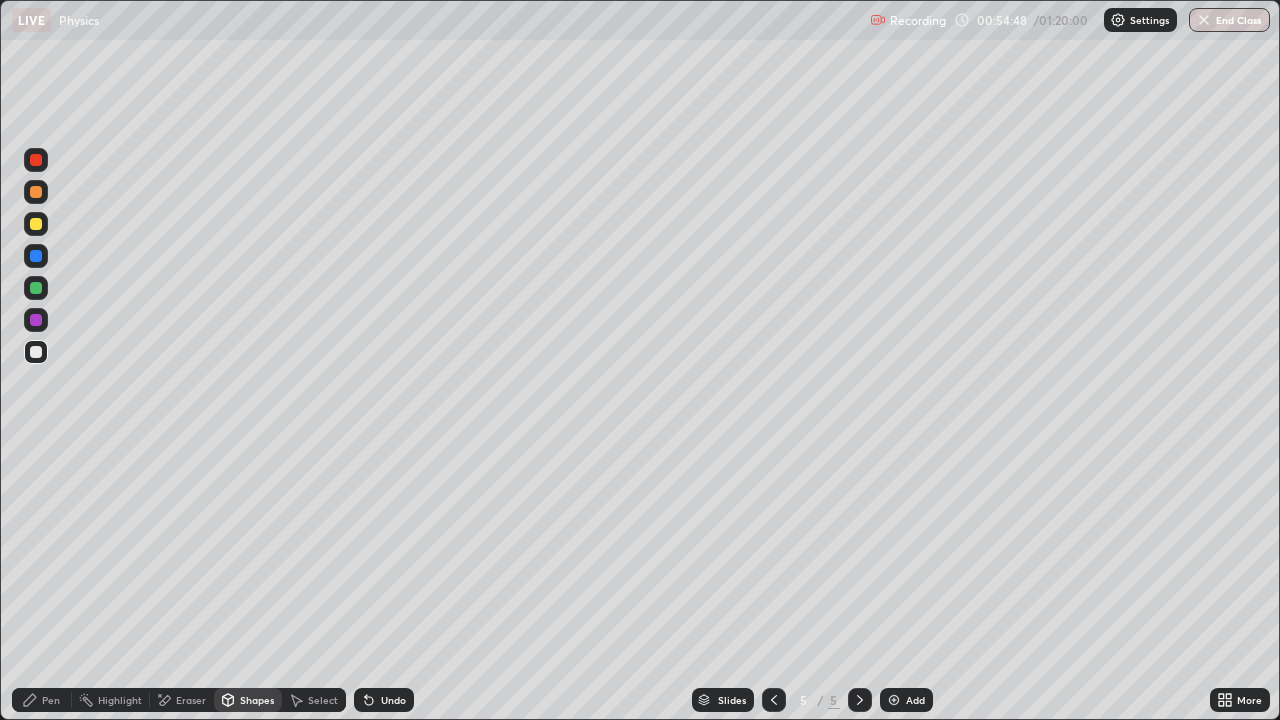 click at bounding box center [36, 288] 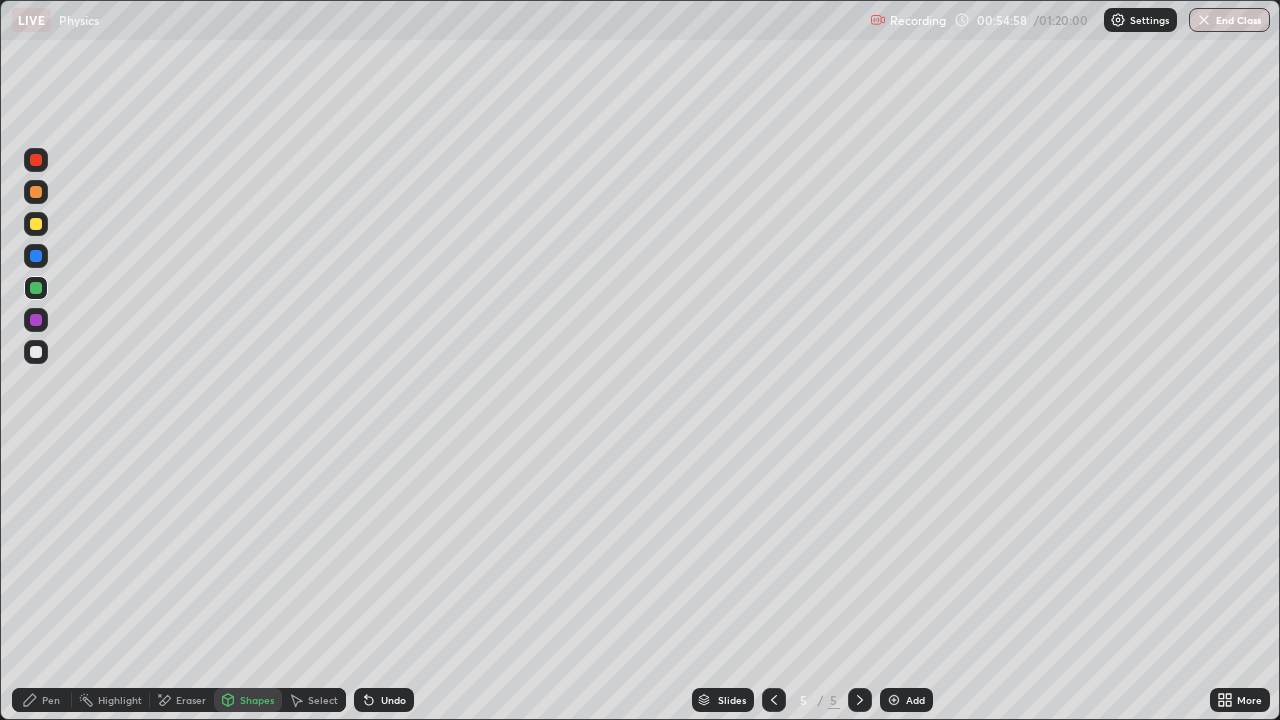 click at bounding box center (36, 160) 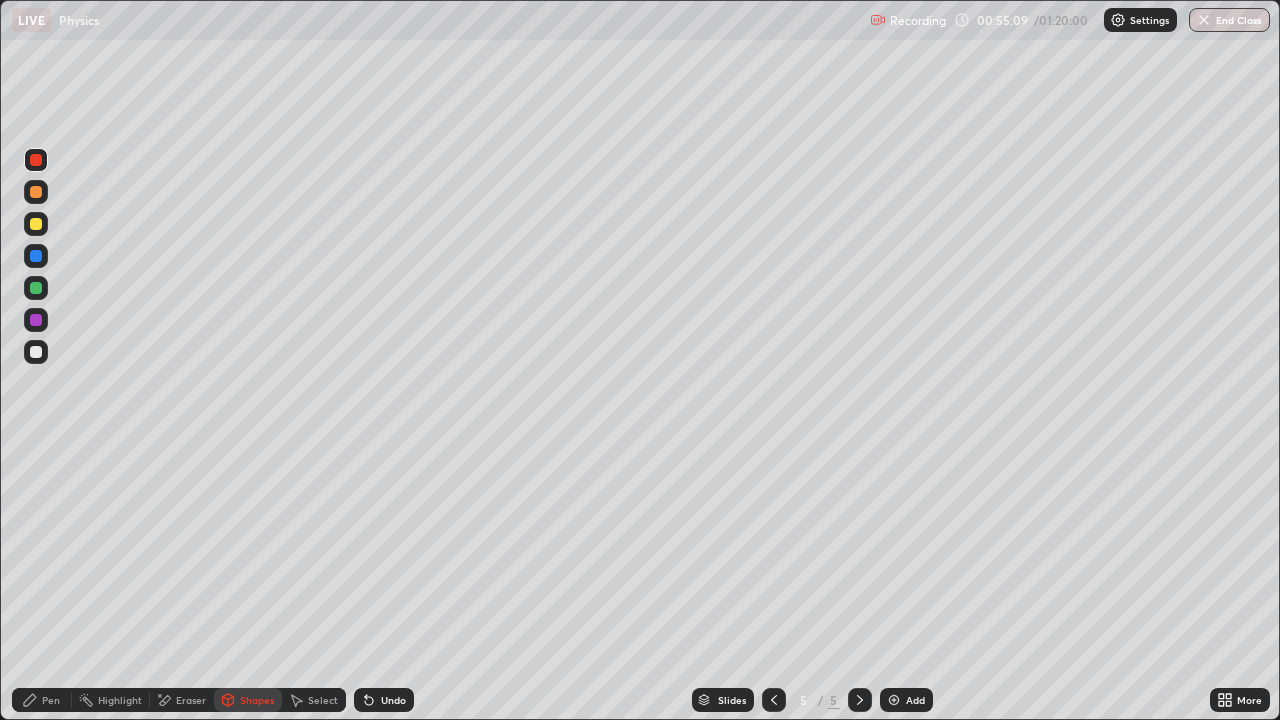 click at bounding box center [36, 224] 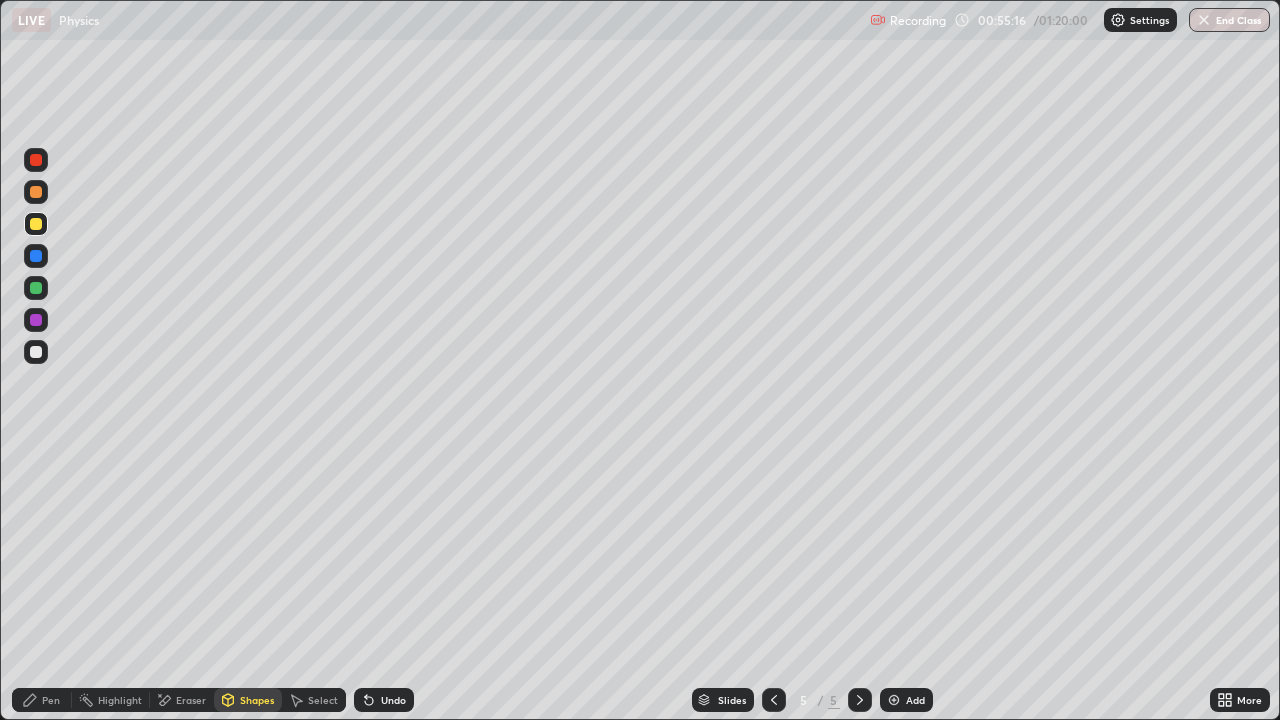 click on "Shapes" at bounding box center [257, 700] 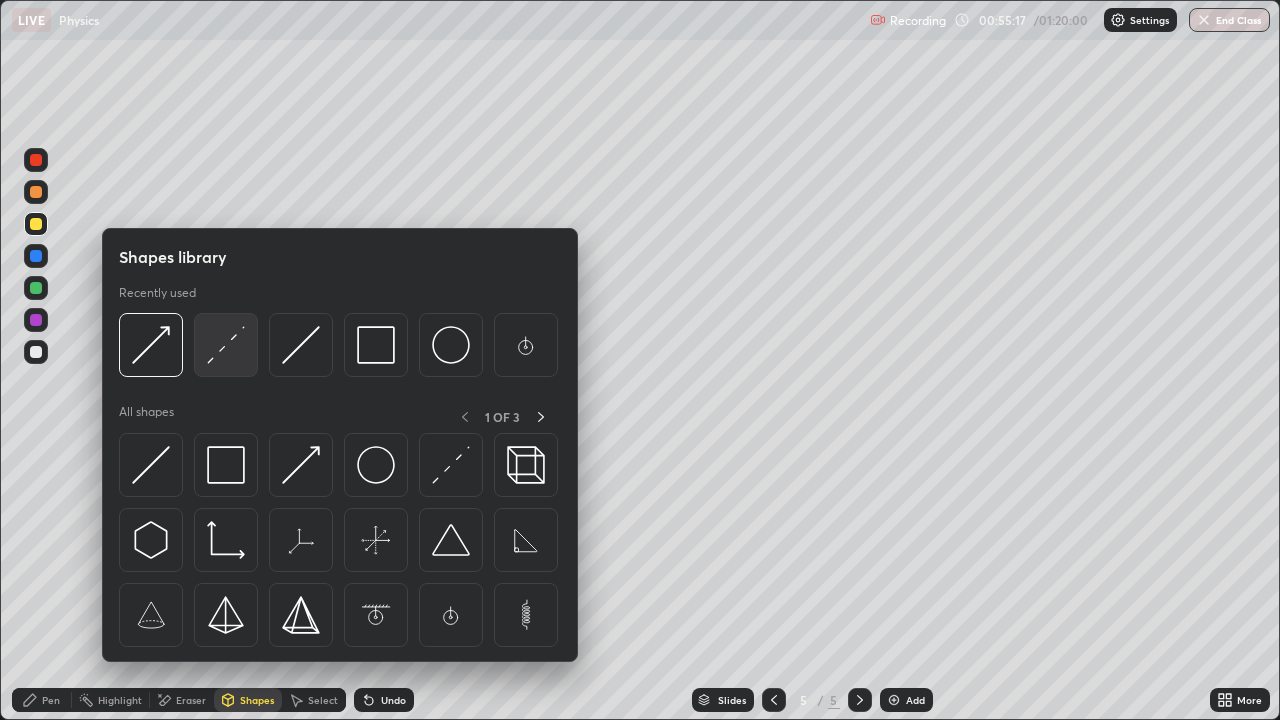 click at bounding box center [226, 345] 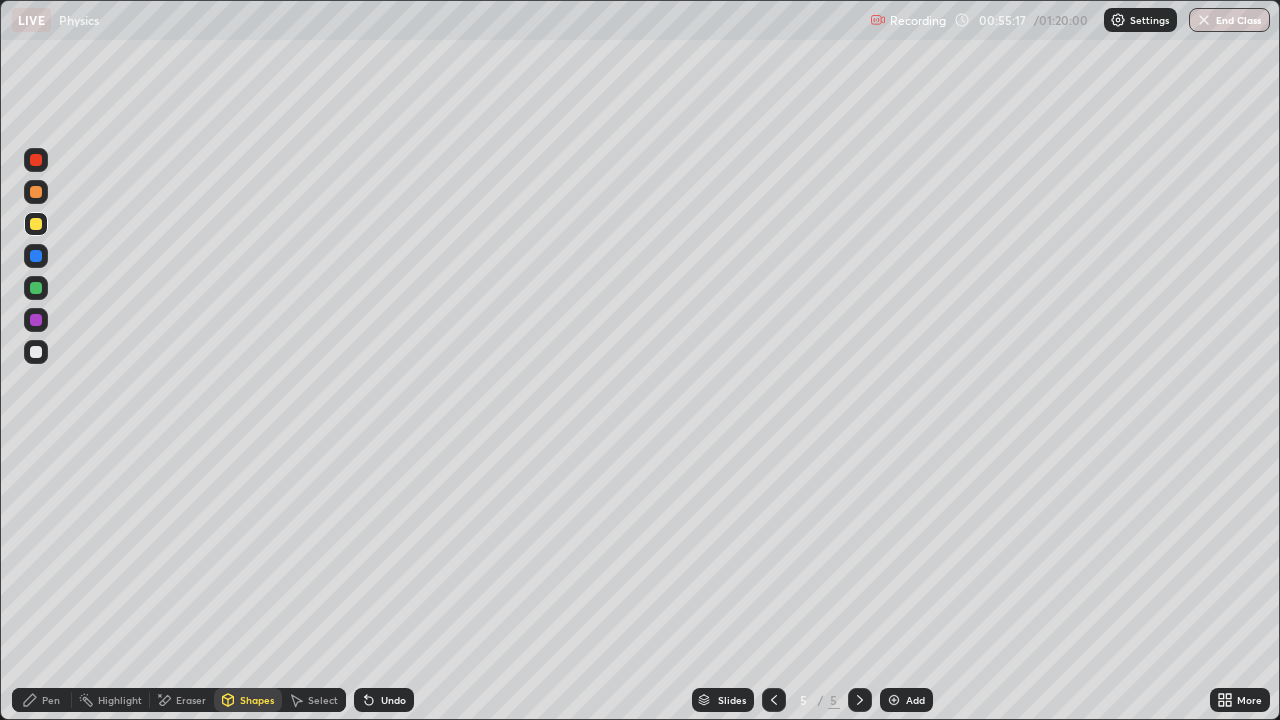 click at bounding box center [36, 352] 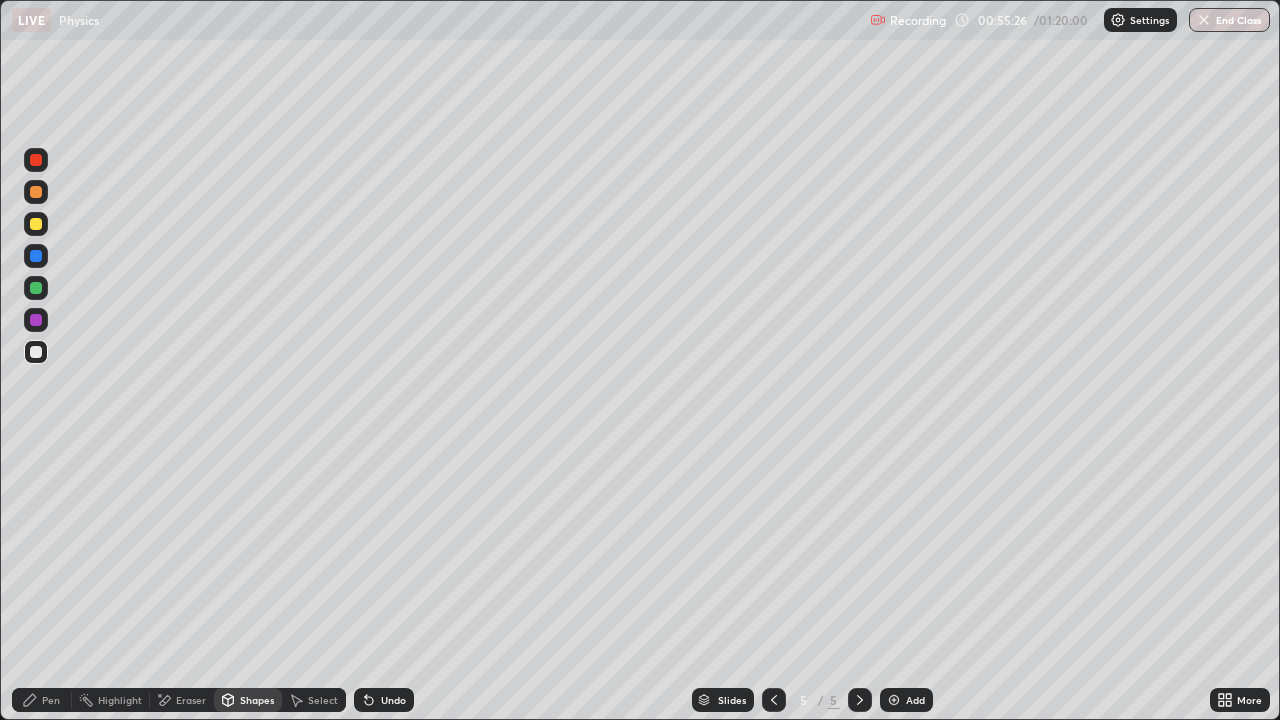 click at bounding box center (36, 160) 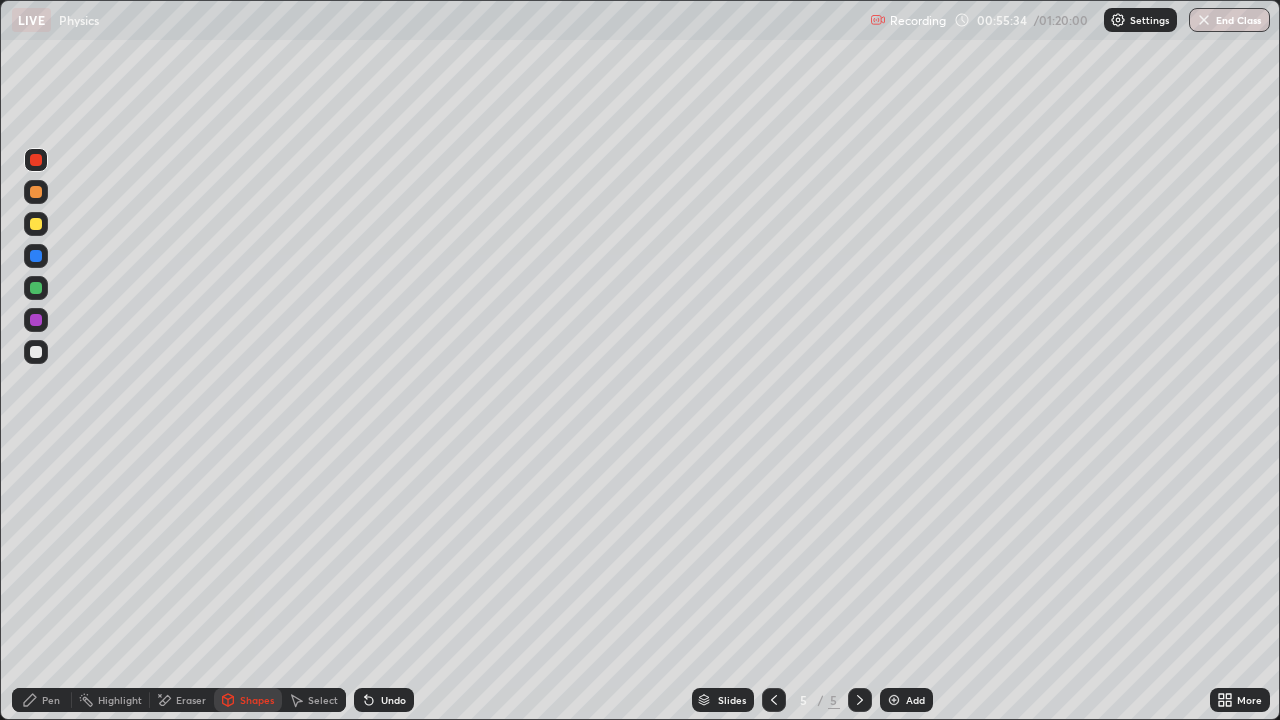 click on "Pen" at bounding box center (42, 700) 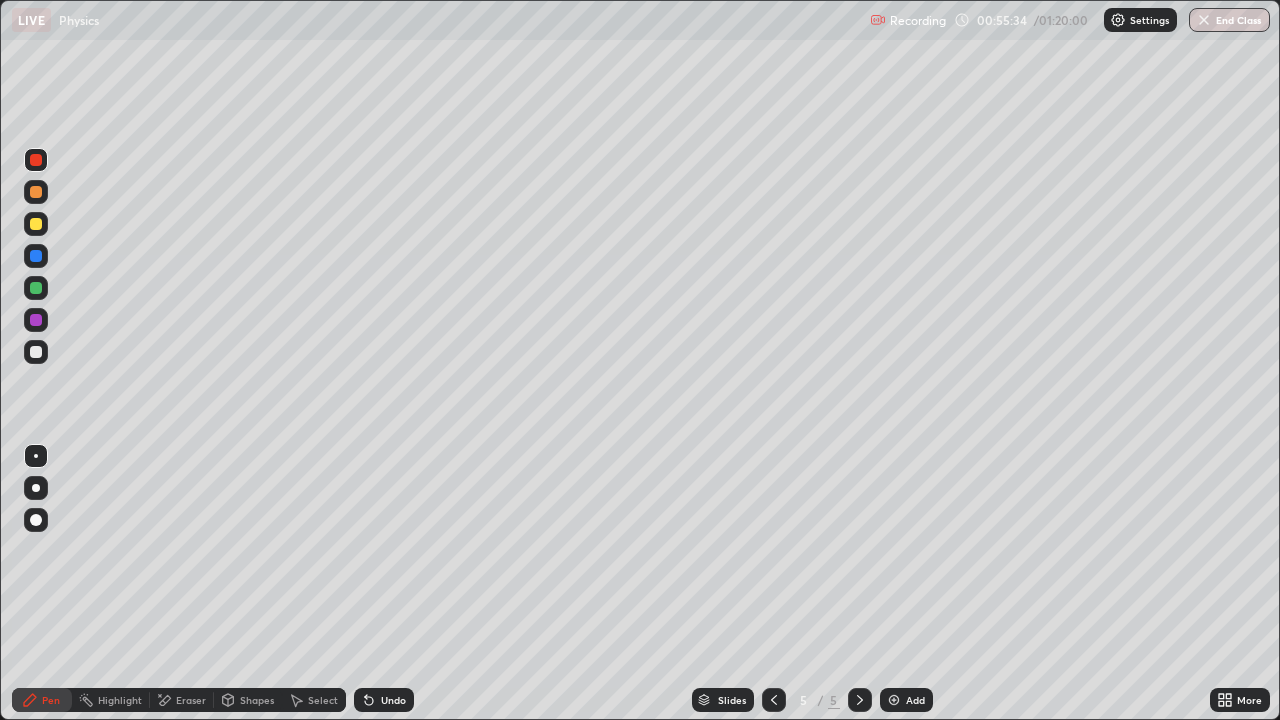 click at bounding box center [36, 288] 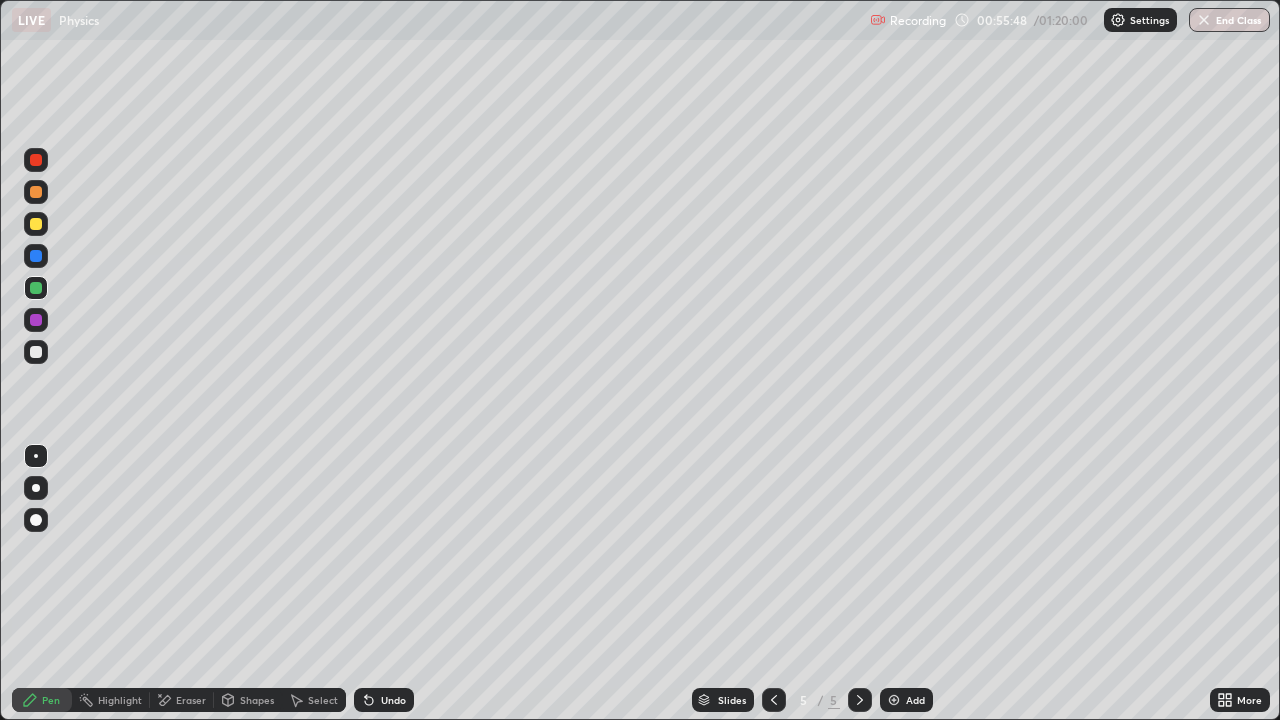 click at bounding box center [36, 224] 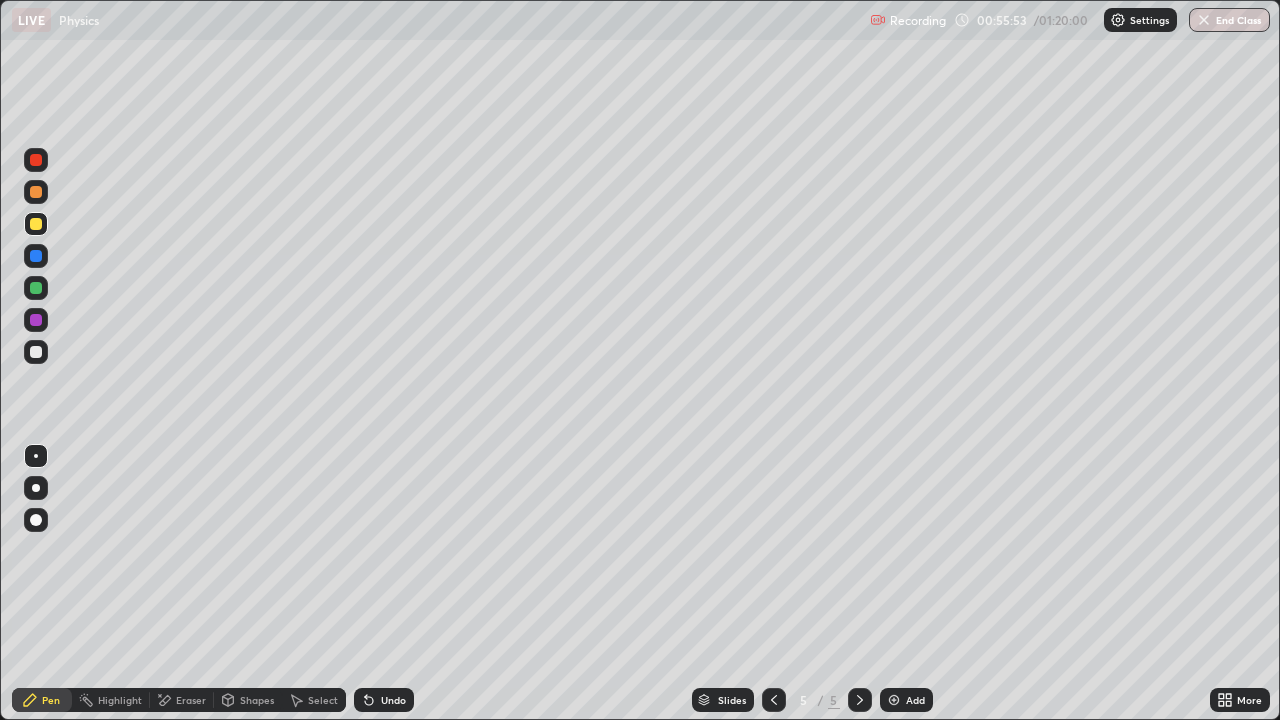 click on "Shapes" at bounding box center [248, 700] 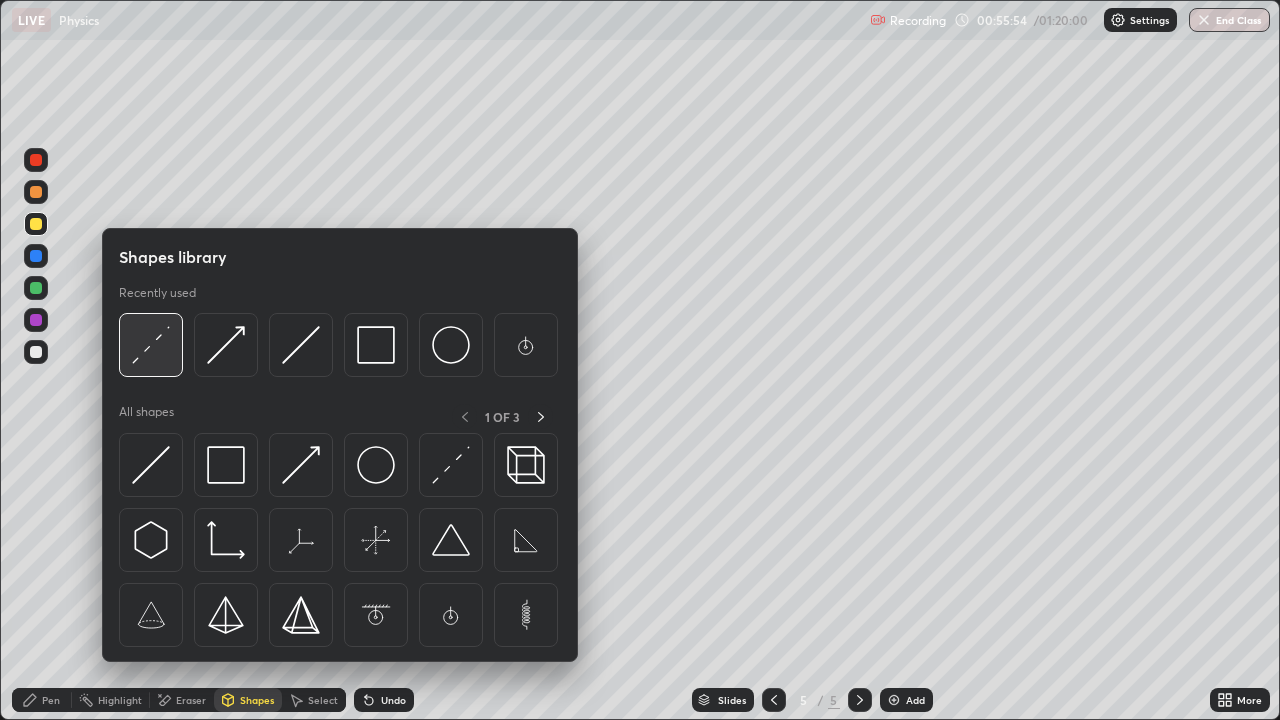 click at bounding box center [151, 345] 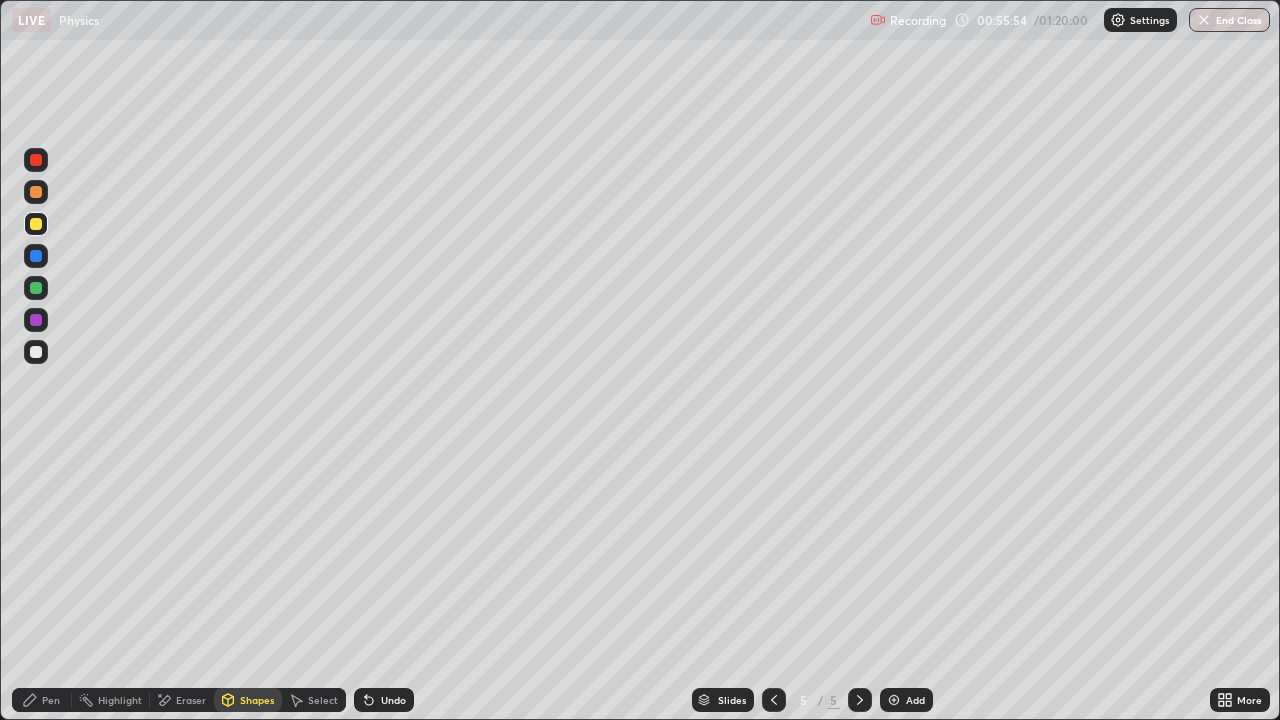 click at bounding box center [36, 352] 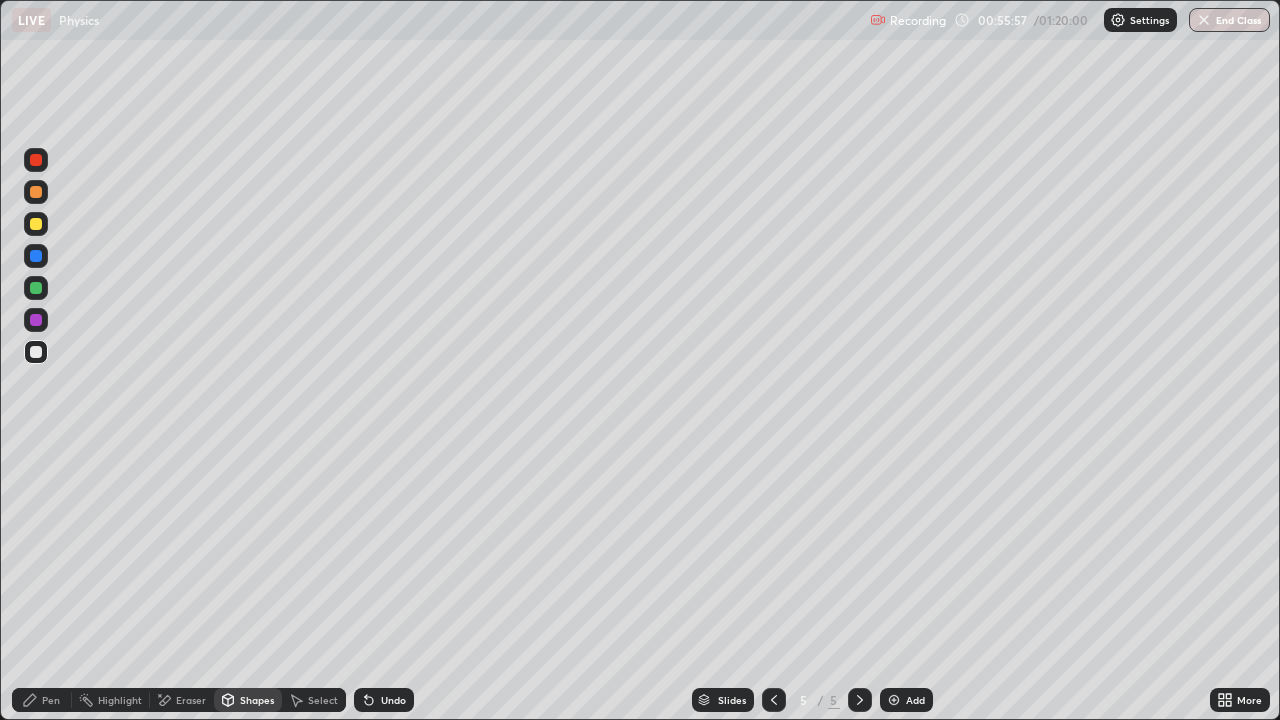 click on "Pen" at bounding box center (51, 700) 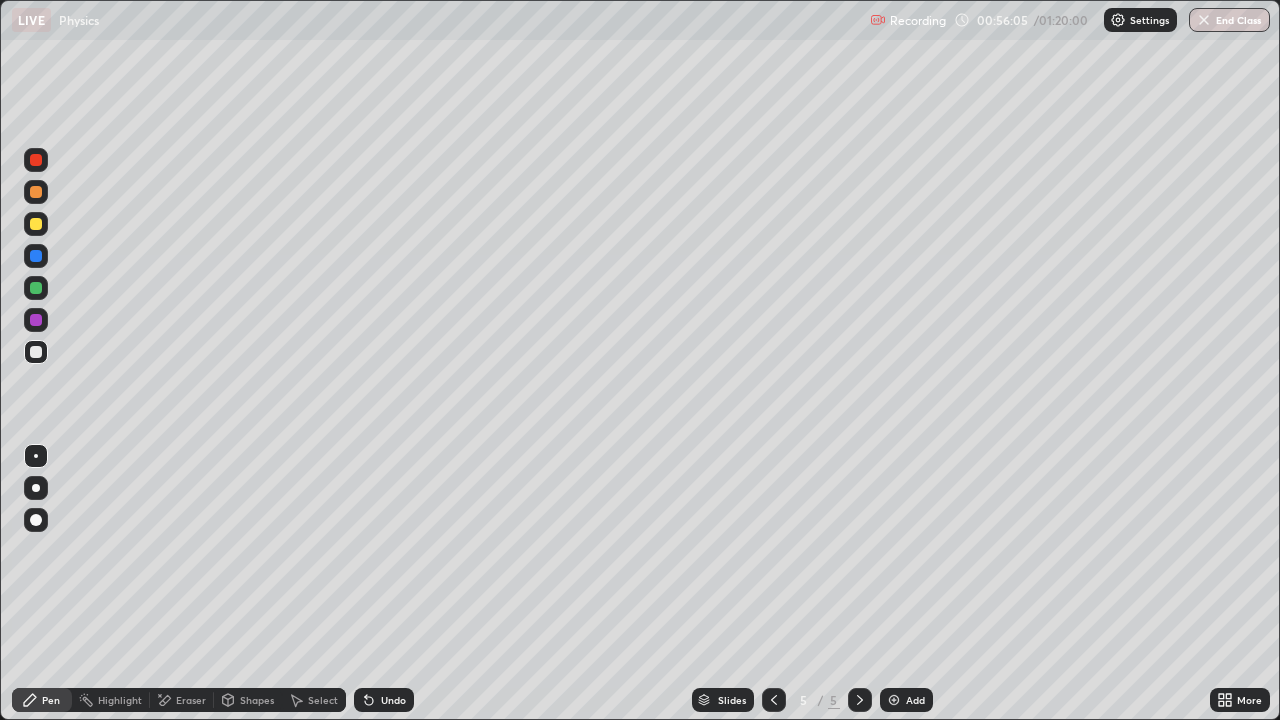 click at bounding box center (36, 352) 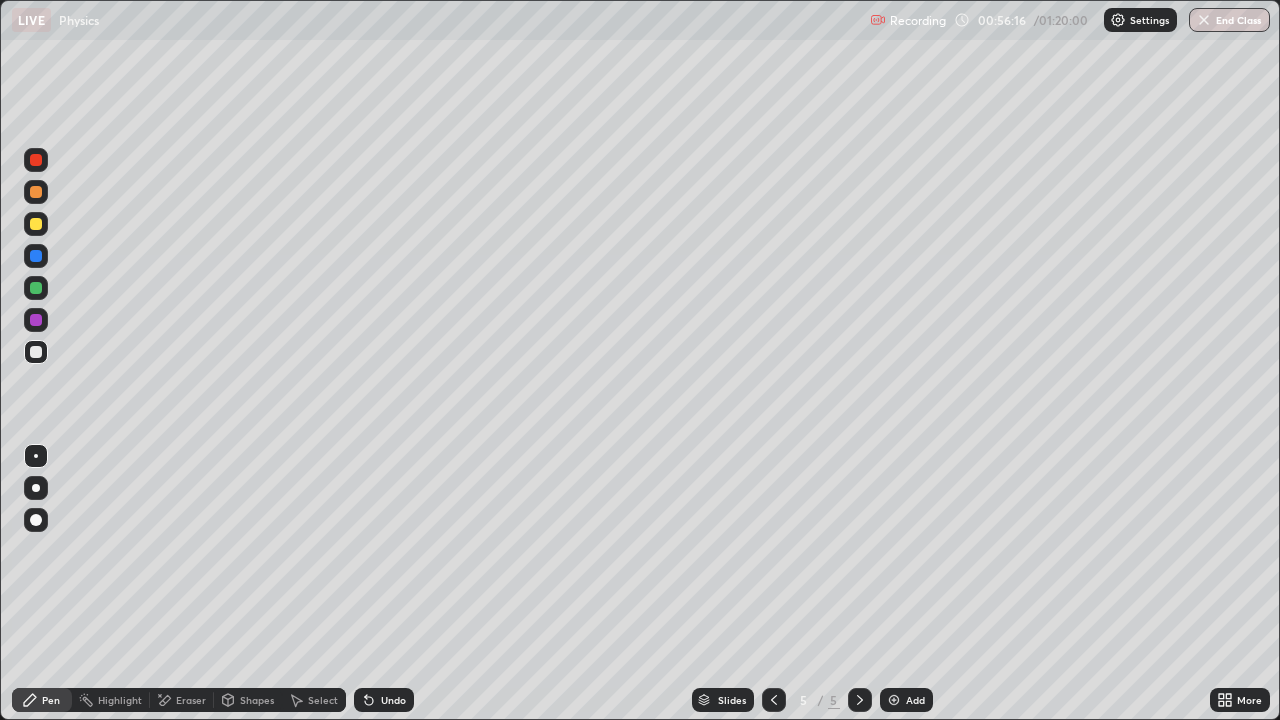 click on "Shapes" at bounding box center (257, 700) 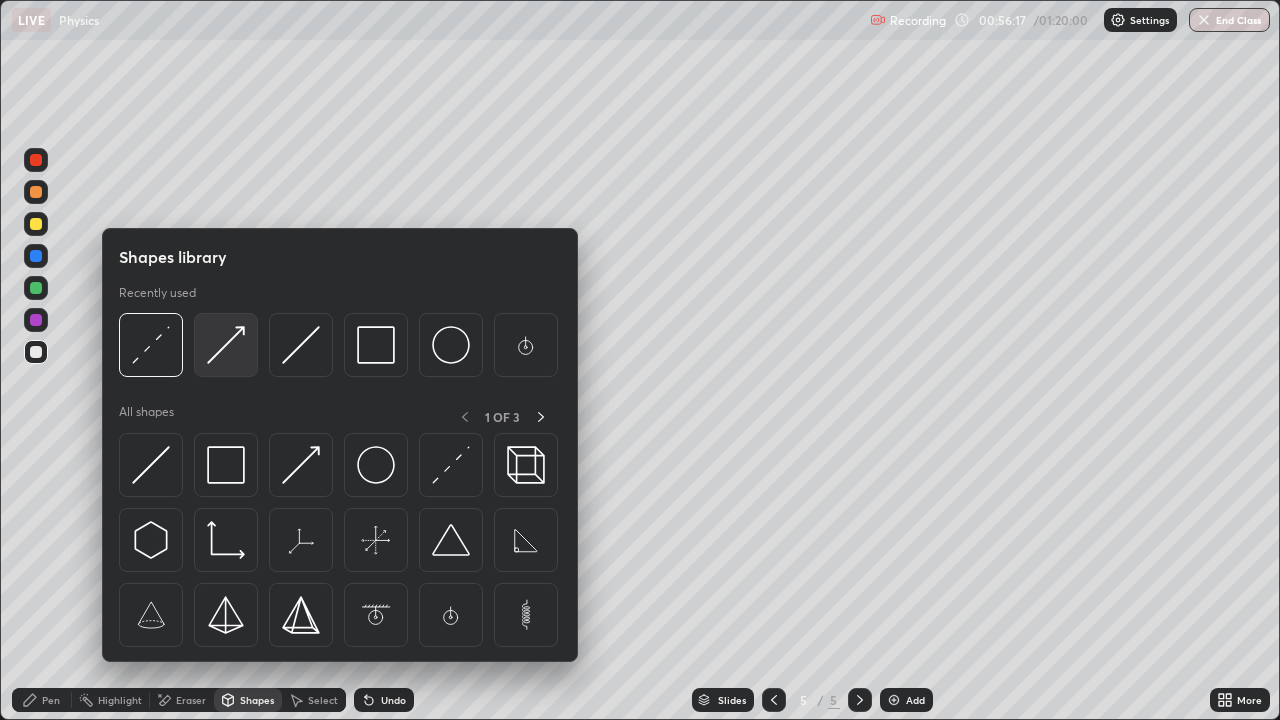 click at bounding box center (226, 345) 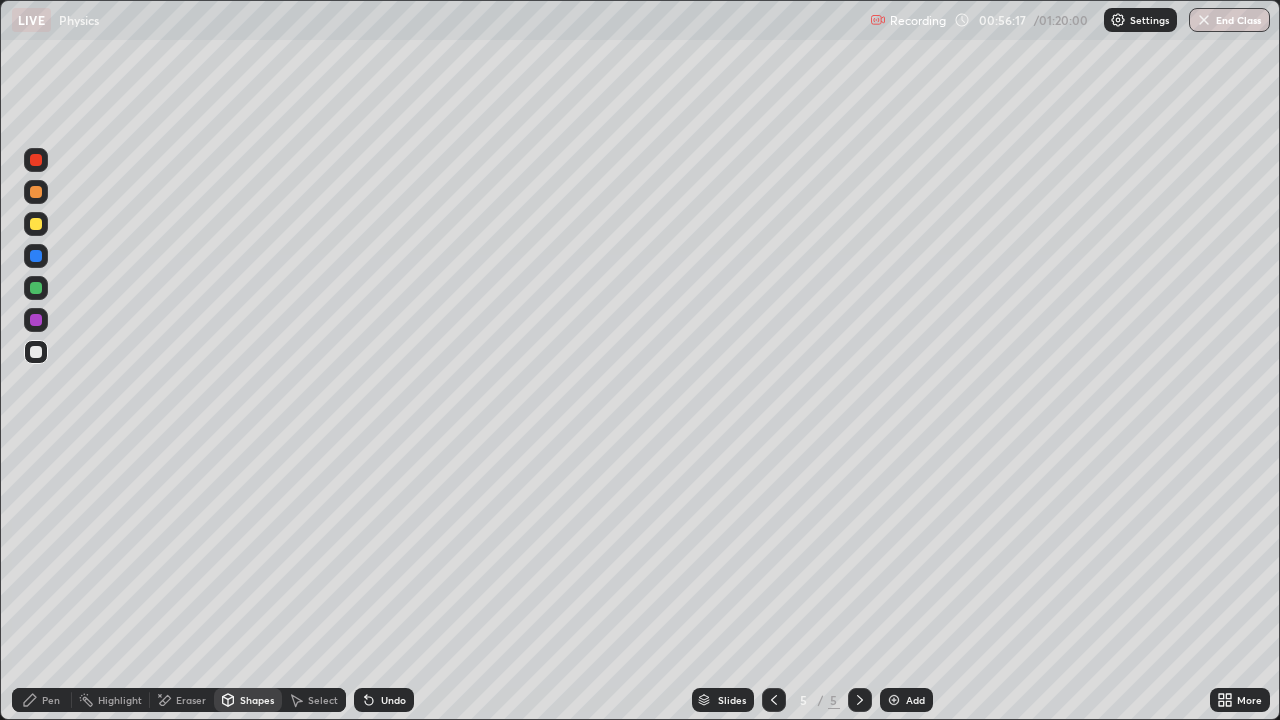 click at bounding box center (36, 160) 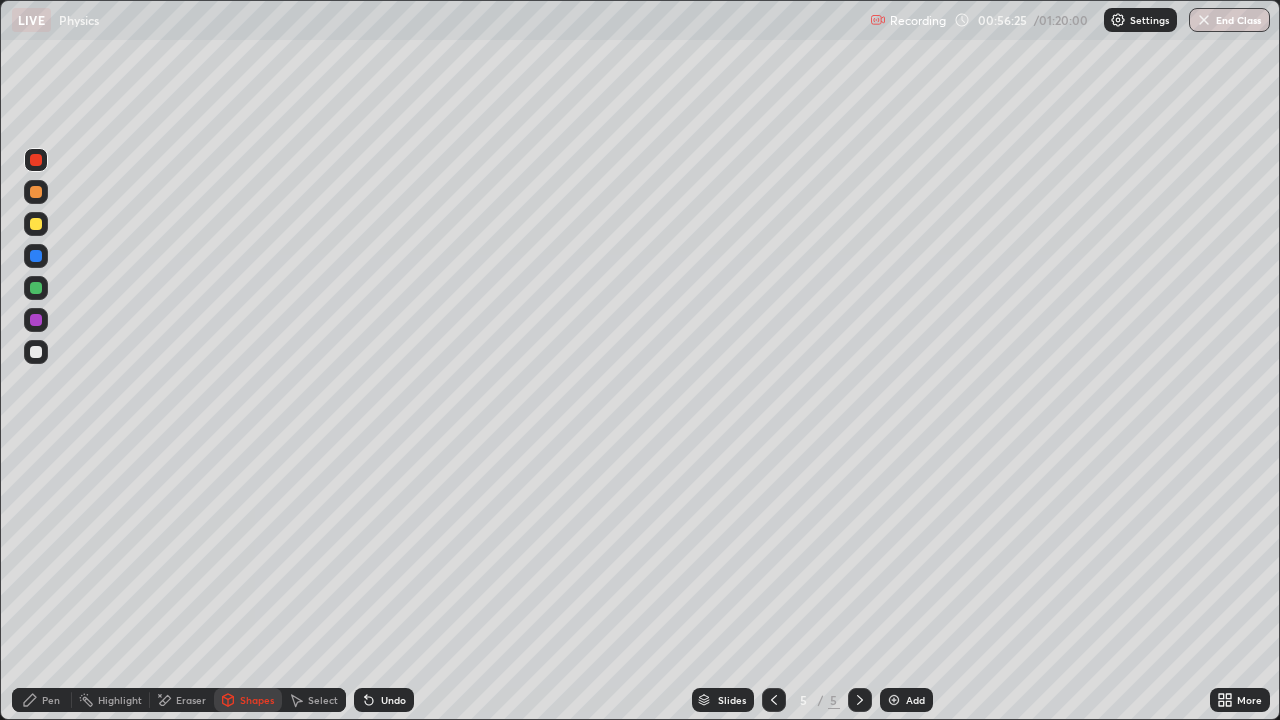 click at bounding box center (36, 224) 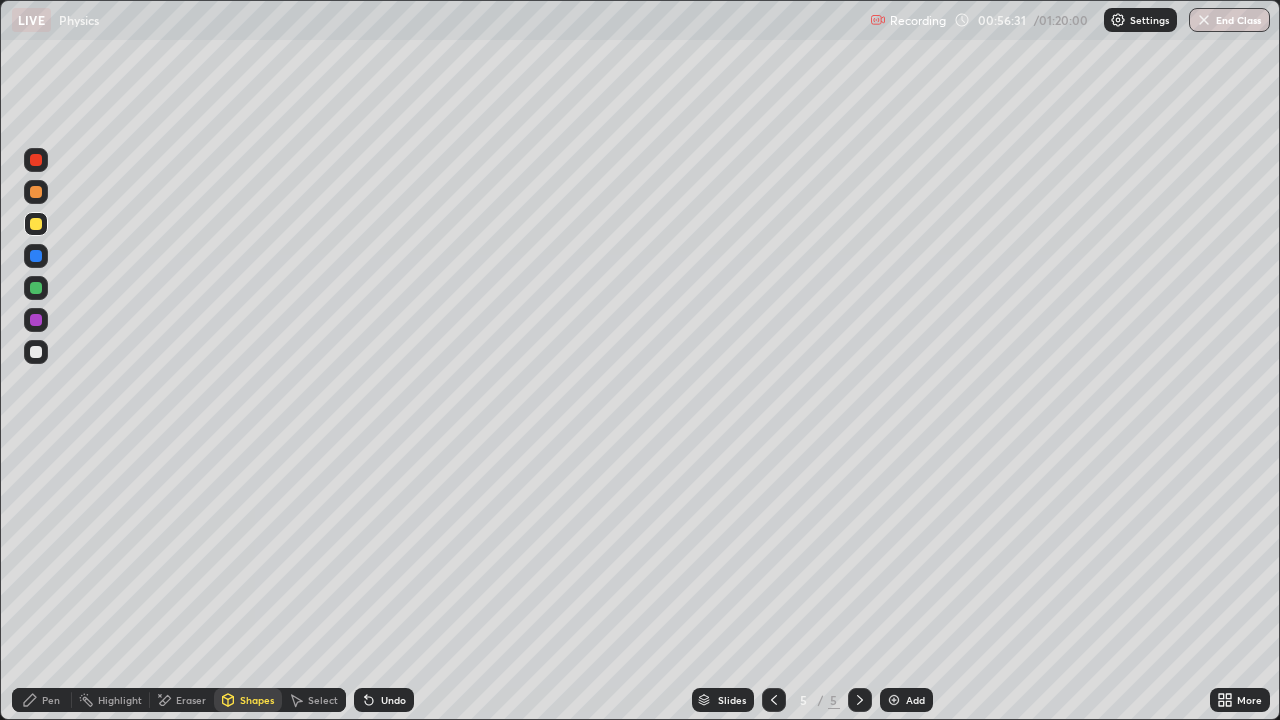 click on "Pen" at bounding box center [42, 700] 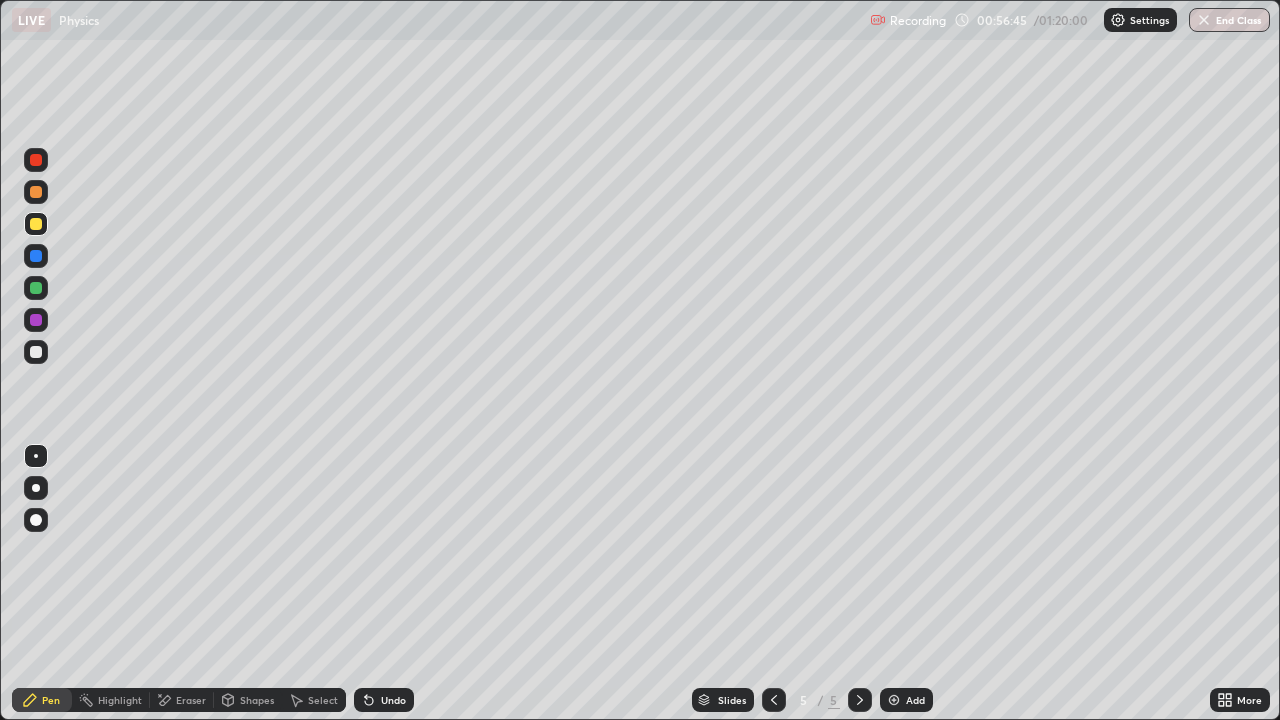 click at bounding box center (36, 160) 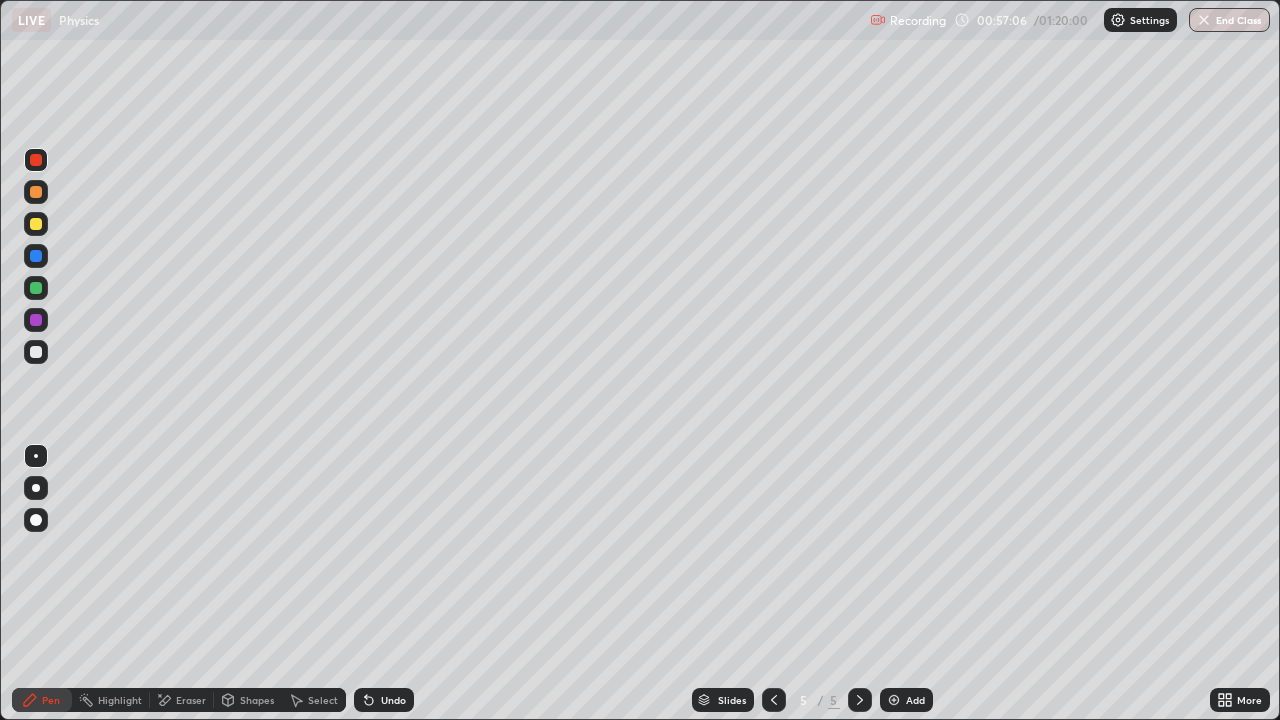 click on "Select" at bounding box center (323, 700) 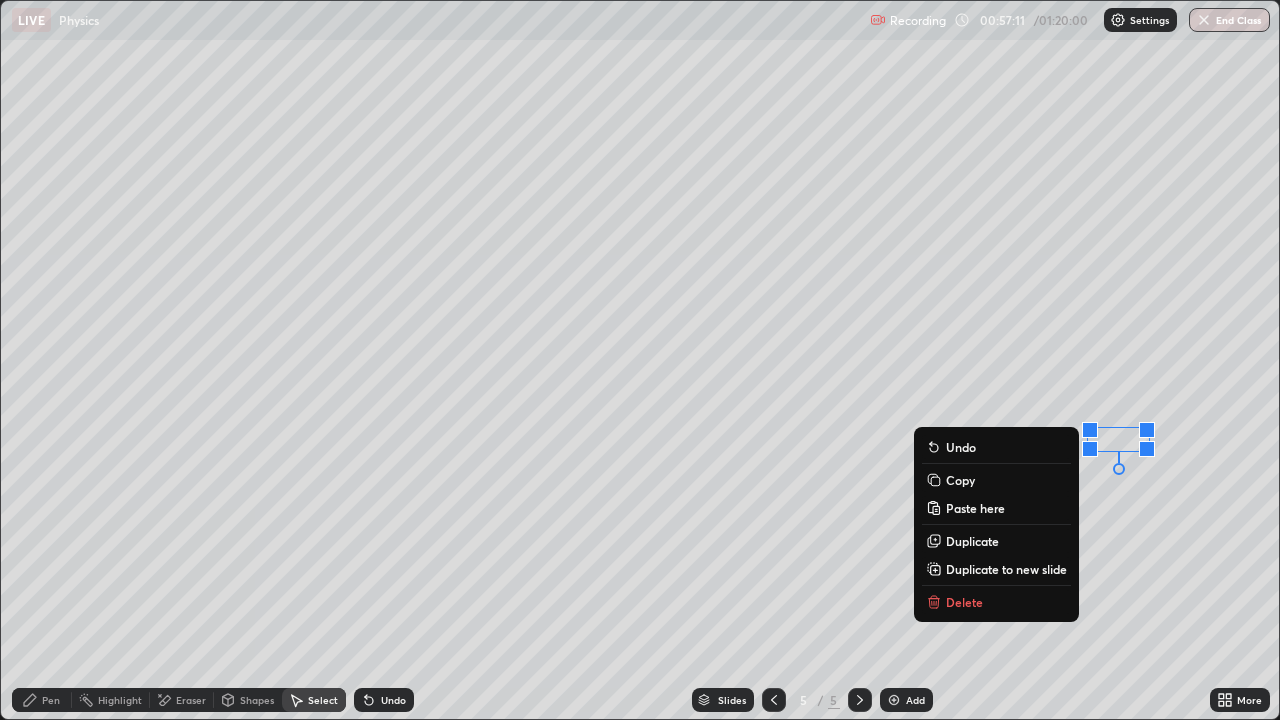 click on "0 ° Undo Copy Paste here Duplicate Duplicate to new slide Delete" at bounding box center [640, 360] 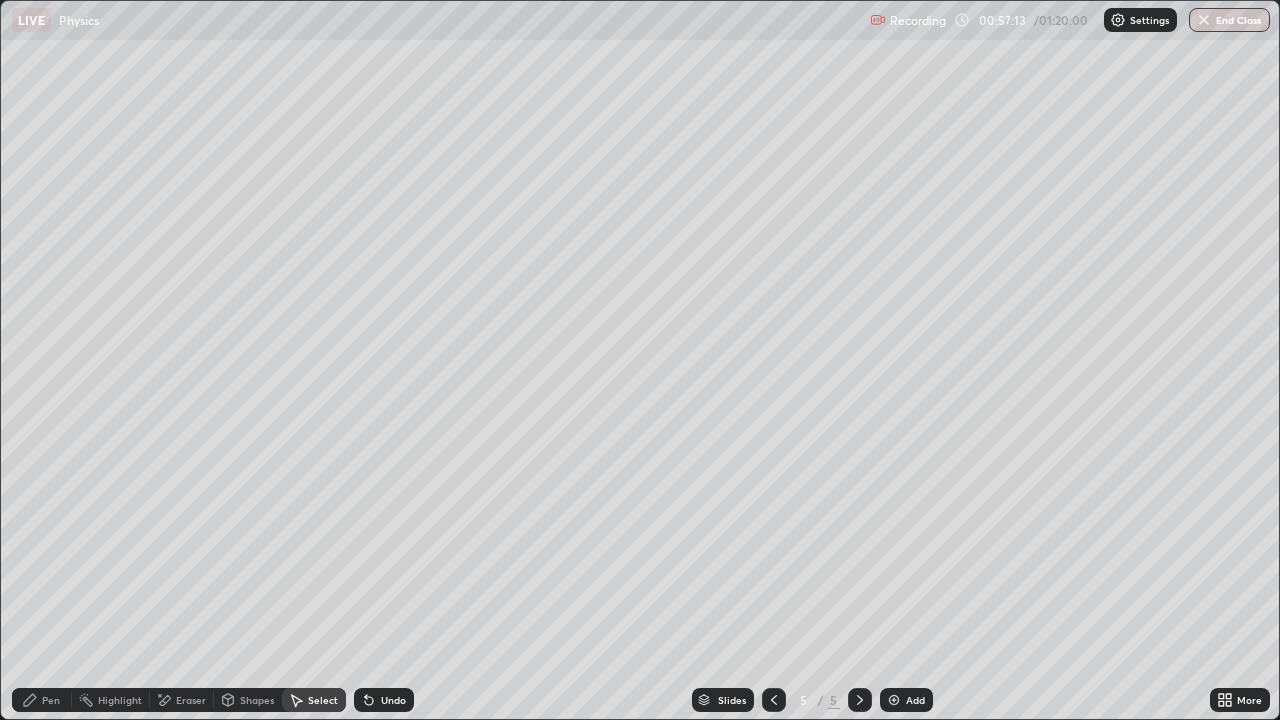 click on "Pen" at bounding box center (51, 700) 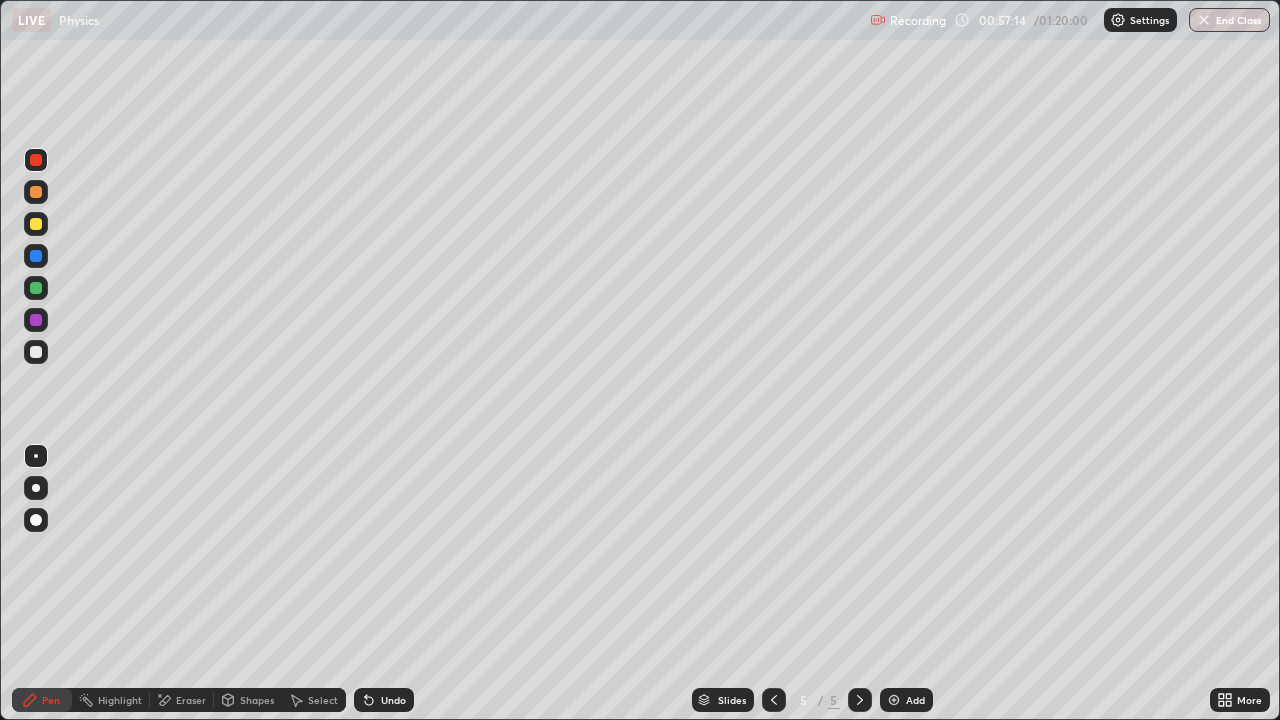 click at bounding box center (36, 352) 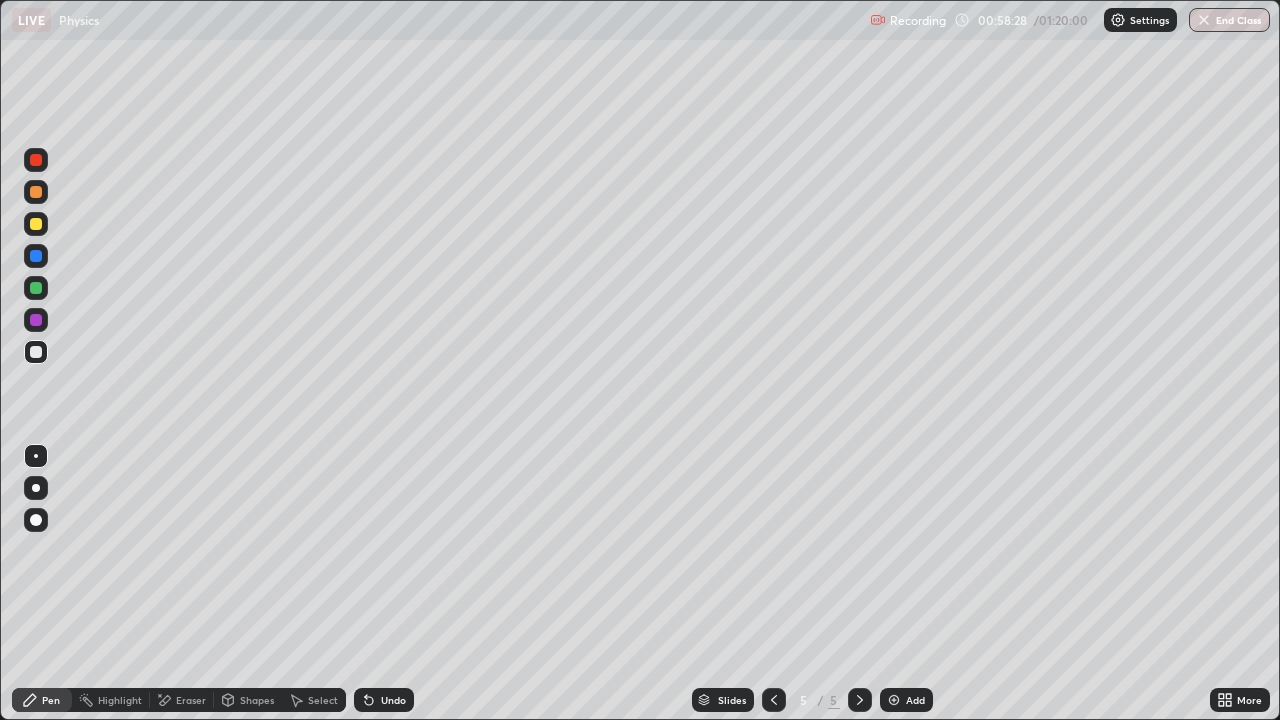 click on "Eraser" at bounding box center (191, 700) 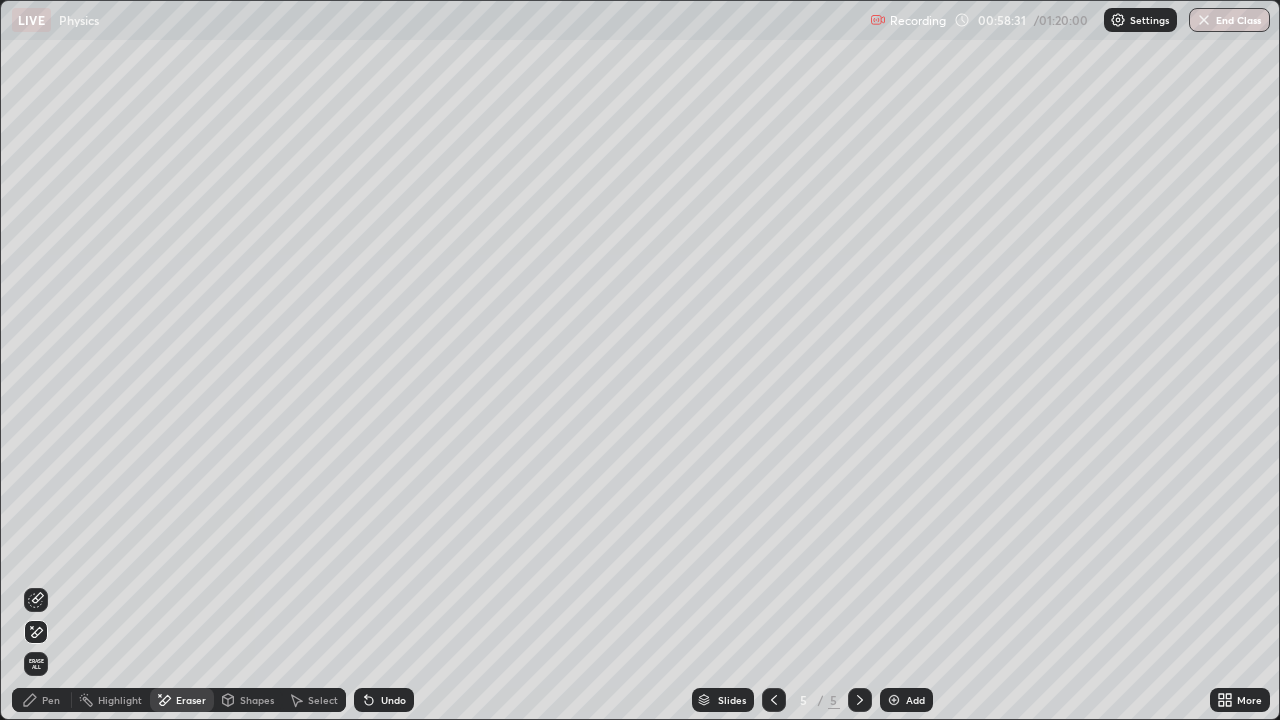 click on "Pen" at bounding box center [51, 700] 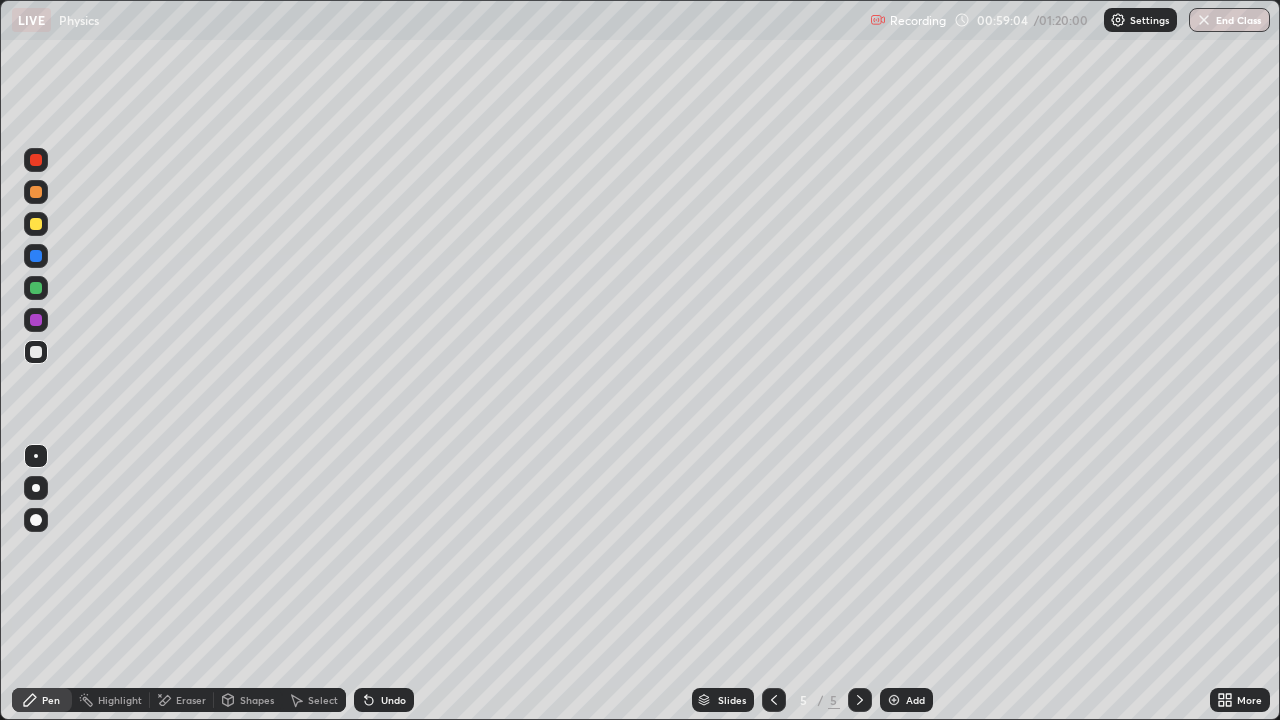 click at bounding box center [36, 520] 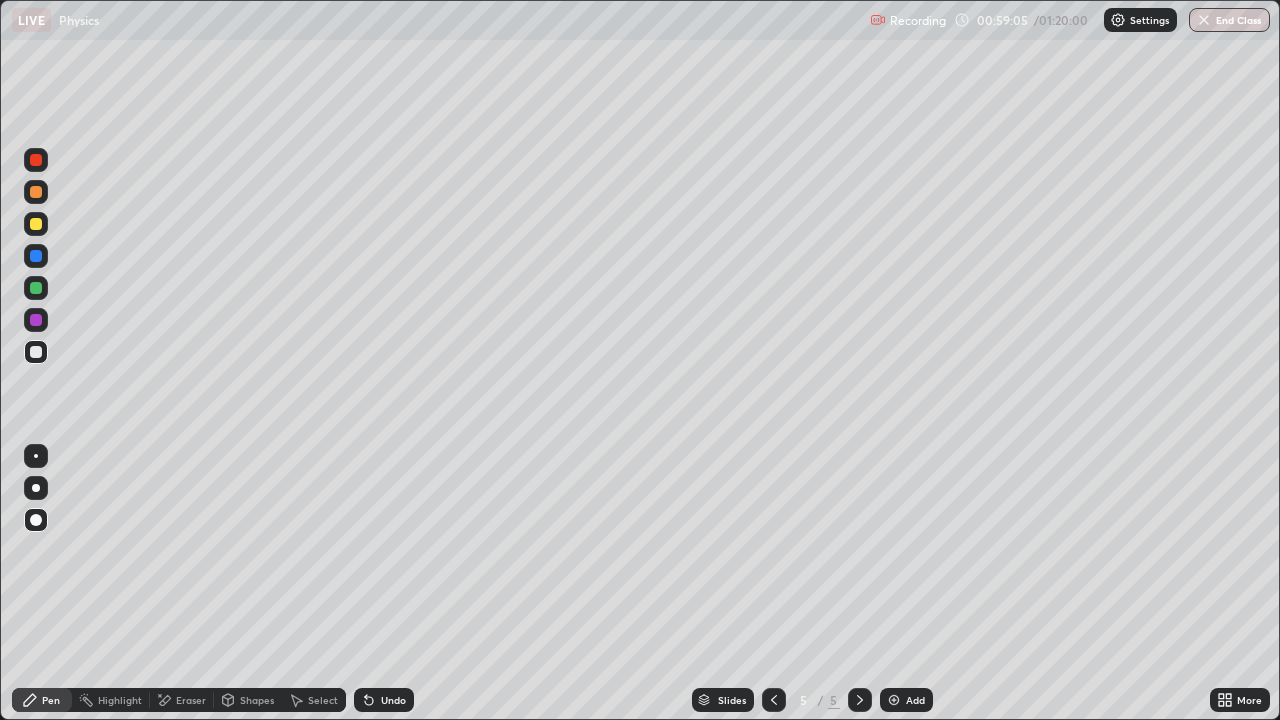 click at bounding box center [36, 160] 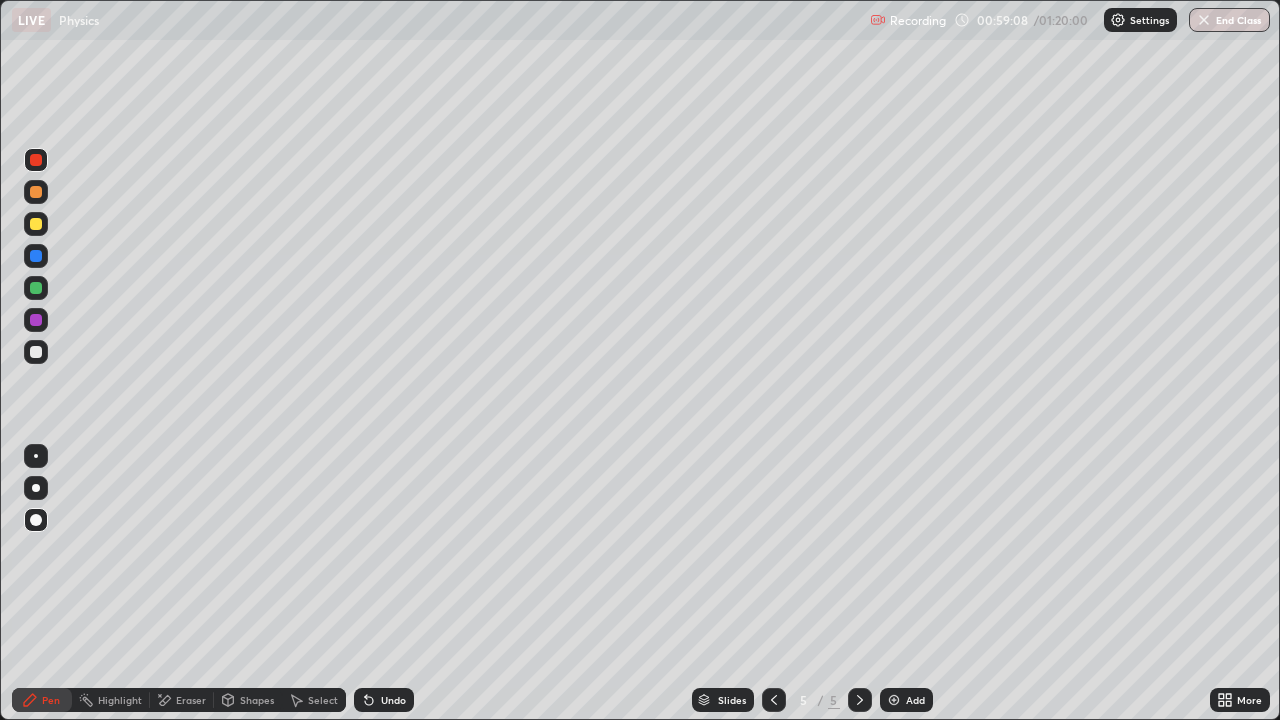 click 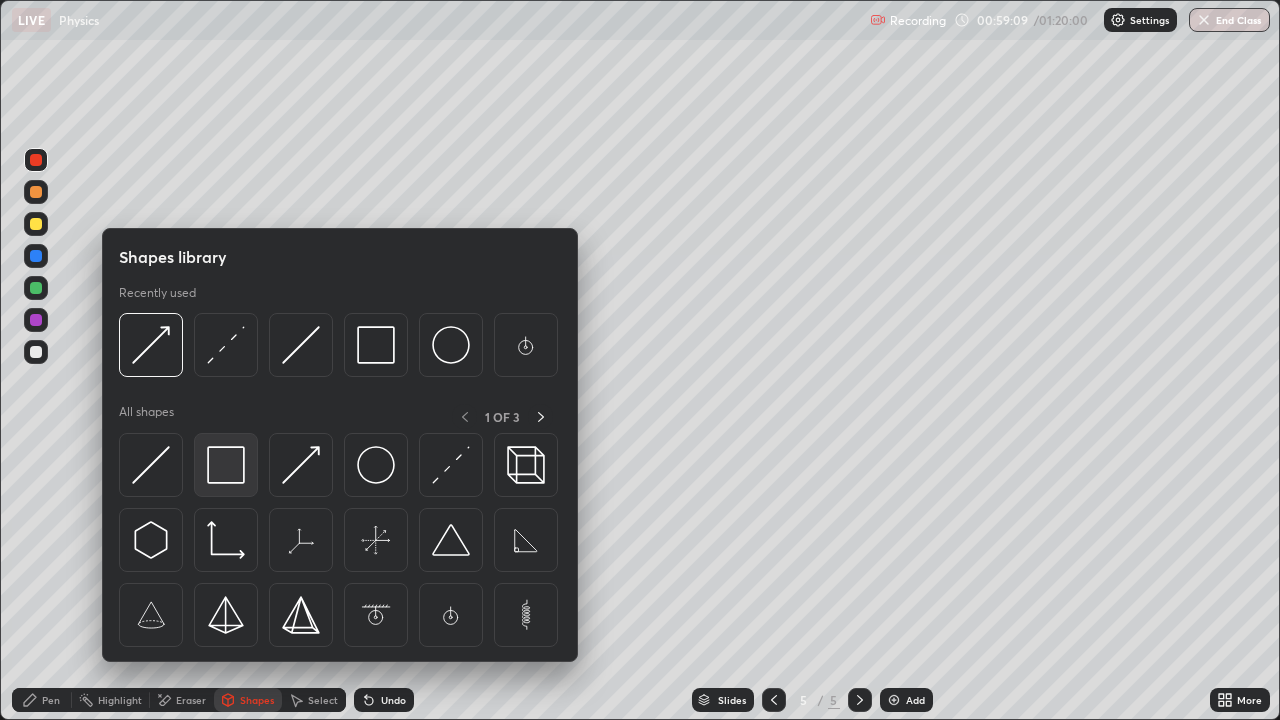 click at bounding box center (226, 465) 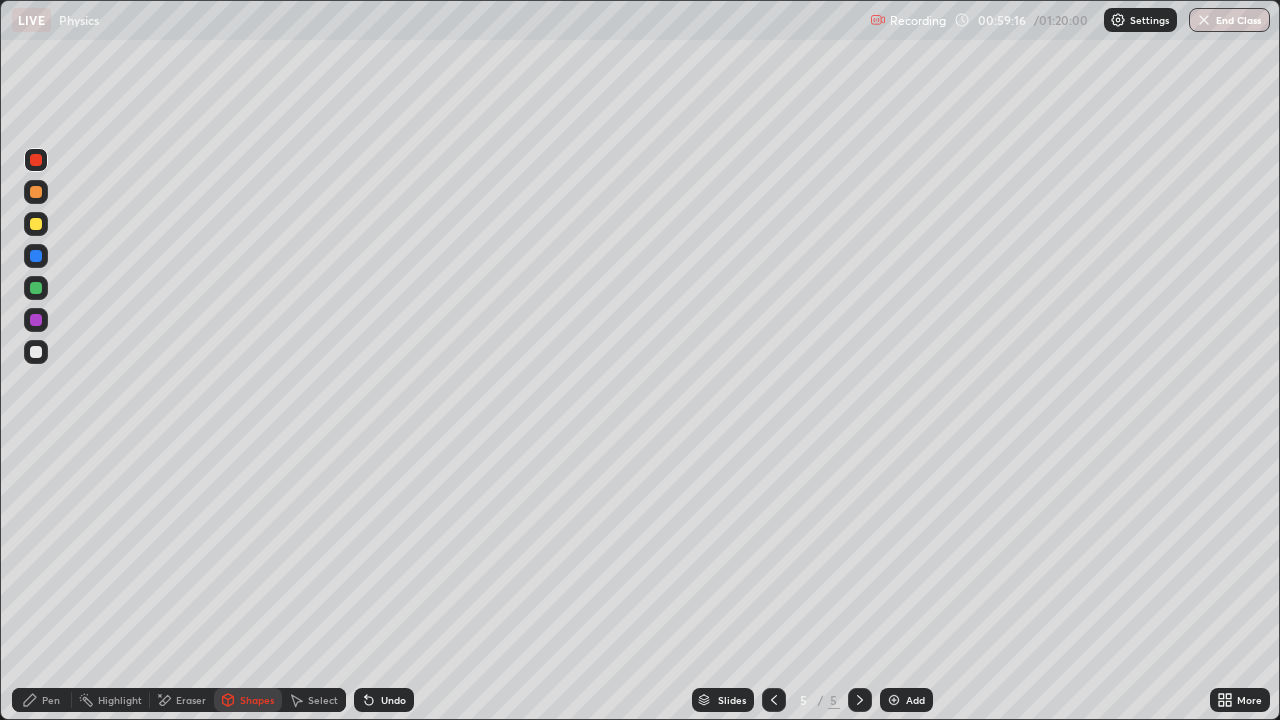 click on "Eraser" at bounding box center [191, 700] 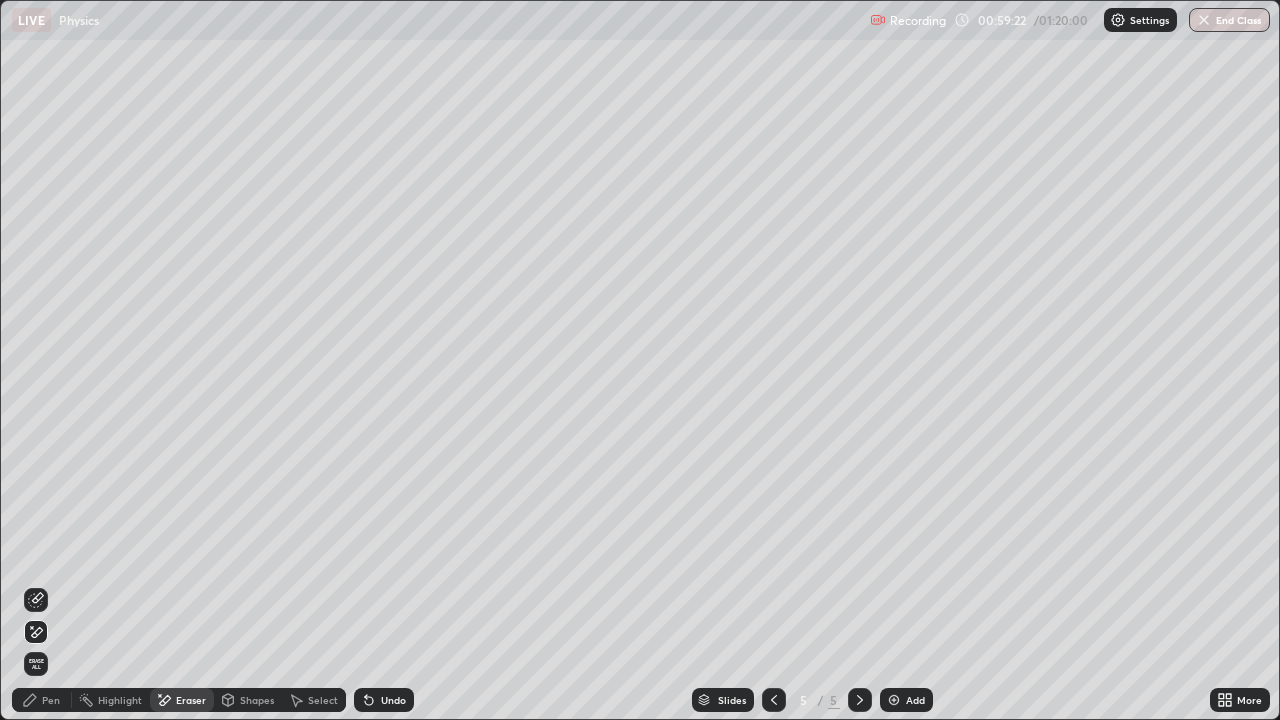 click on "Undo" at bounding box center (393, 700) 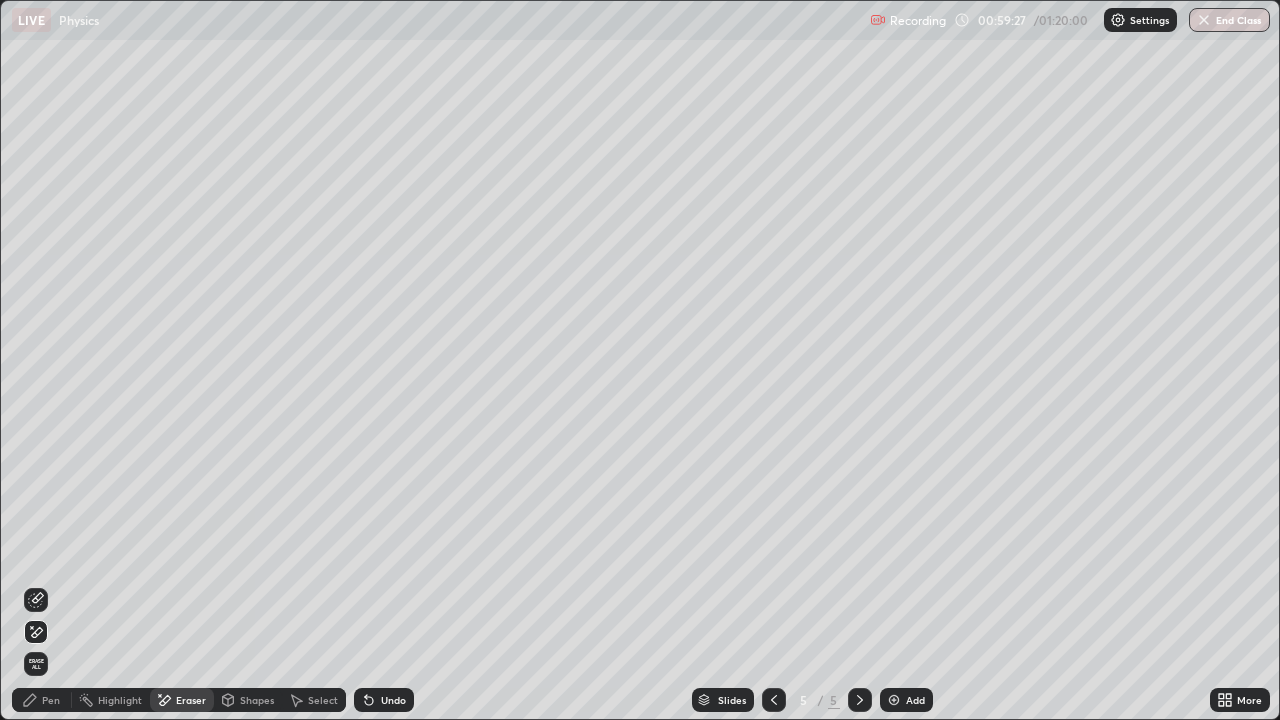 click on "Undo" at bounding box center [393, 700] 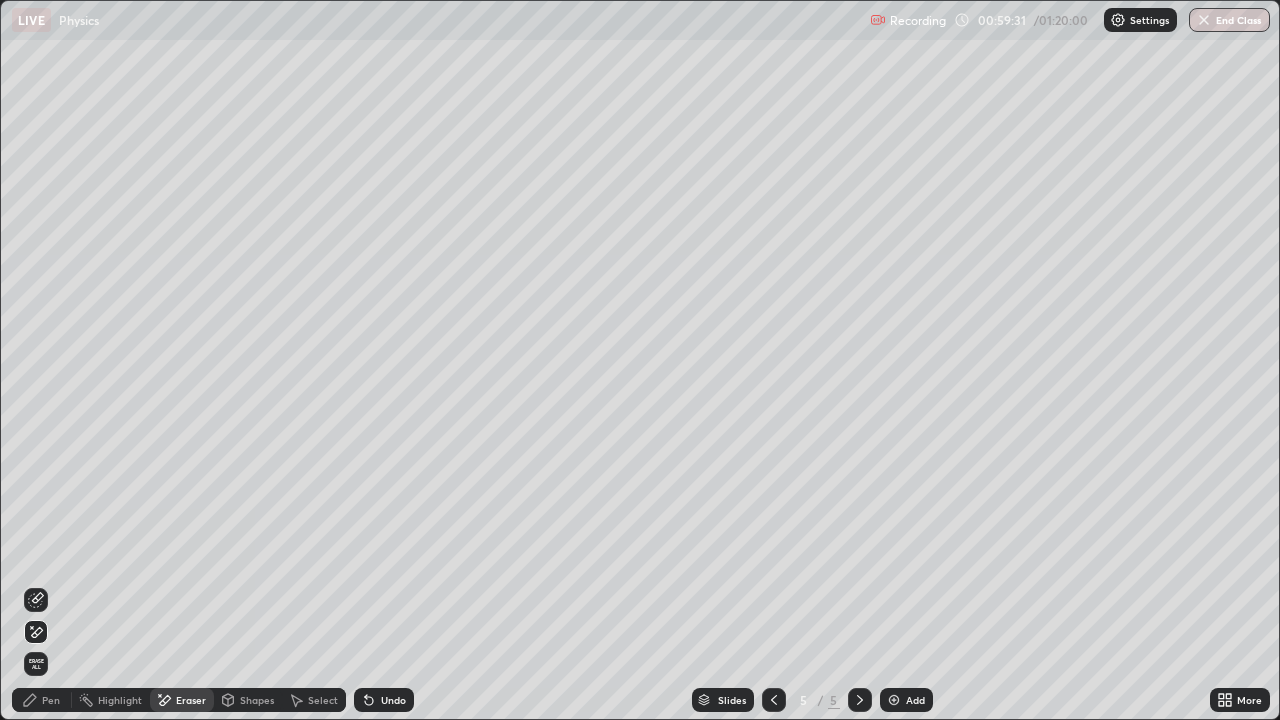 click 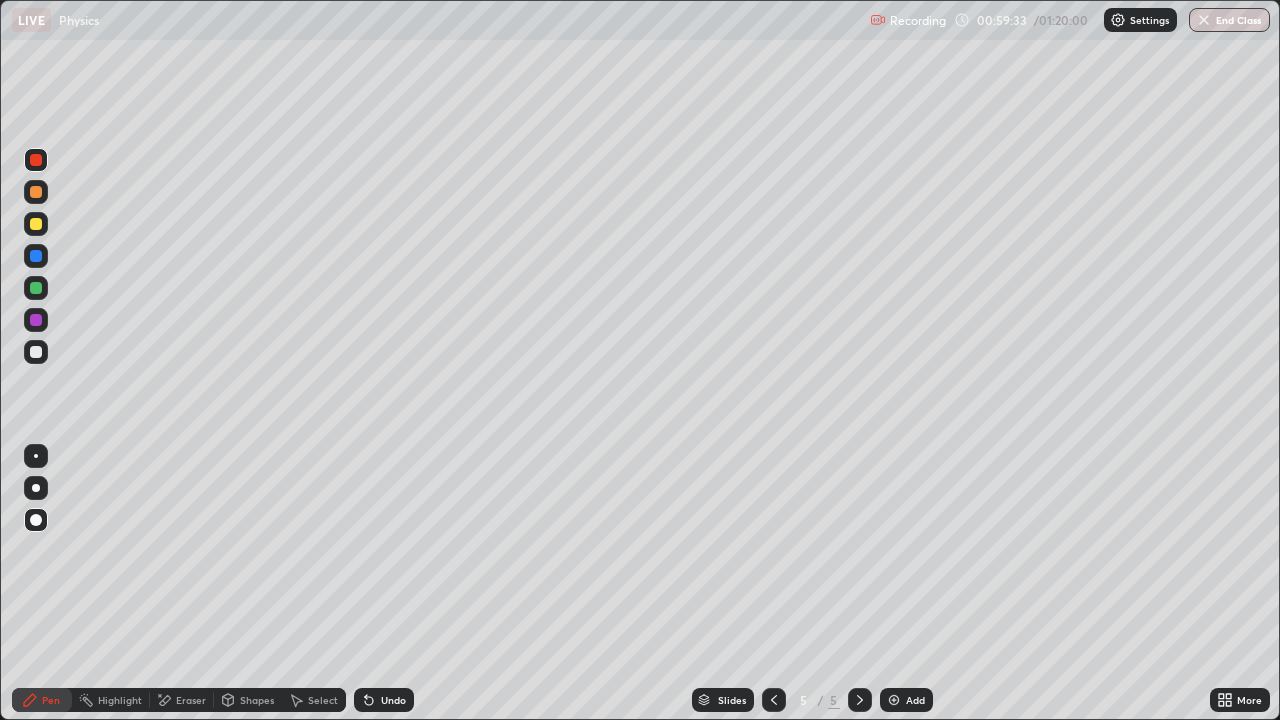 click at bounding box center [36, 352] 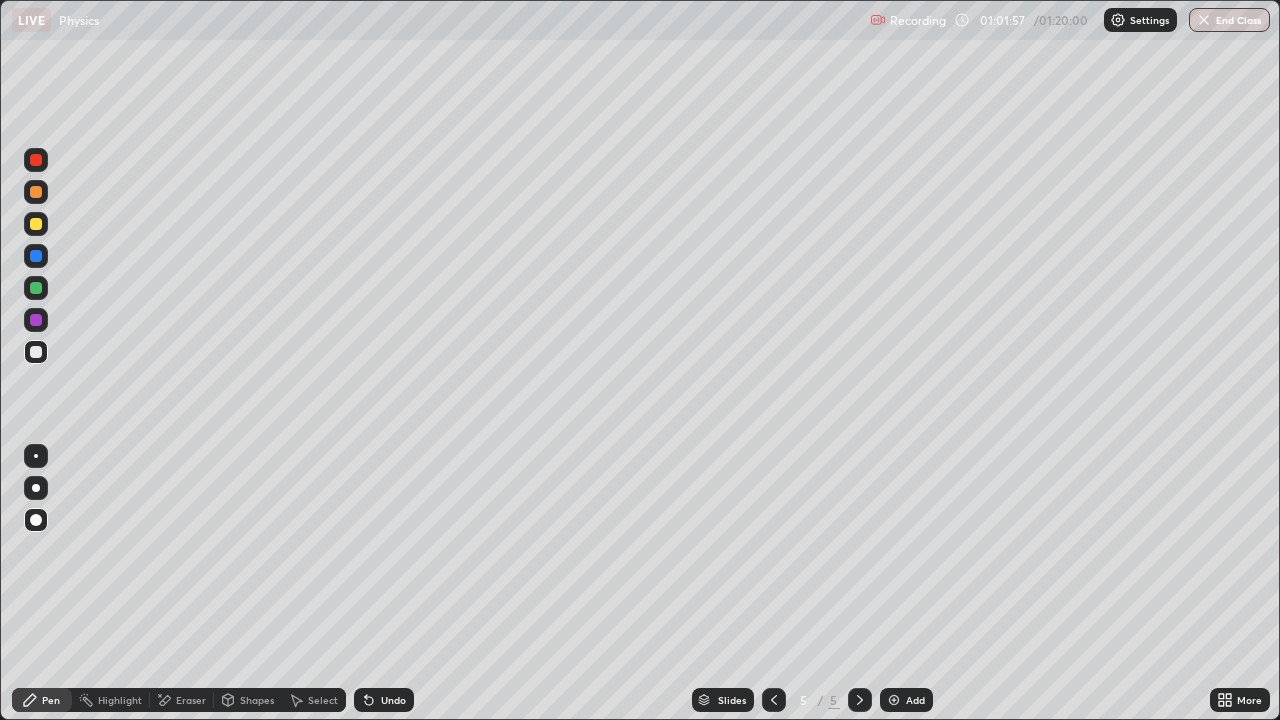 click on "Add" at bounding box center [915, 700] 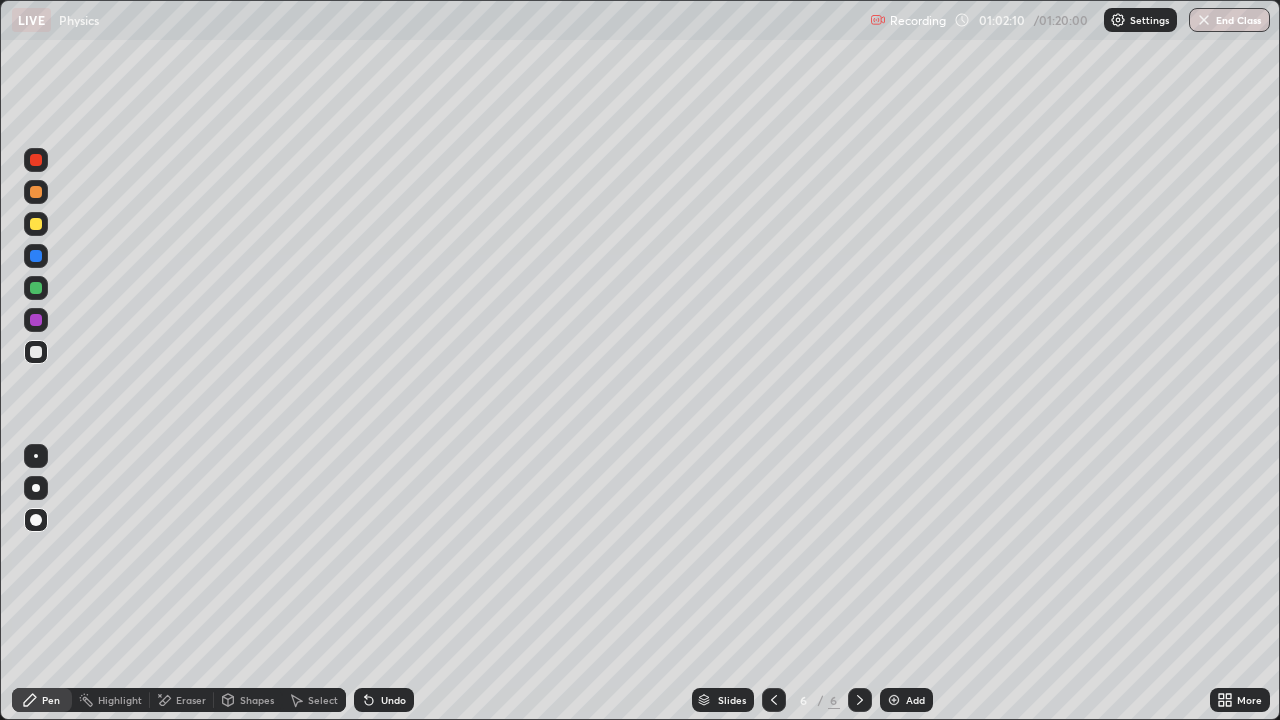 click at bounding box center [36, 352] 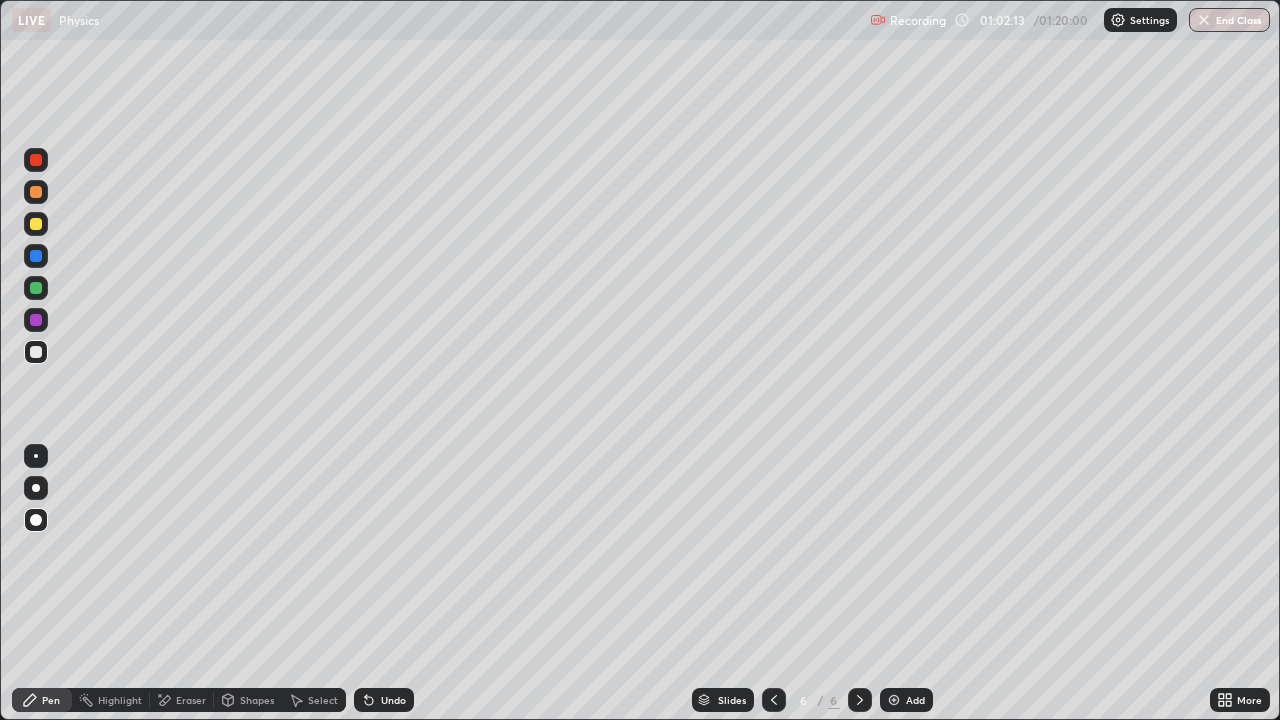 click at bounding box center (36, 456) 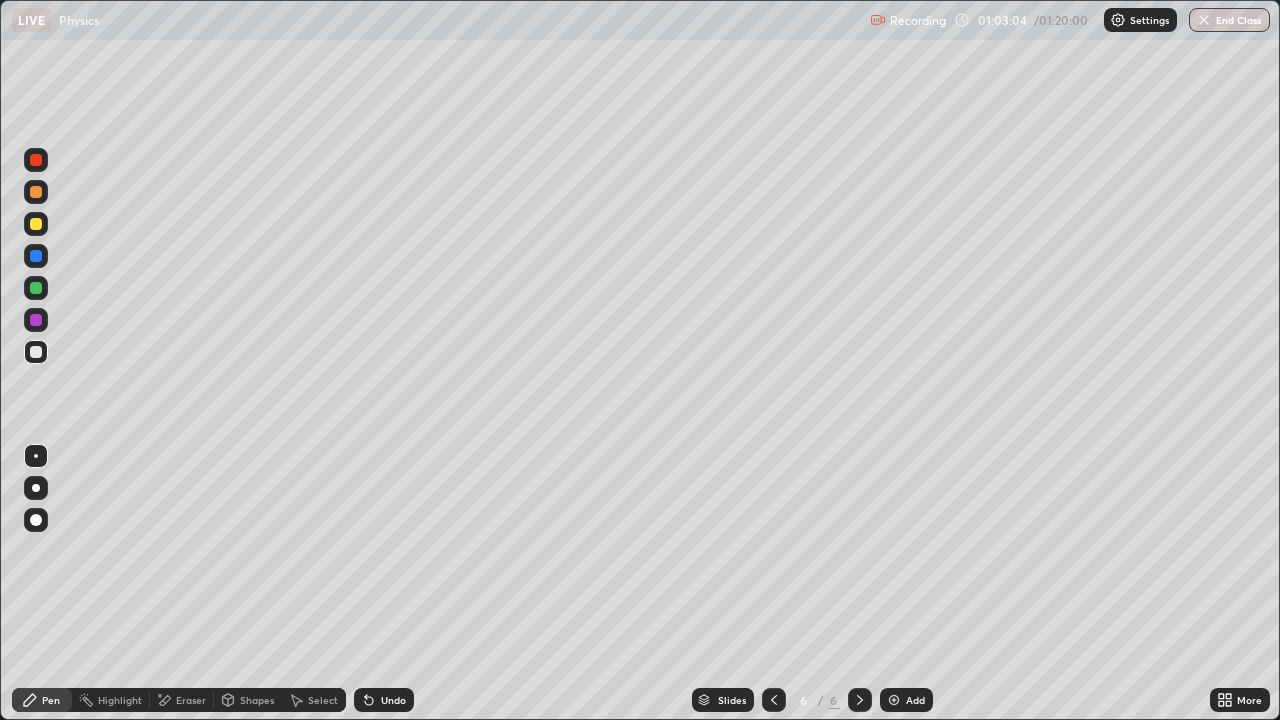 click on "Shapes" at bounding box center (257, 700) 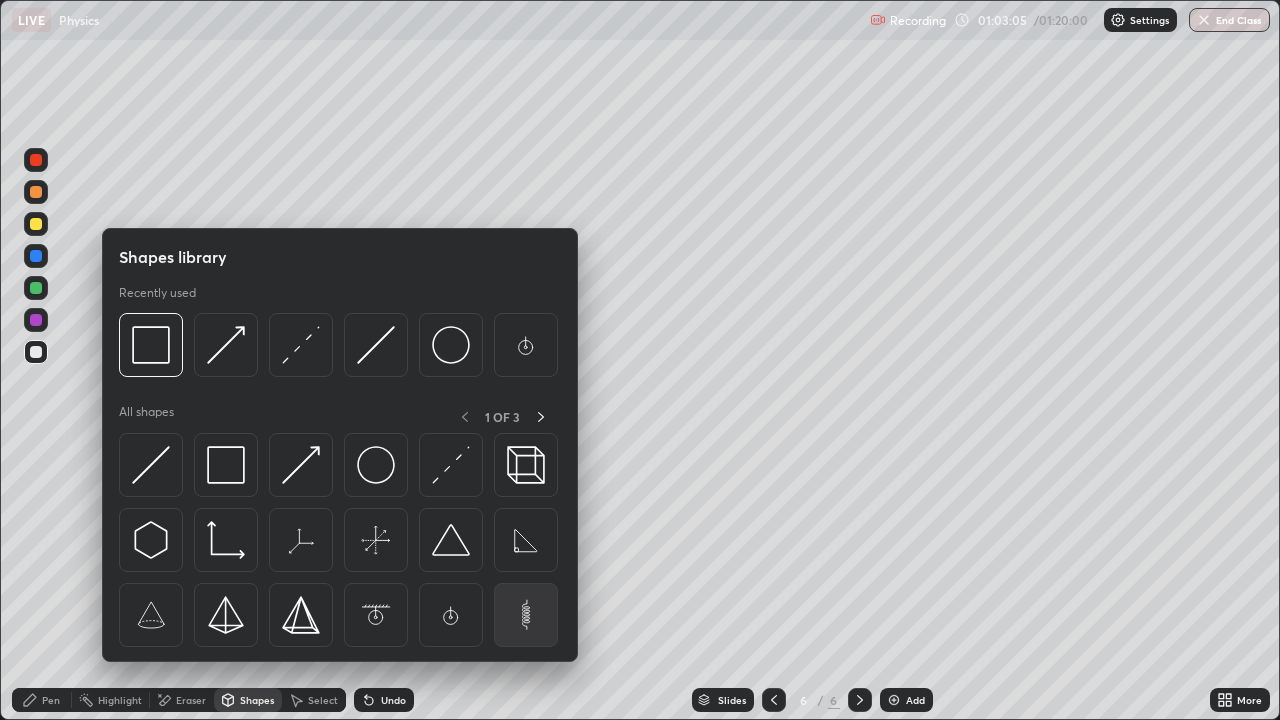 click at bounding box center (526, 615) 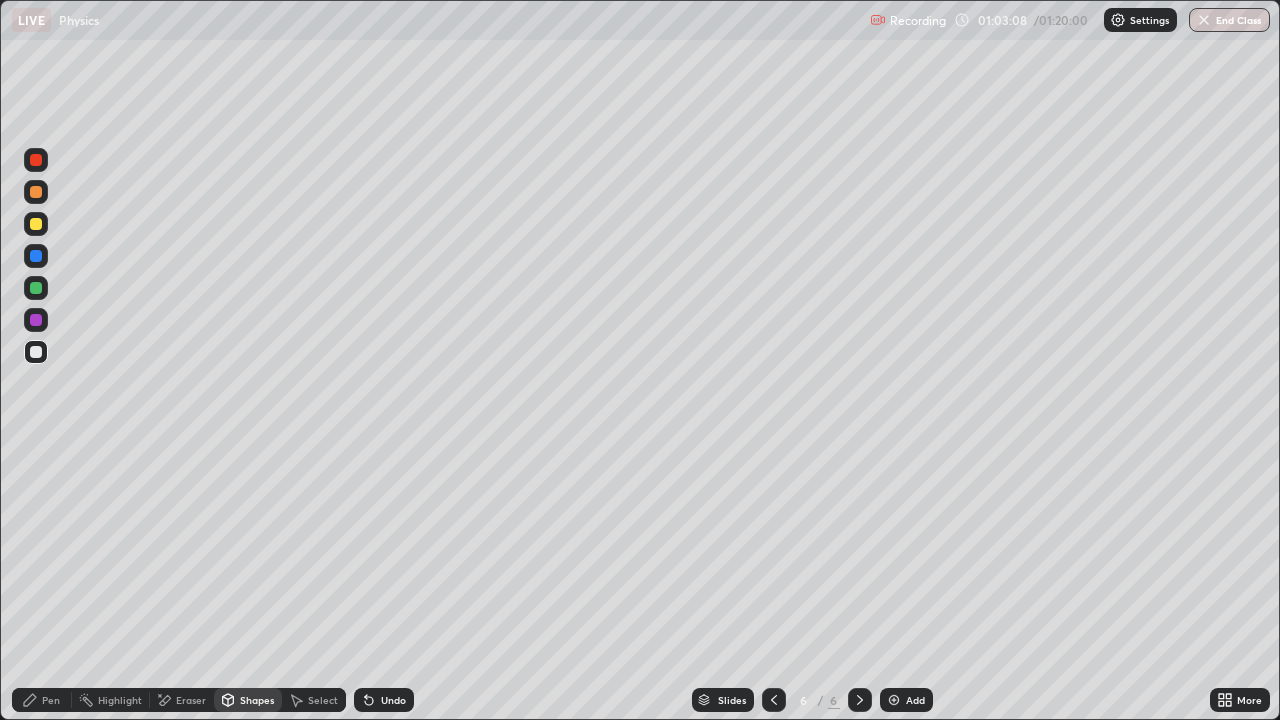 click on "Select" at bounding box center (323, 700) 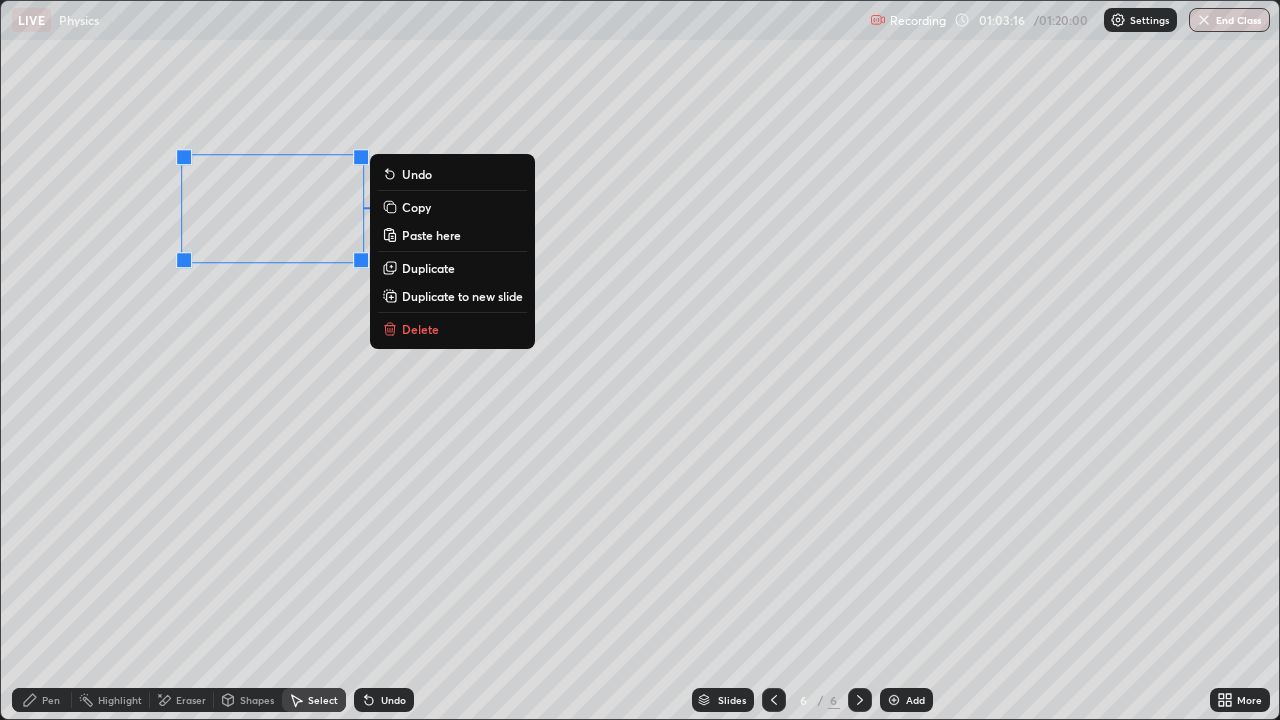 click on "90 ° Undo Copy Paste here Duplicate Duplicate to new slide Delete" at bounding box center (640, 360) 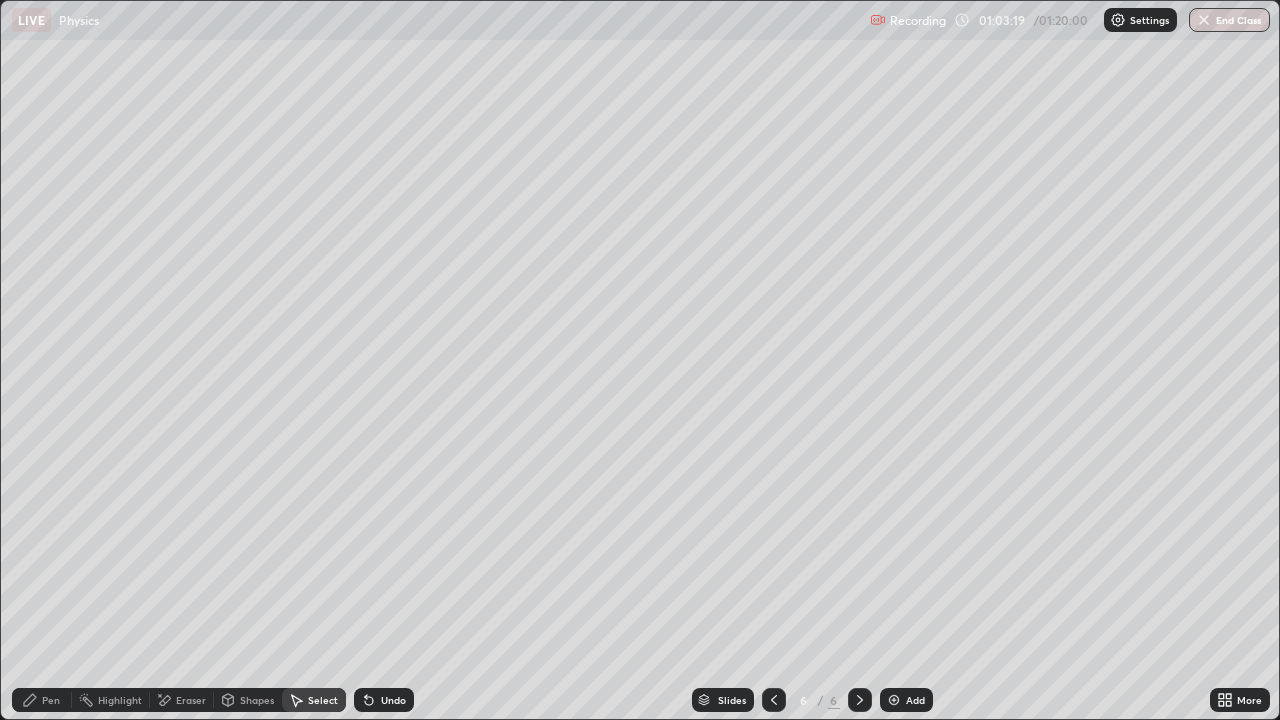 click on "Shapes" at bounding box center [248, 700] 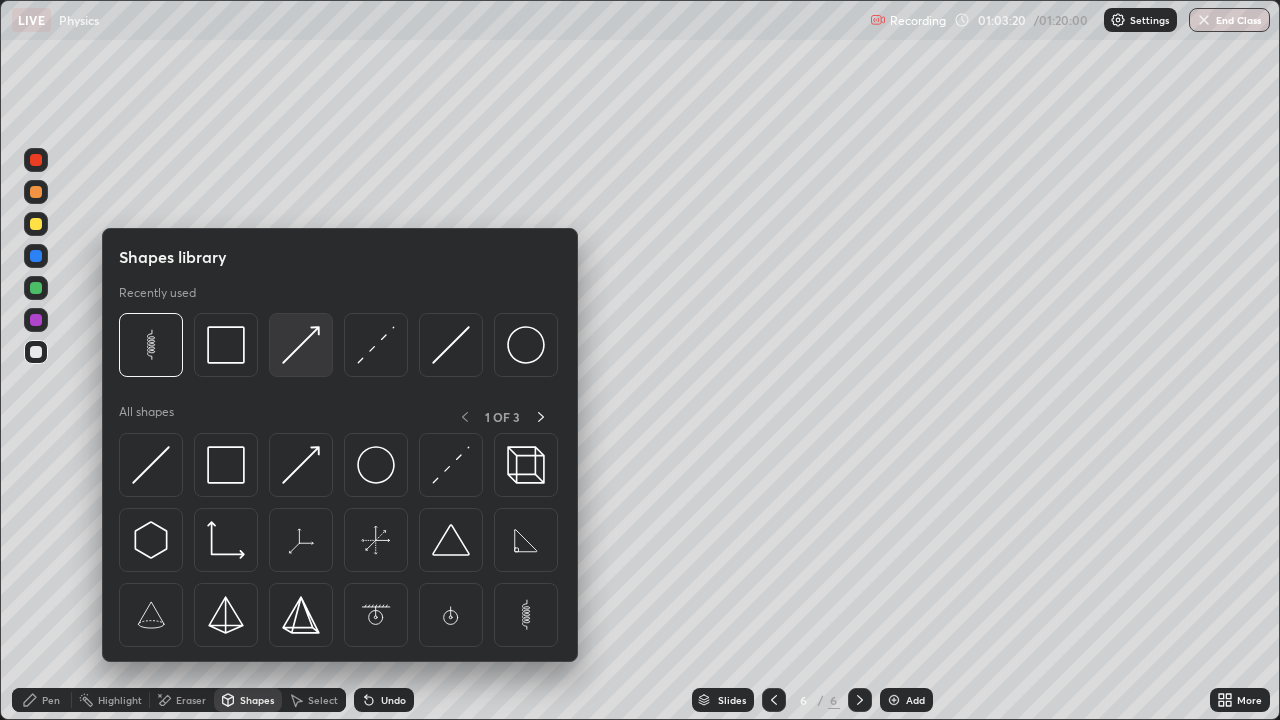 click at bounding box center [301, 345] 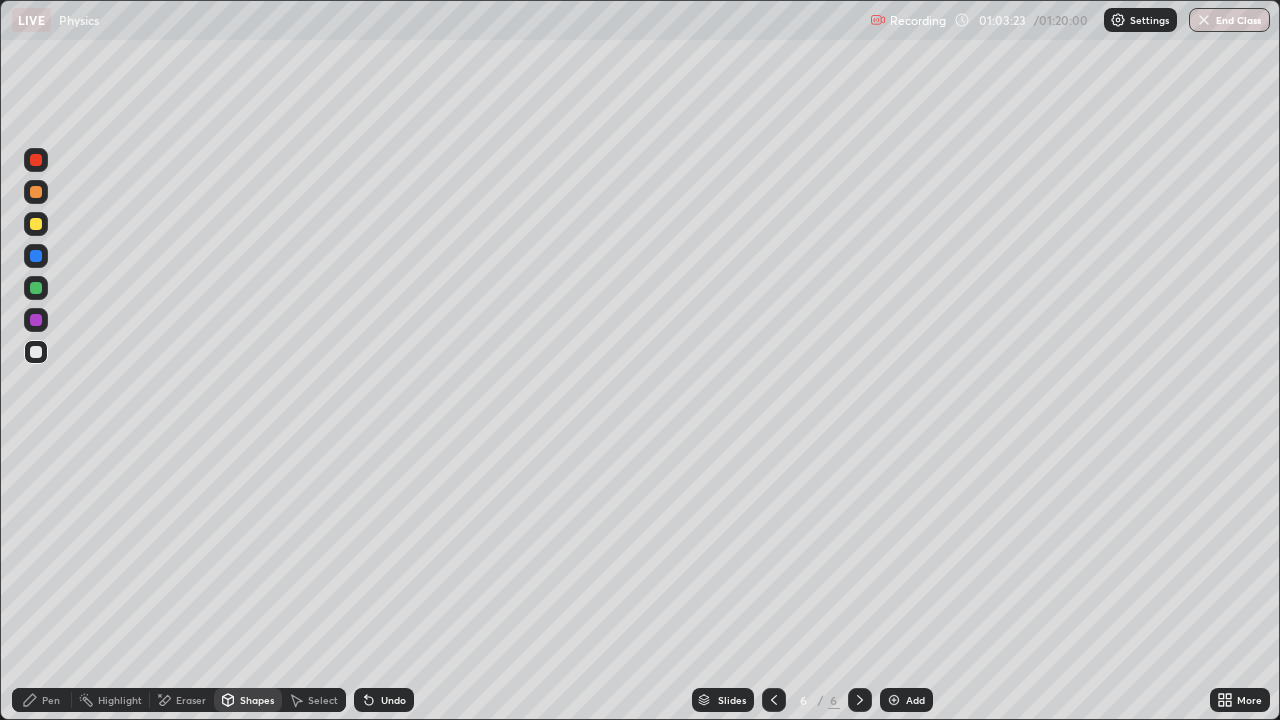 click 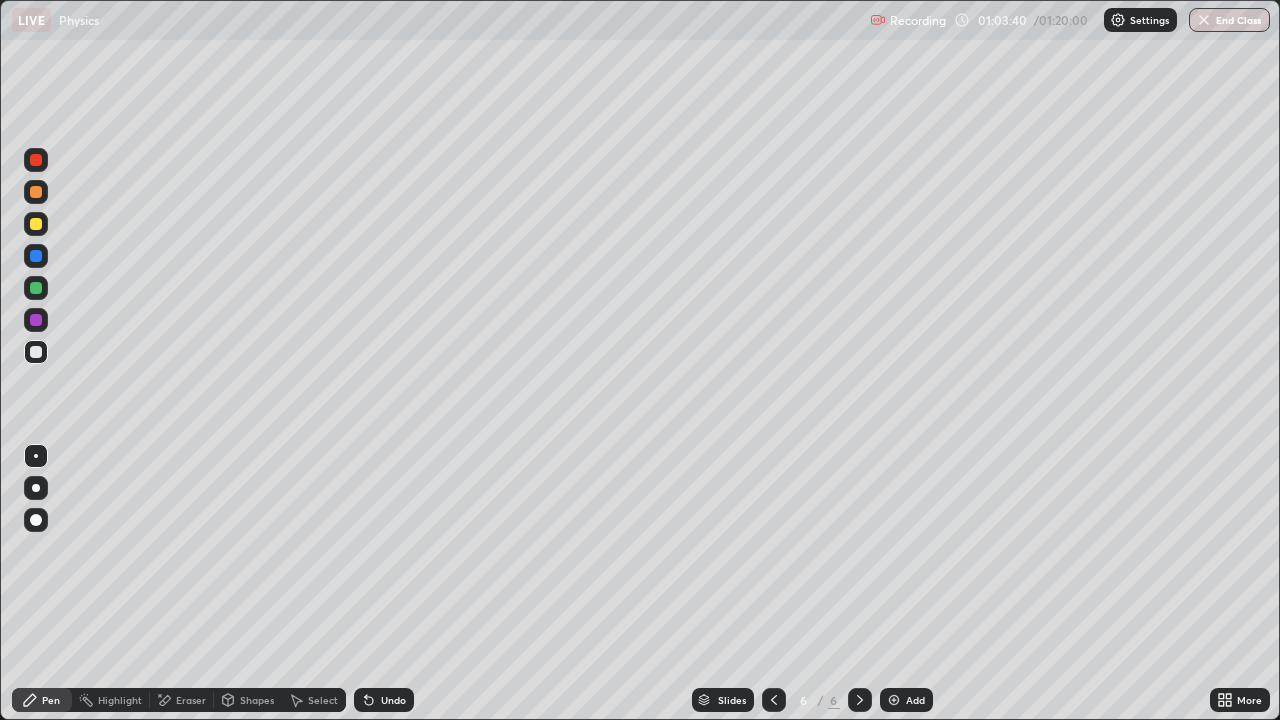 click on "Undo" at bounding box center [393, 700] 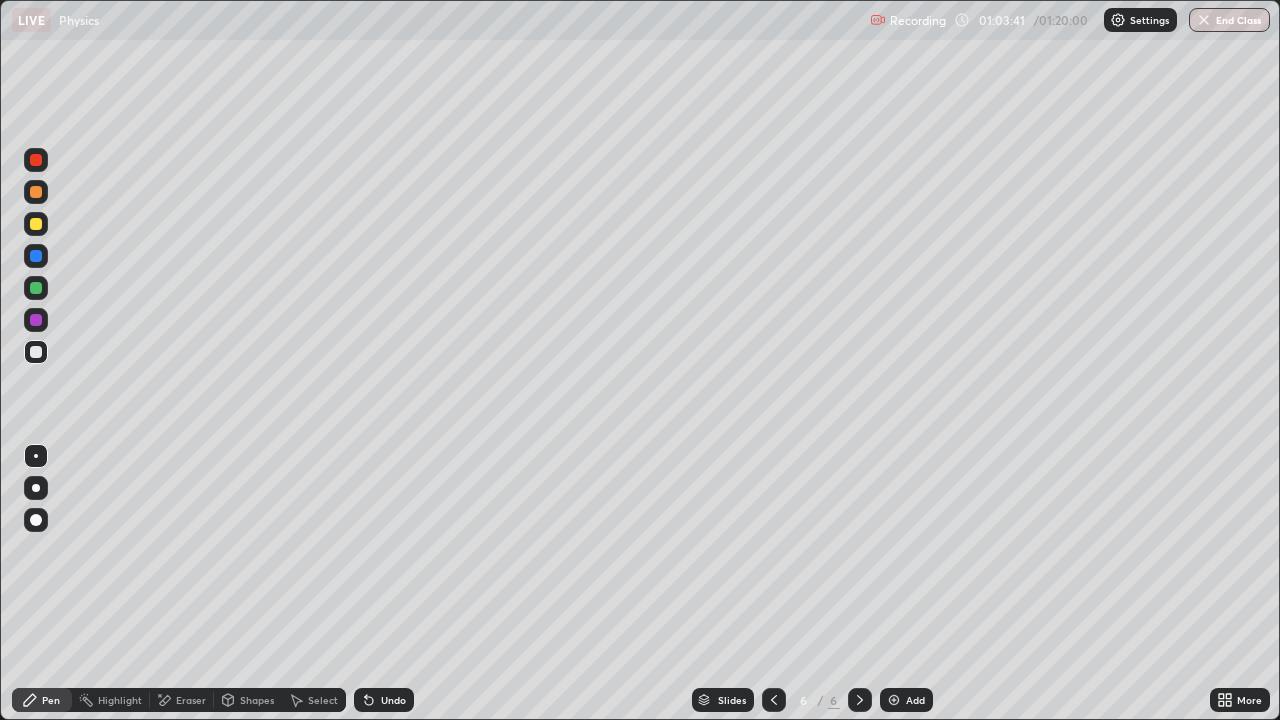 click on "Undo" at bounding box center [393, 700] 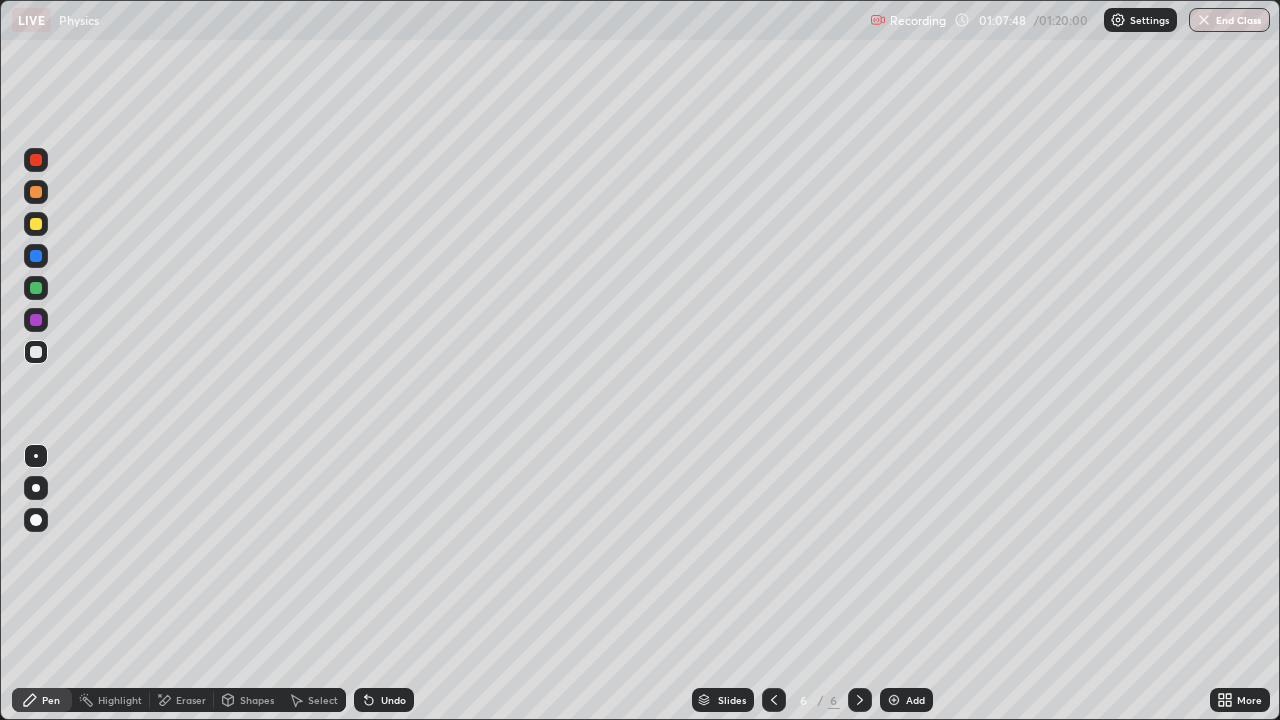 click on "Shapes" at bounding box center (248, 700) 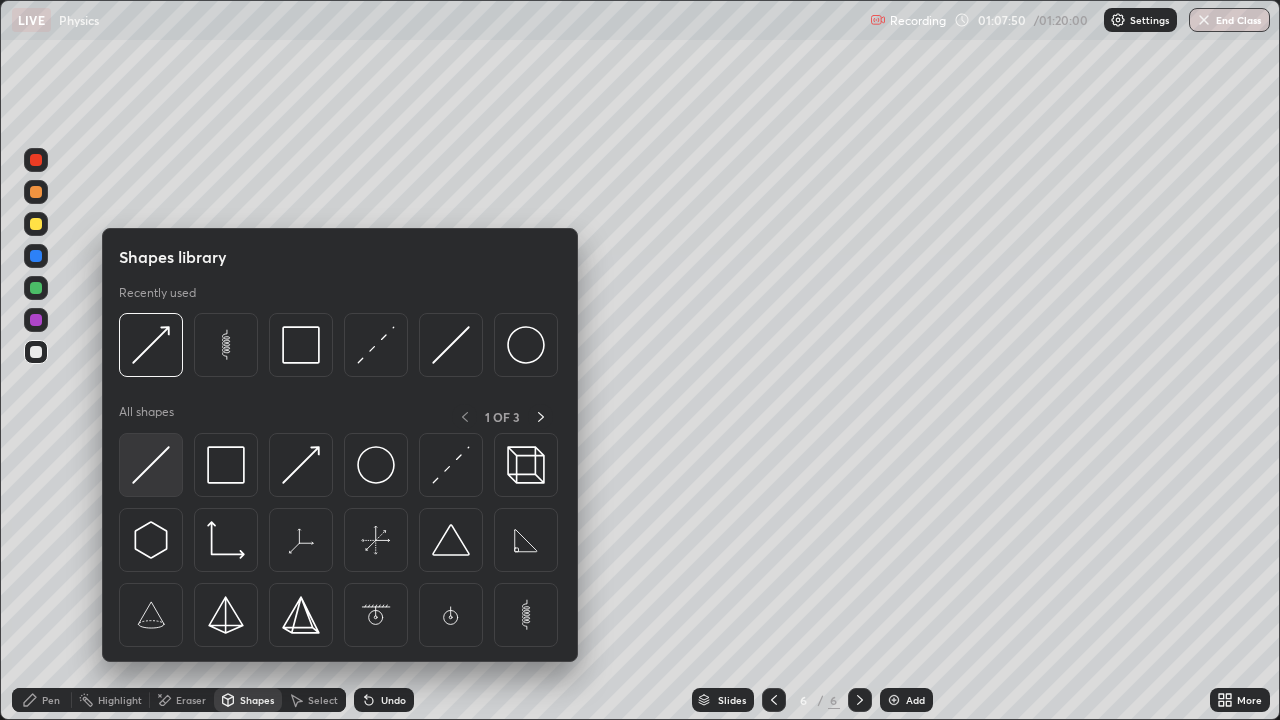 click at bounding box center [151, 465] 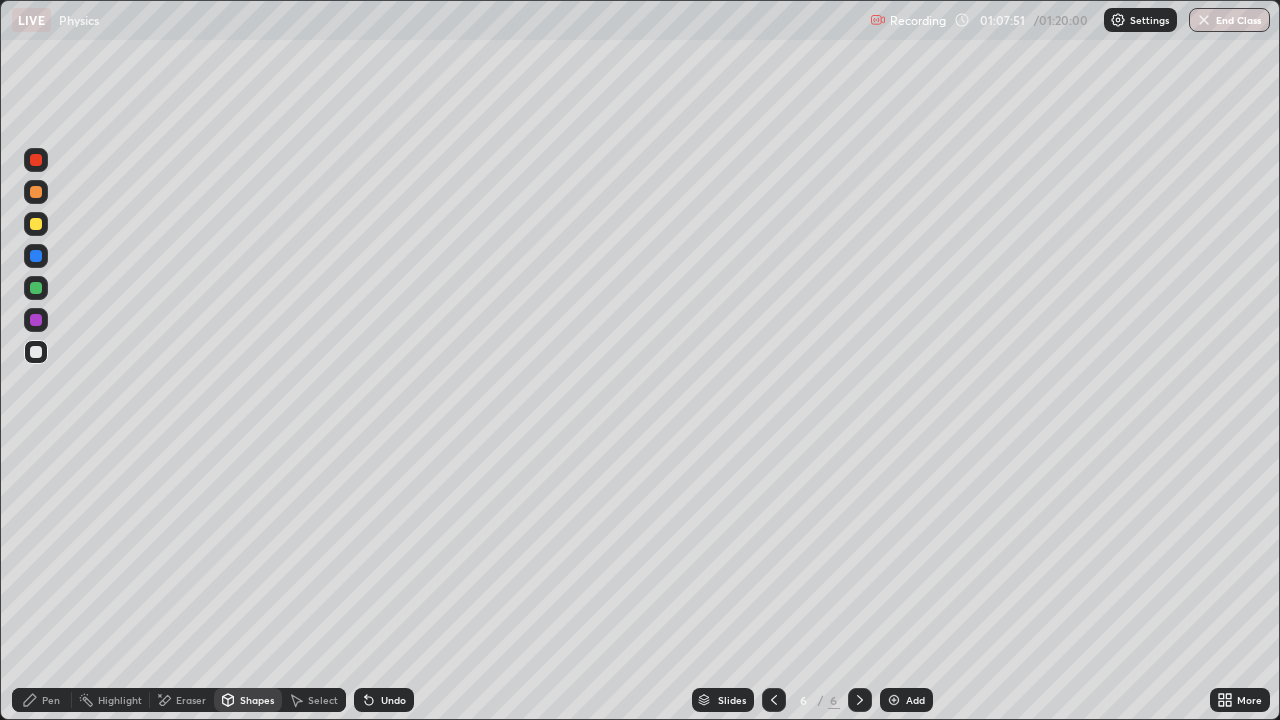click on "Shapes" at bounding box center [248, 700] 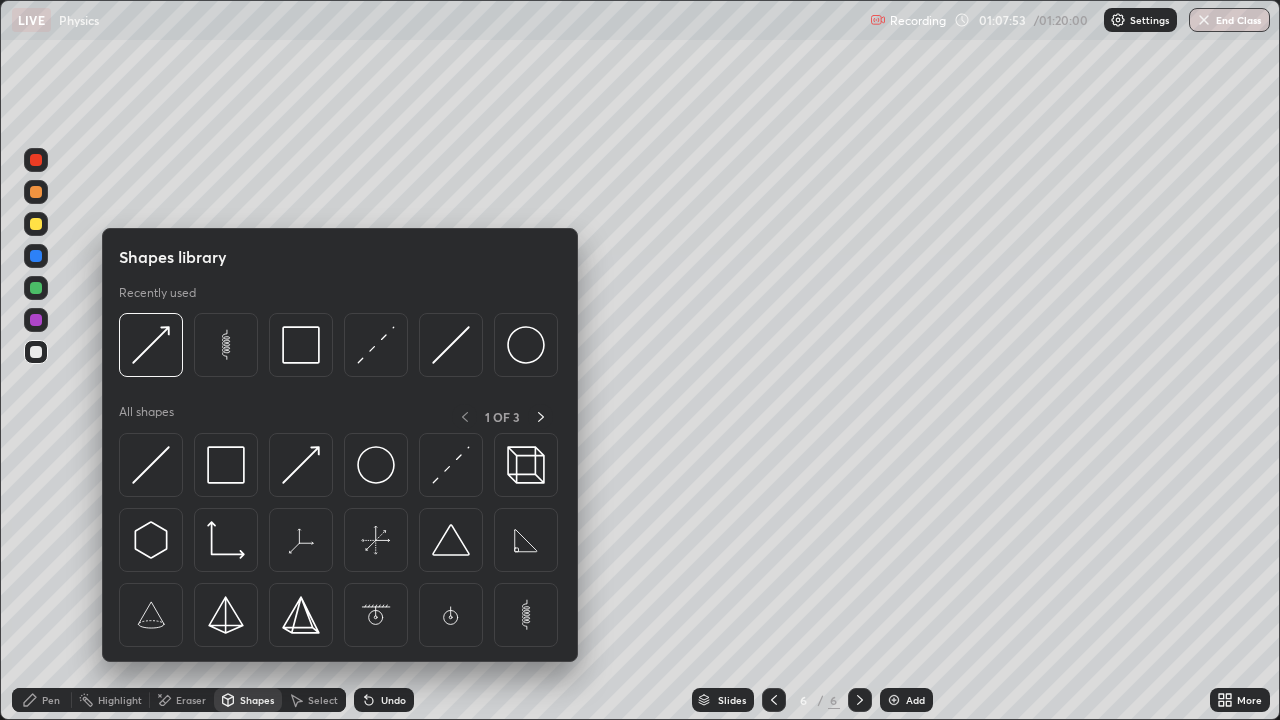 click on "Select" at bounding box center (314, 700) 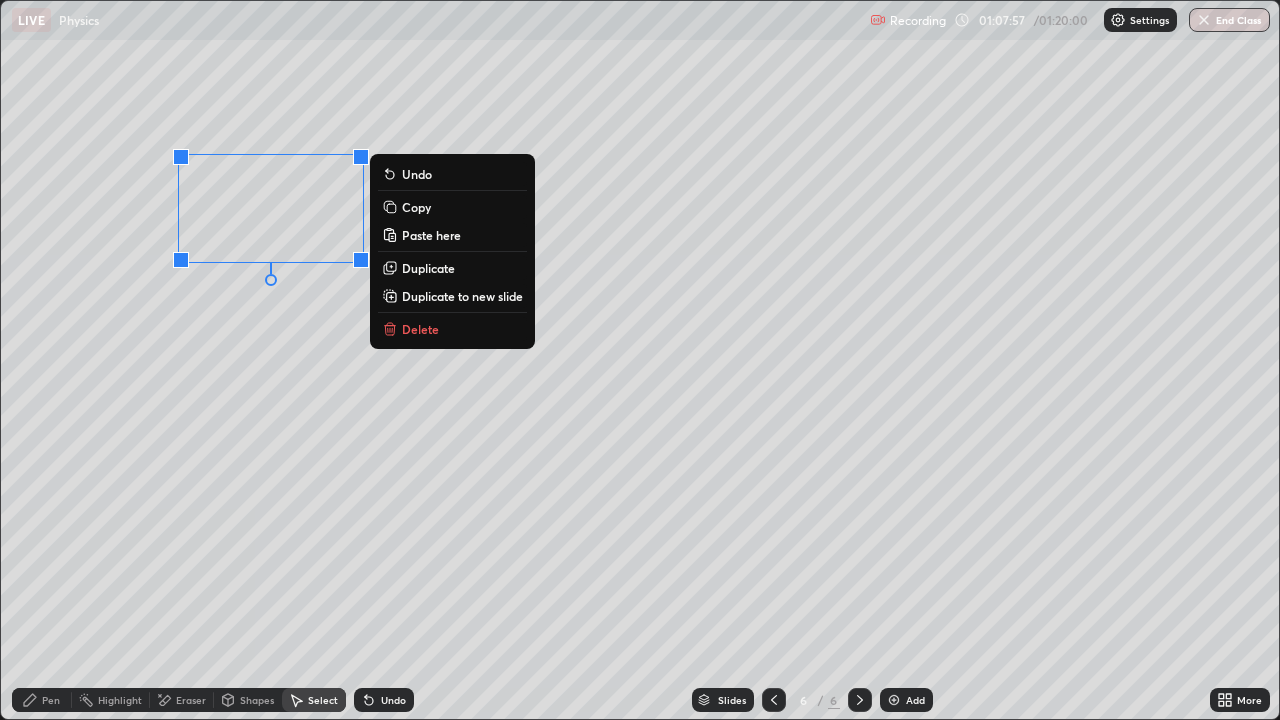 click on "Duplicate" at bounding box center (428, 268) 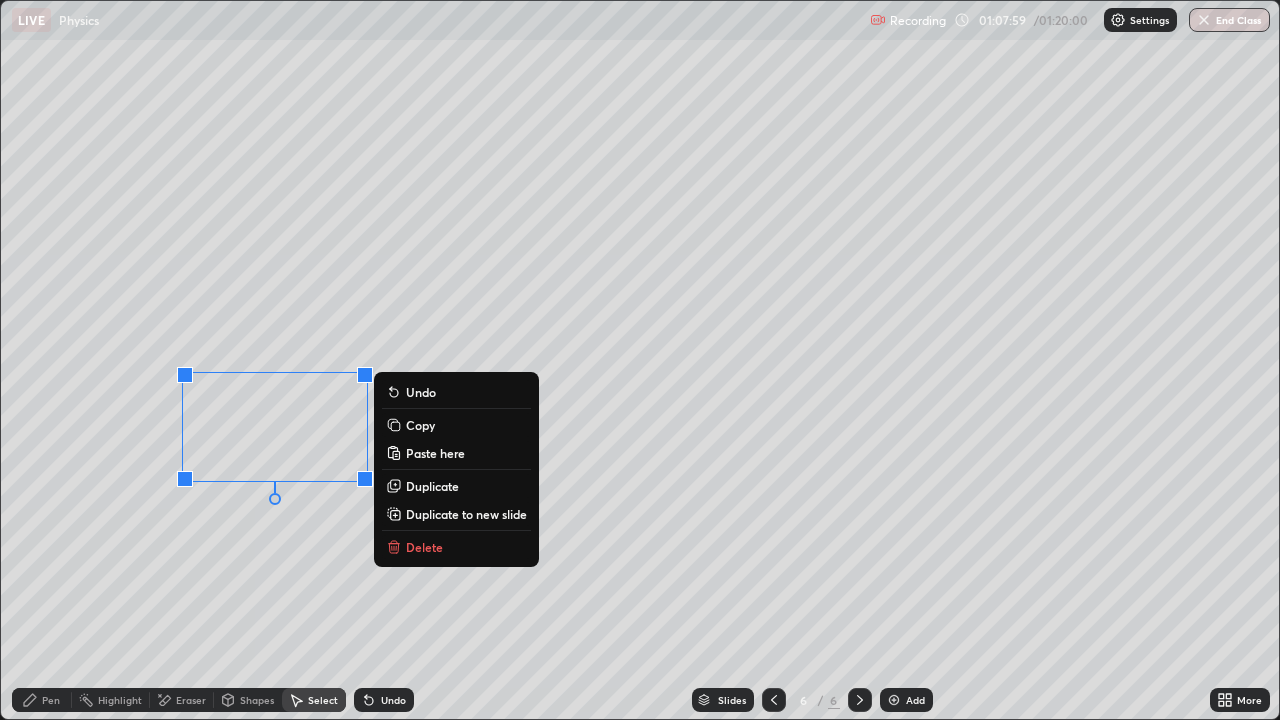 click on "0 ° Undo Copy Paste here Duplicate Duplicate to new slide Delete" at bounding box center [640, 360] 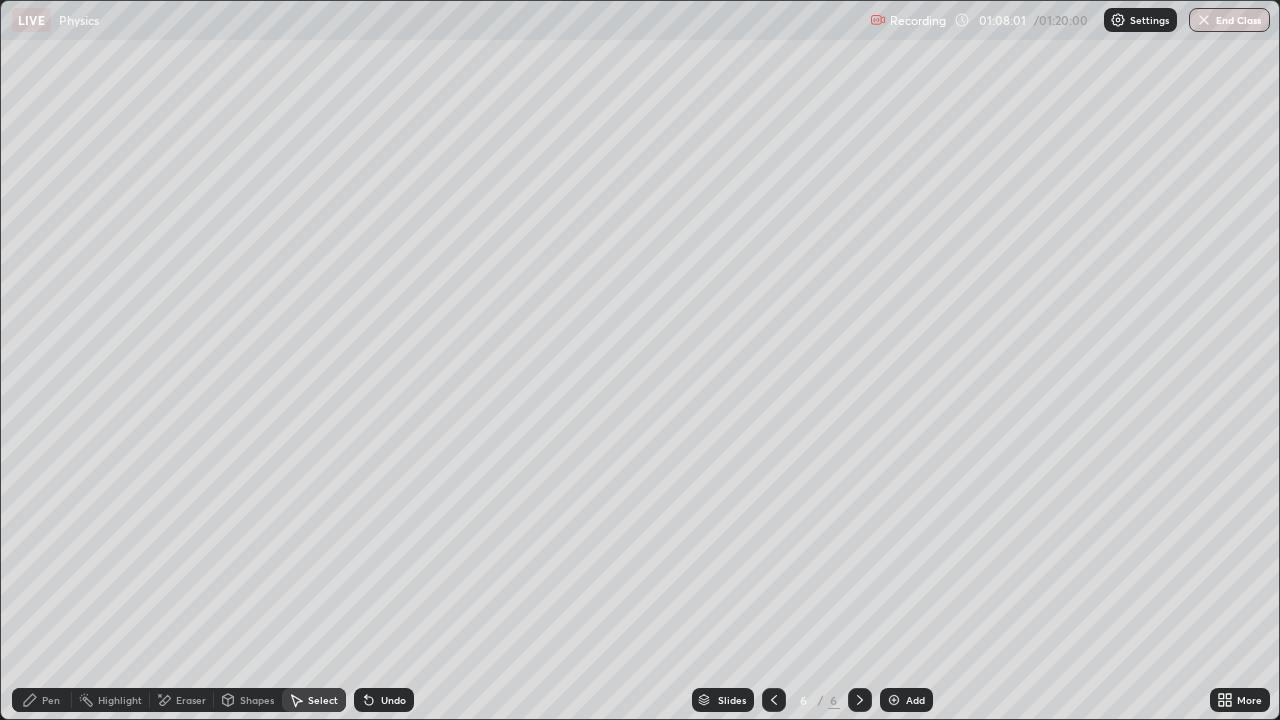 click on "Select" at bounding box center (323, 700) 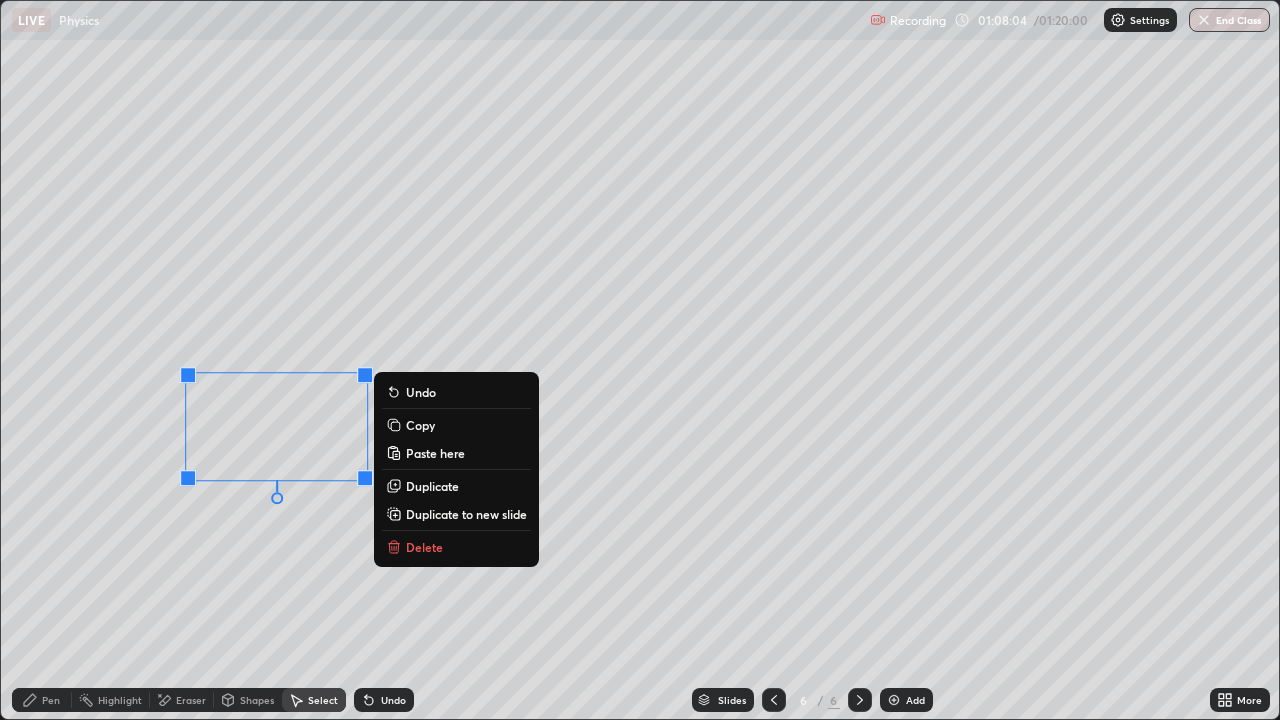 click on "Duplicate" at bounding box center (432, 486) 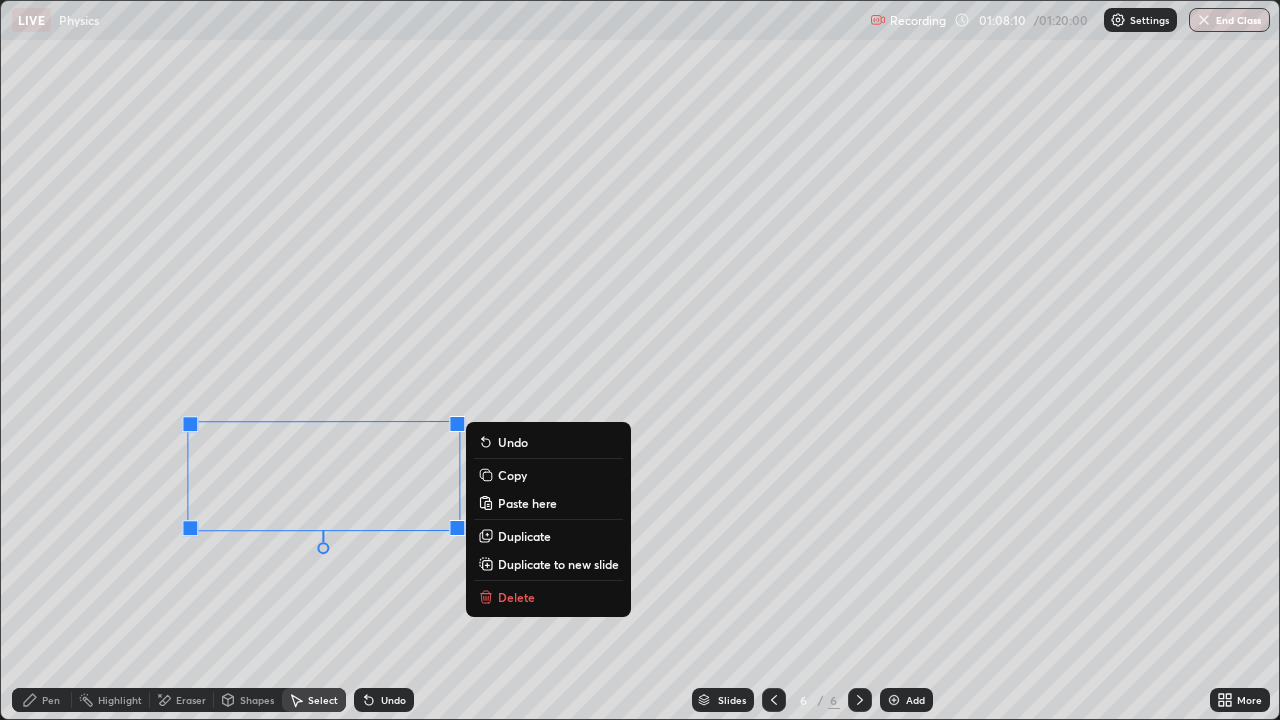 click on "90 ° Undo Copy Paste here Duplicate Duplicate to new slide Delete" at bounding box center [640, 360] 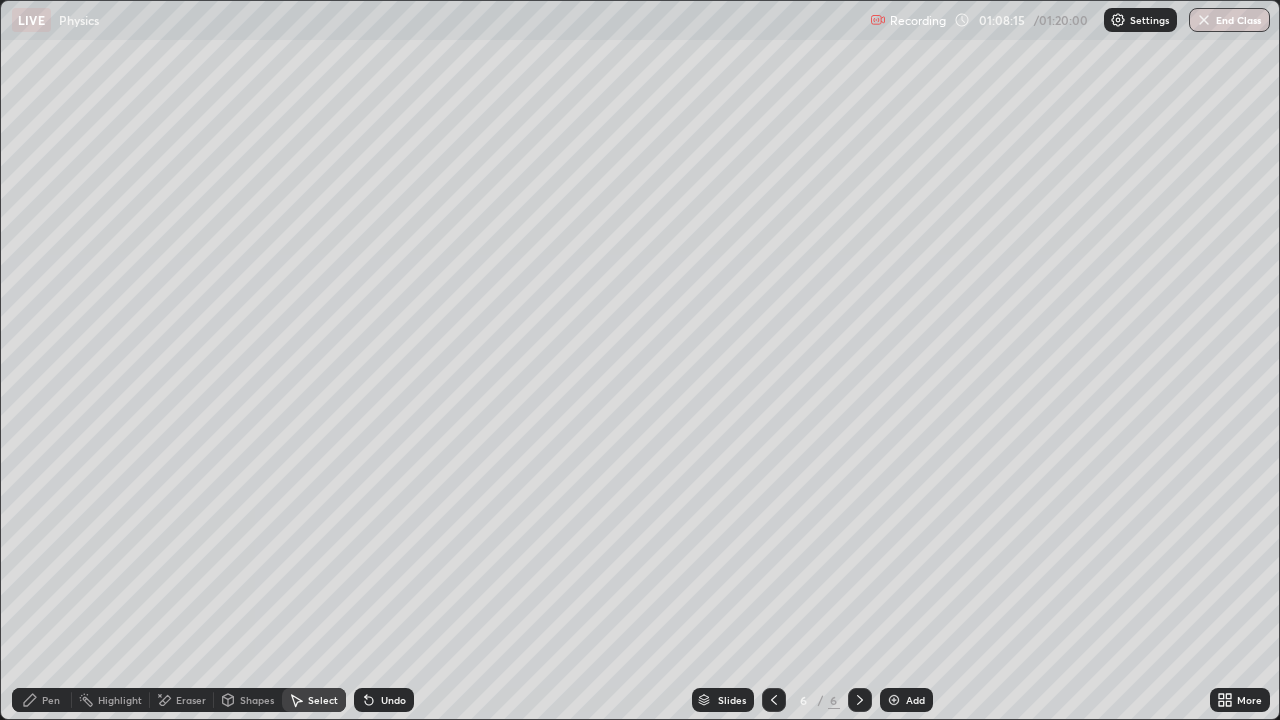 click on "Shapes" at bounding box center [257, 700] 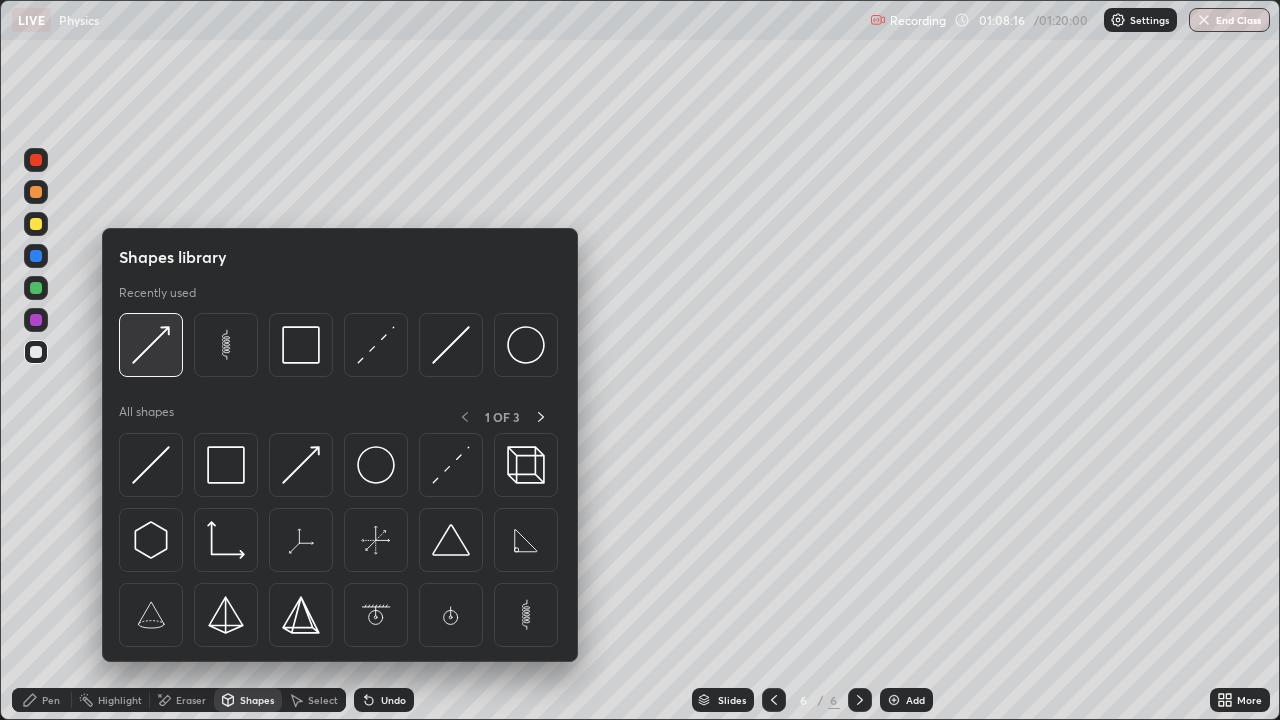 click at bounding box center (151, 345) 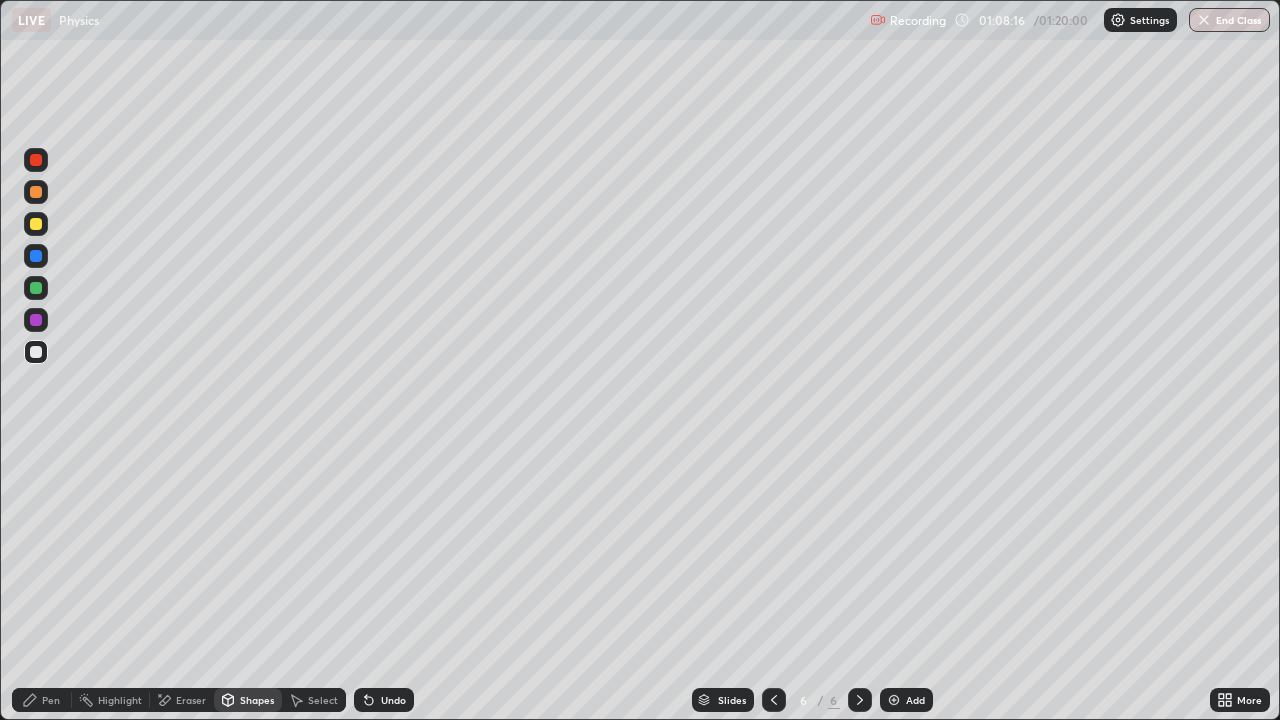 click at bounding box center (36, 288) 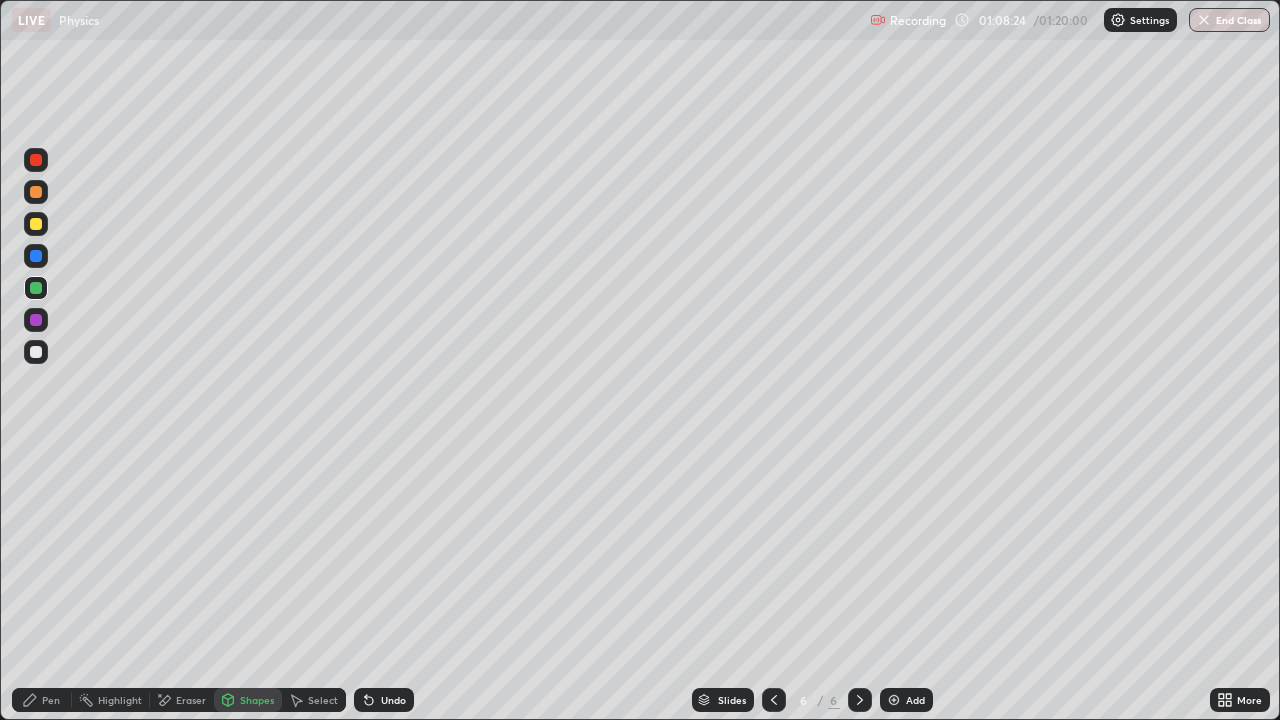 click on "Pen" at bounding box center (42, 700) 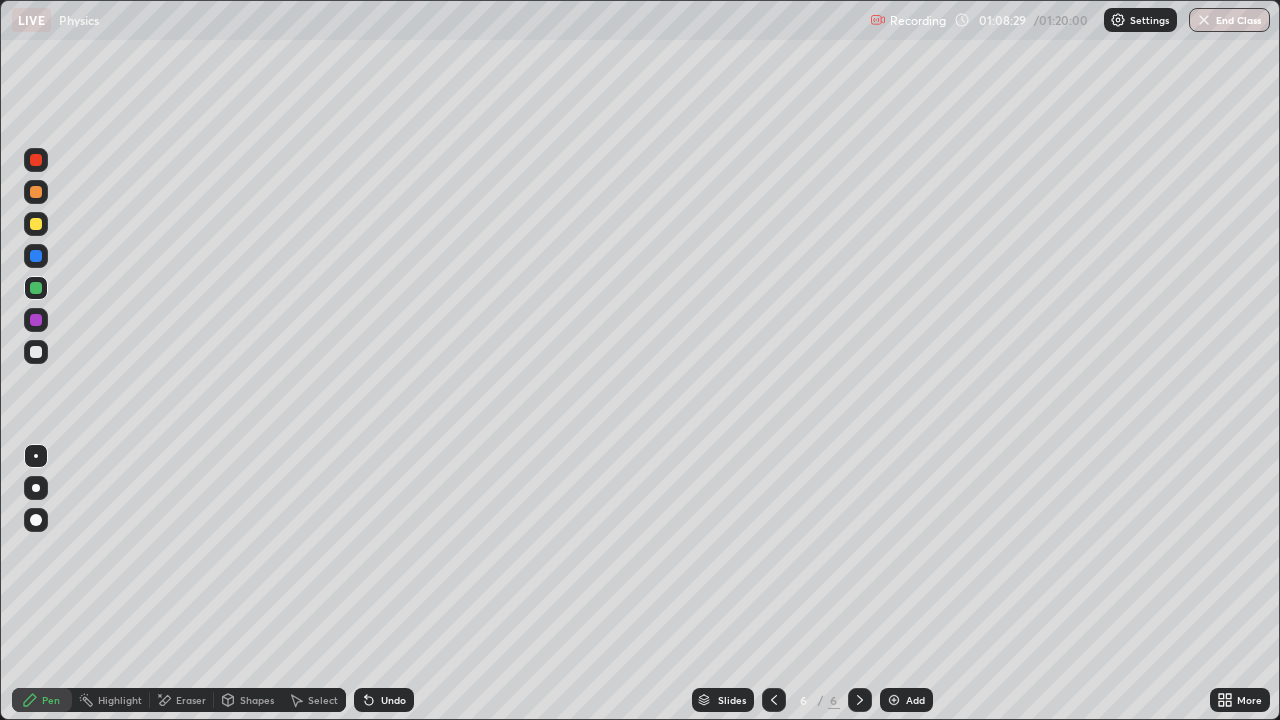 click on "Shapes" at bounding box center (257, 700) 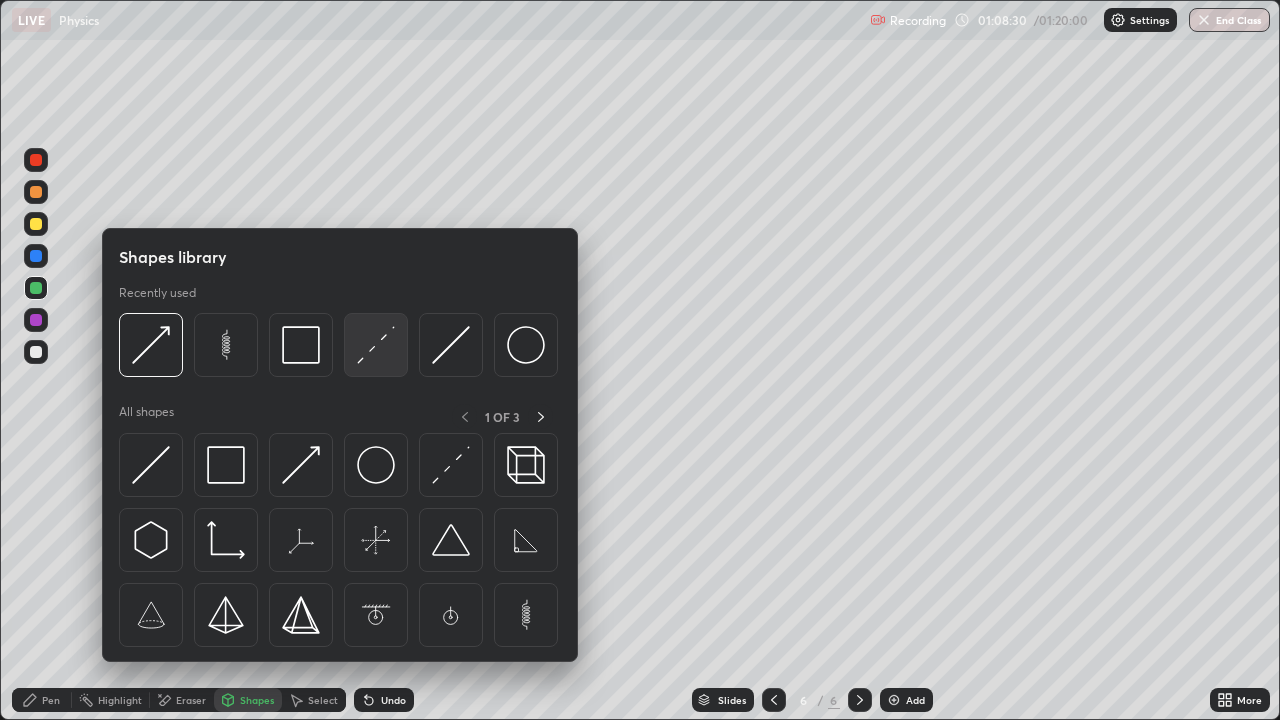 click at bounding box center (376, 345) 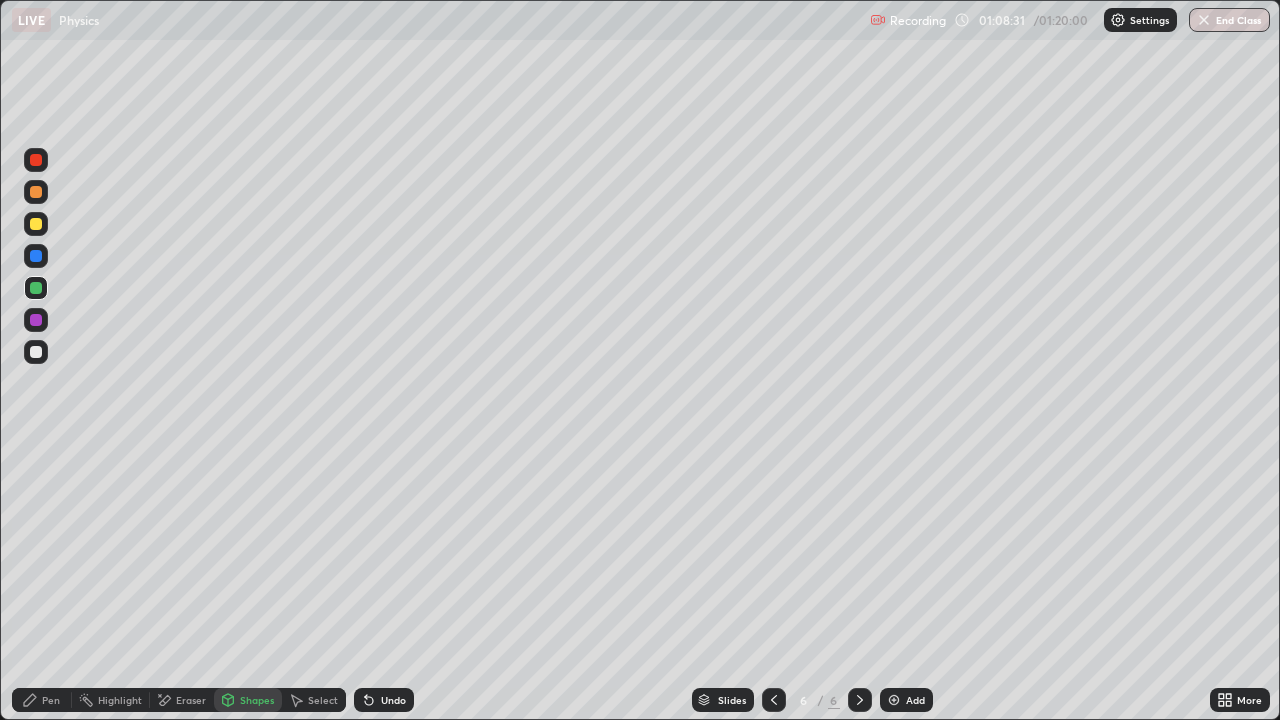 click at bounding box center [36, 352] 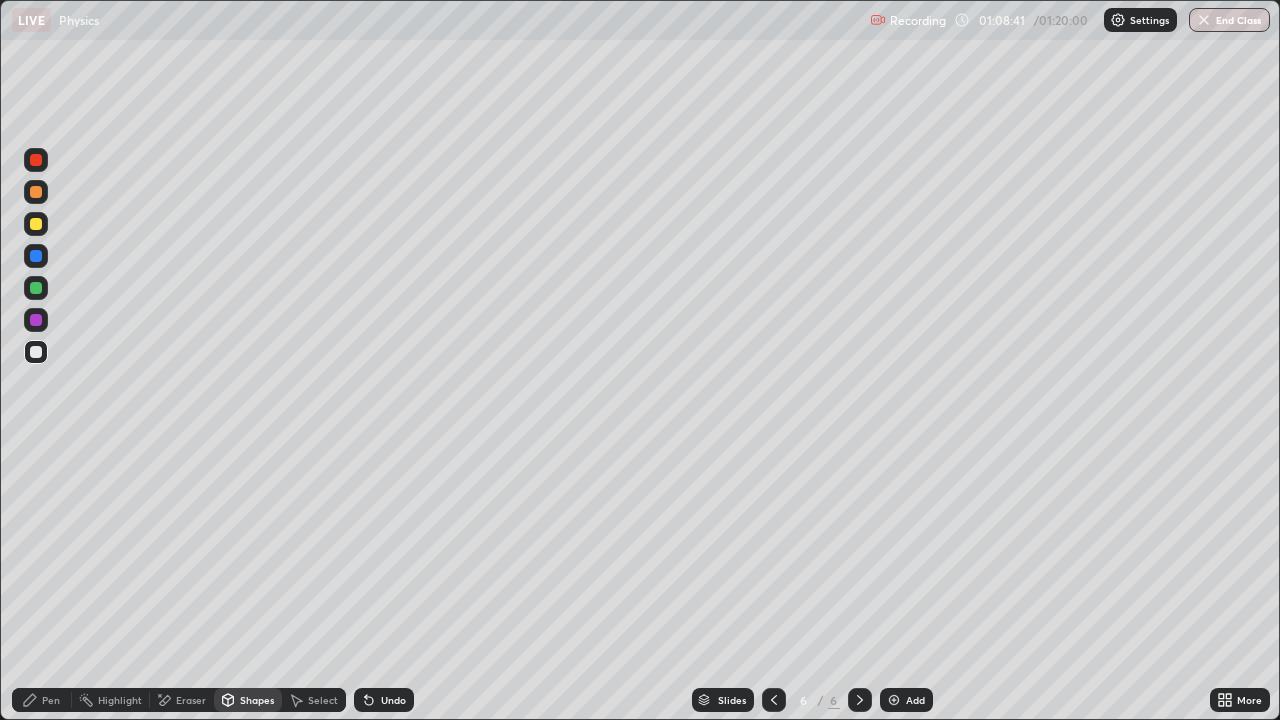 click on "Select" at bounding box center [323, 700] 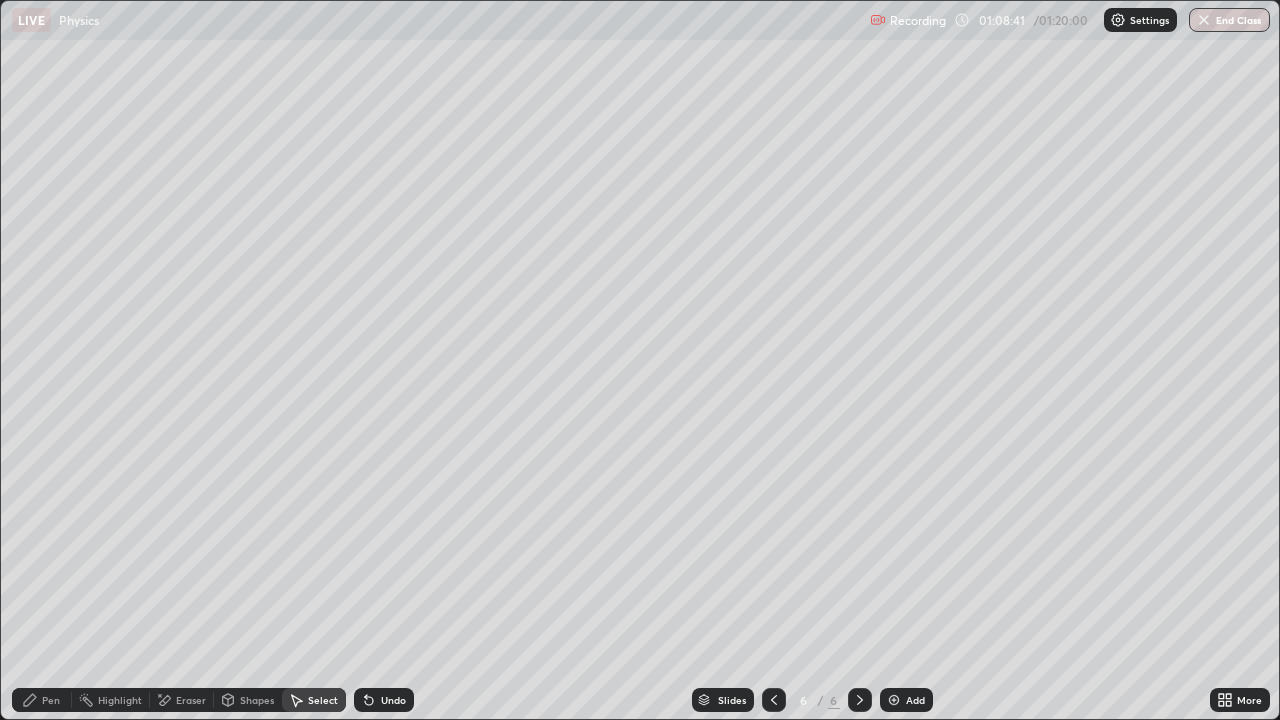 click on "Eraser" at bounding box center (191, 700) 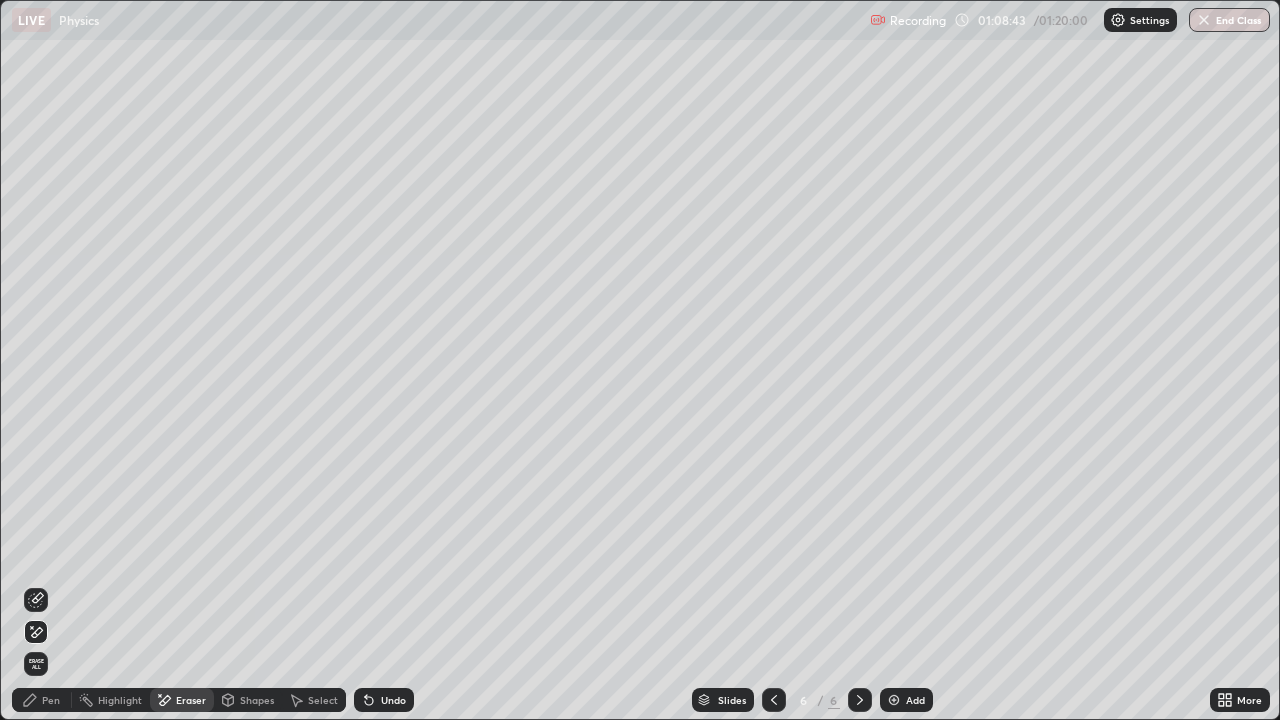 click on "Shapes" at bounding box center (257, 700) 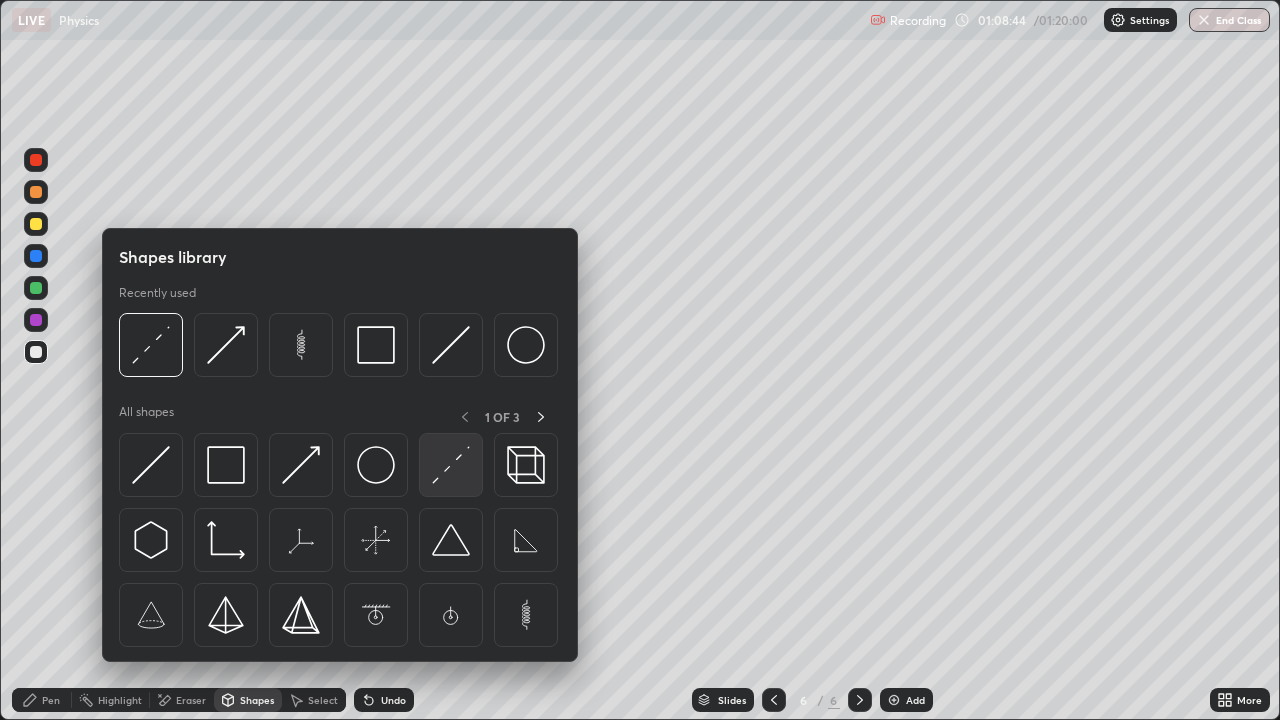 click at bounding box center (451, 465) 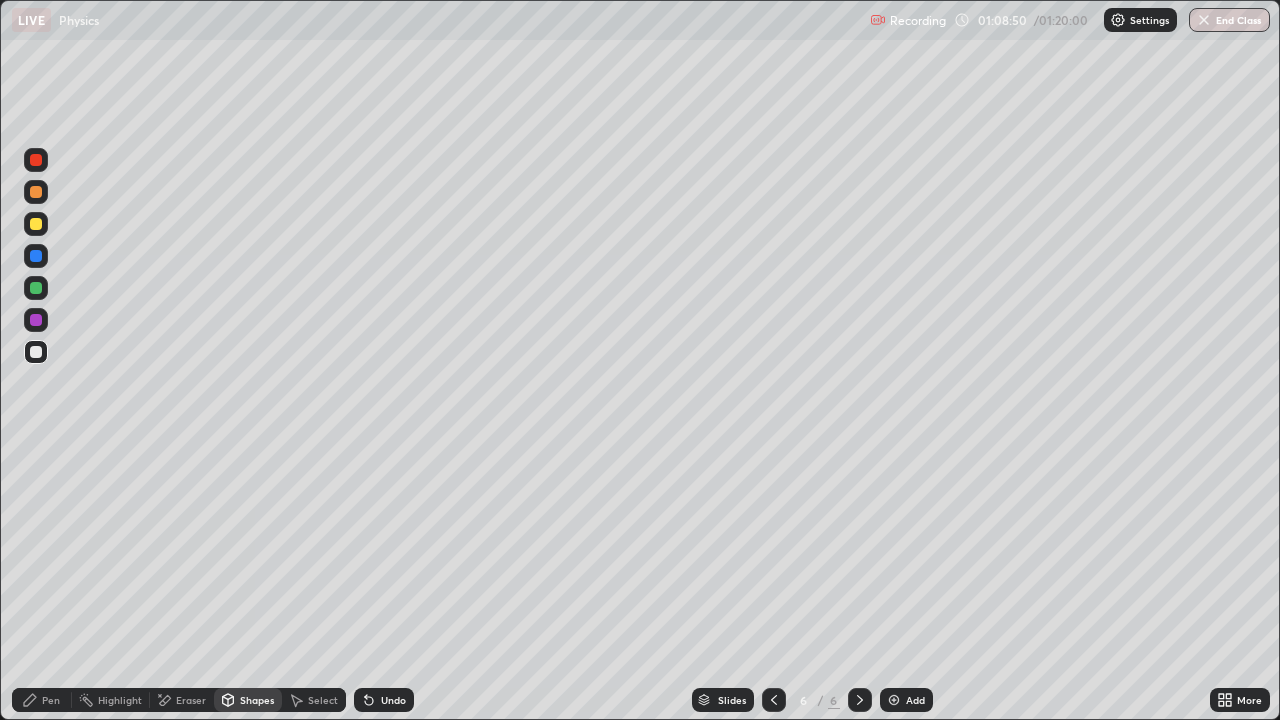 click 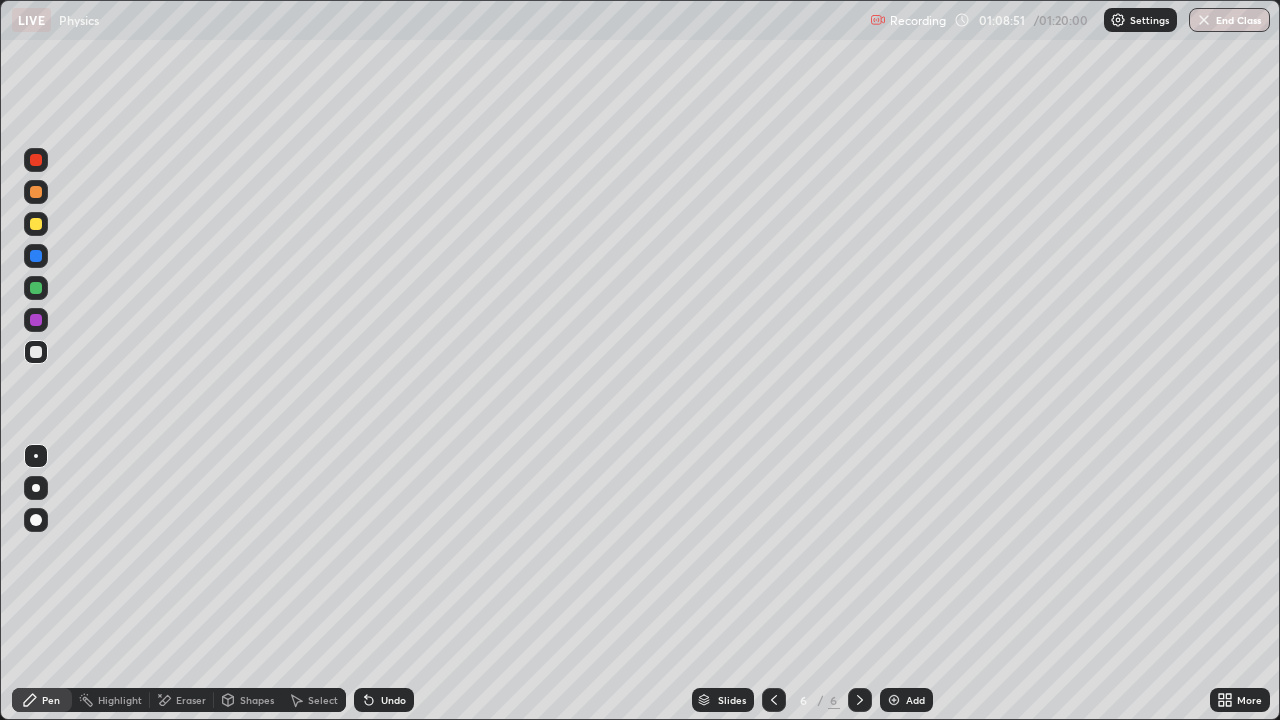 click at bounding box center (36, 288) 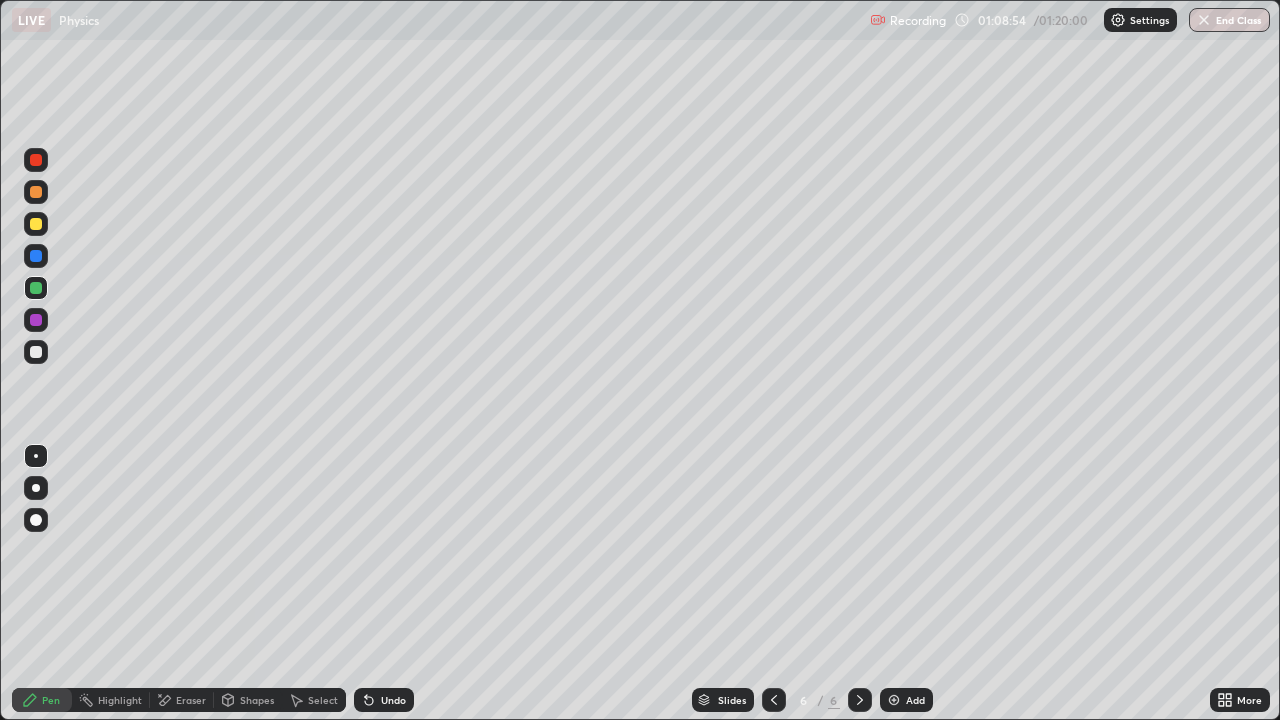 click on "Shapes" at bounding box center [248, 700] 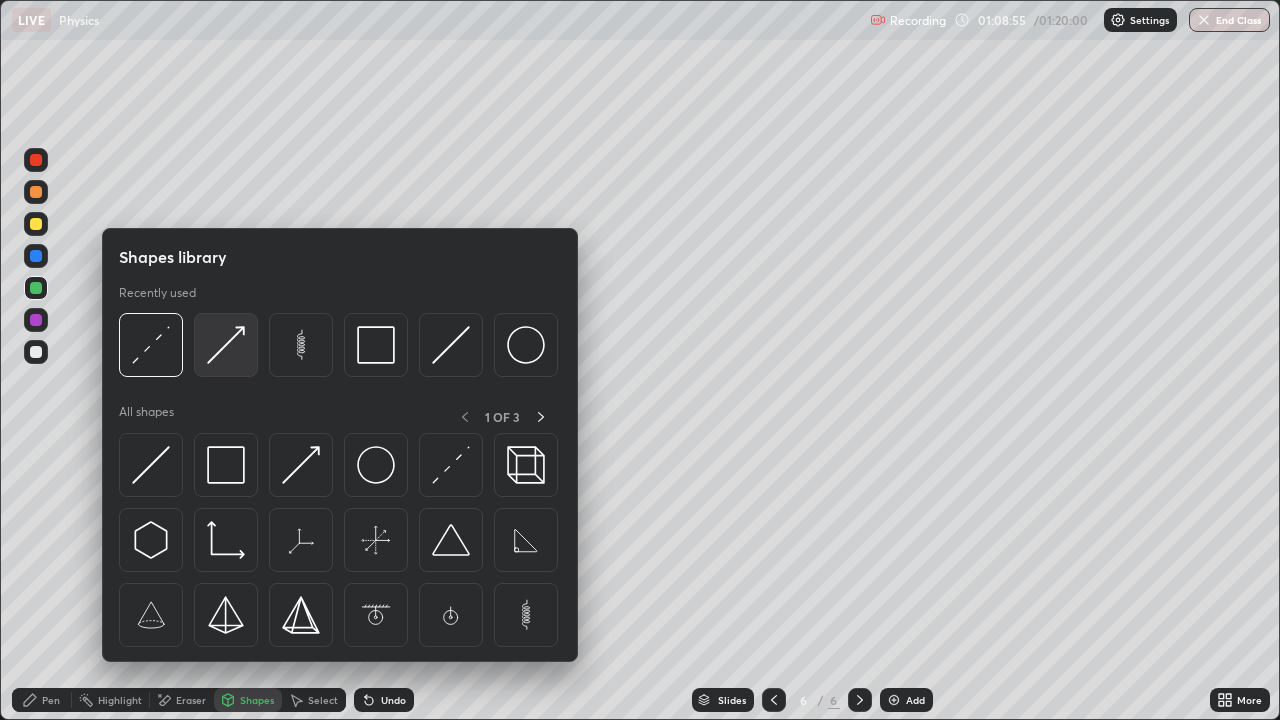 click at bounding box center [226, 345] 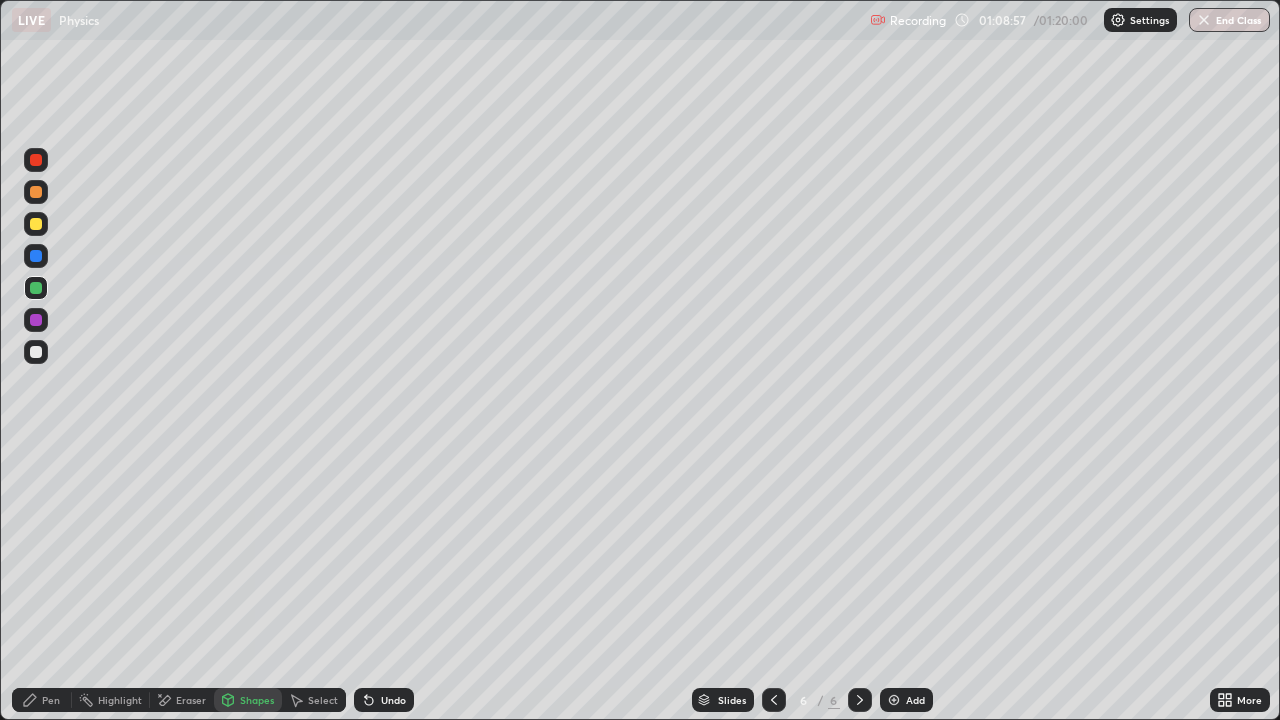 click on "Pen" at bounding box center [42, 700] 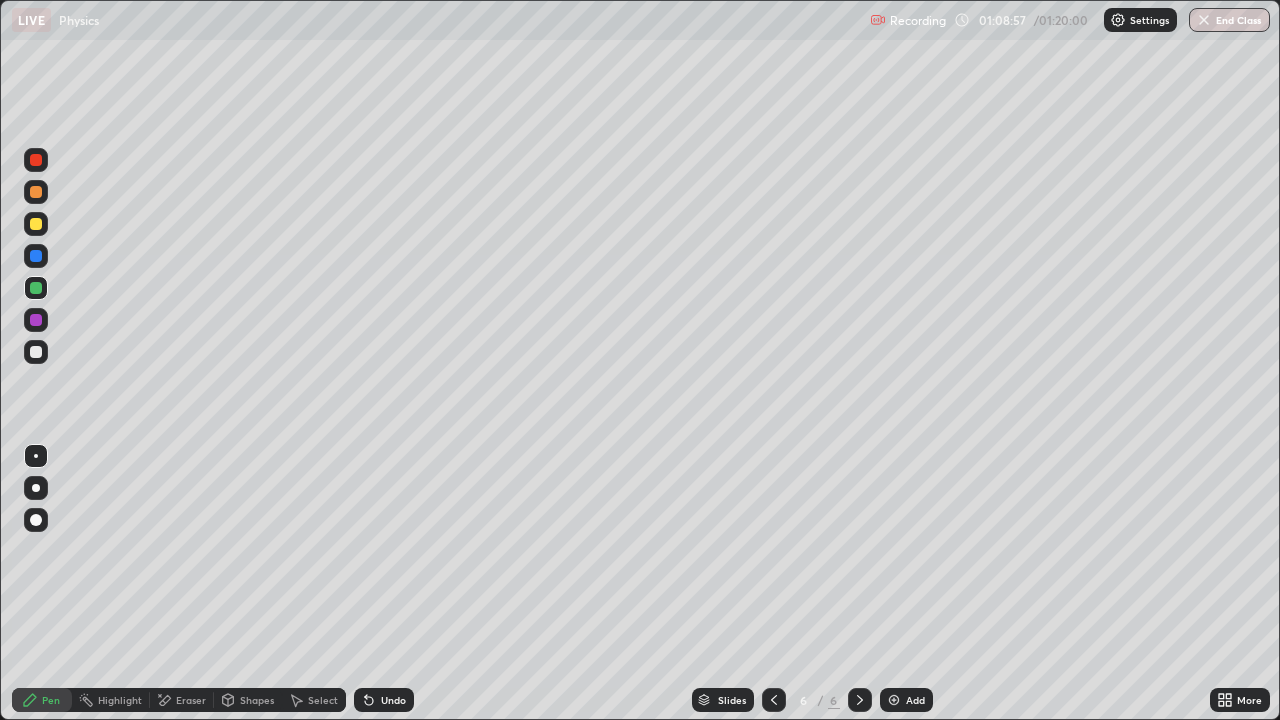 click on "Pen" at bounding box center (42, 700) 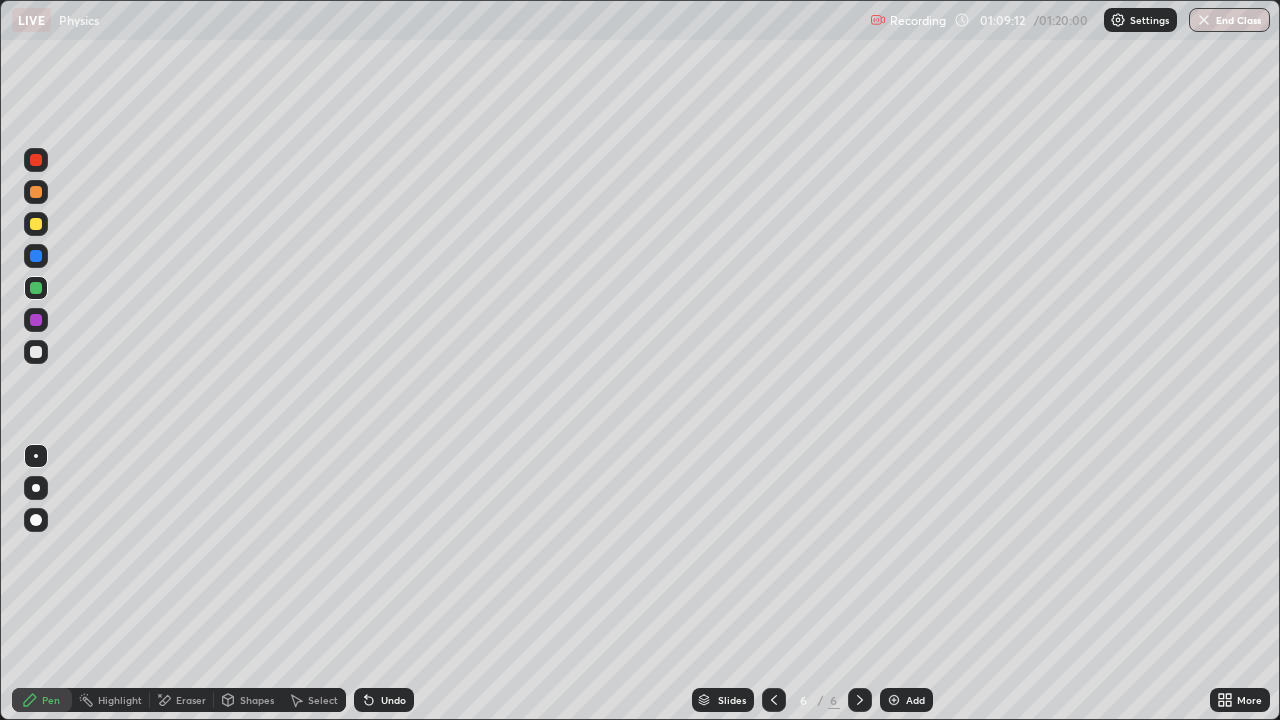 click on "Select" at bounding box center (323, 700) 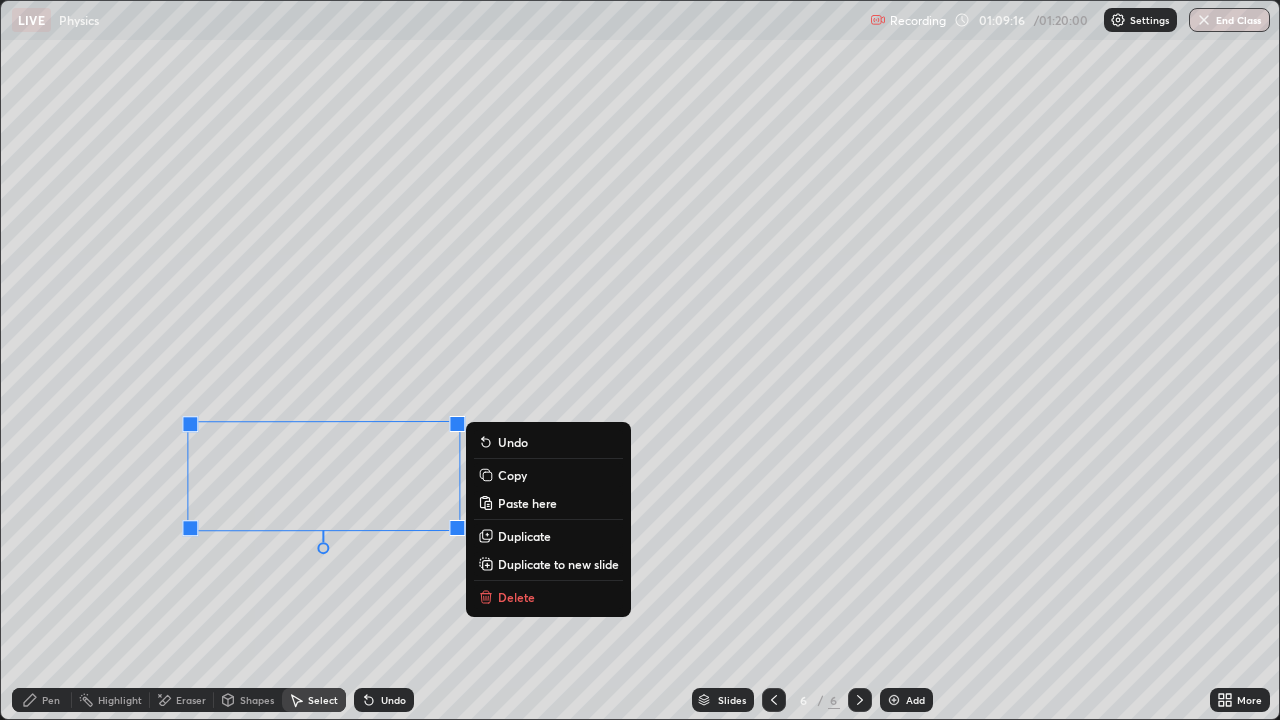 click on "Duplicate" at bounding box center [524, 536] 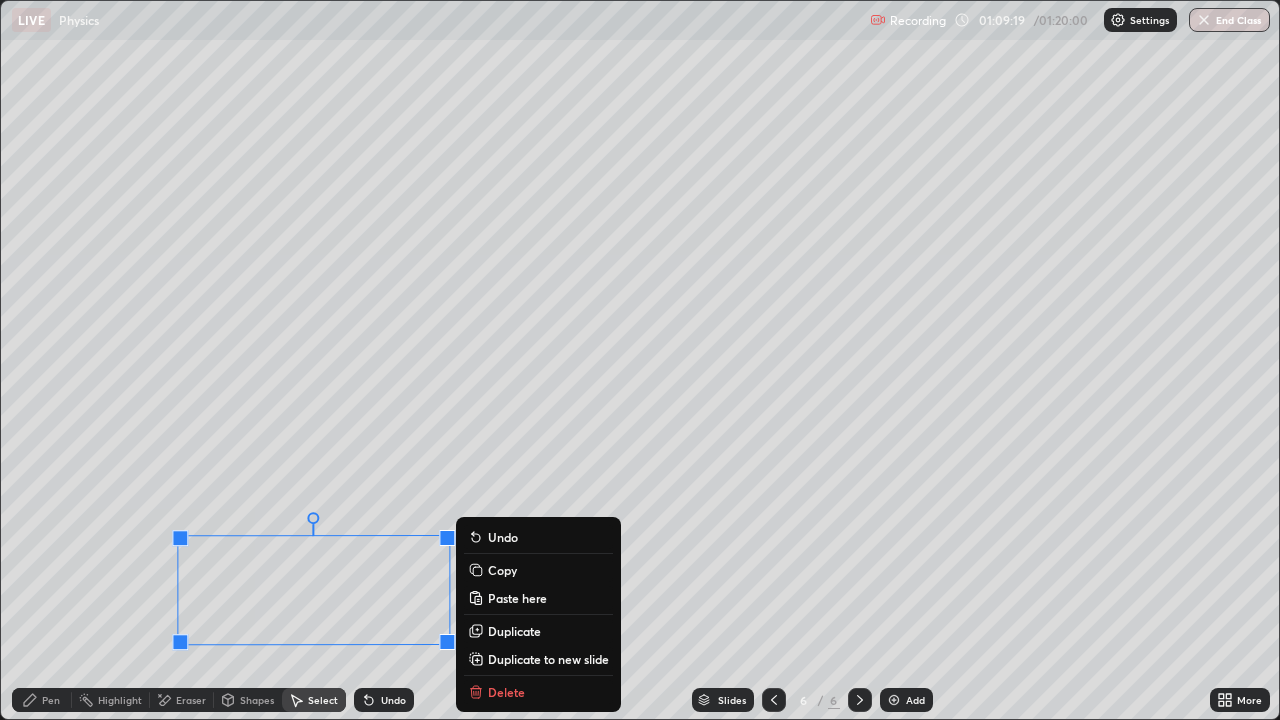 click on "Undo" at bounding box center [393, 700] 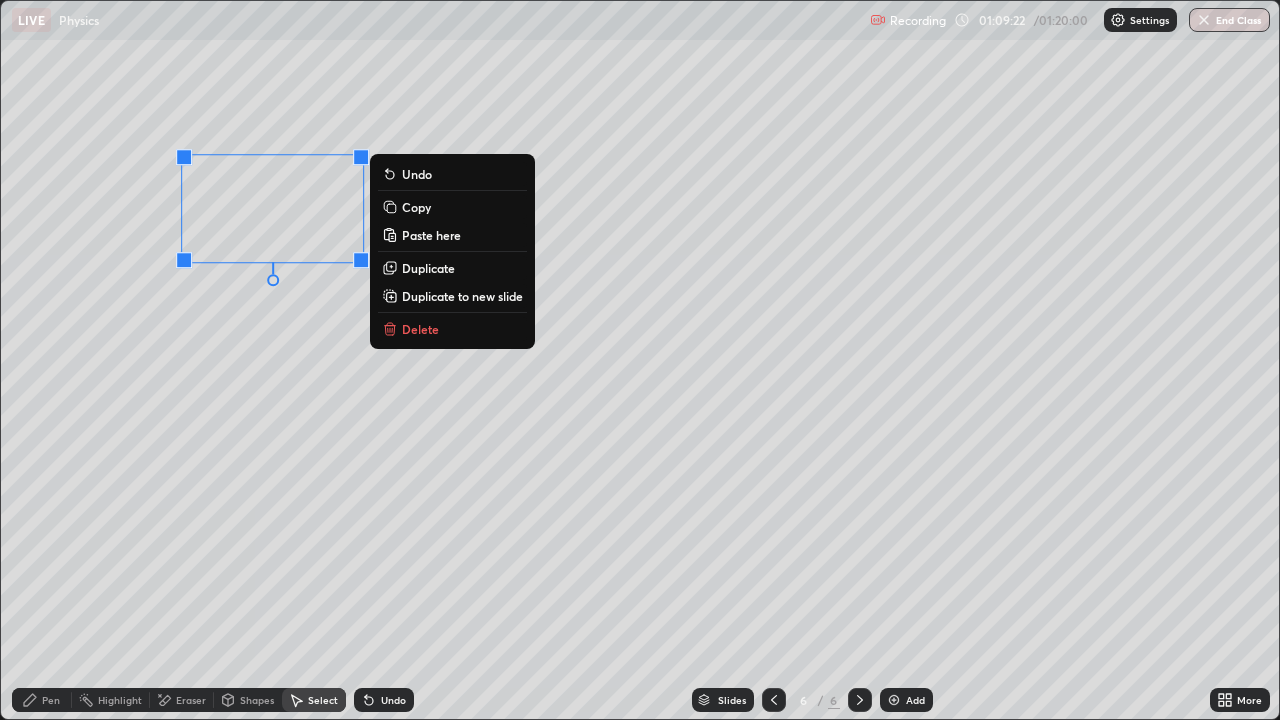 click on "Duplicate" at bounding box center (428, 268) 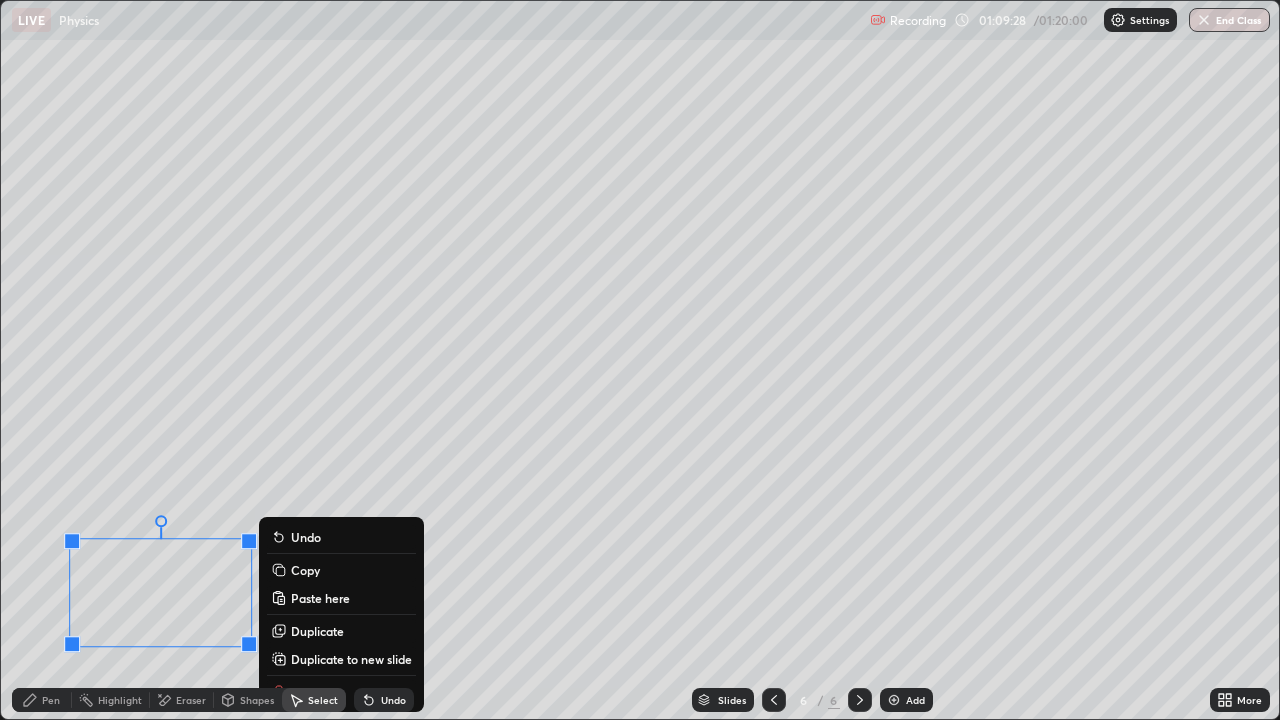 click on "Eraser" at bounding box center (191, 700) 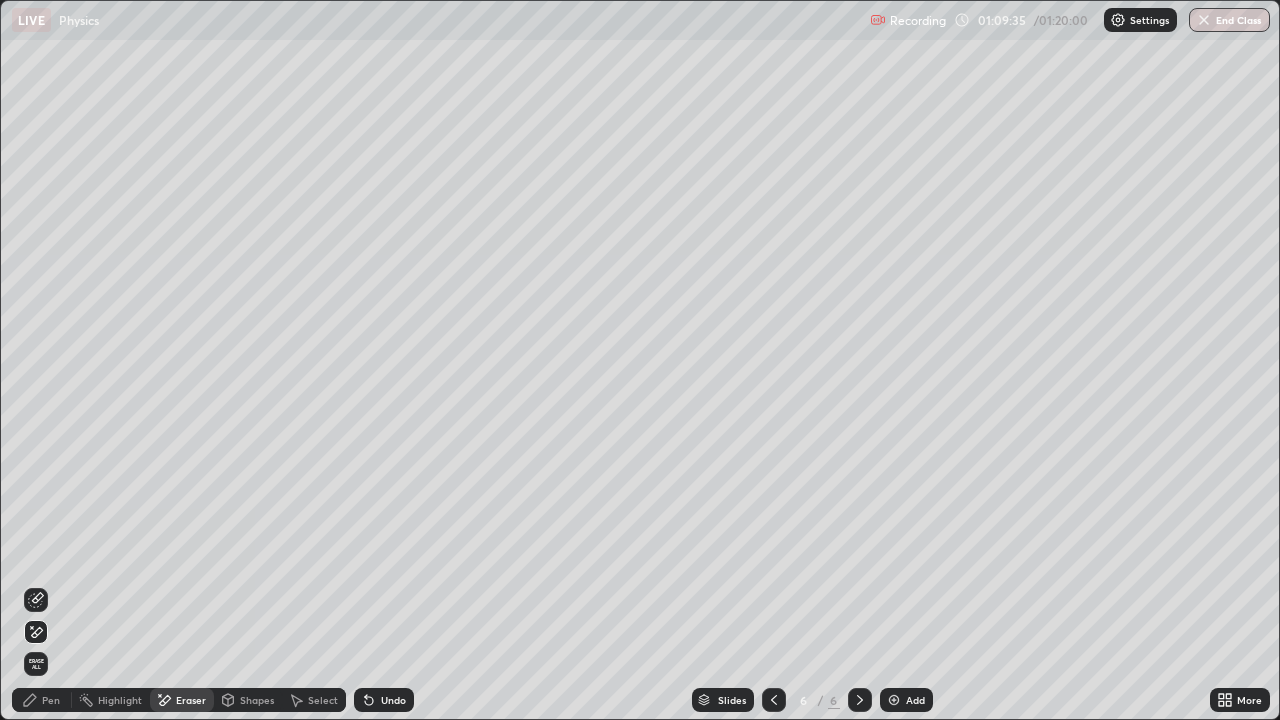 click on "Undo" at bounding box center (393, 700) 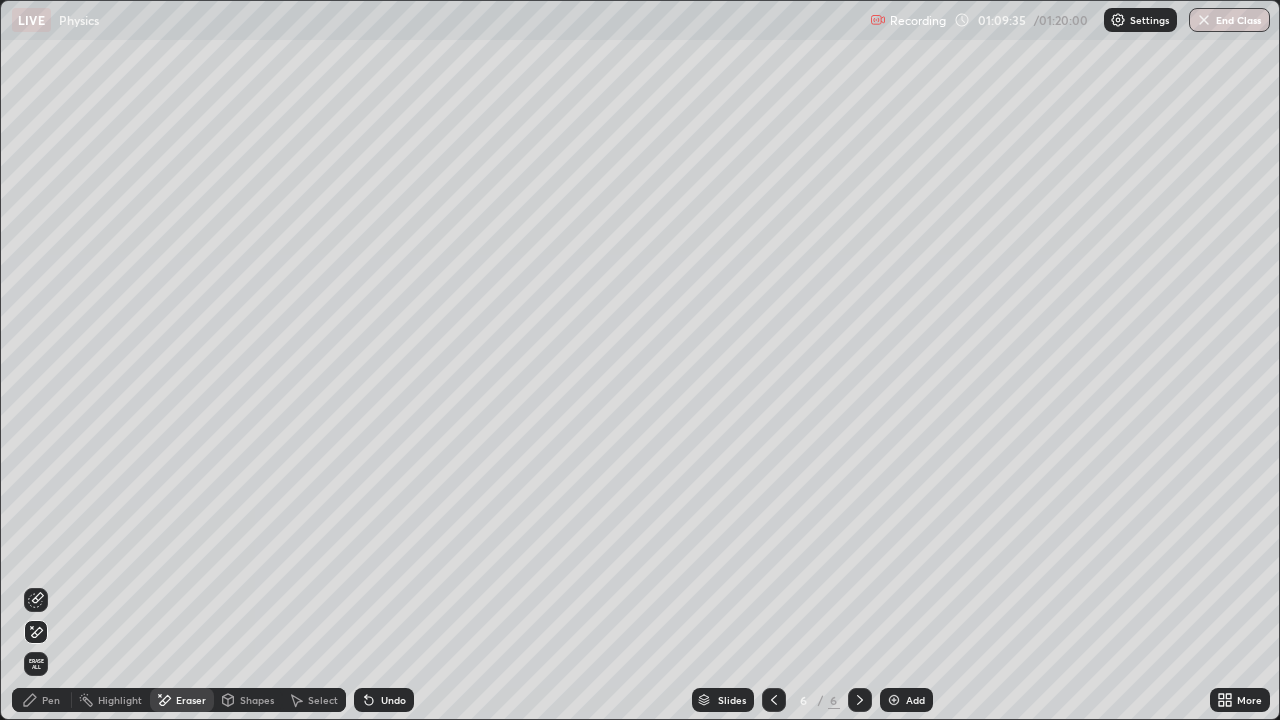 click on "Undo" at bounding box center [393, 700] 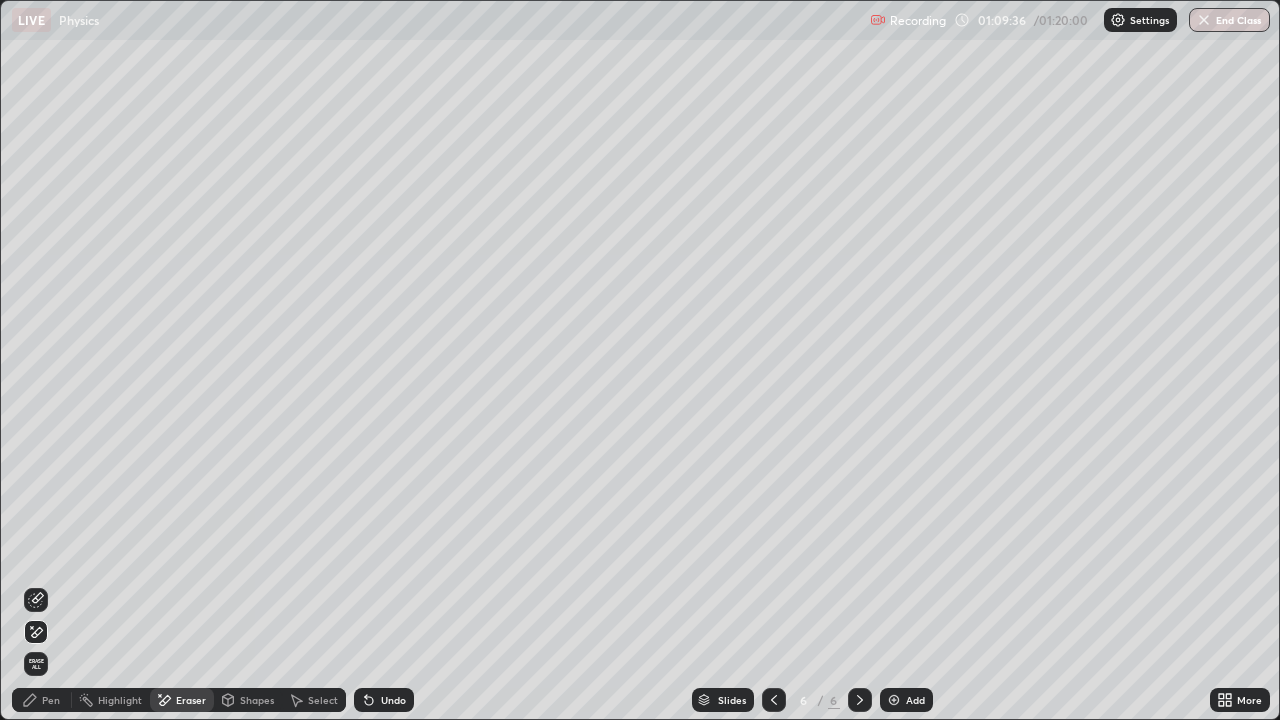 click on "Undo" at bounding box center (393, 700) 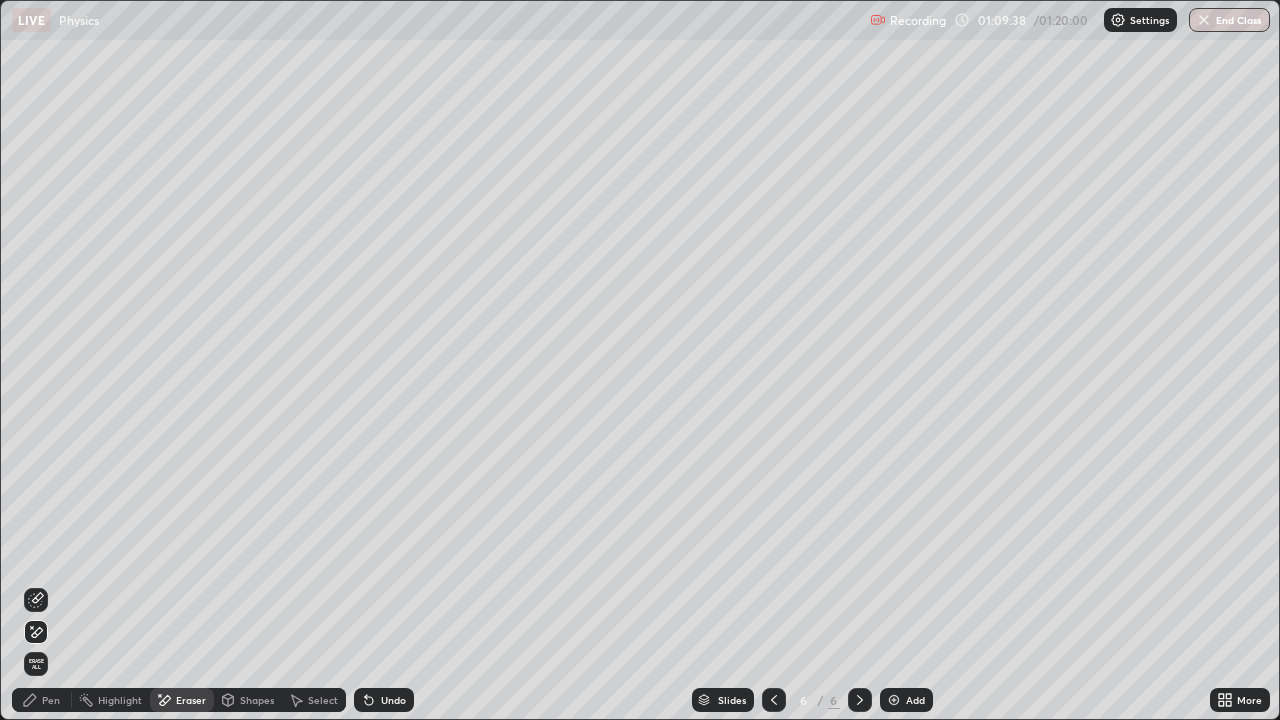 click on "Shapes" at bounding box center (248, 700) 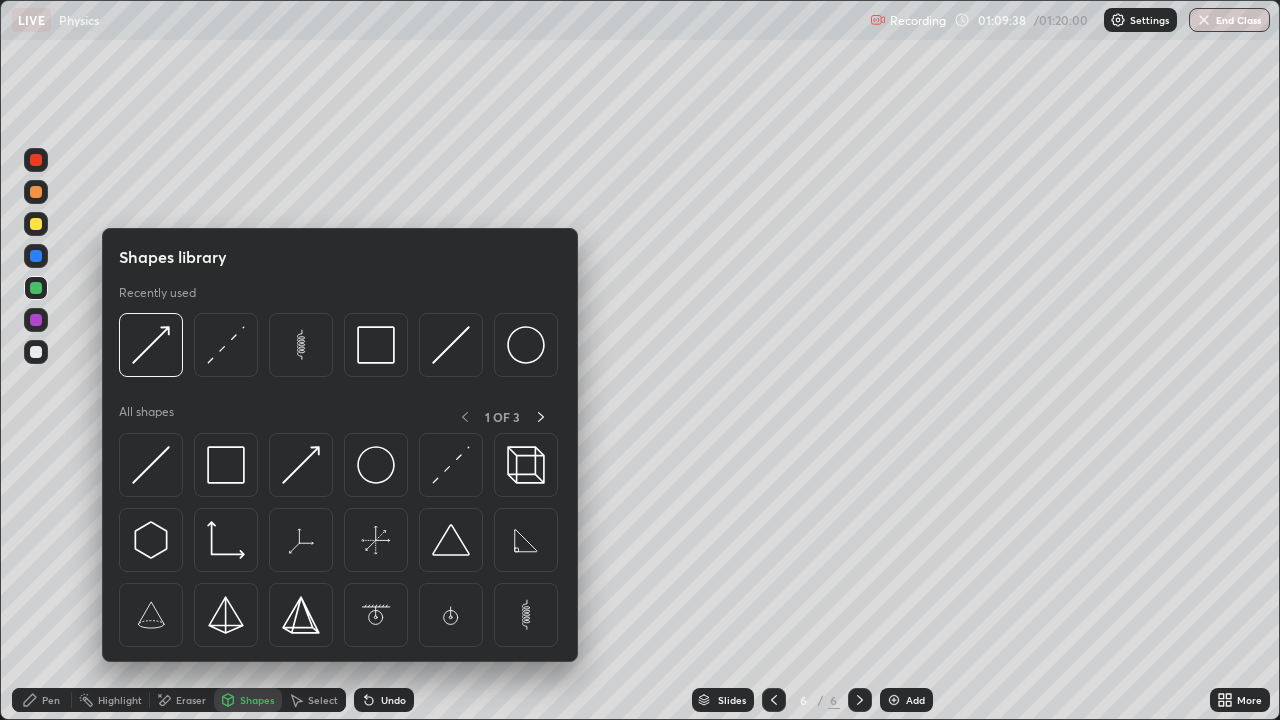 click on "Select" at bounding box center [323, 700] 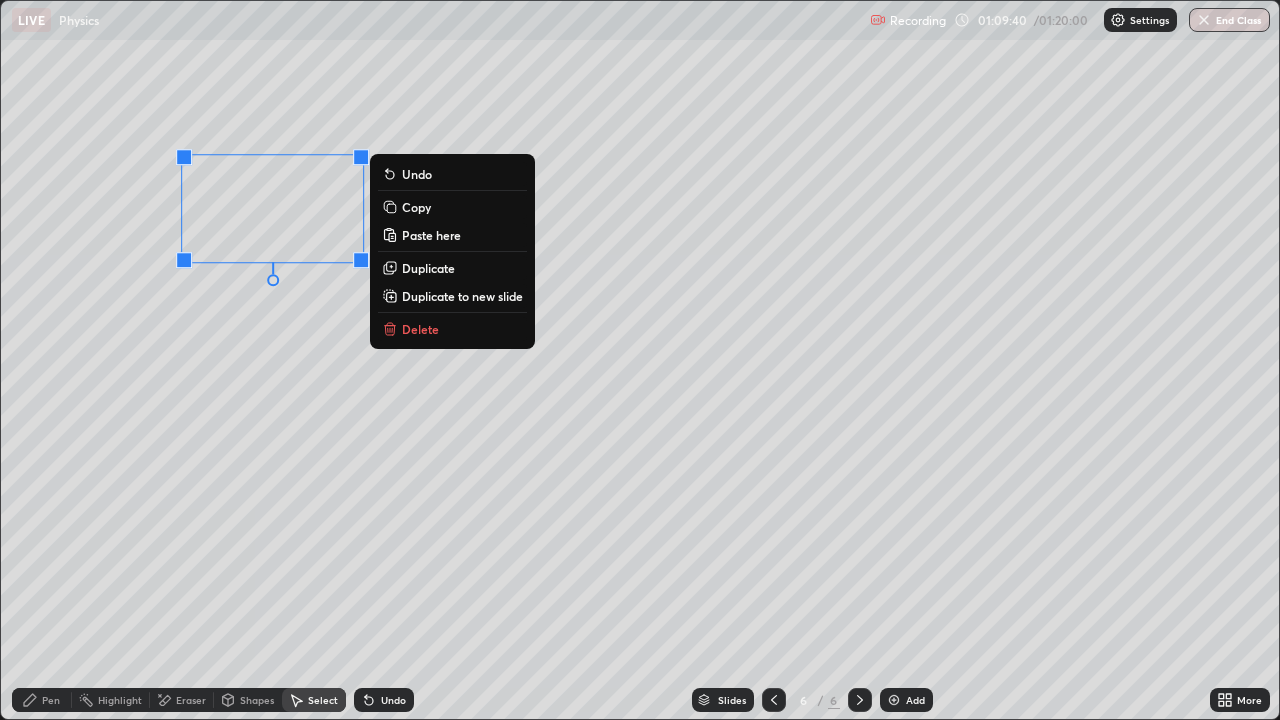click on "Duplicate" at bounding box center (428, 268) 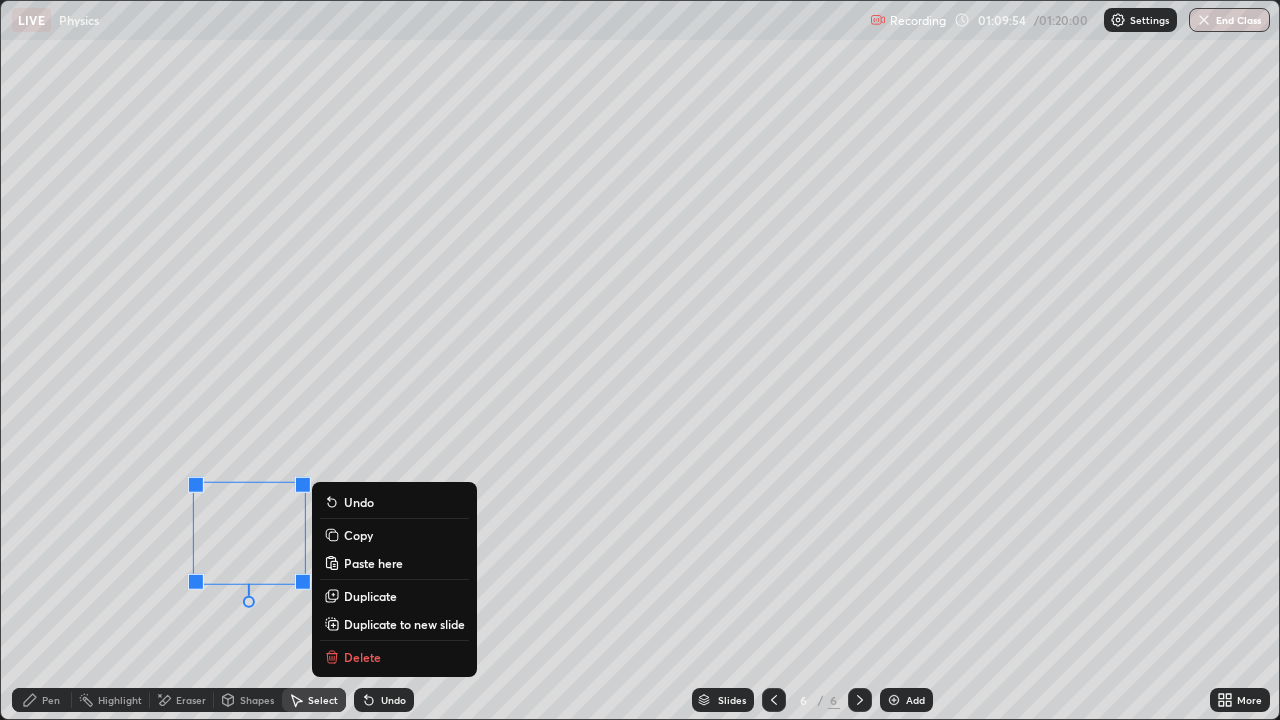 click on "90 ° Undo Copy Paste here Duplicate Duplicate to new slide Delete" at bounding box center (640, 360) 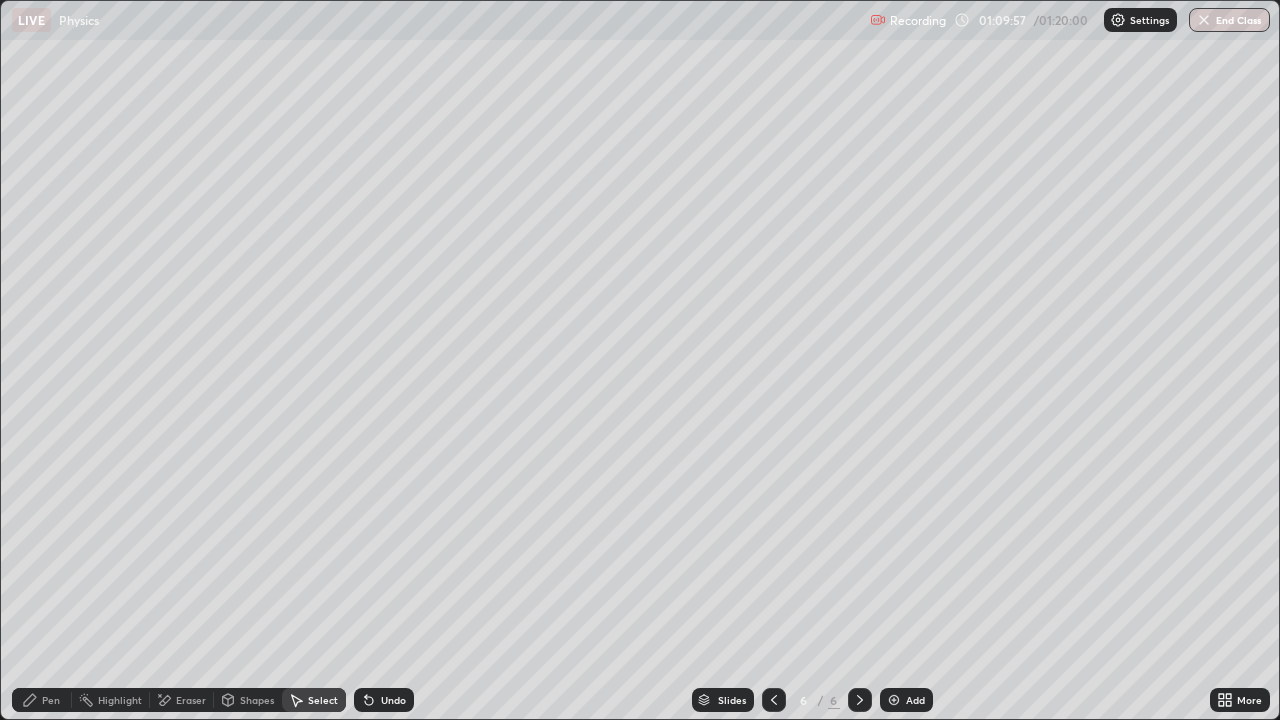 click on "Shapes" at bounding box center (248, 700) 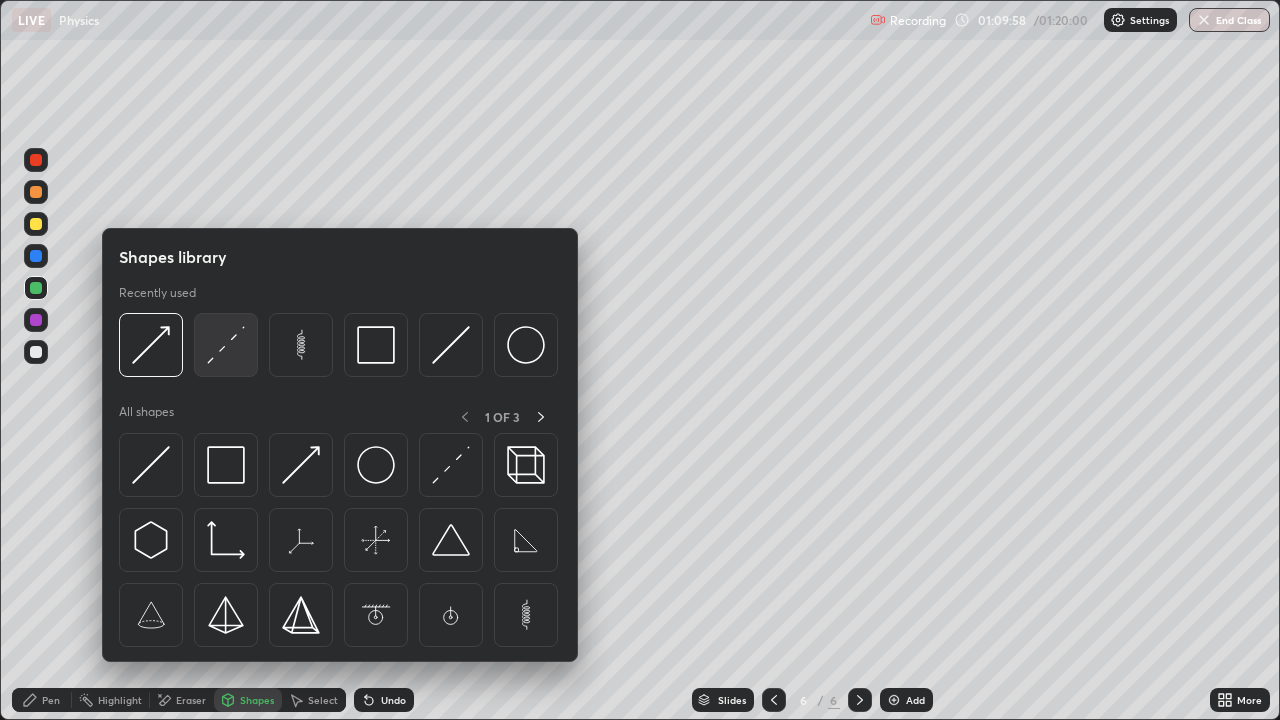 click at bounding box center [226, 345] 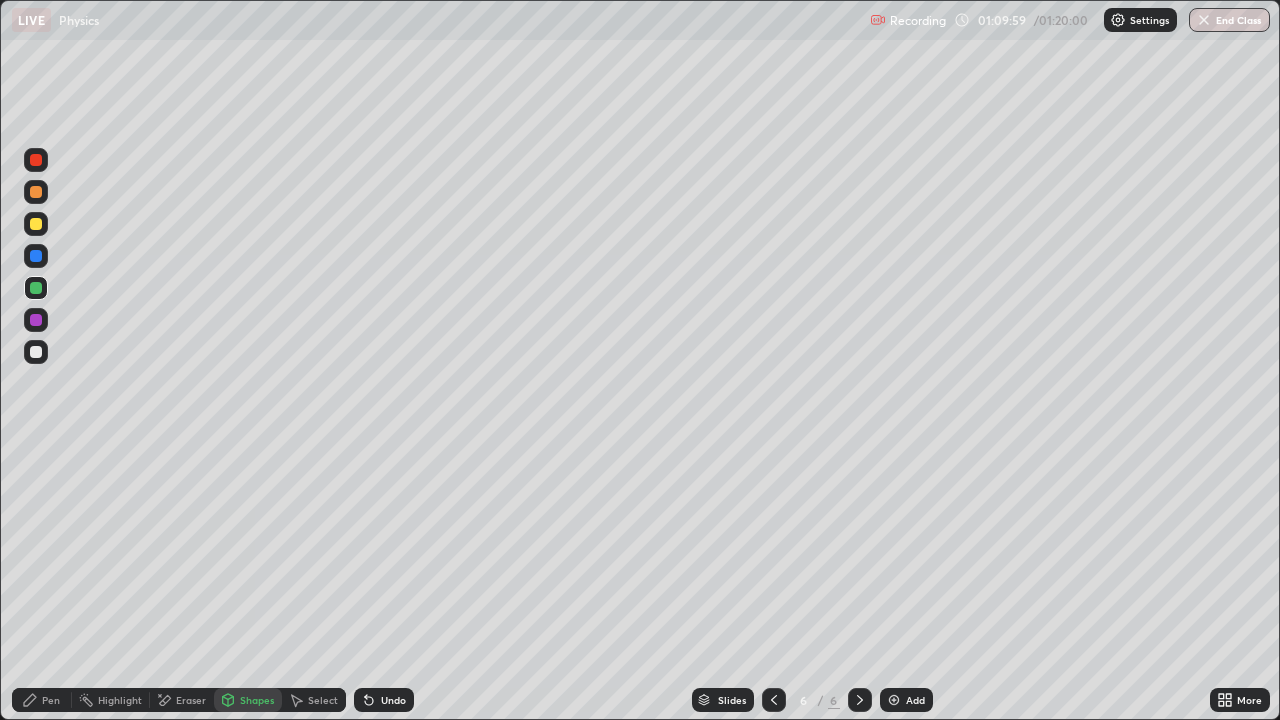 click at bounding box center (36, 352) 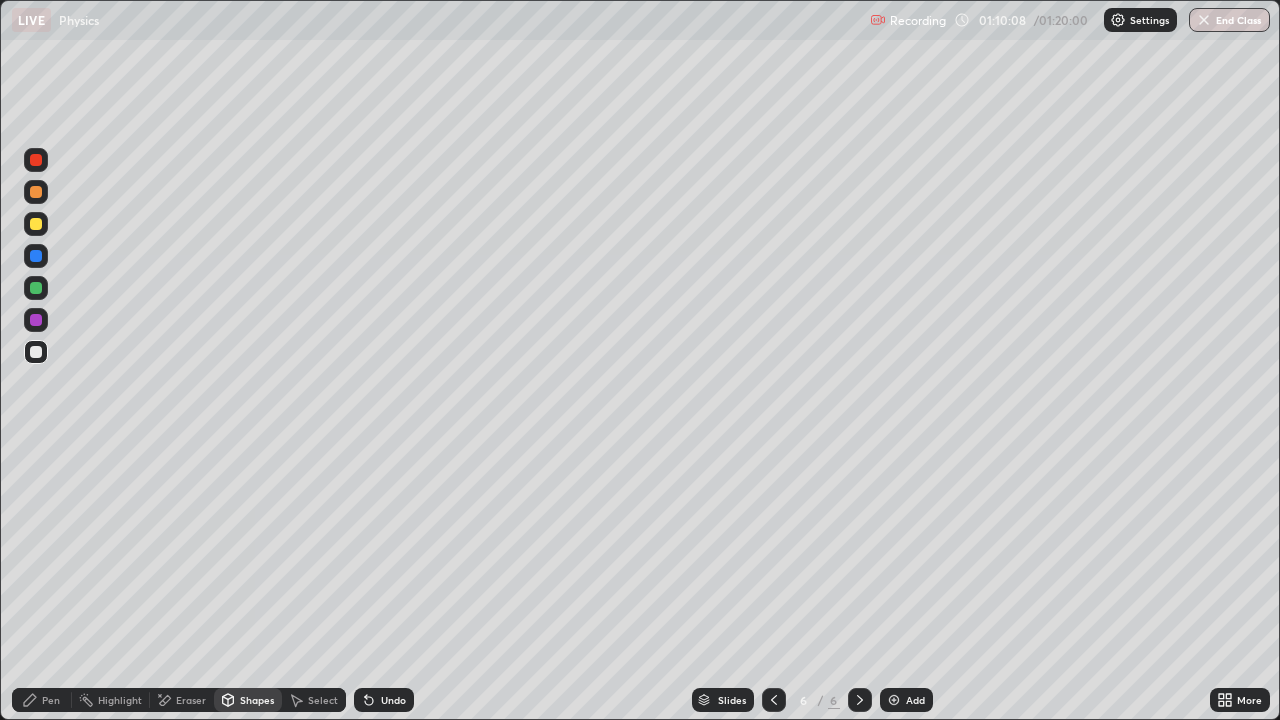 click on "Shapes" at bounding box center [257, 700] 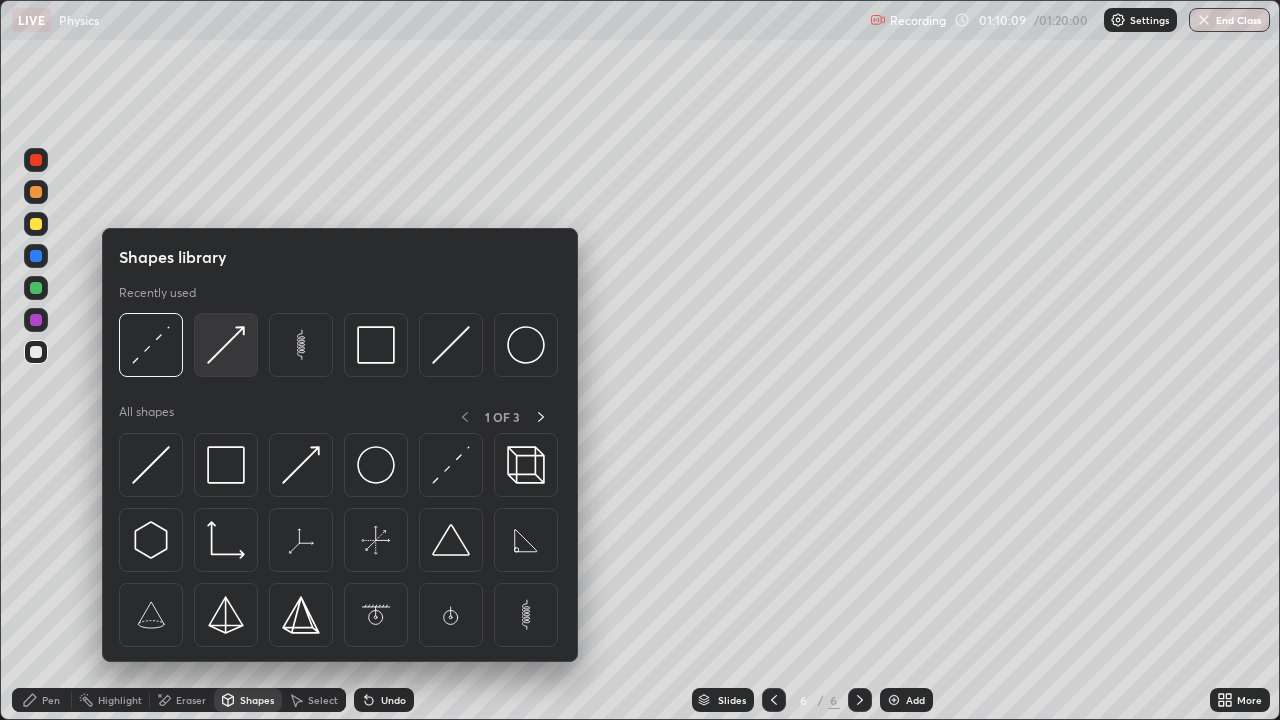 click at bounding box center (226, 345) 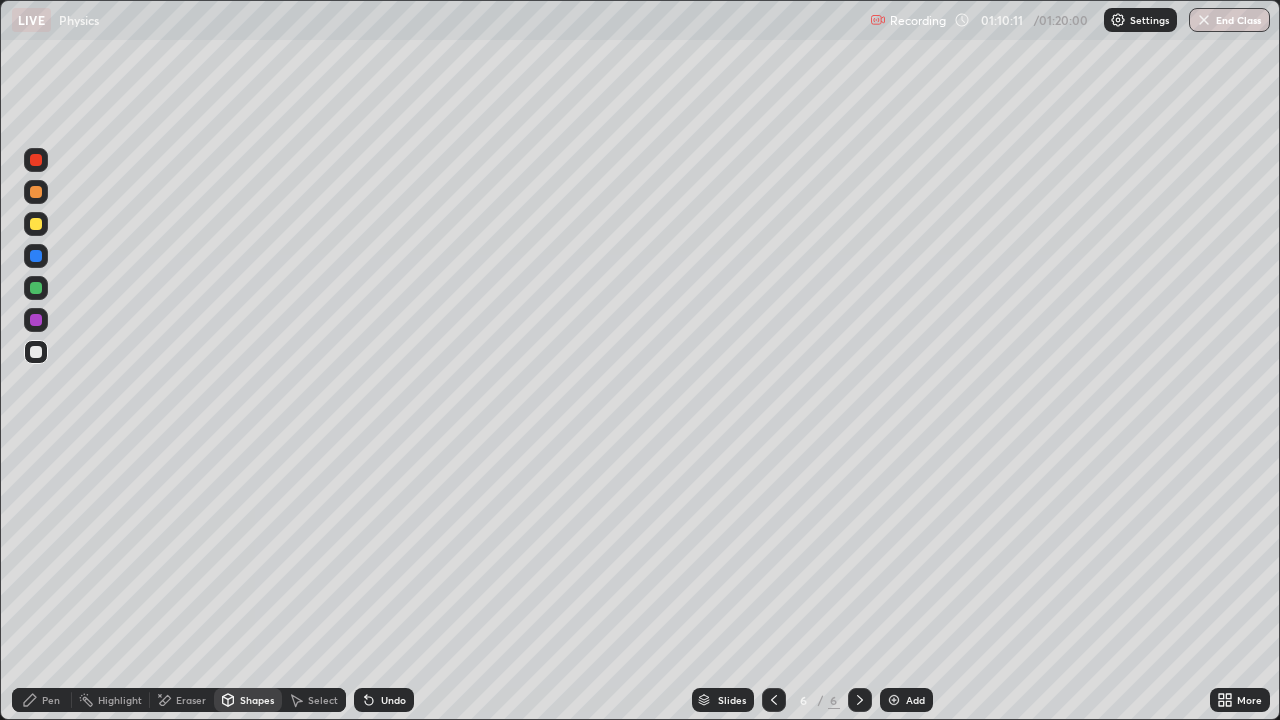 click on "Undo" at bounding box center (393, 700) 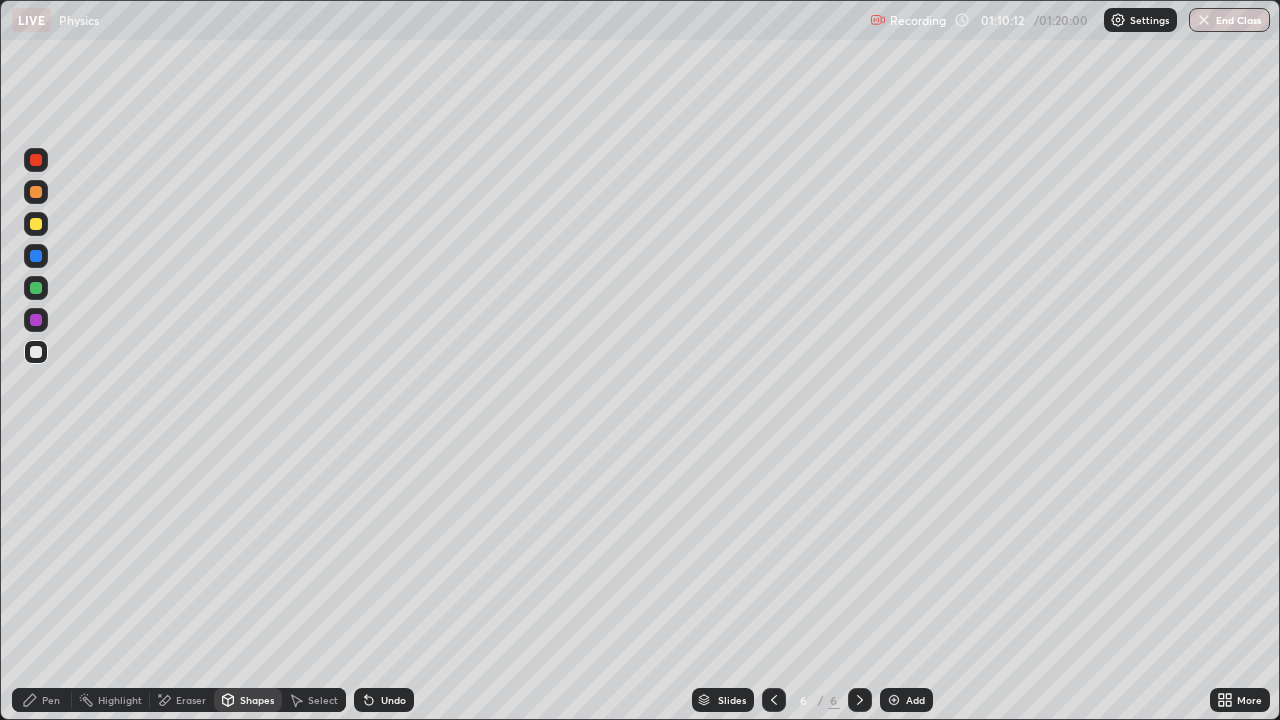 click at bounding box center (36, 288) 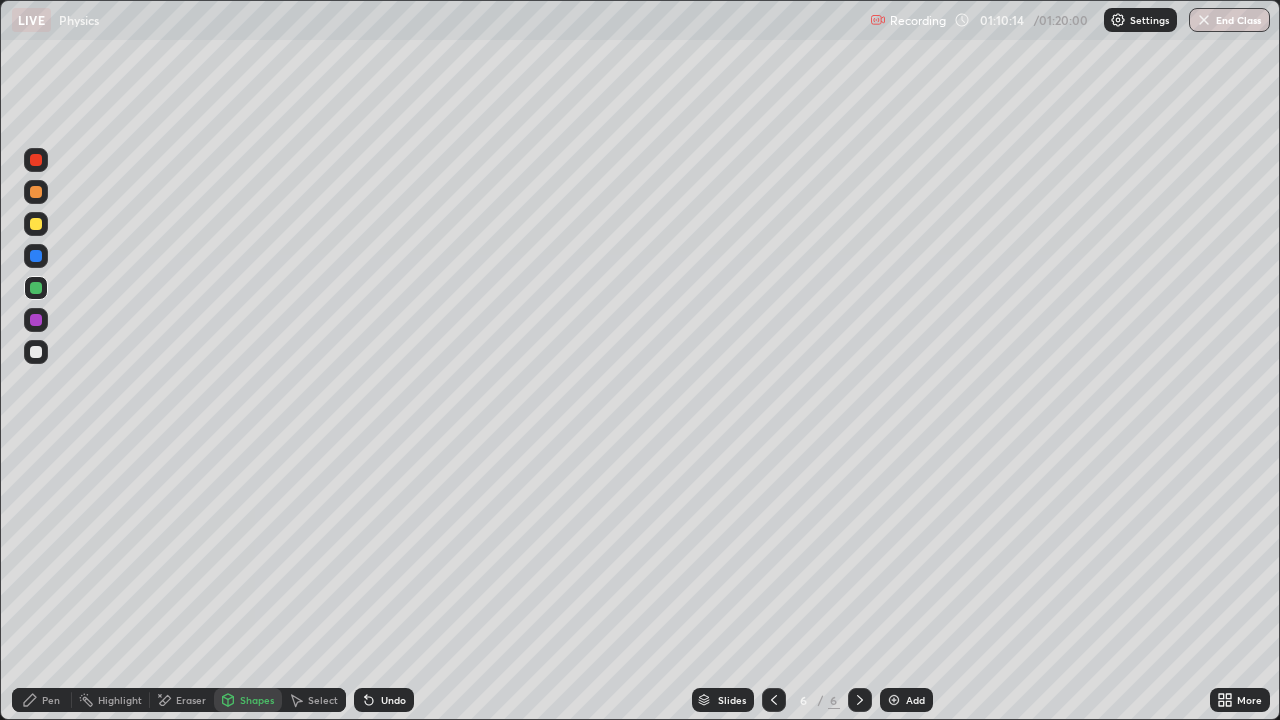 click 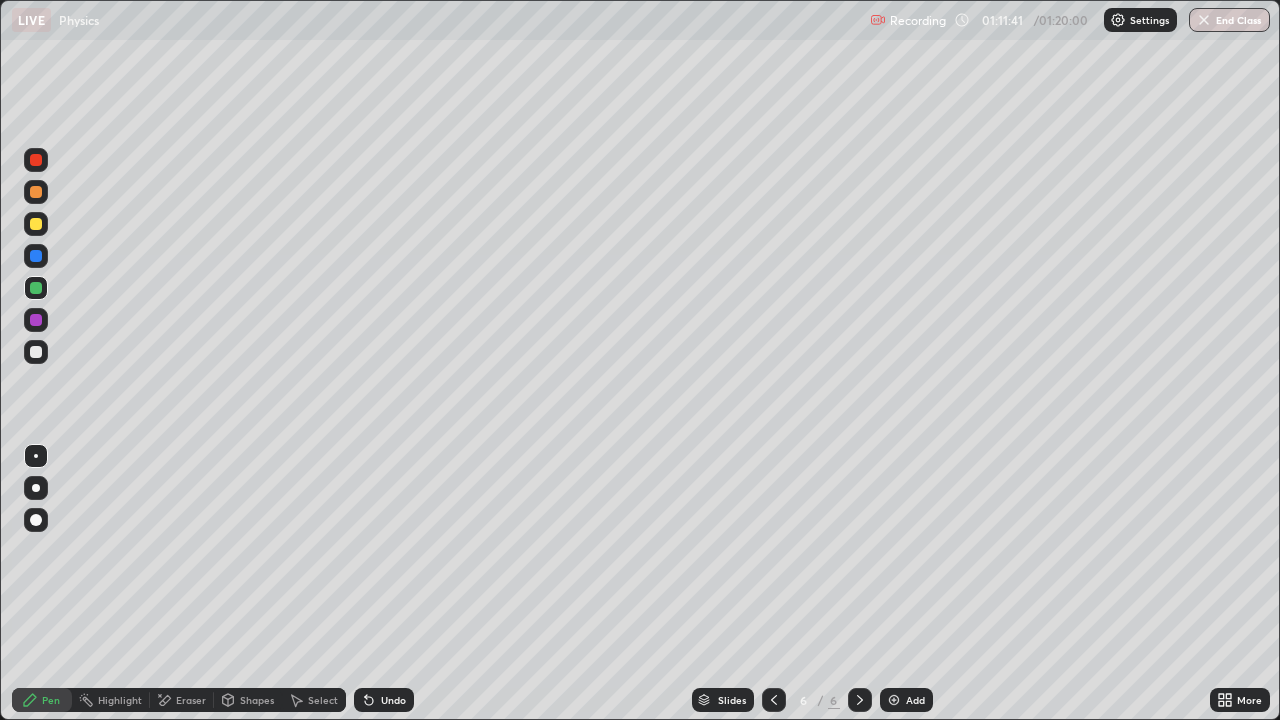click on "Shapes" at bounding box center (257, 700) 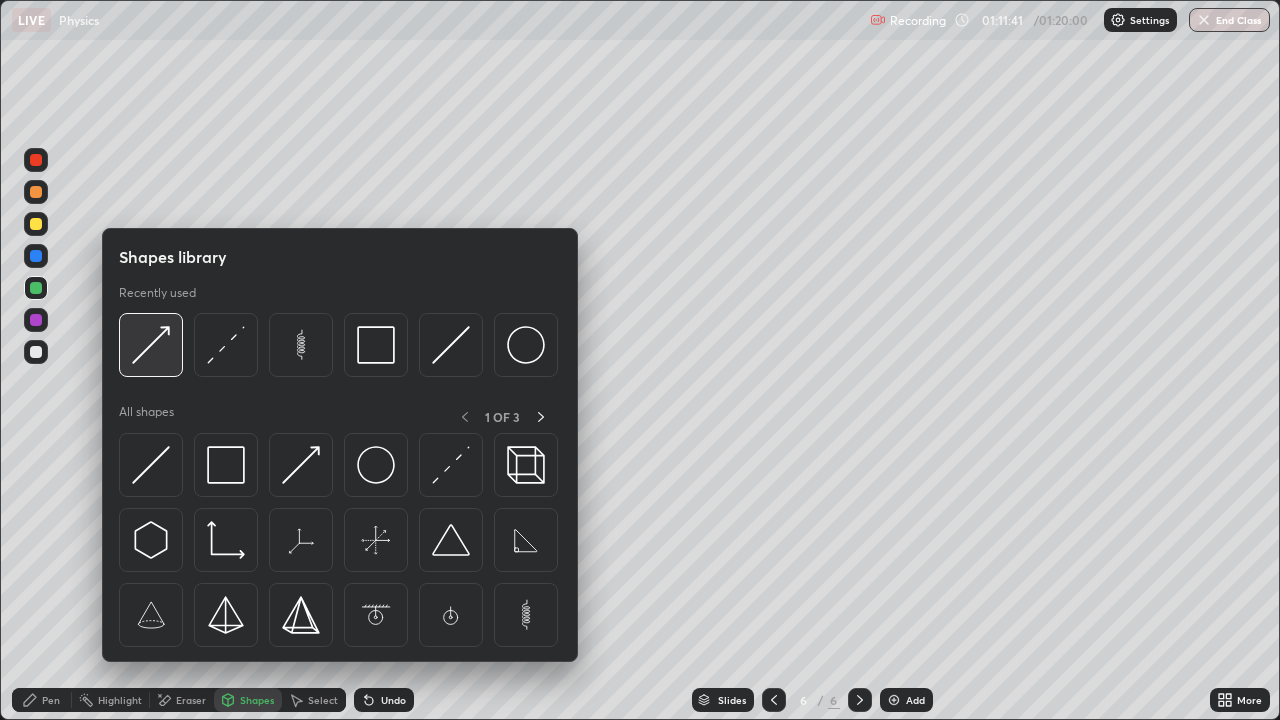 click at bounding box center [151, 345] 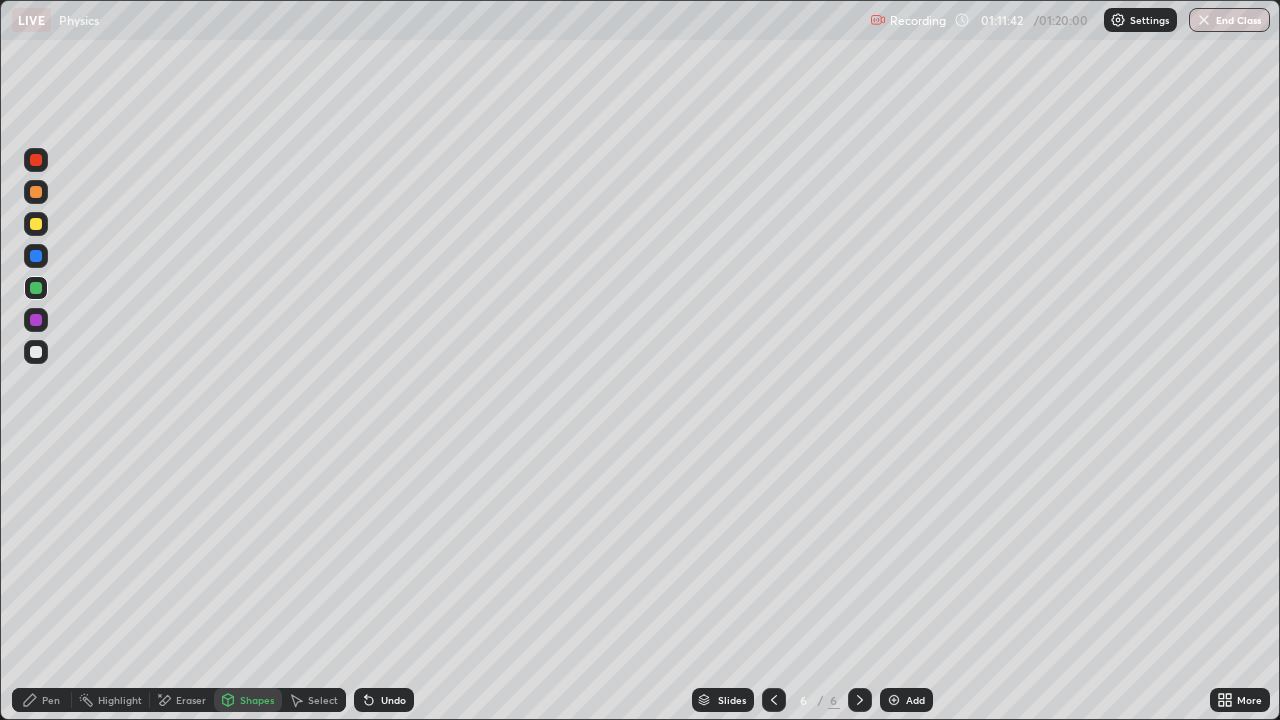 click at bounding box center [36, 160] 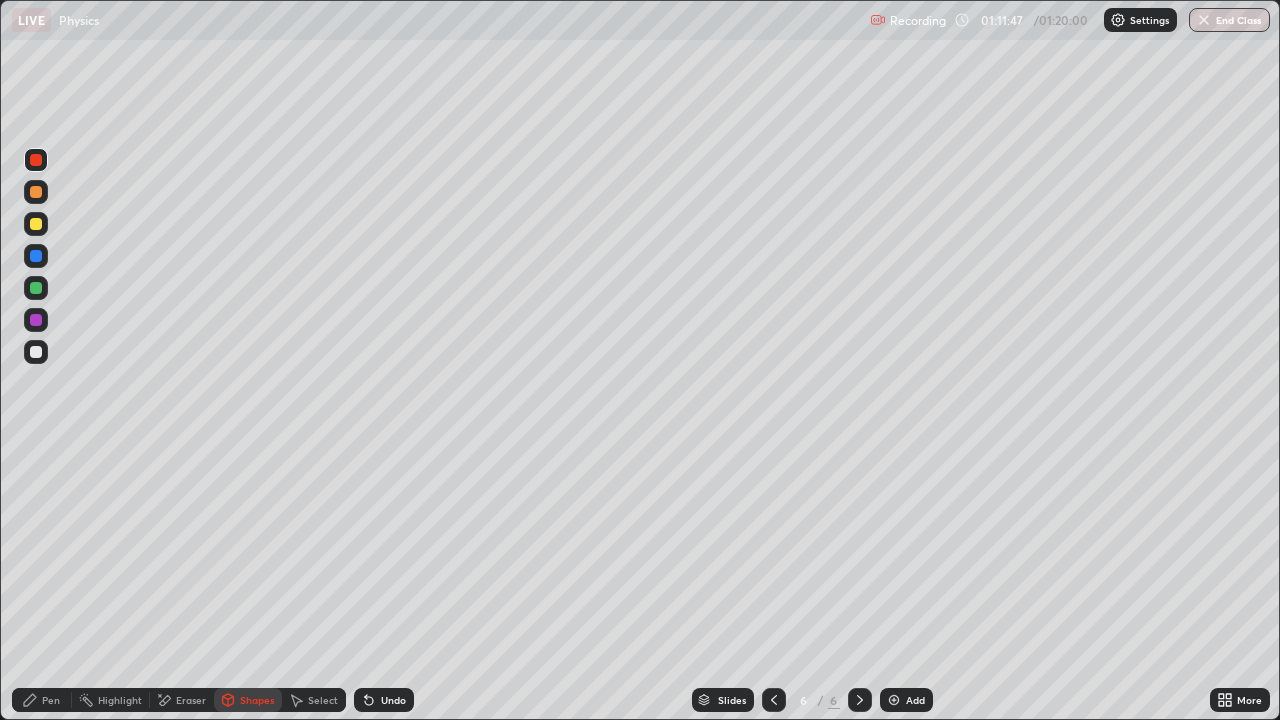 click 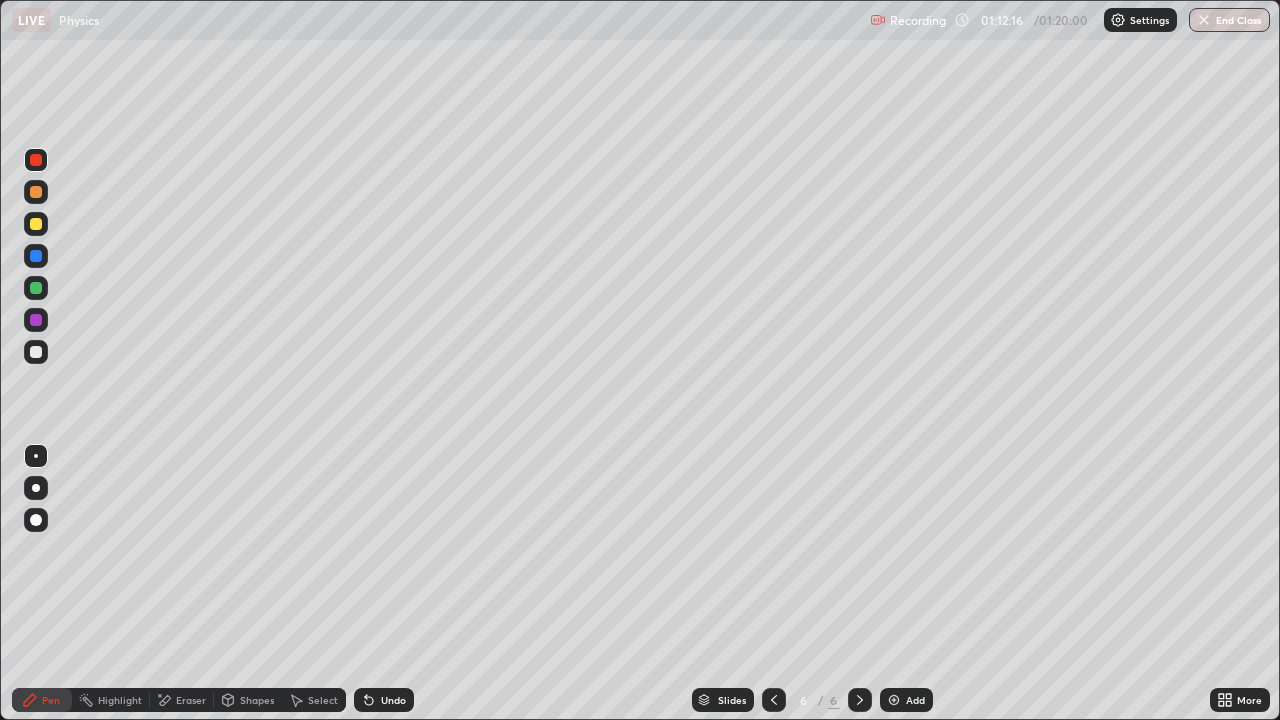 click on "Shapes" at bounding box center (257, 700) 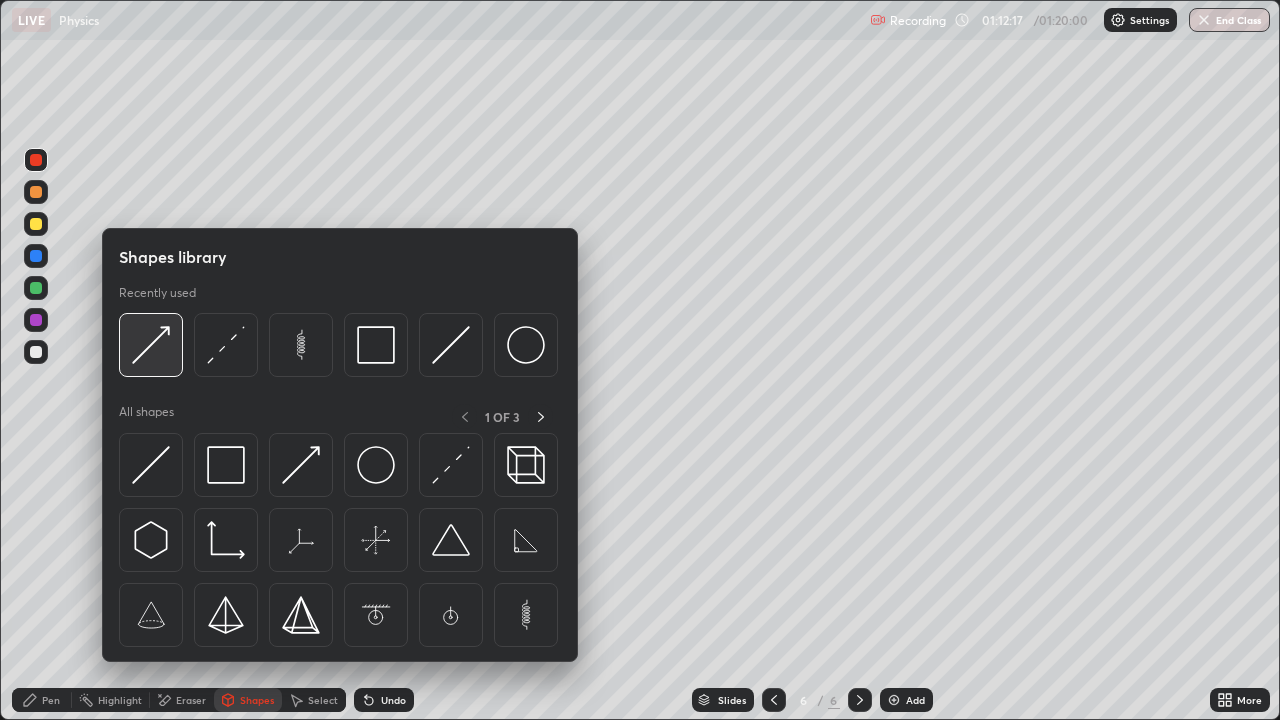 click at bounding box center [151, 345] 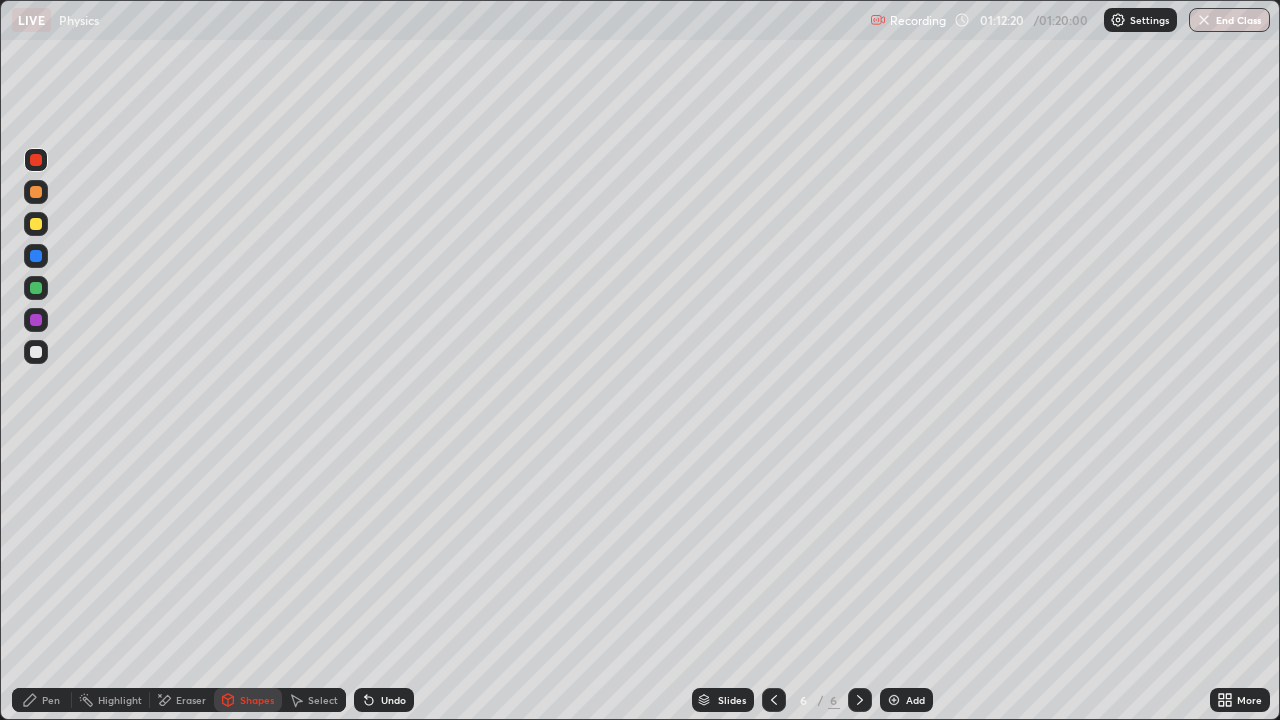 click at bounding box center (36, 320) 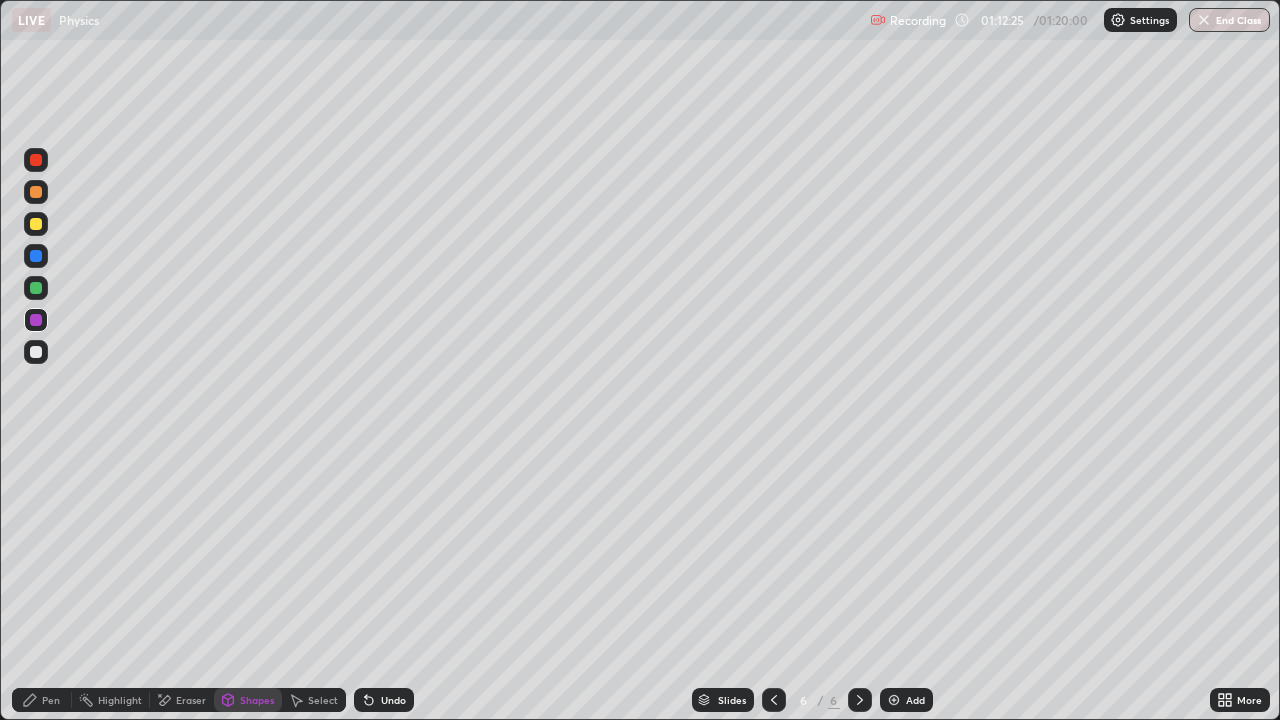 click on "Undo" at bounding box center [393, 700] 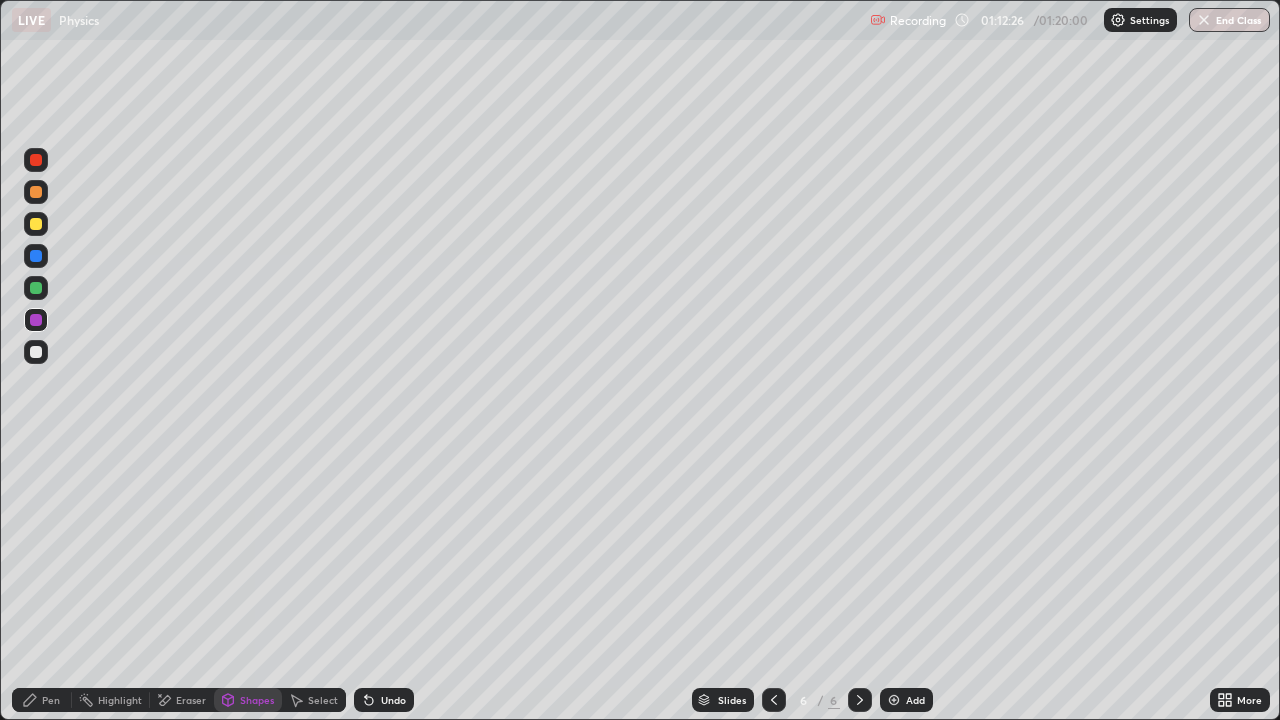 click on "Pen" at bounding box center [51, 700] 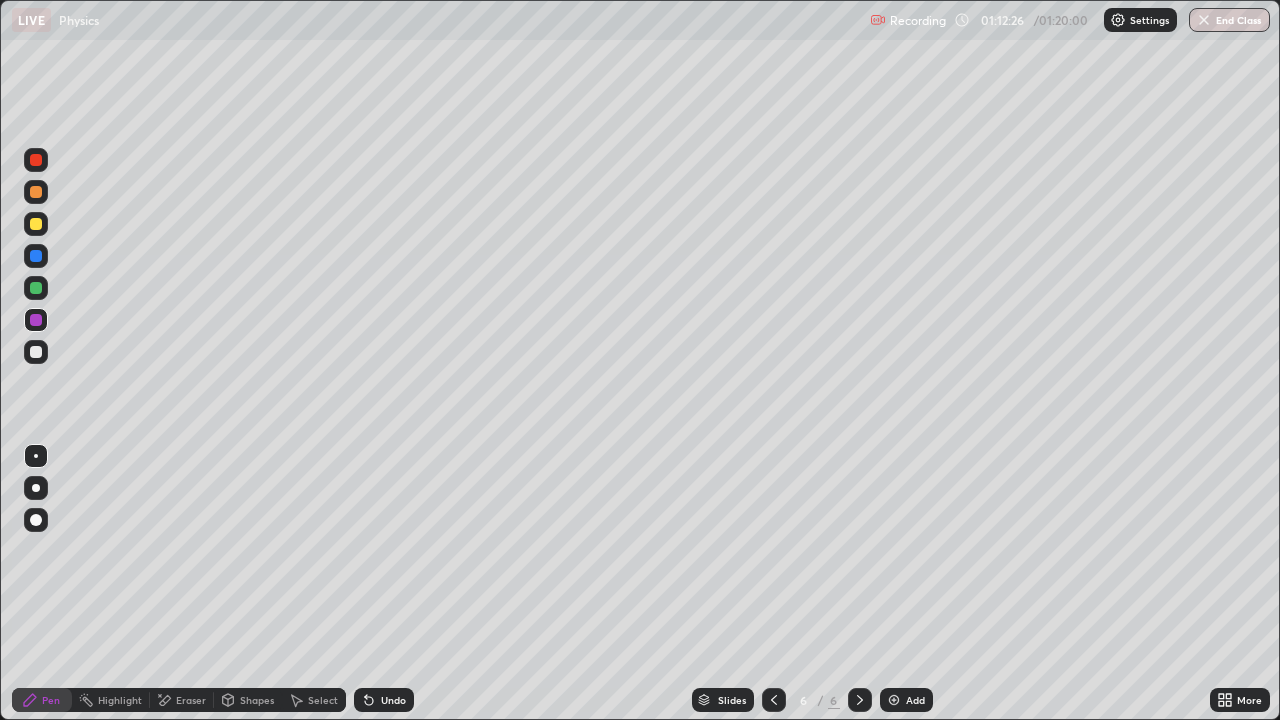 click at bounding box center (36, 488) 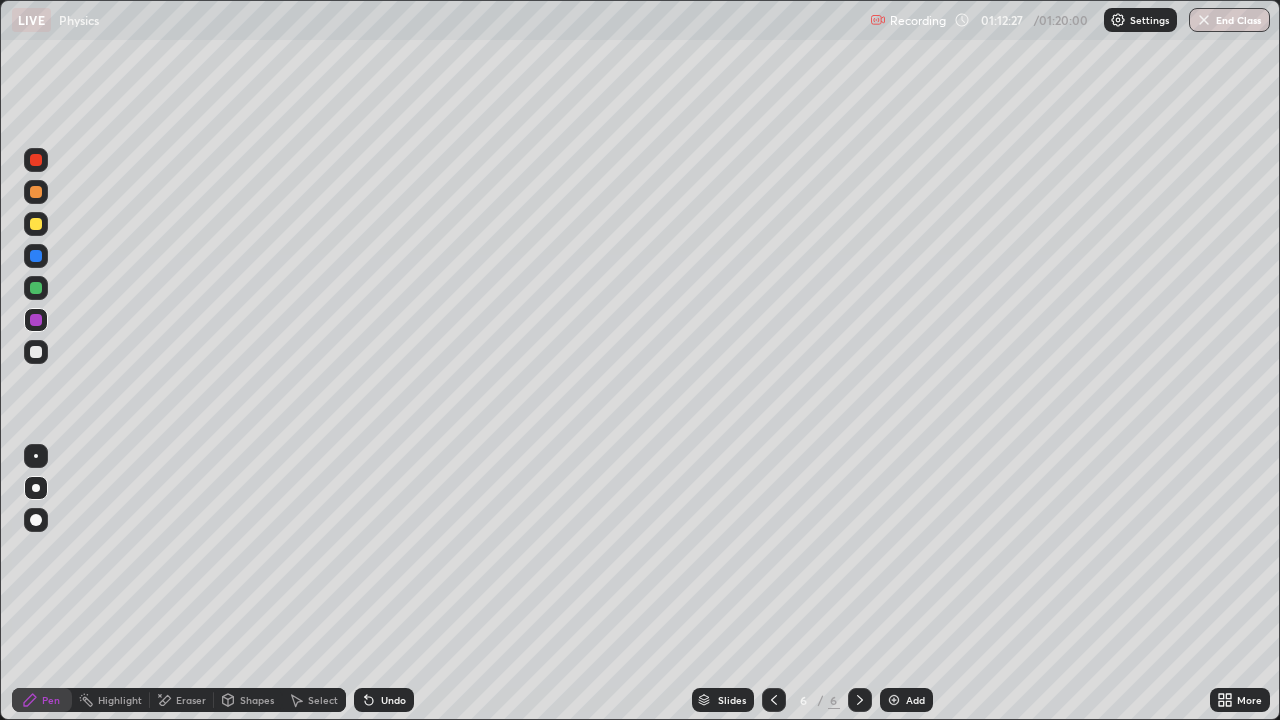 click on "Shapes" at bounding box center (257, 700) 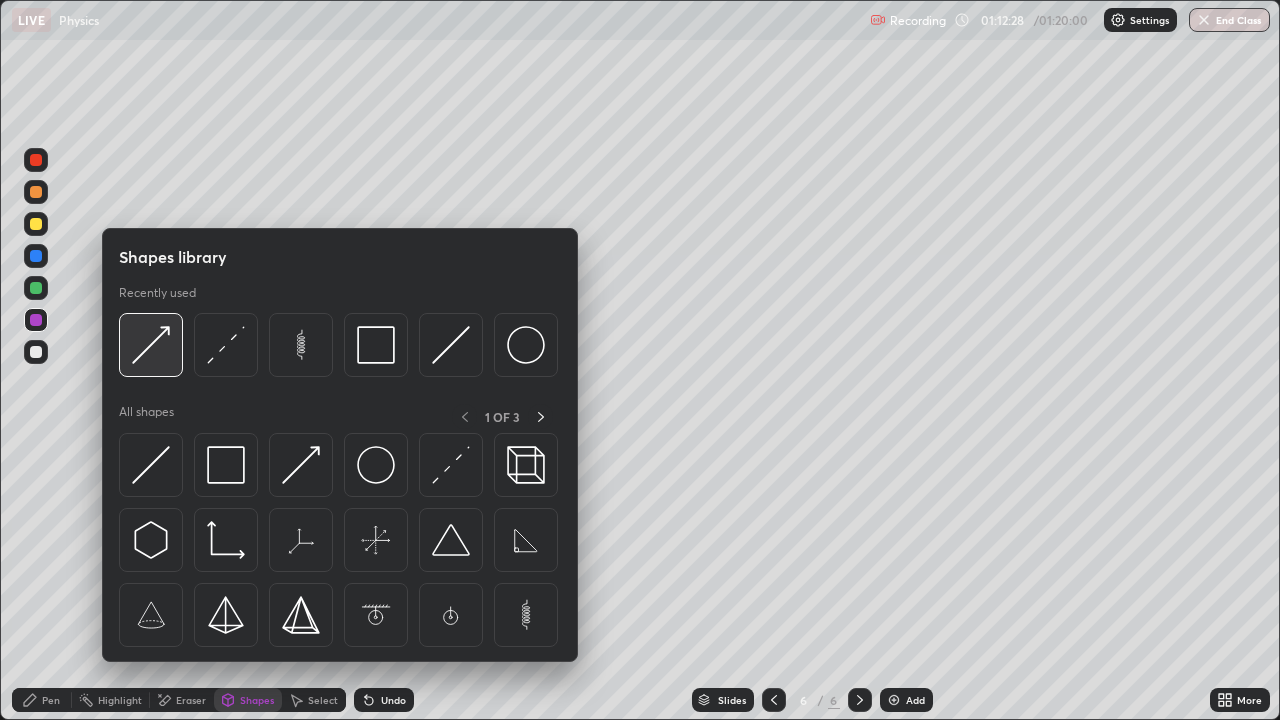 click at bounding box center [151, 345] 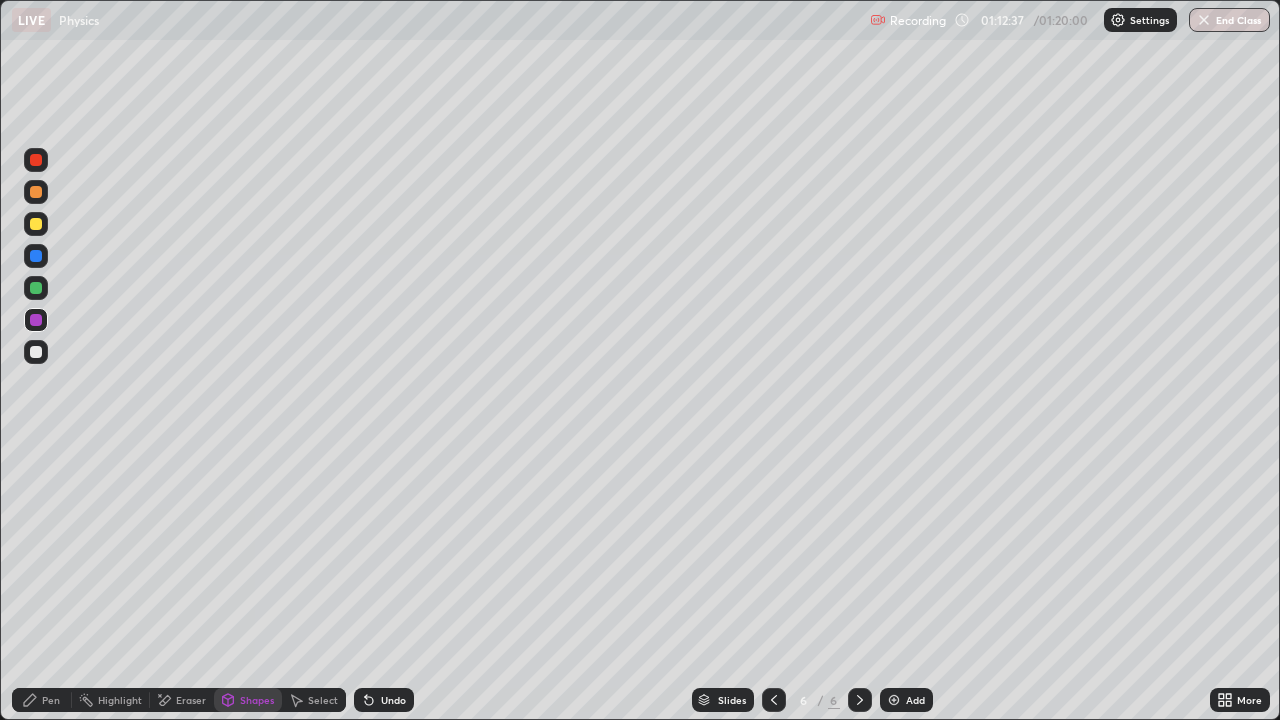 click 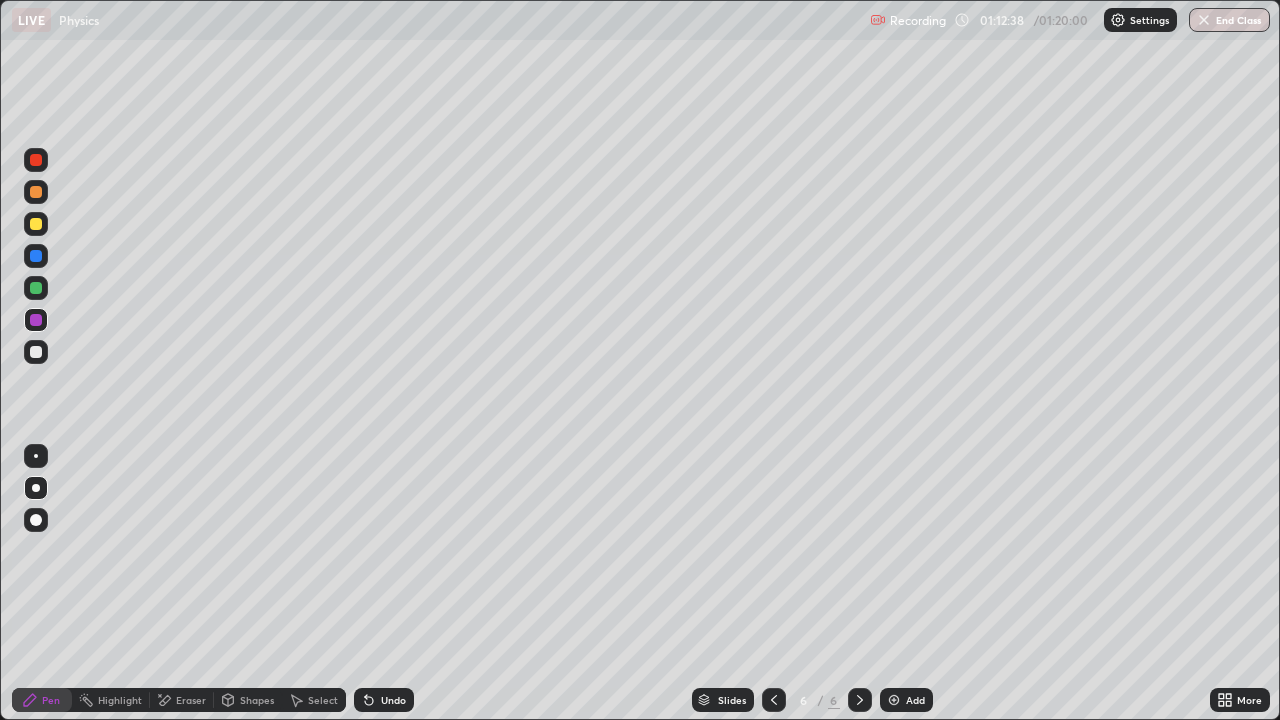 click at bounding box center (36, 456) 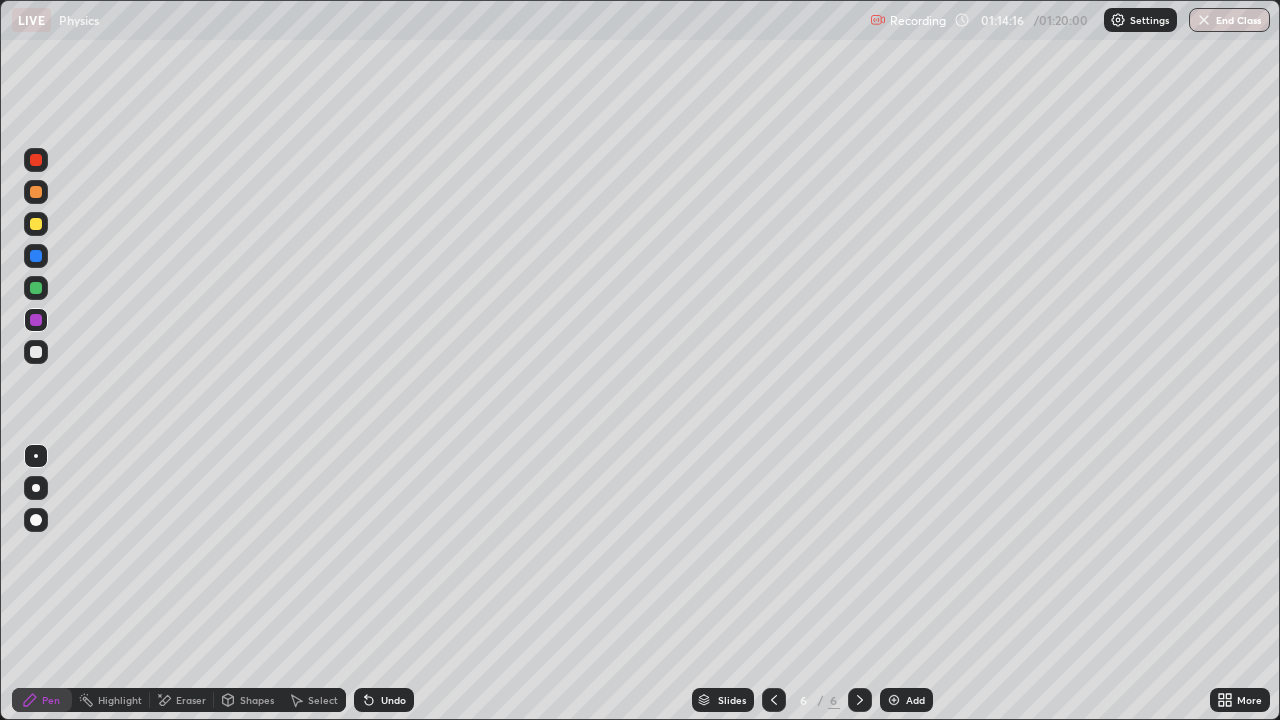 click at bounding box center [36, 224] 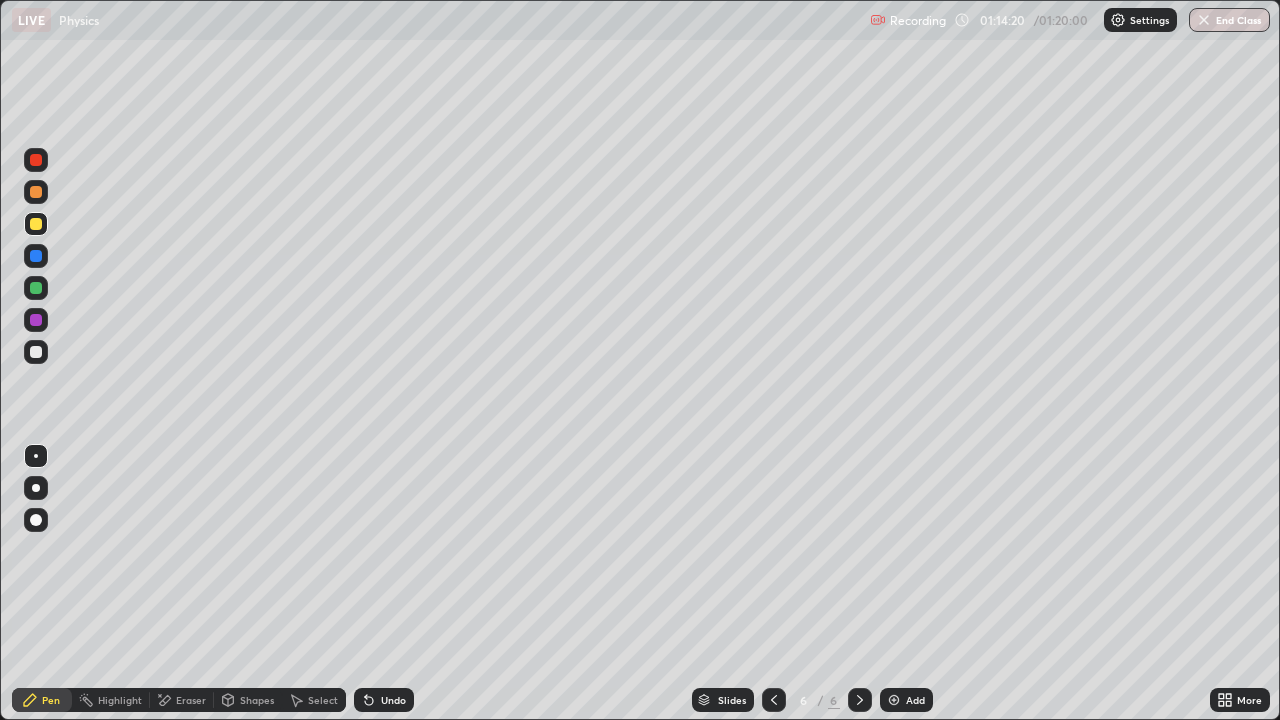 click on "Shapes" at bounding box center (257, 700) 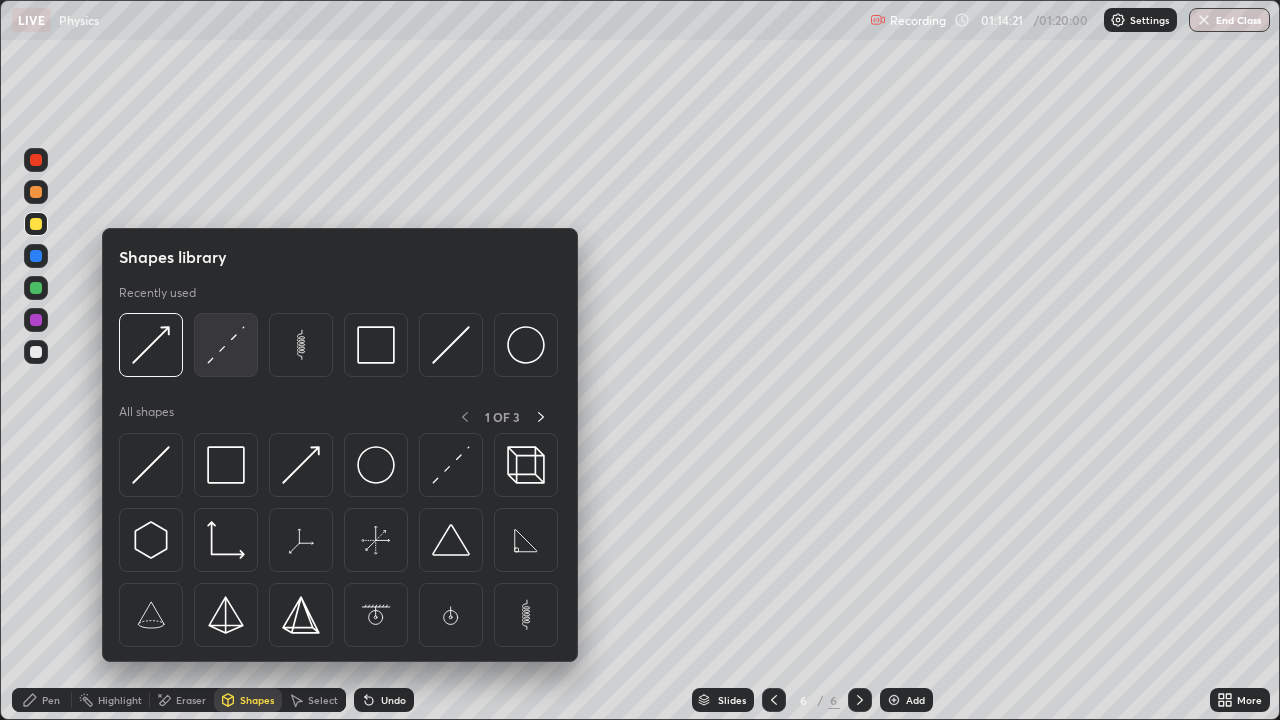 click at bounding box center [226, 345] 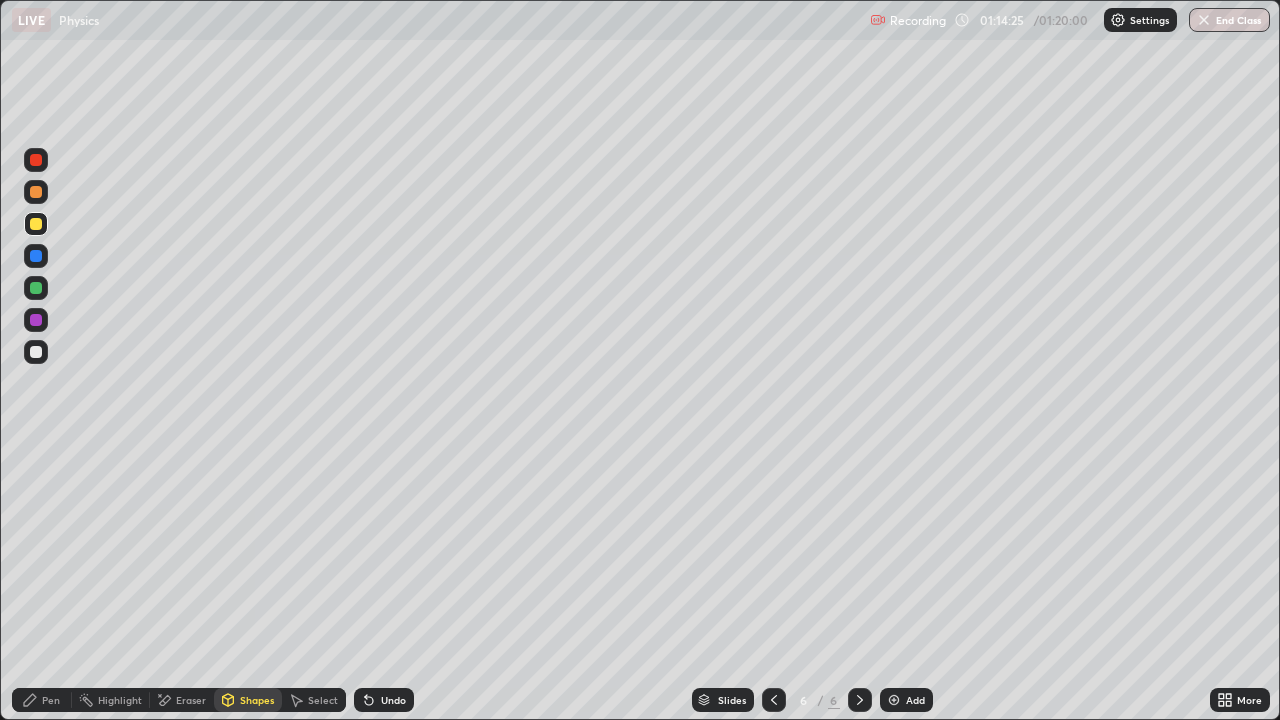 click at bounding box center (36, 352) 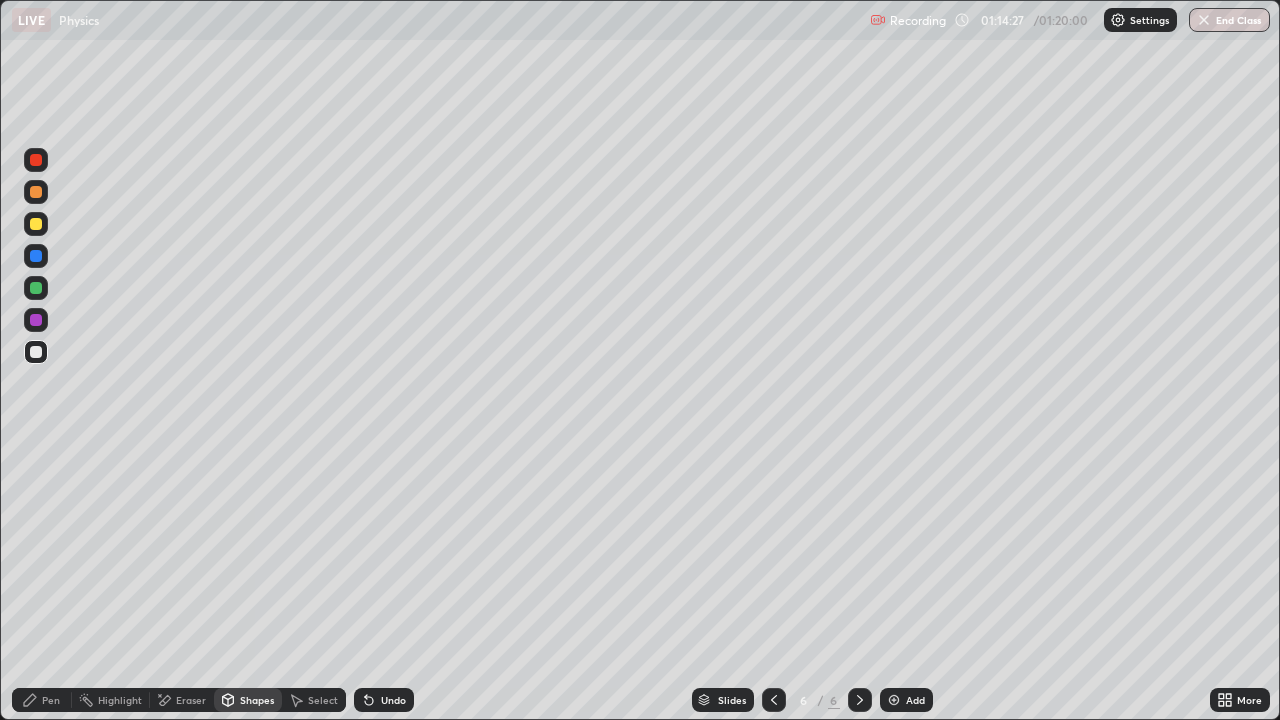 click on "Undo" at bounding box center (384, 700) 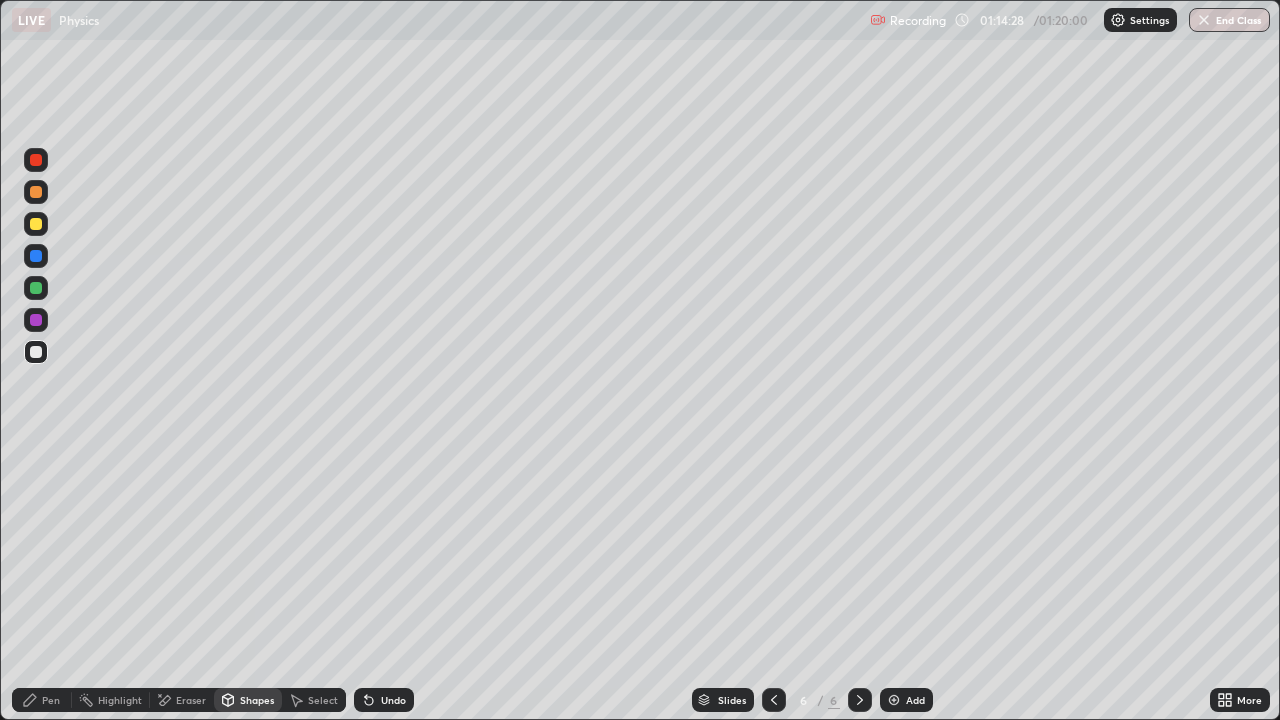 click on "Undo" at bounding box center (384, 700) 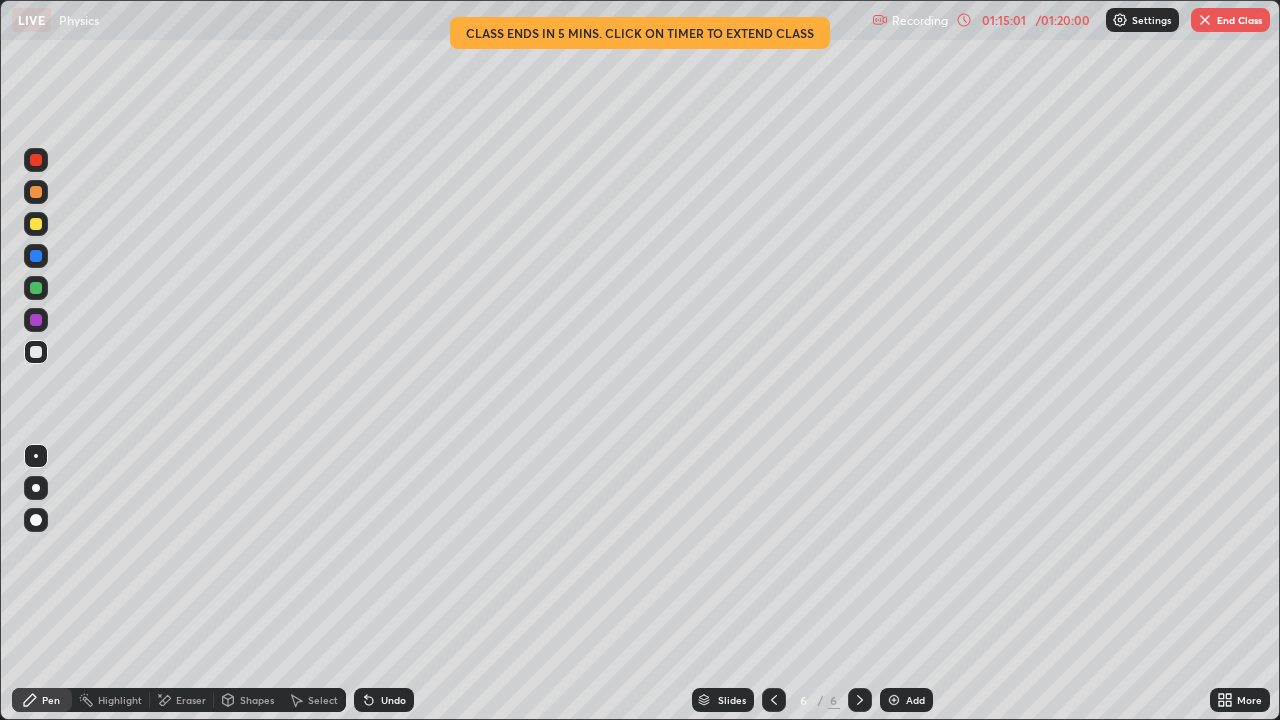 click on "Shapes" at bounding box center (257, 700) 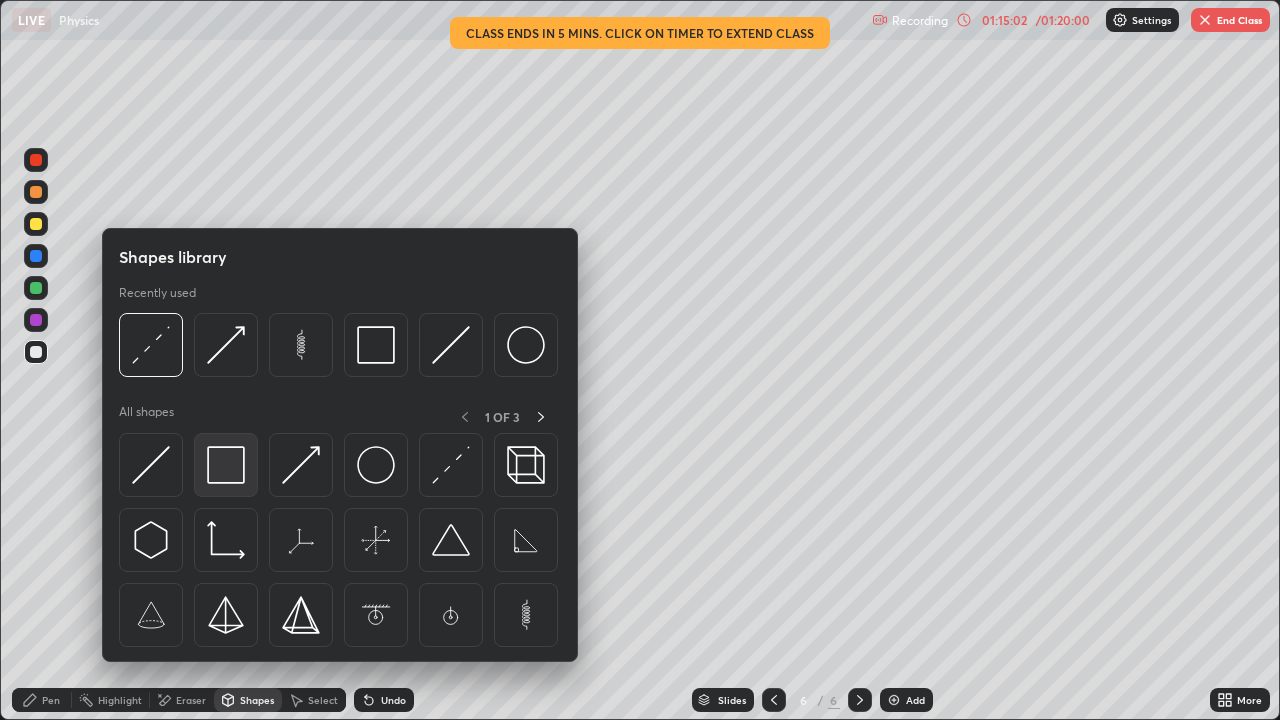 click at bounding box center [226, 465] 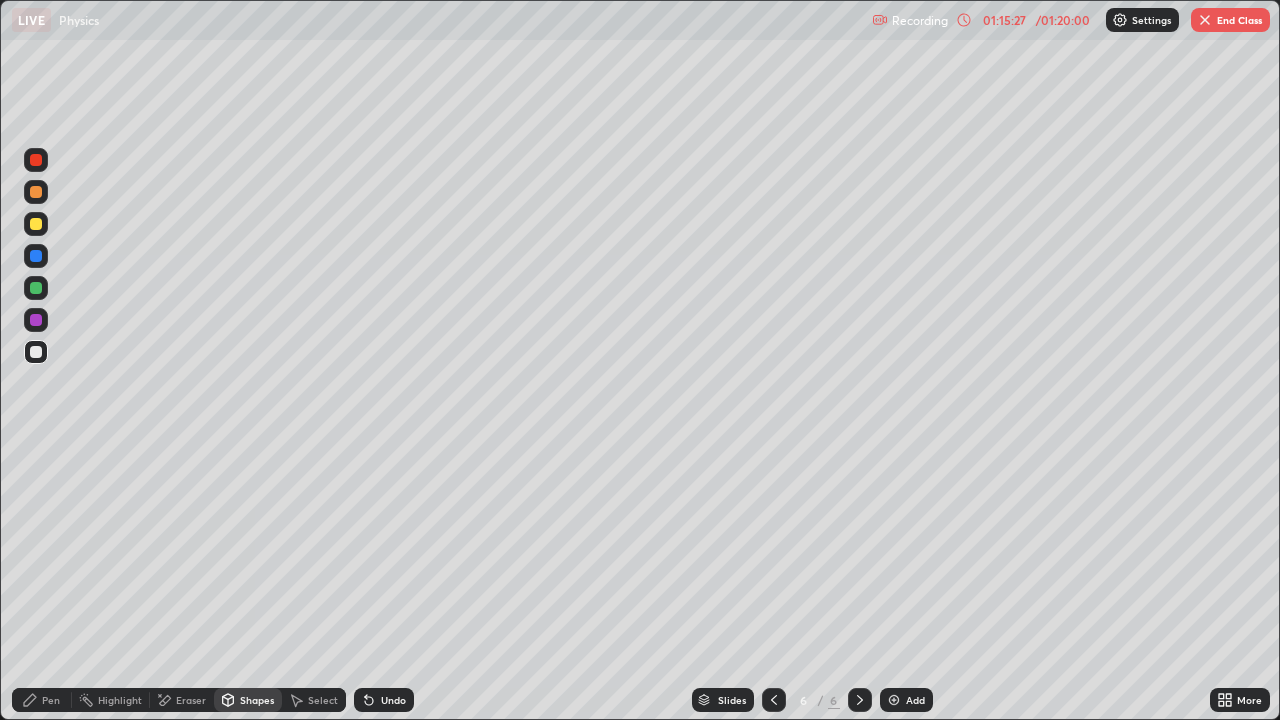 click at bounding box center [36, 224] 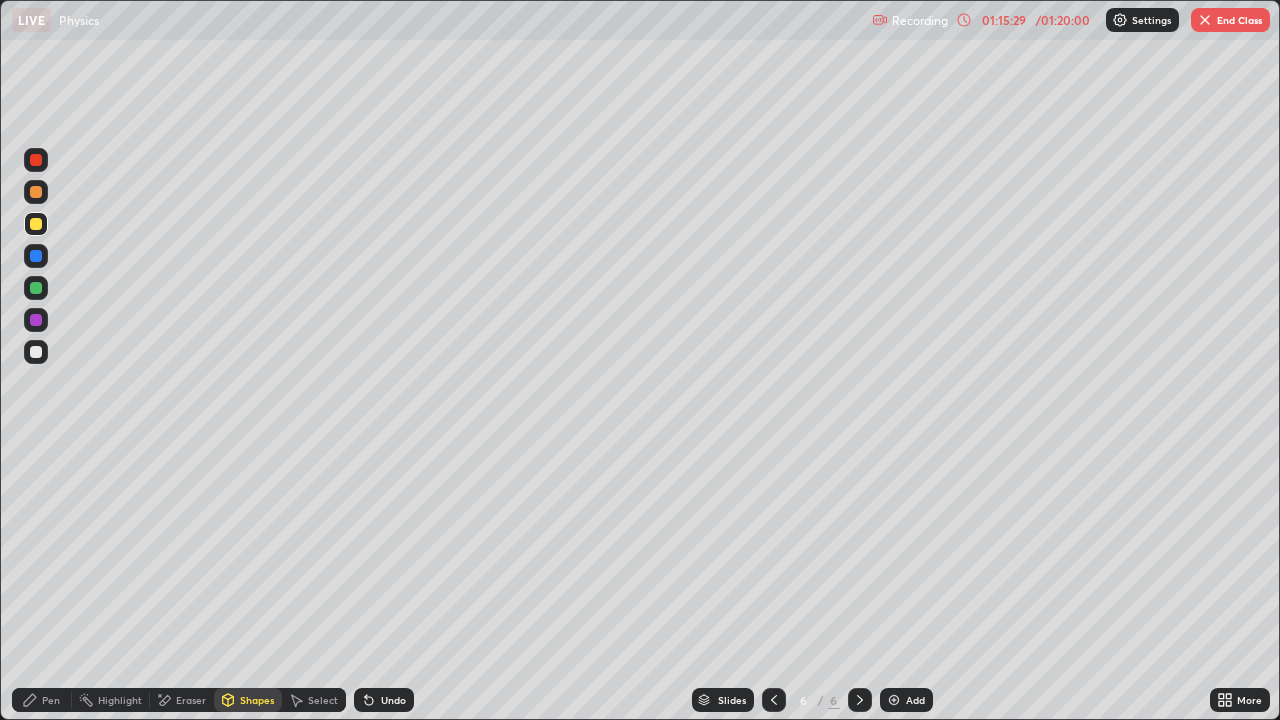 click on "Undo" at bounding box center [393, 700] 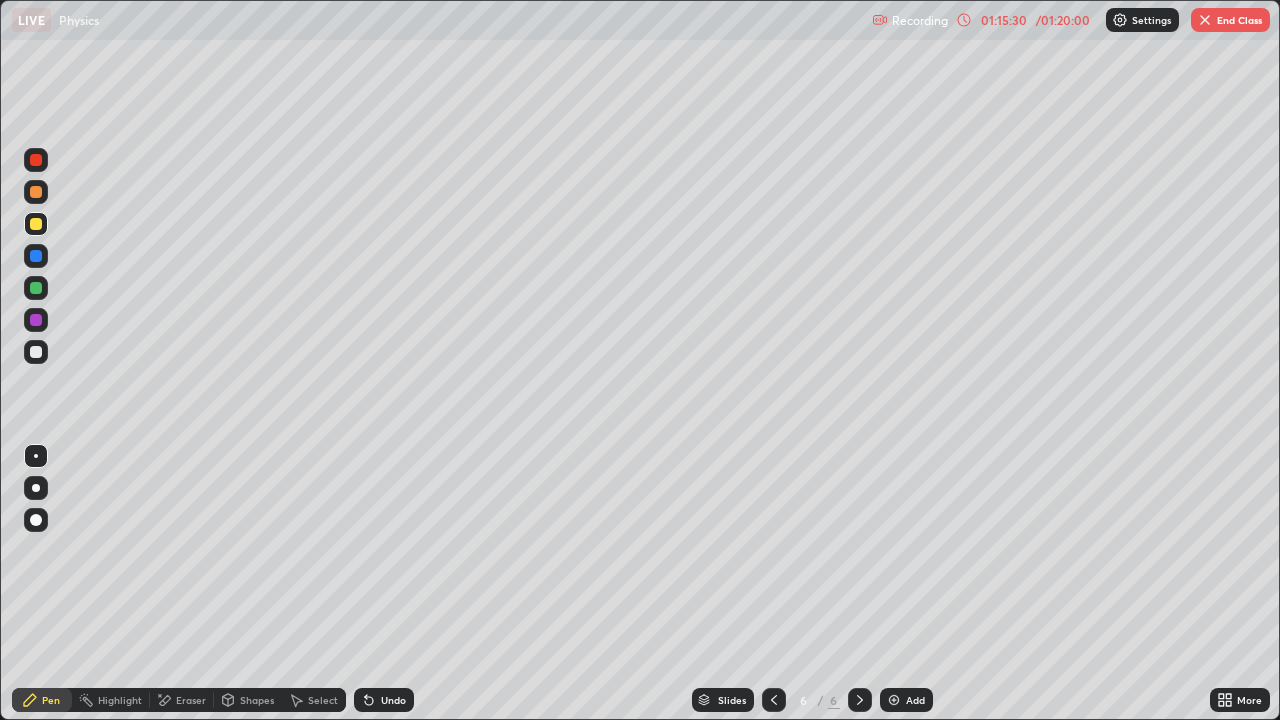 click at bounding box center (36, 456) 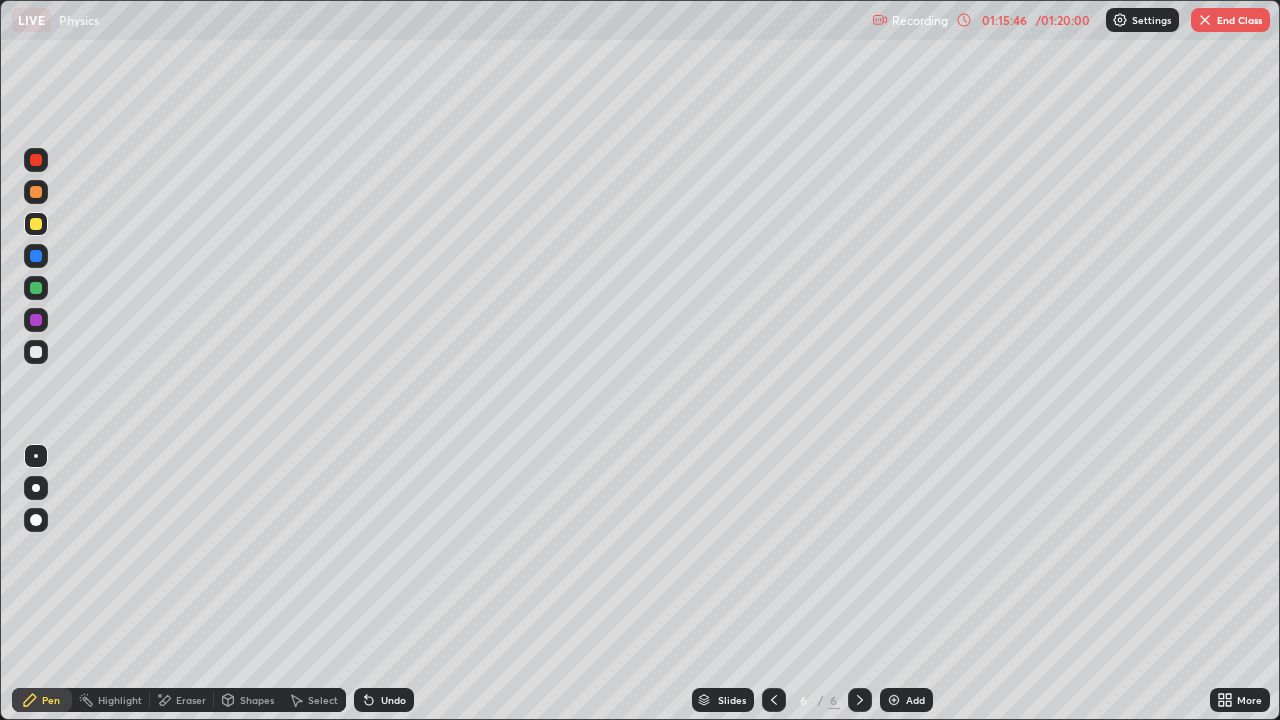 click on "Undo" at bounding box center (384, 700) 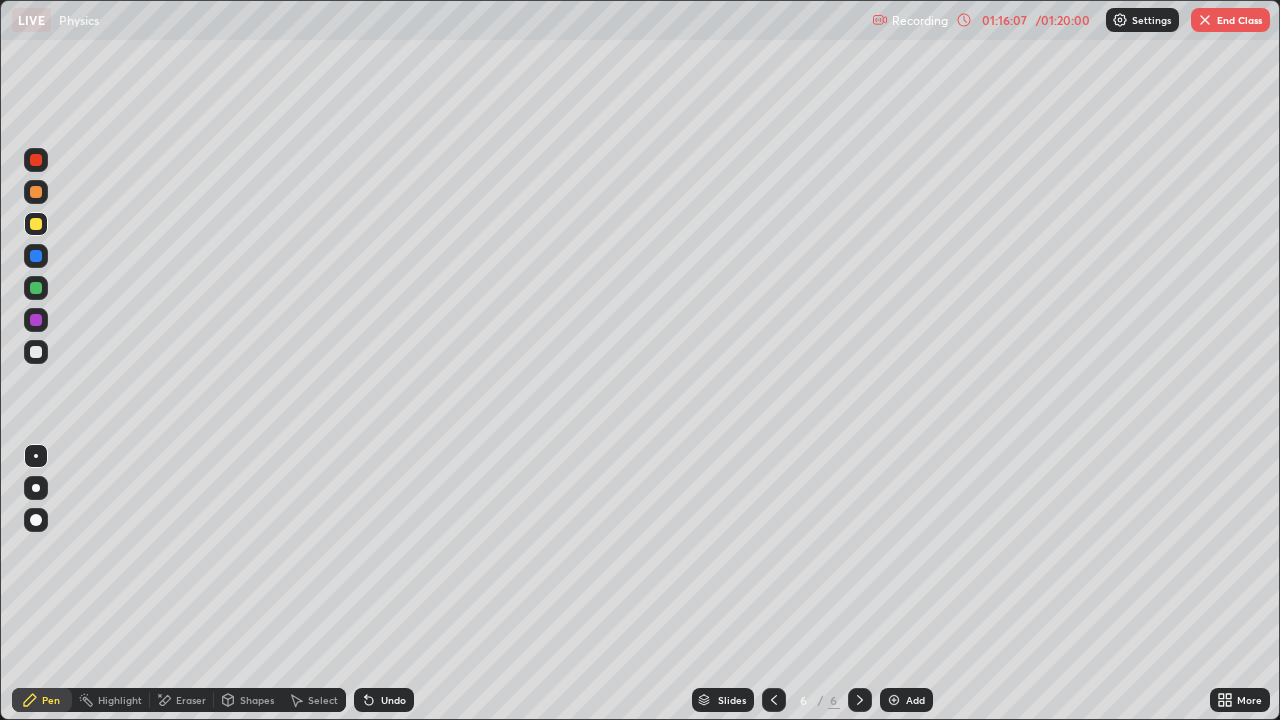 click on "Undo" at bounding box center [384, 700] 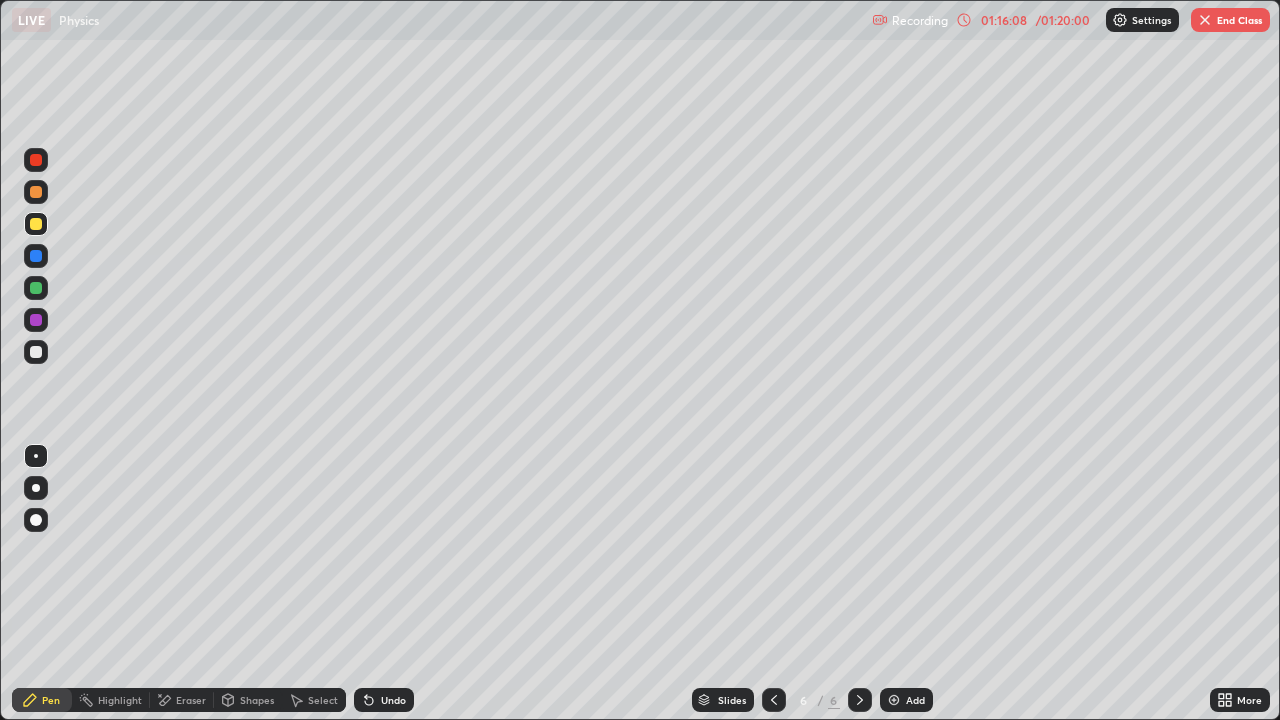 click on "Undo" at bounding box center [393, 700] 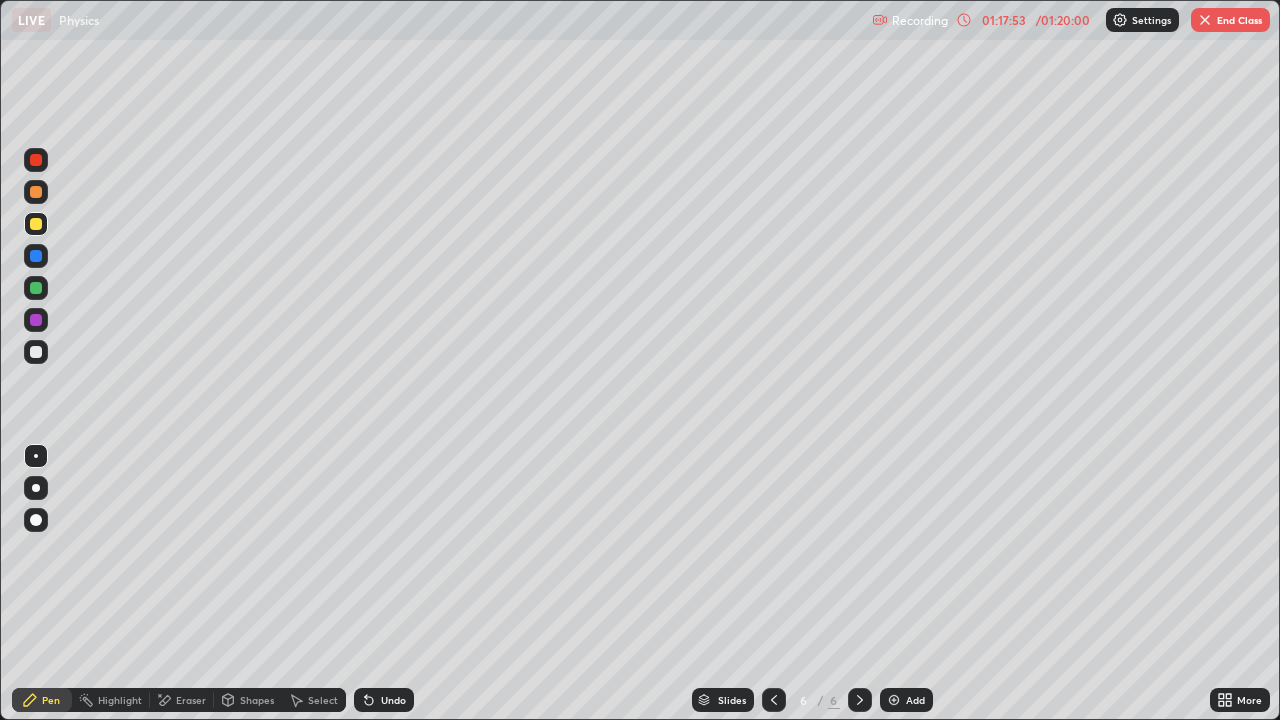 click on "Undo" at bounding box center (393, 700) 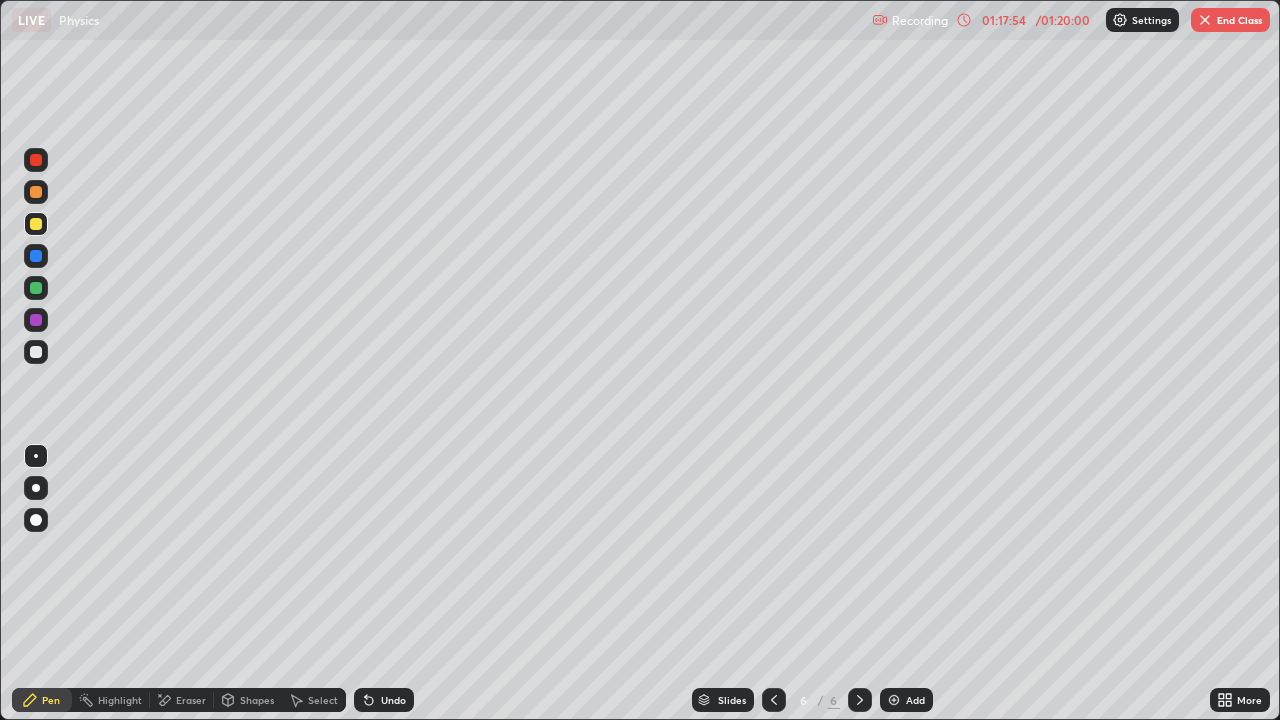 click on "Undo" at bounding box center (393, 700) 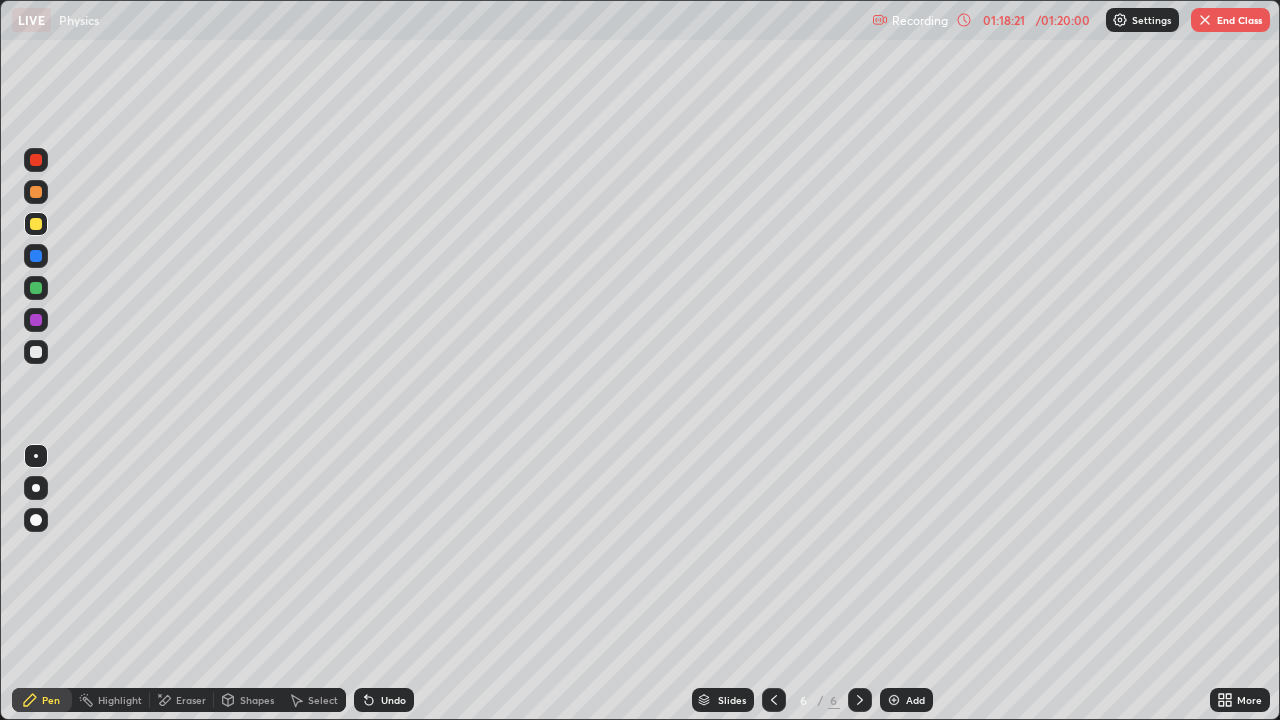 click on "End Class" at bounding box center (1230, 20) 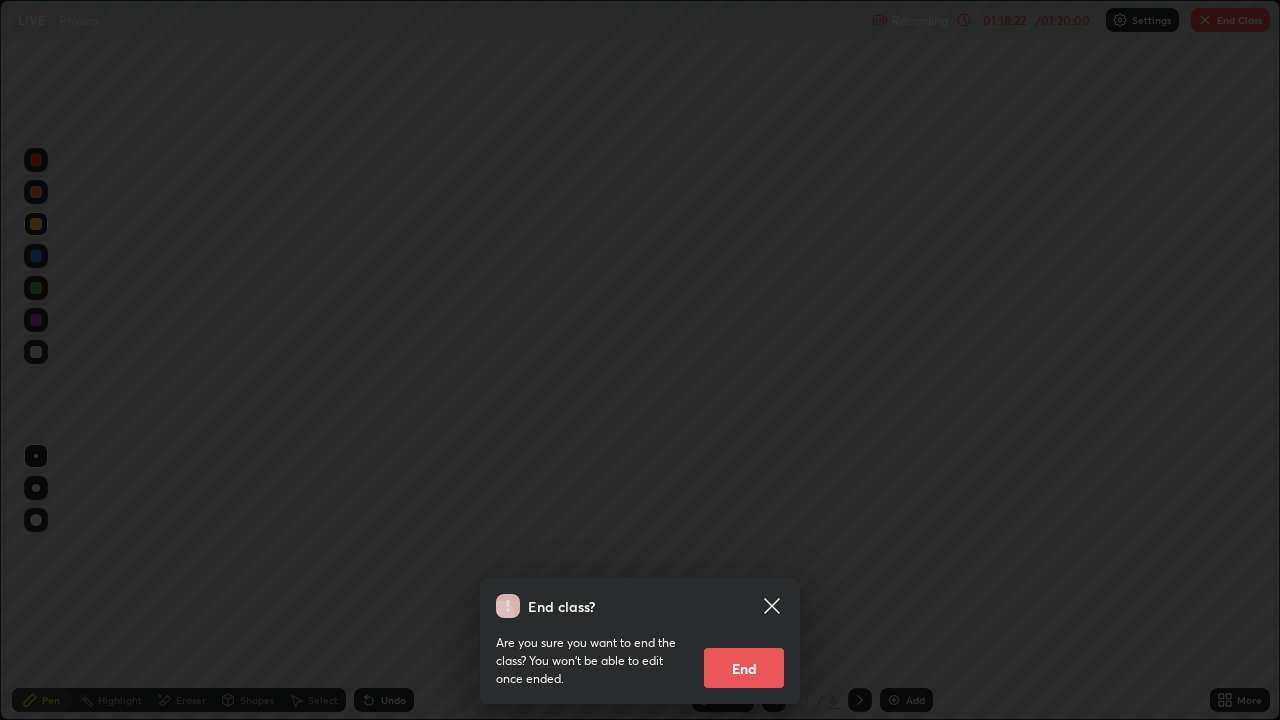 click on "End" at bounding box center (744, 668) 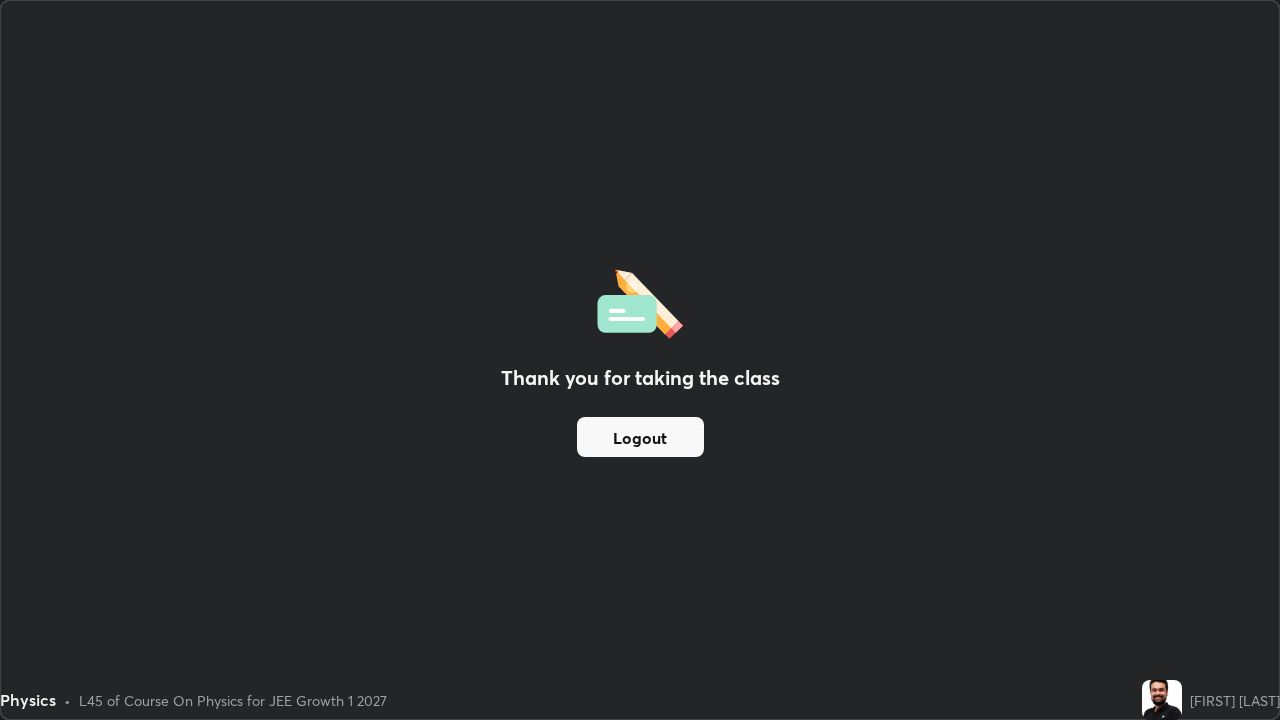 click on "Logout" at bounding box center [640, 437] 